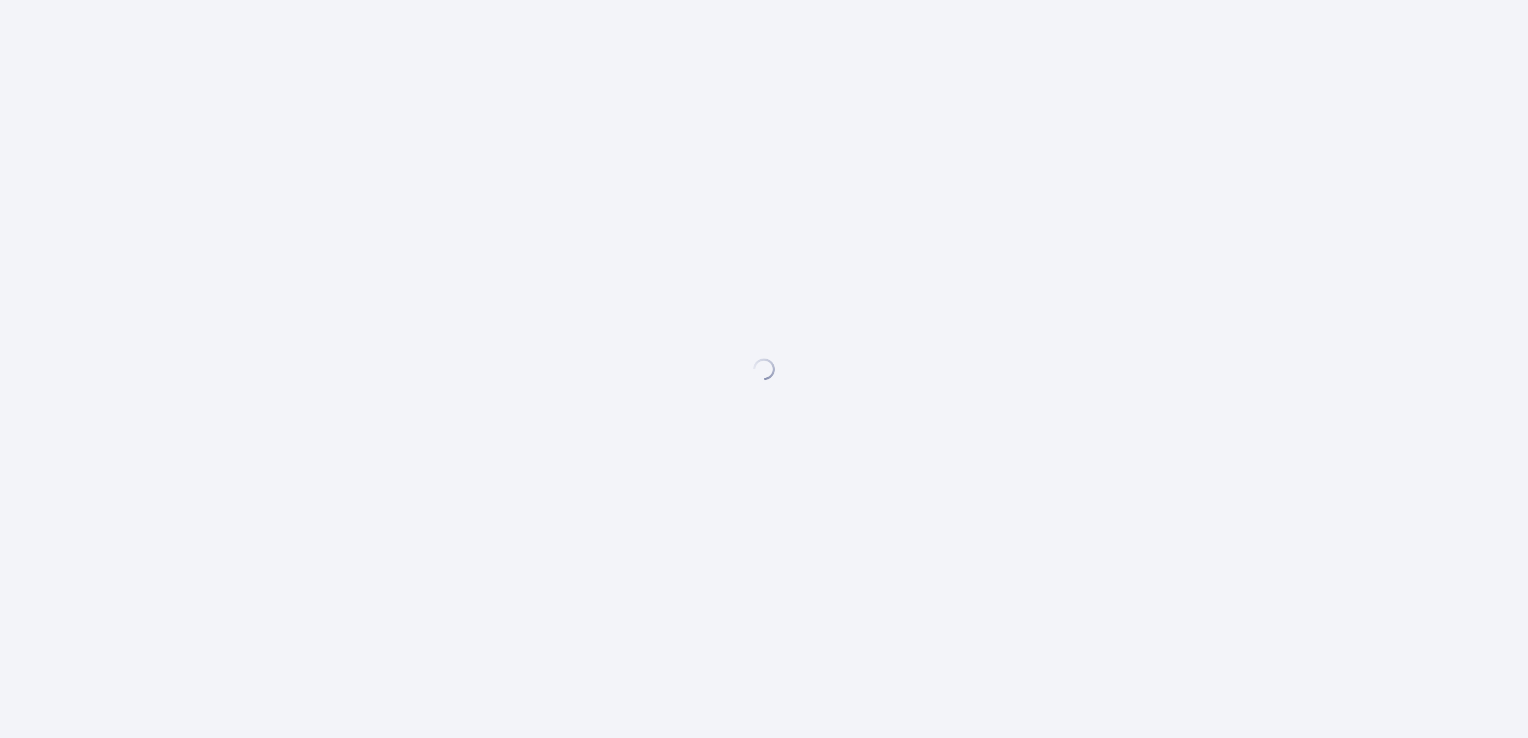 scroll, scrollTop: 0, scrollLeft: 0, axis: both 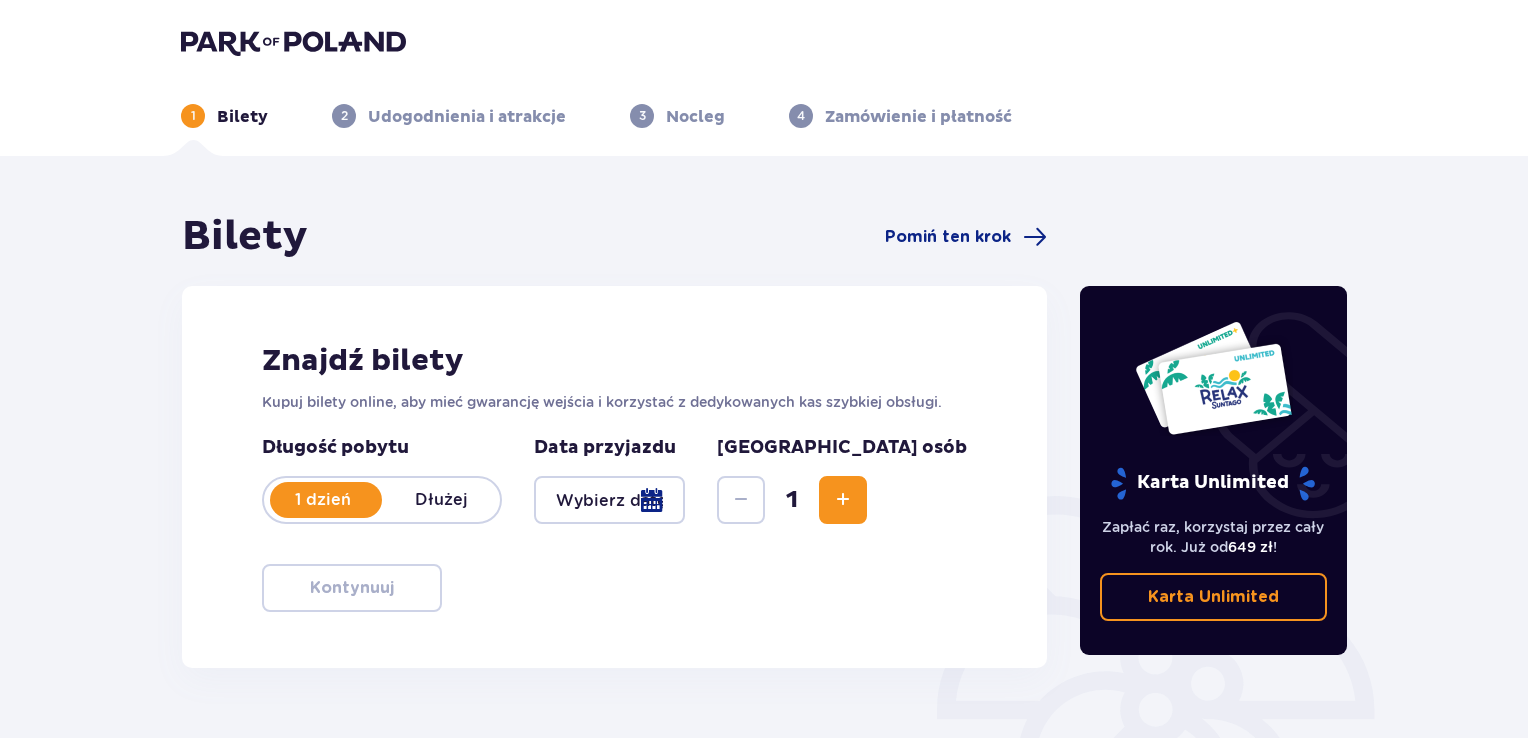 type on "25.07.25" 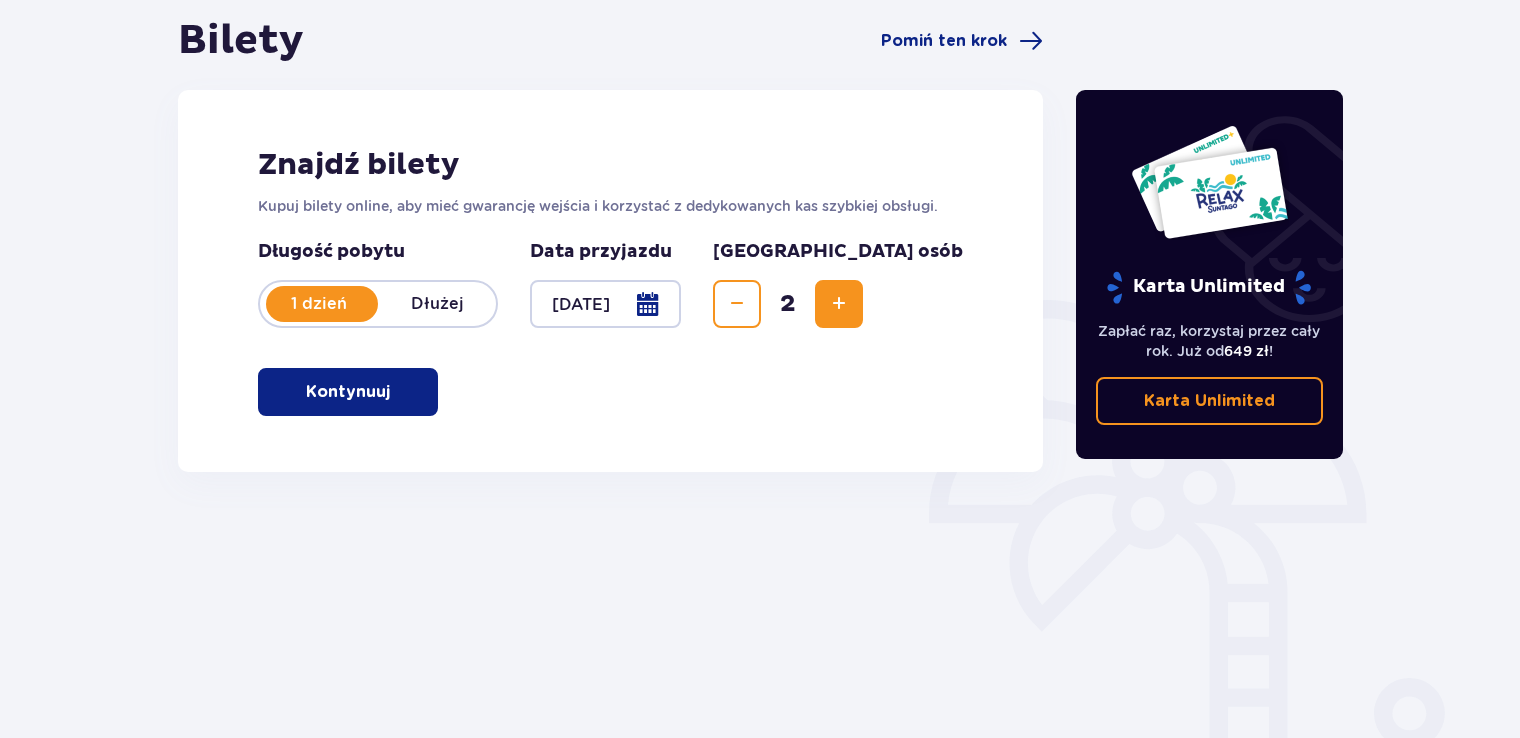 scroll, scrollTop: 200, scrollLeft: 0, axis: vertical 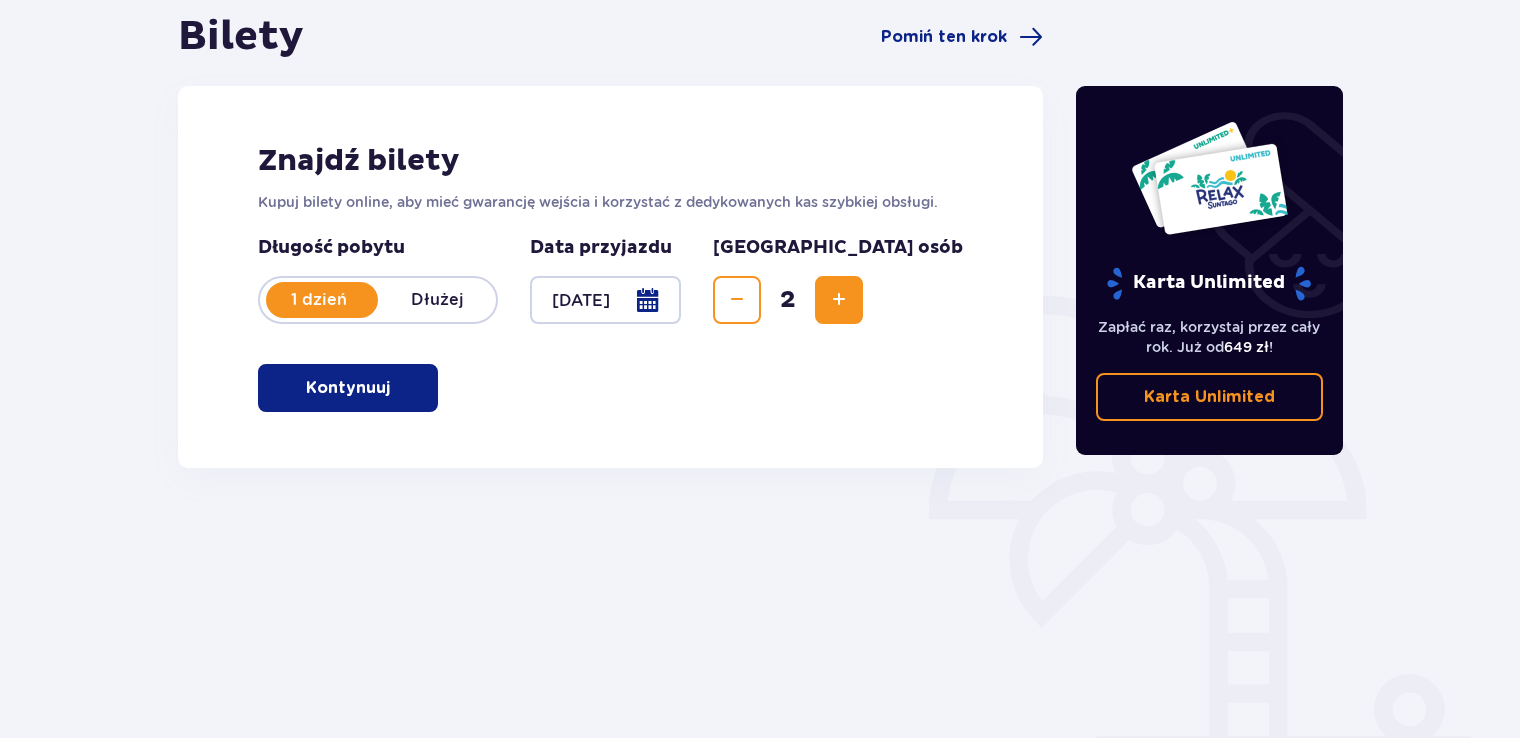 click on "Kontynuuj" at bounding box center [348, 388] 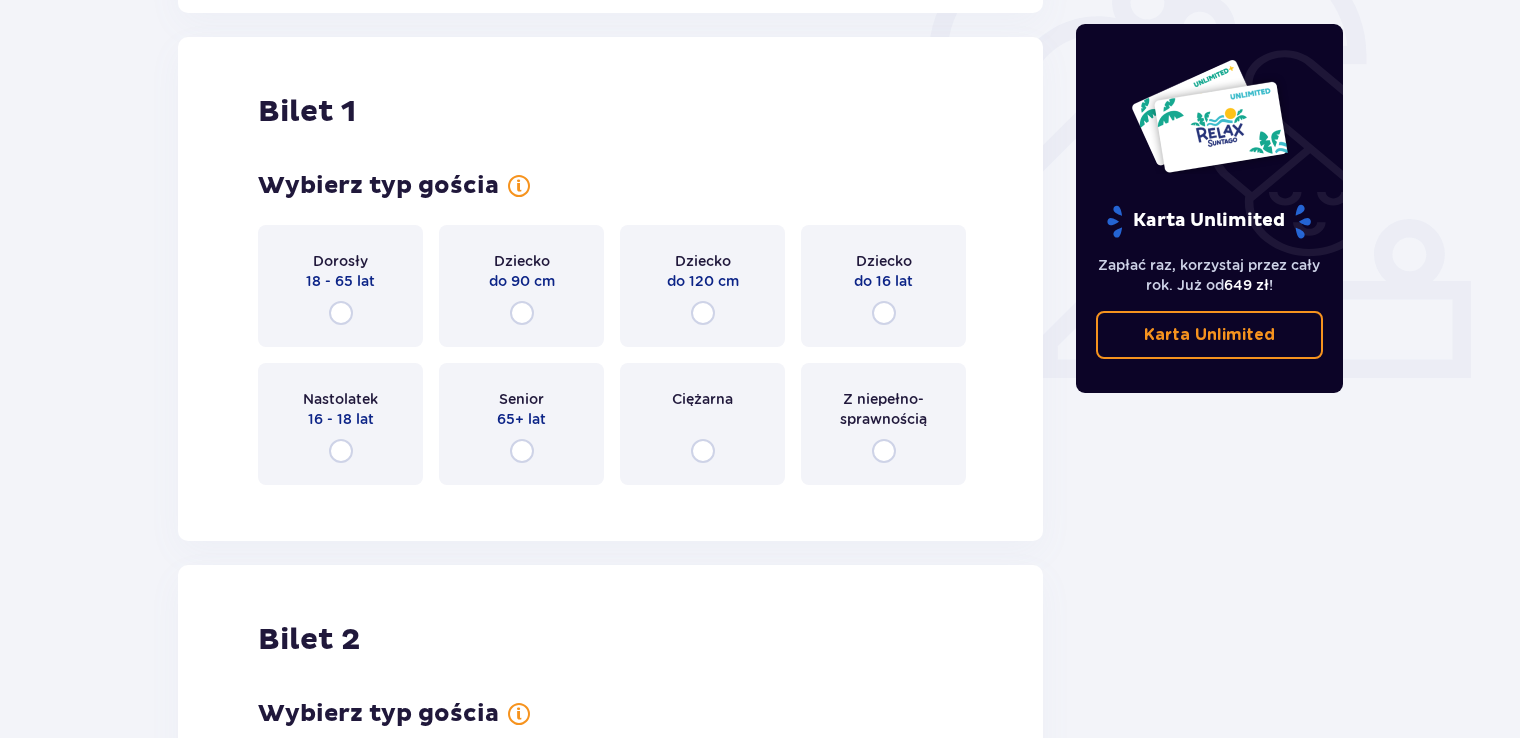 scroll, scrollTop: 668, scrollLeft: 0, axis: vertical 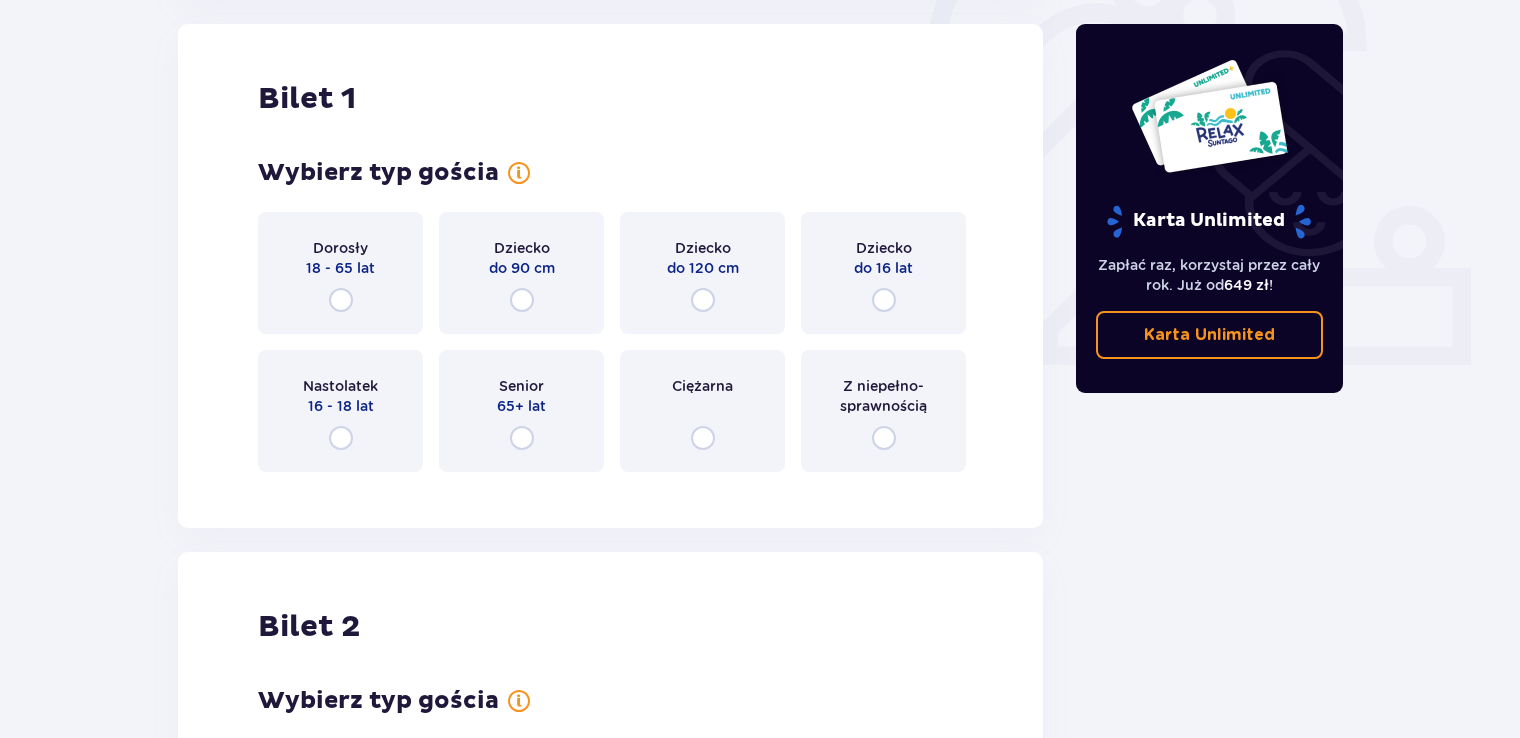 click on "Dorosły 18 - 65 lat" at bounding box center (340, 273) 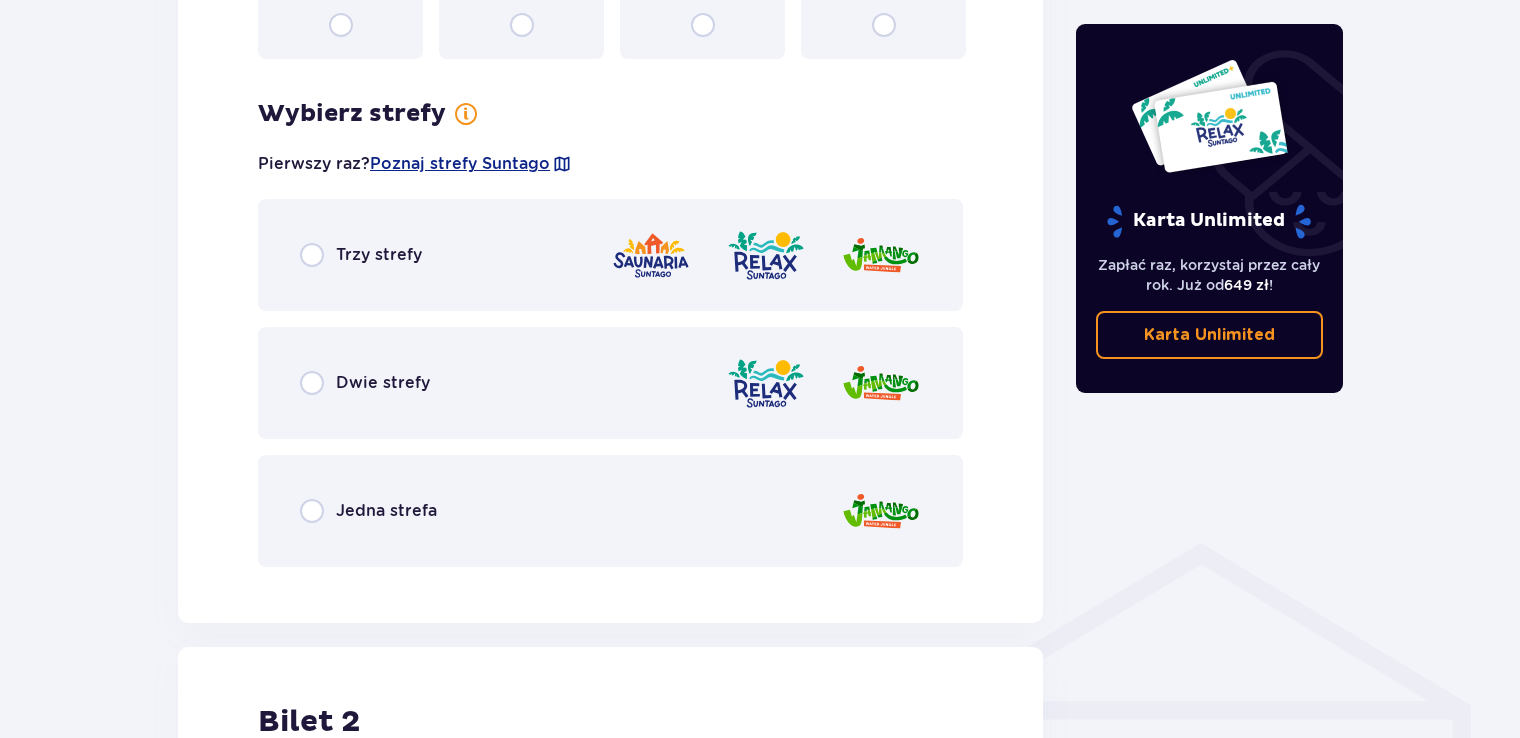 scroll, scrollTop: 1156, scrollLeft: 0, axis: vertical 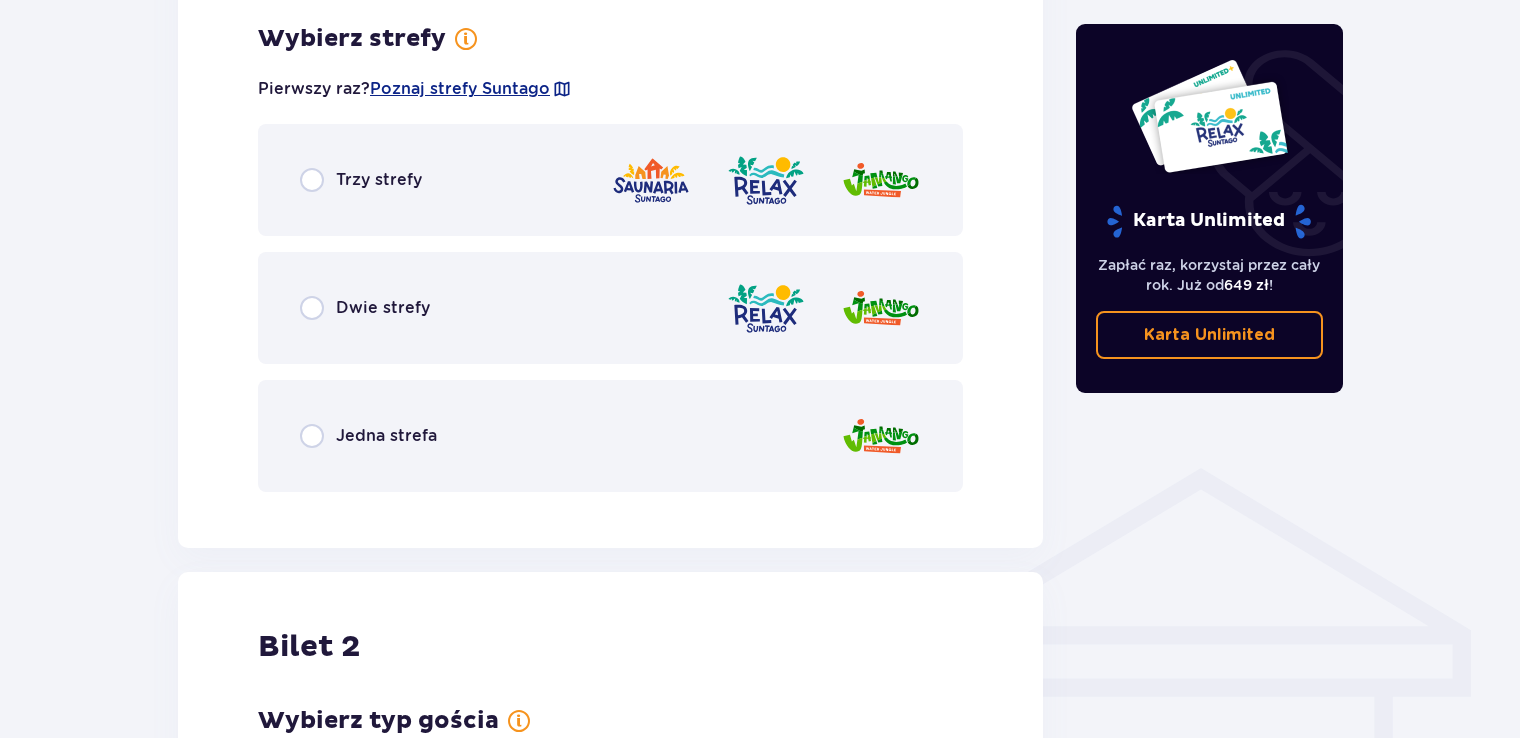 click on "Trzy strefy" at bounding box center [379, 180] 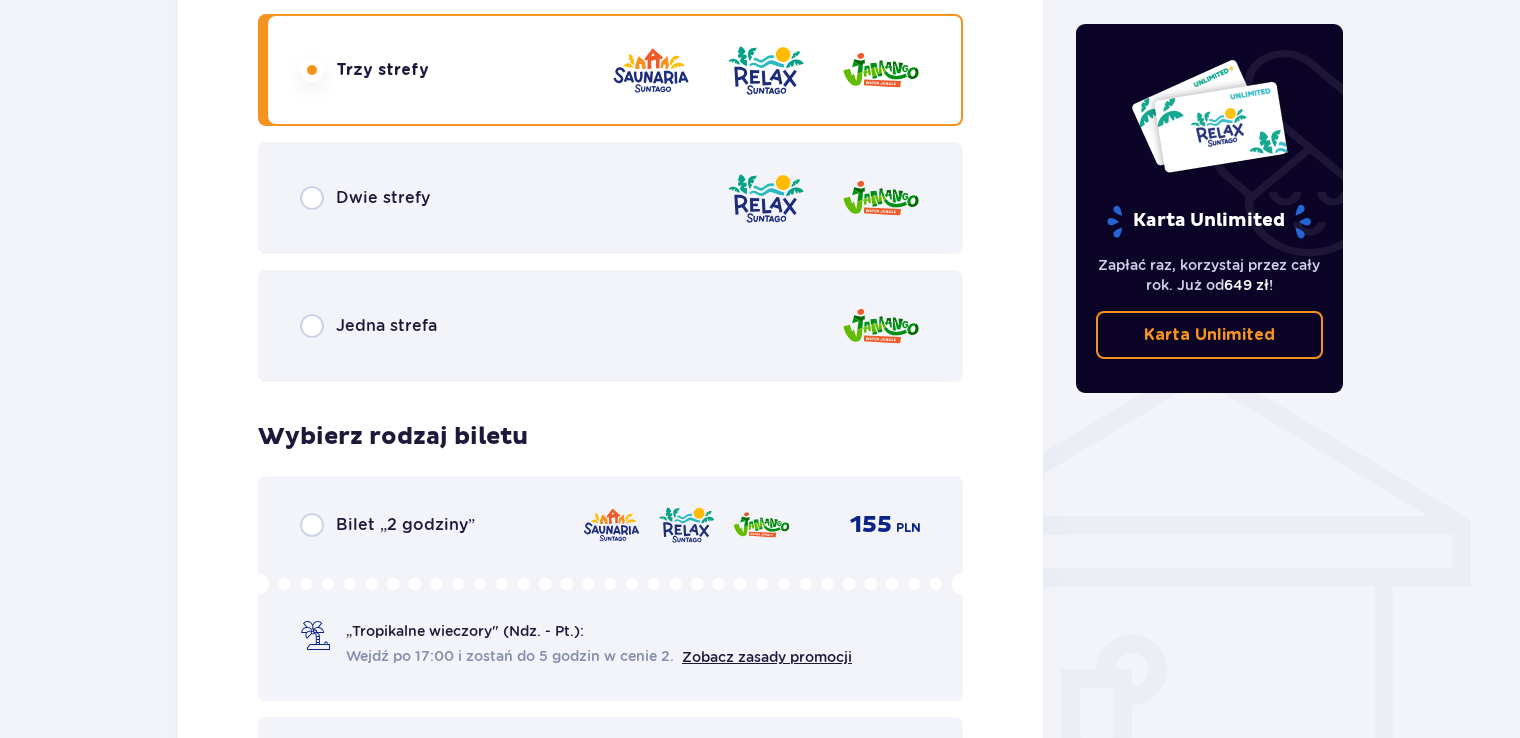 scroll, scrollTop: 1264, scrollLeft: 0, axis: vertical 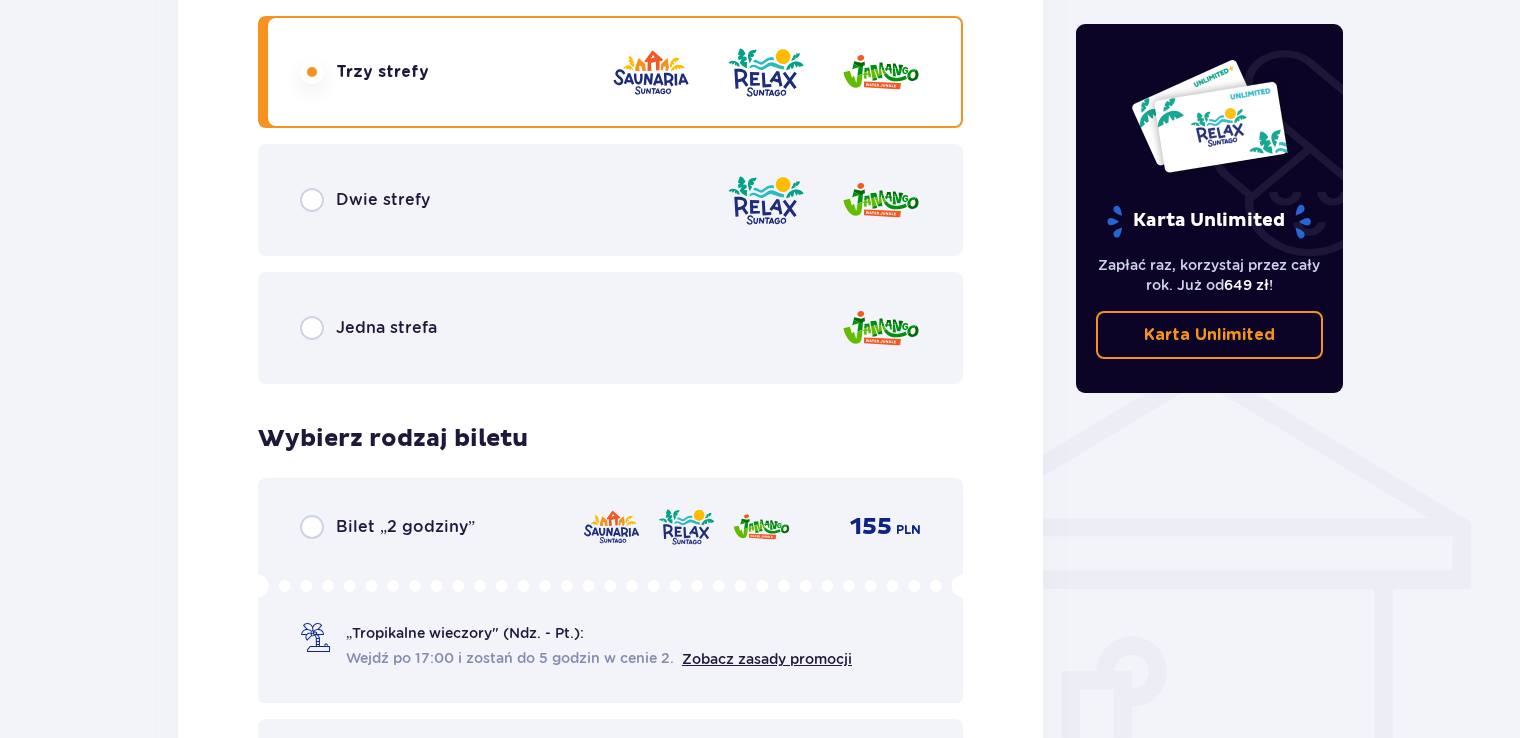 click on "Dwie strefy" at bounding box center (610, 200) 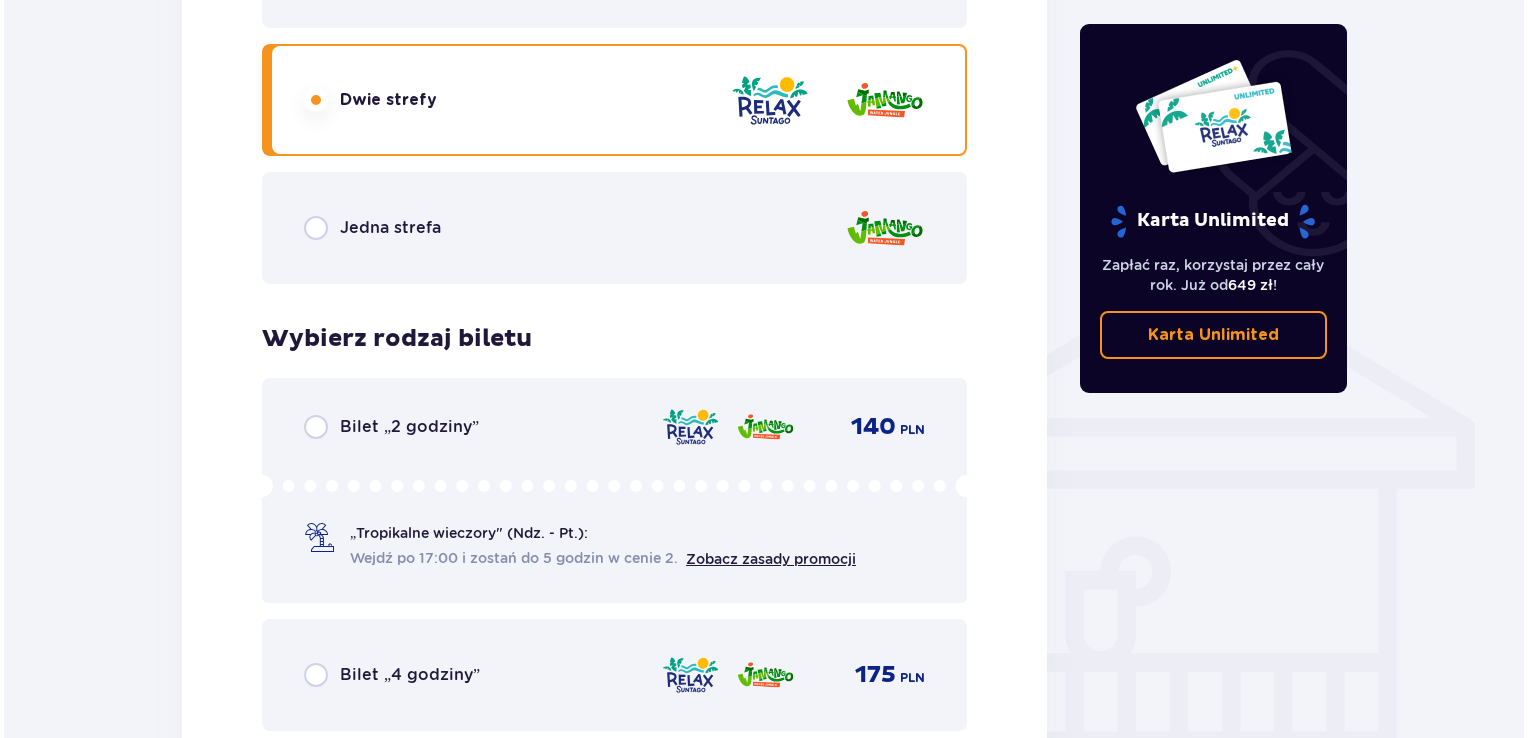 scroll, scrollTop: 1064, scrollLeft: 0, axis: vertical 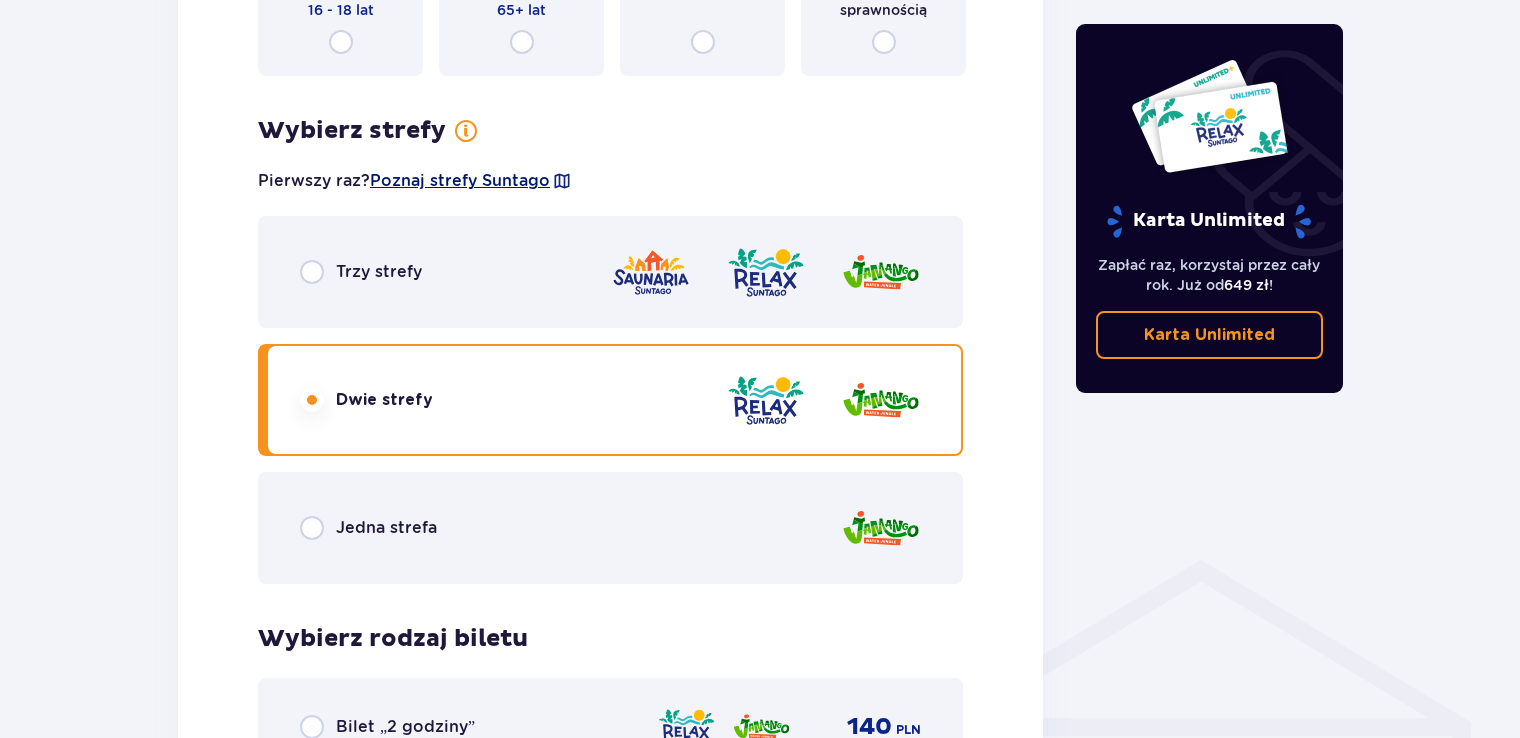 click on "Poznaj strefy Suntago" at bounding box center (460, 181) 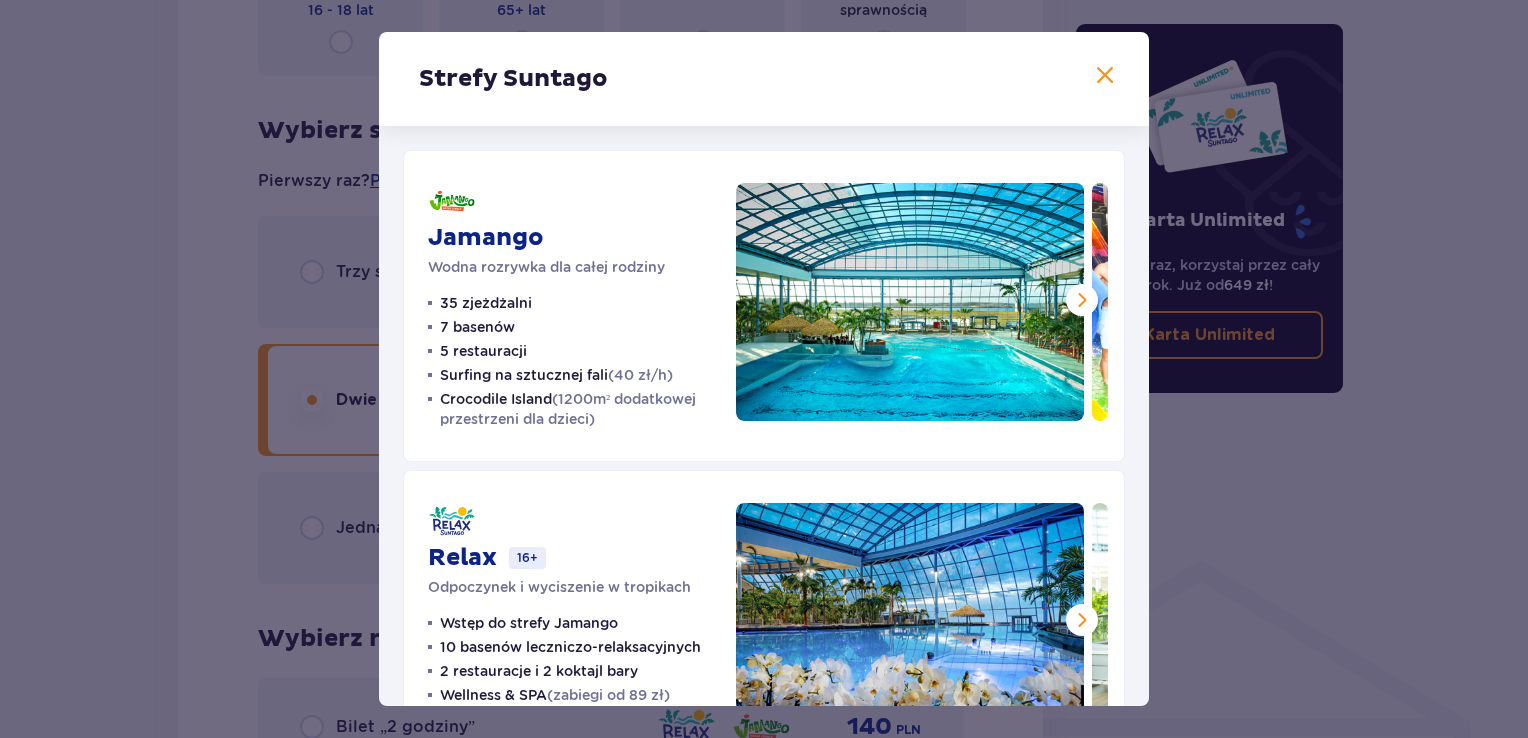 click at bounding box center [1082, 300] 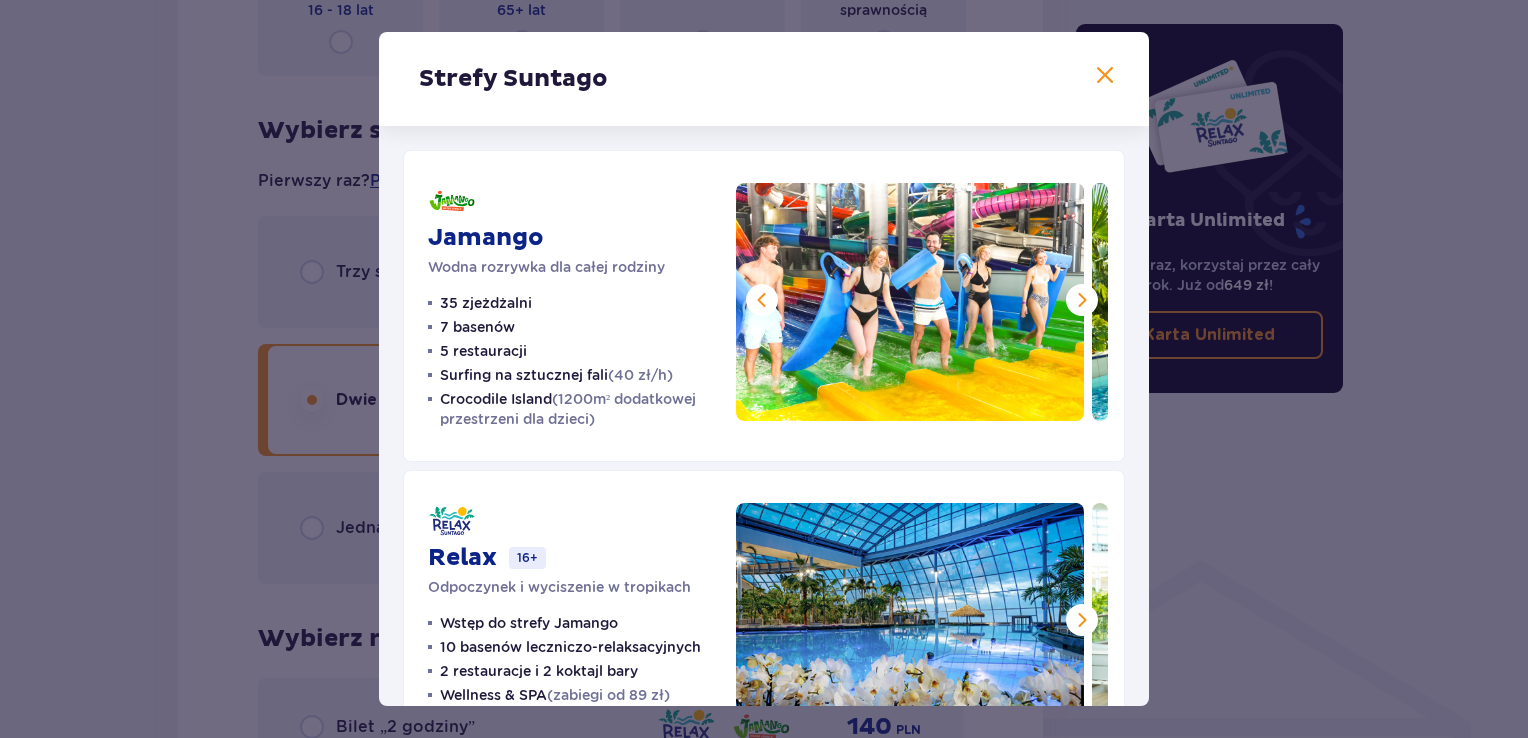 click at bounding box center [1082, 300] 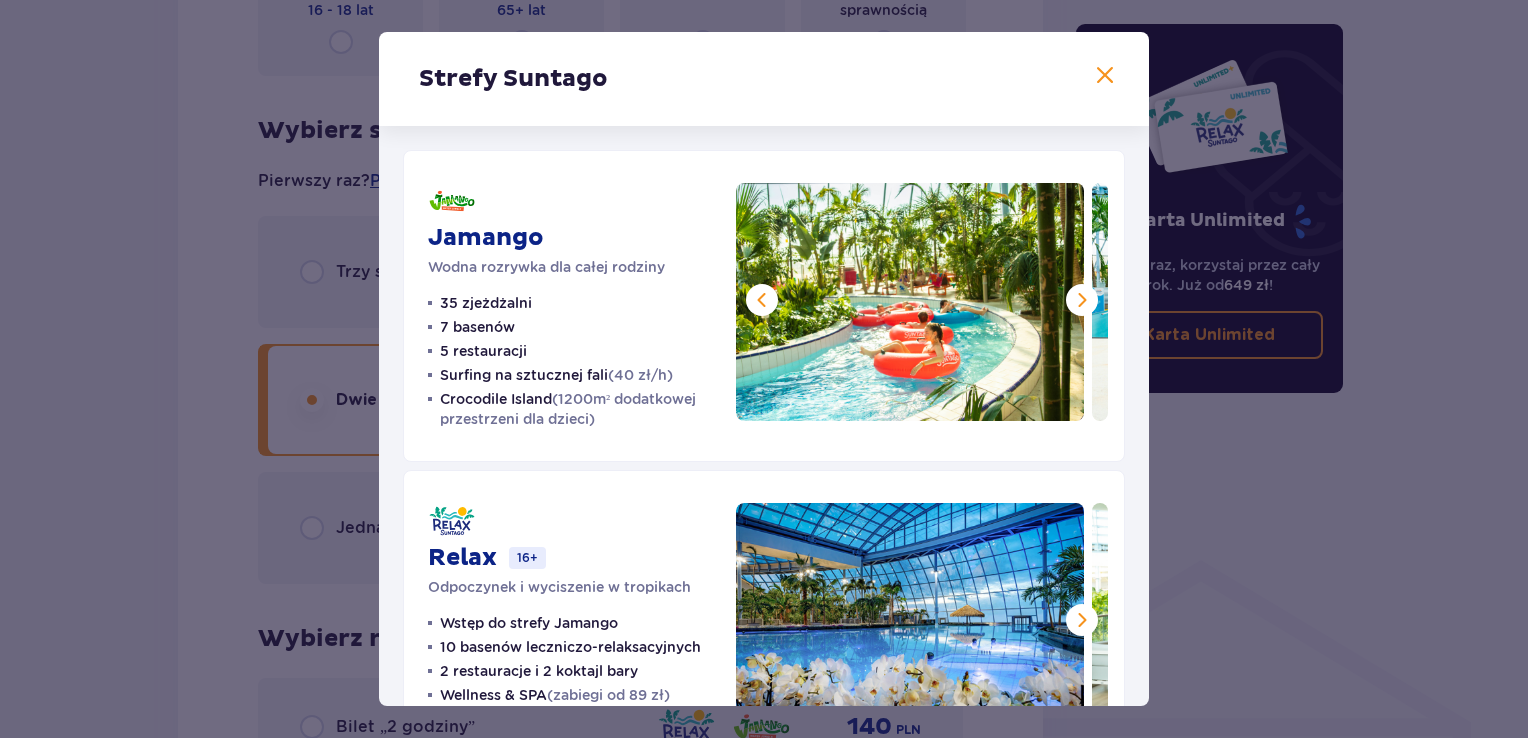 click at bounding box center (1082, 300) 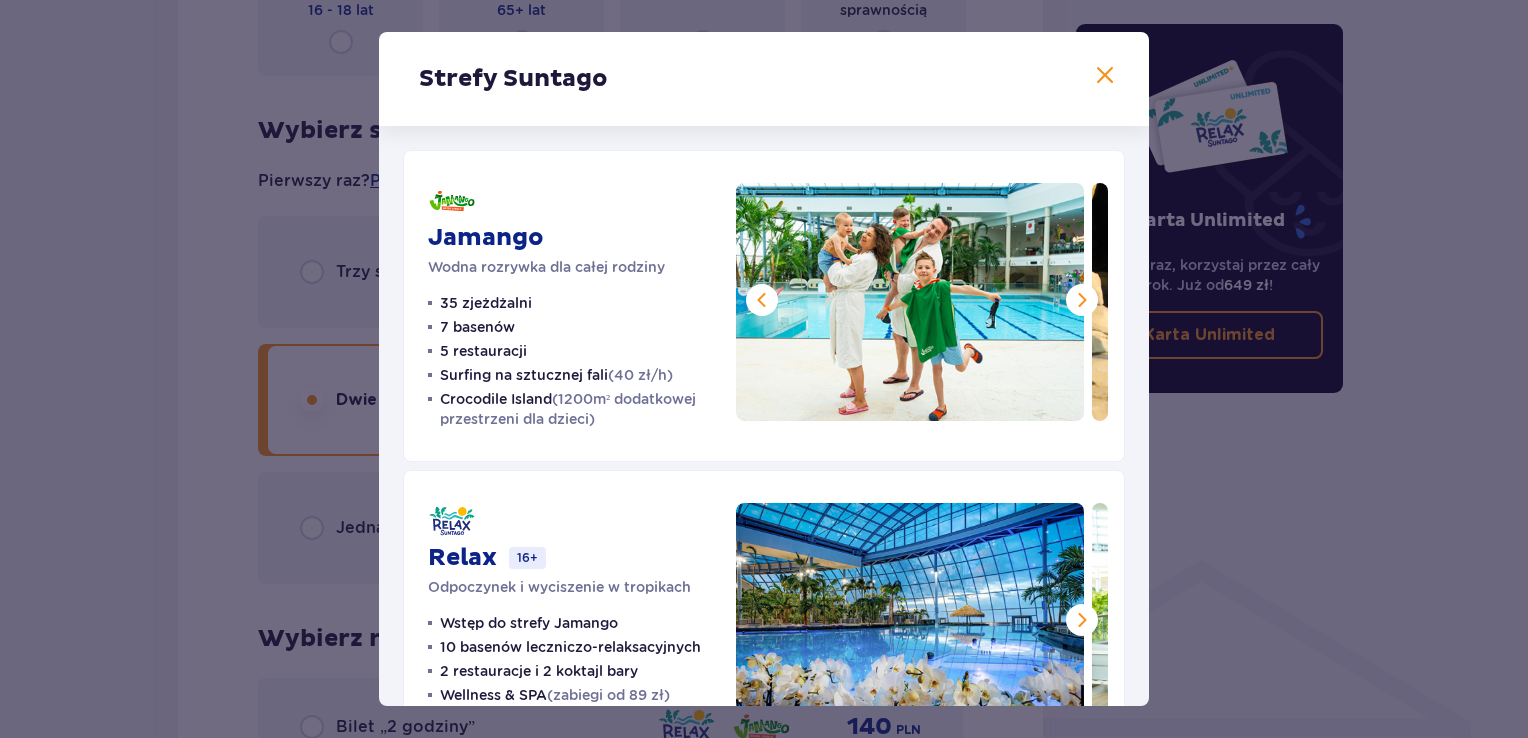 click at bounding box center (1082, 300) 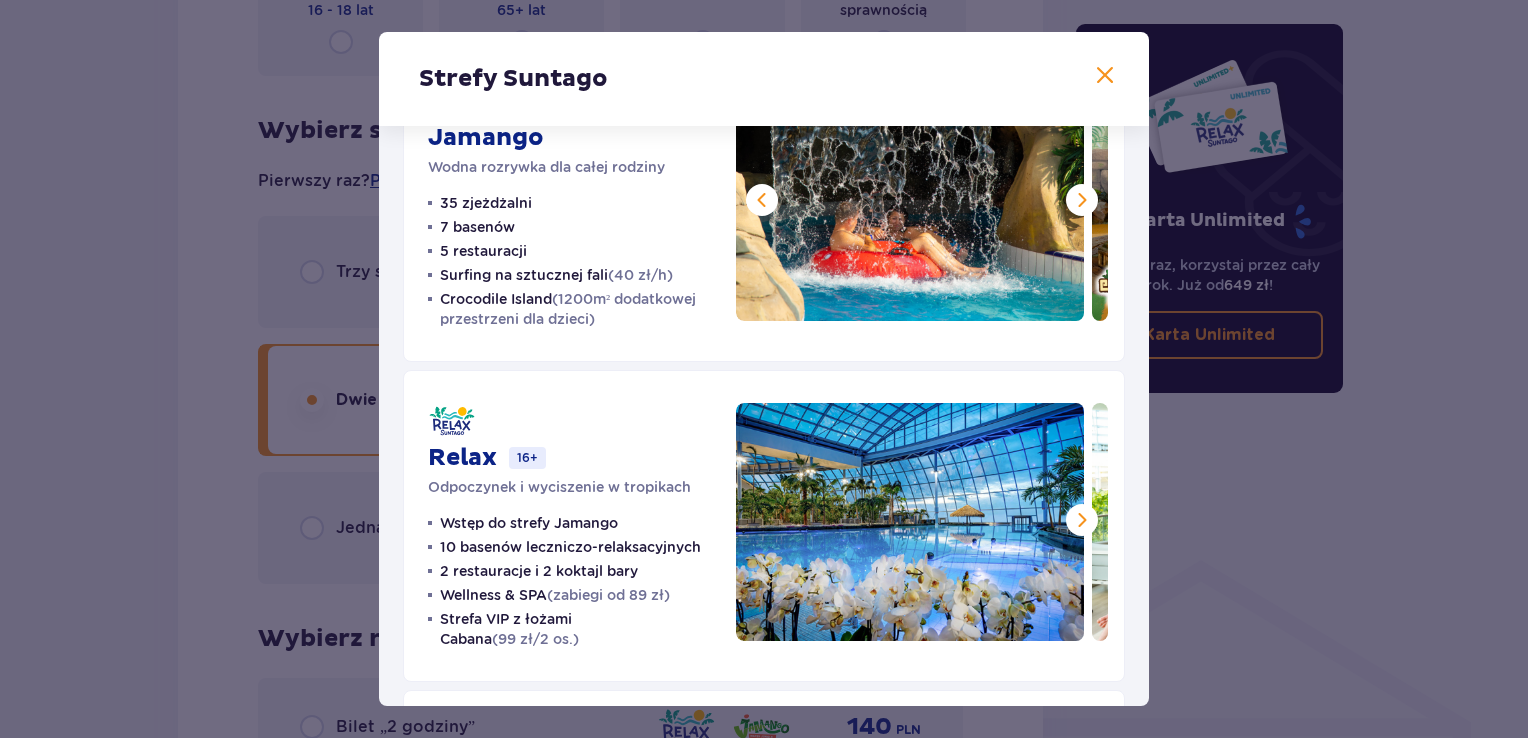scroll, scrollTop: 200, scrollLeft: 0, axis: vertical 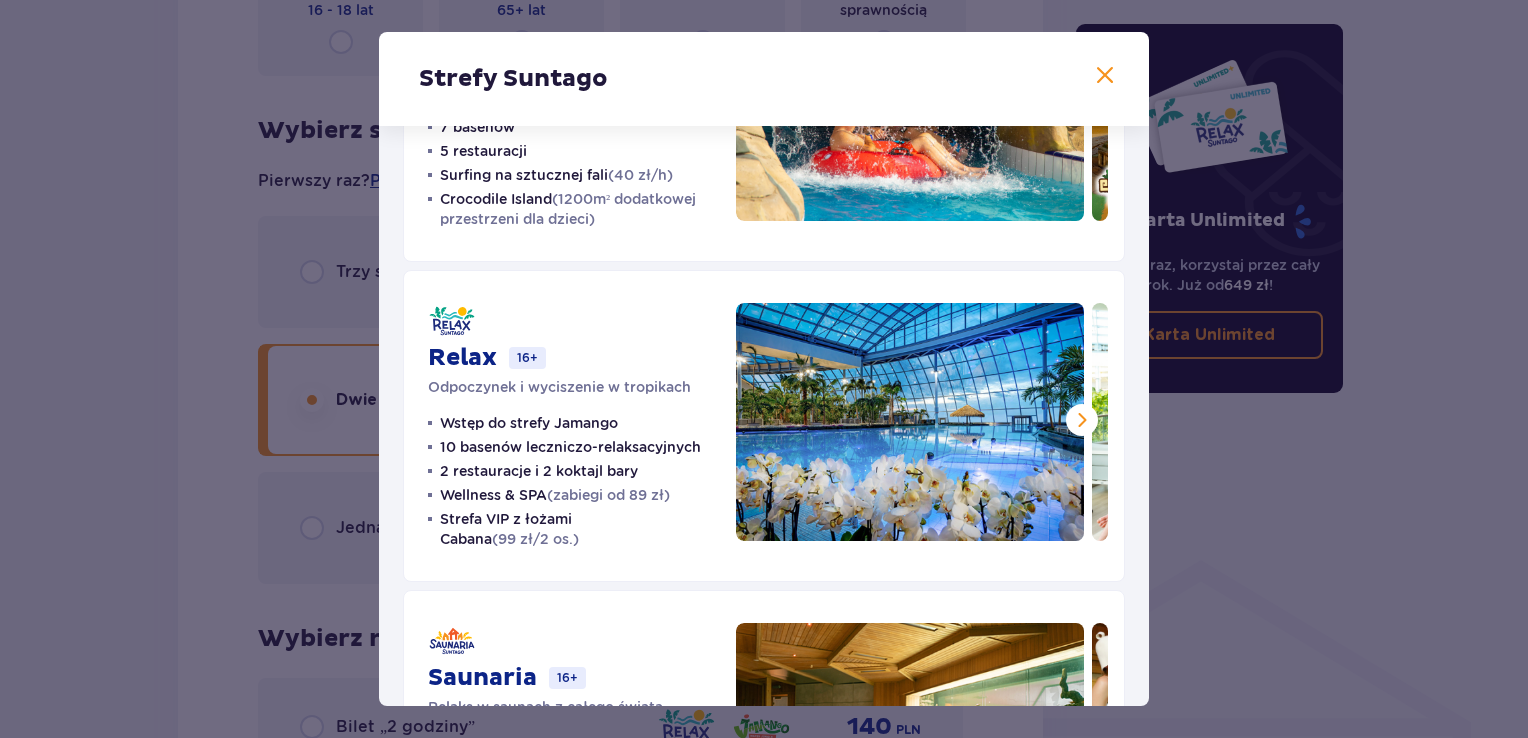 click at bounding box center [1082, 420] 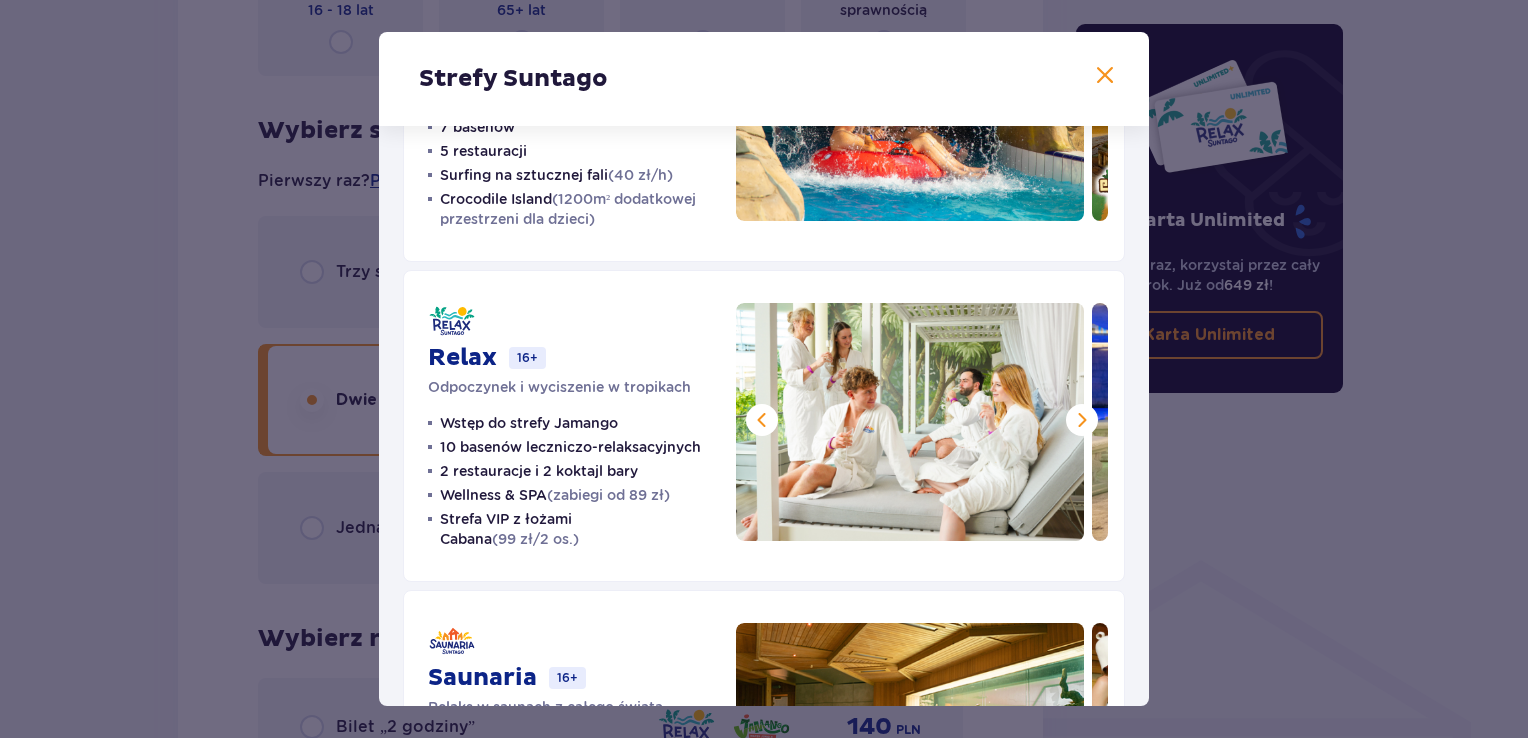 click at bounding box center [1082, 420] 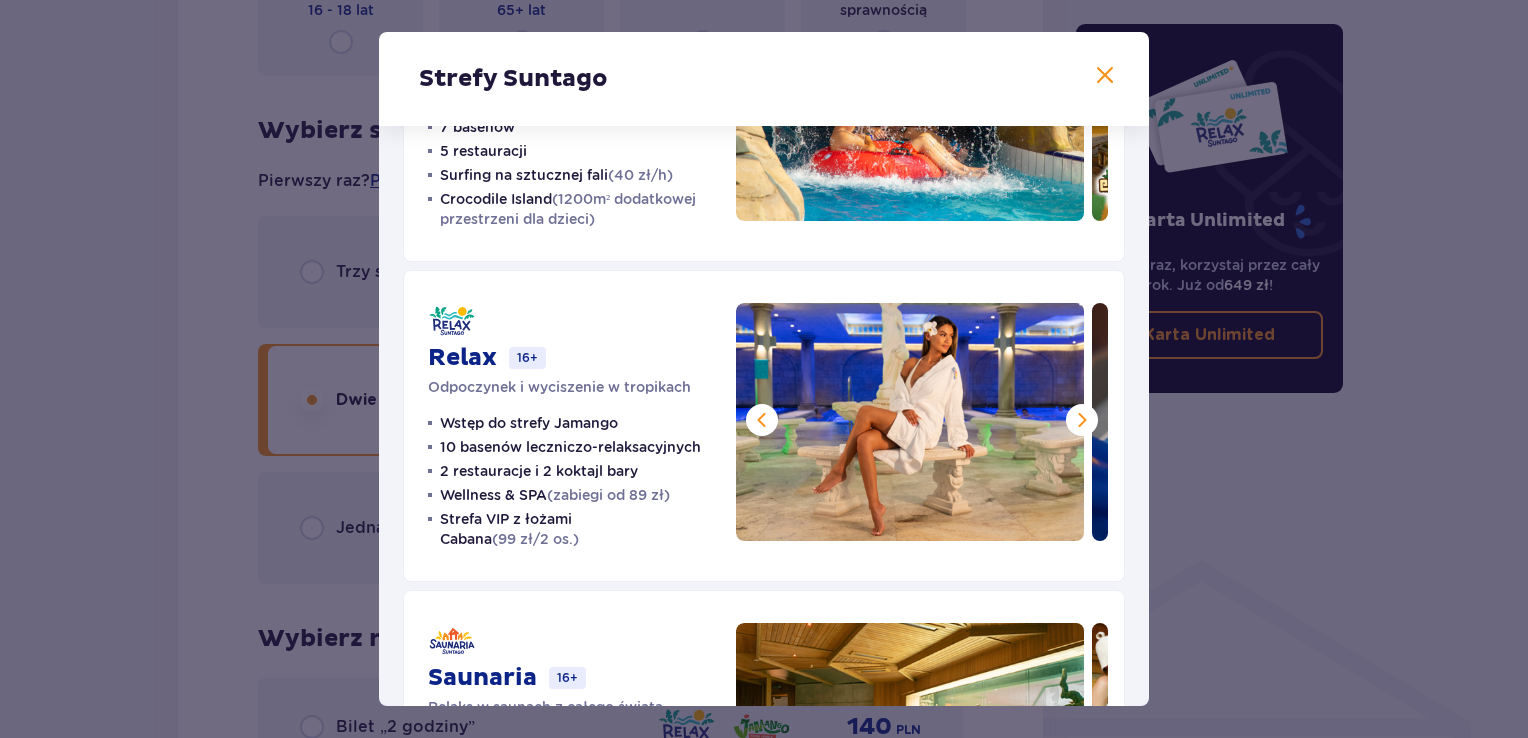 click at bounding box center (1082, 420) 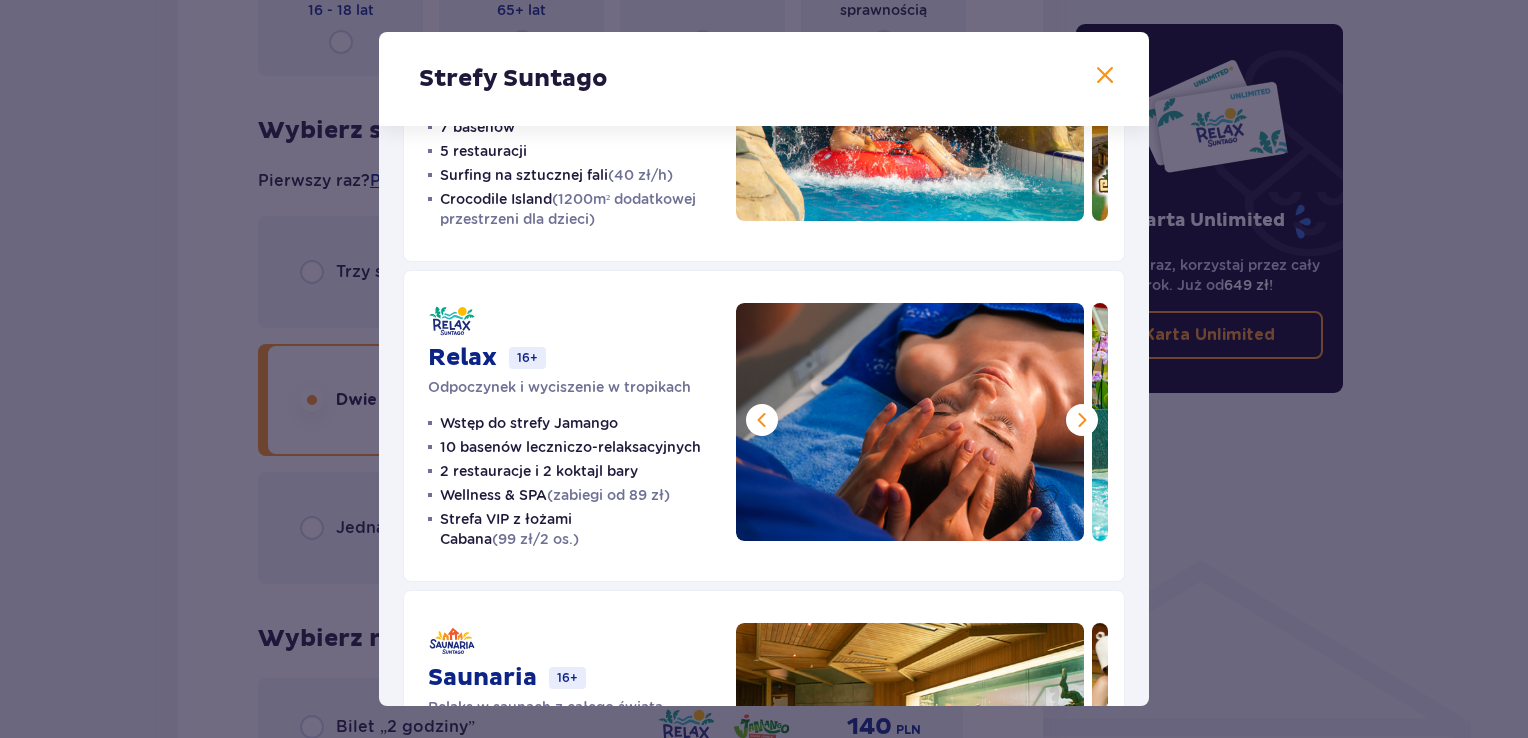 click at bounding box center [1082, 420] 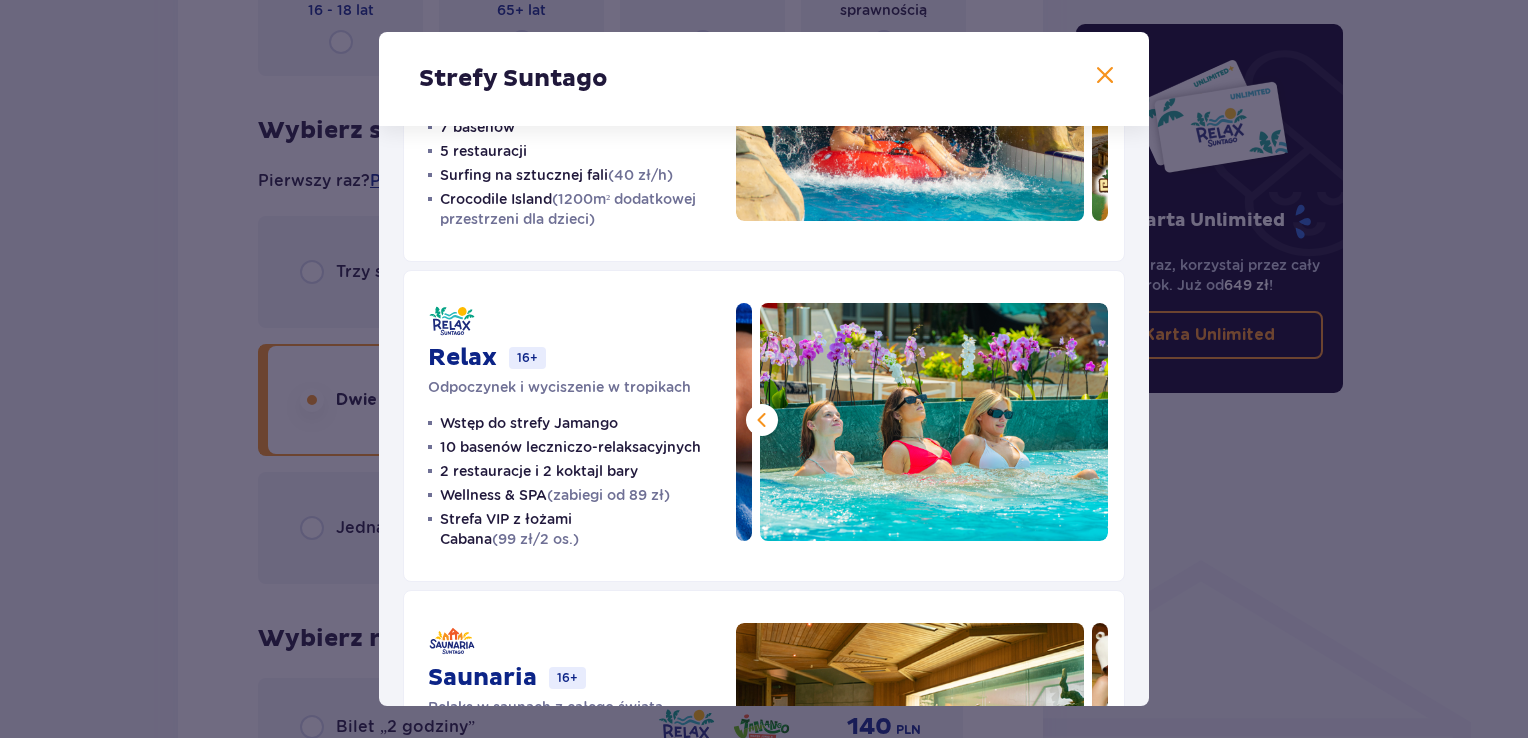 click at bounding box center [934, 422] 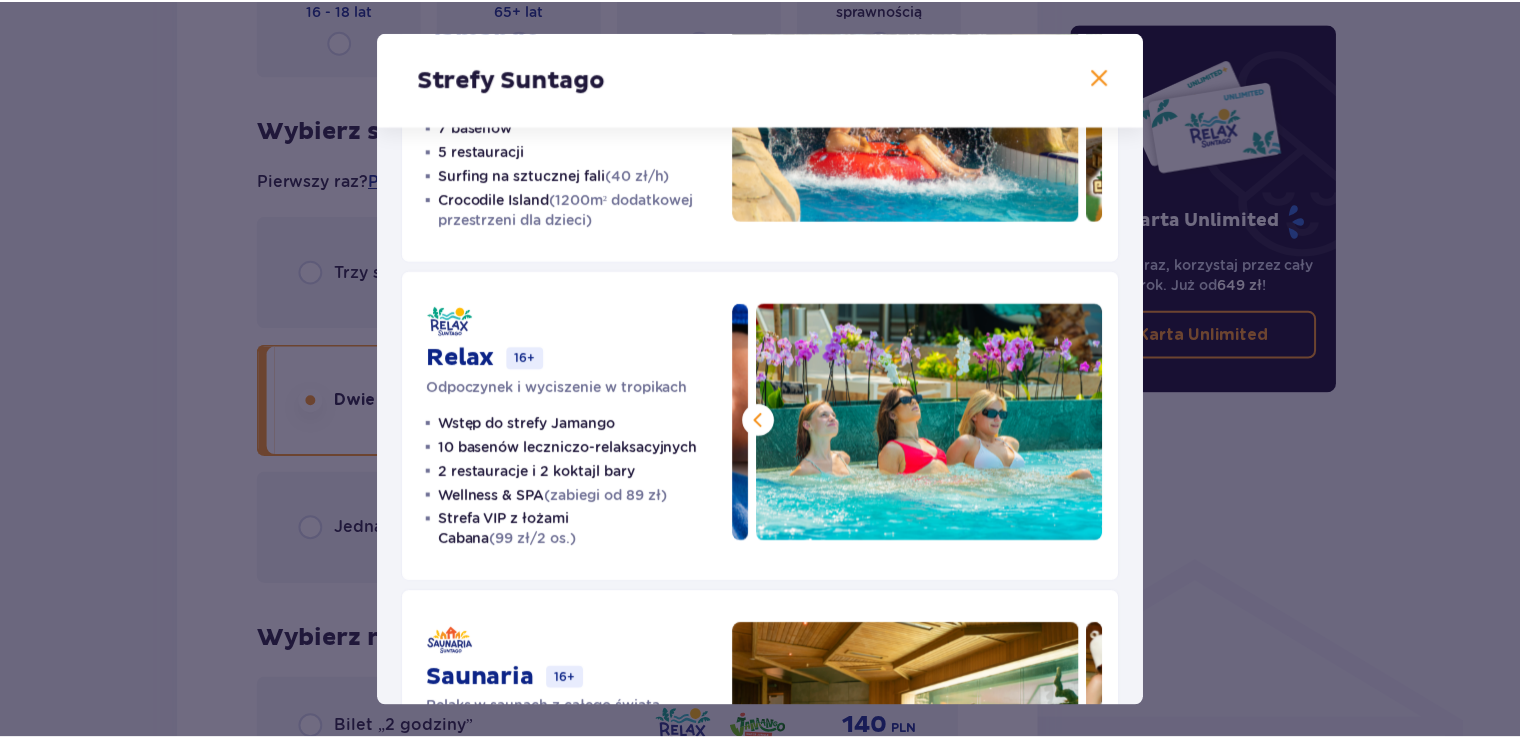 scroll, scrollTop: 410, scrollLeft: 0, axis: vertical 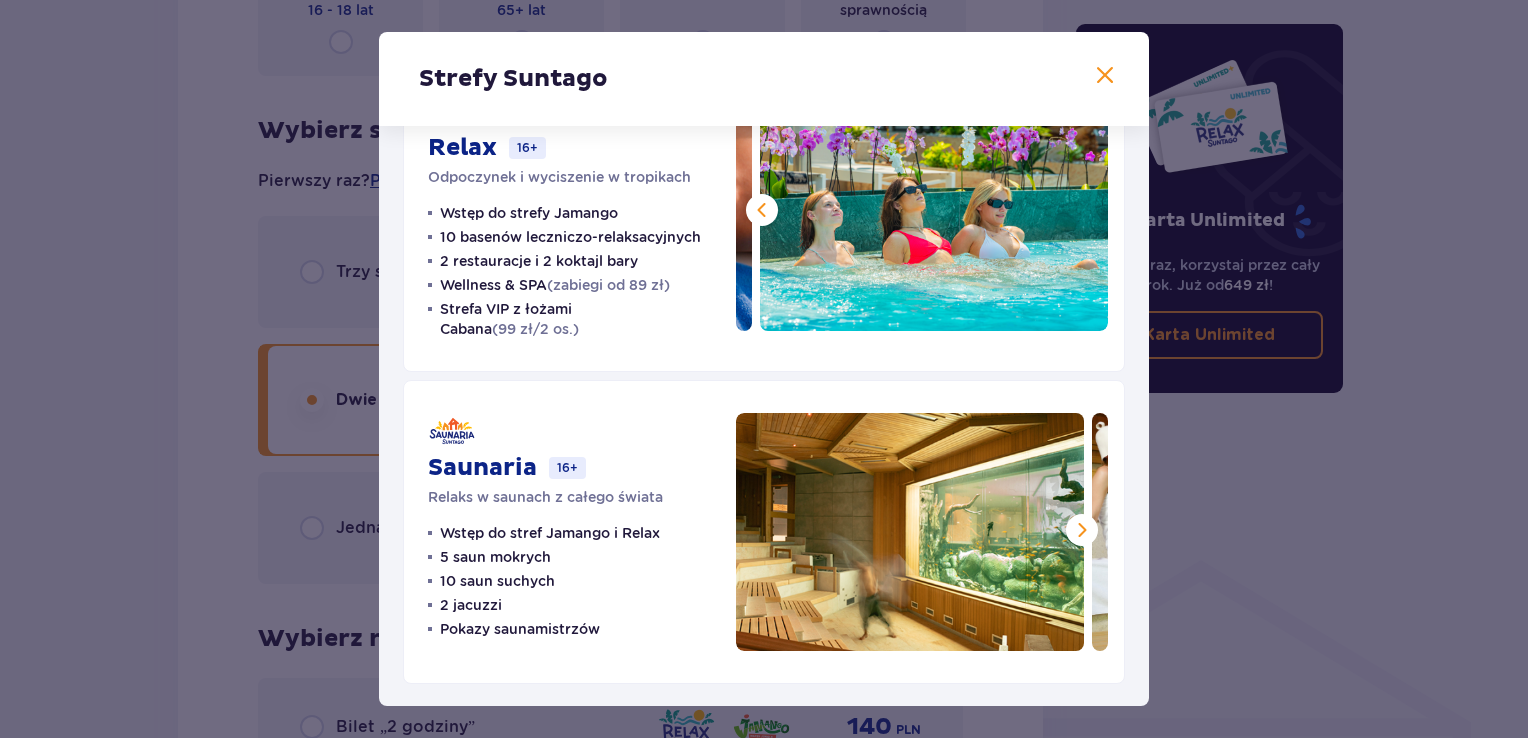 click at bounding box center [1082, 530] 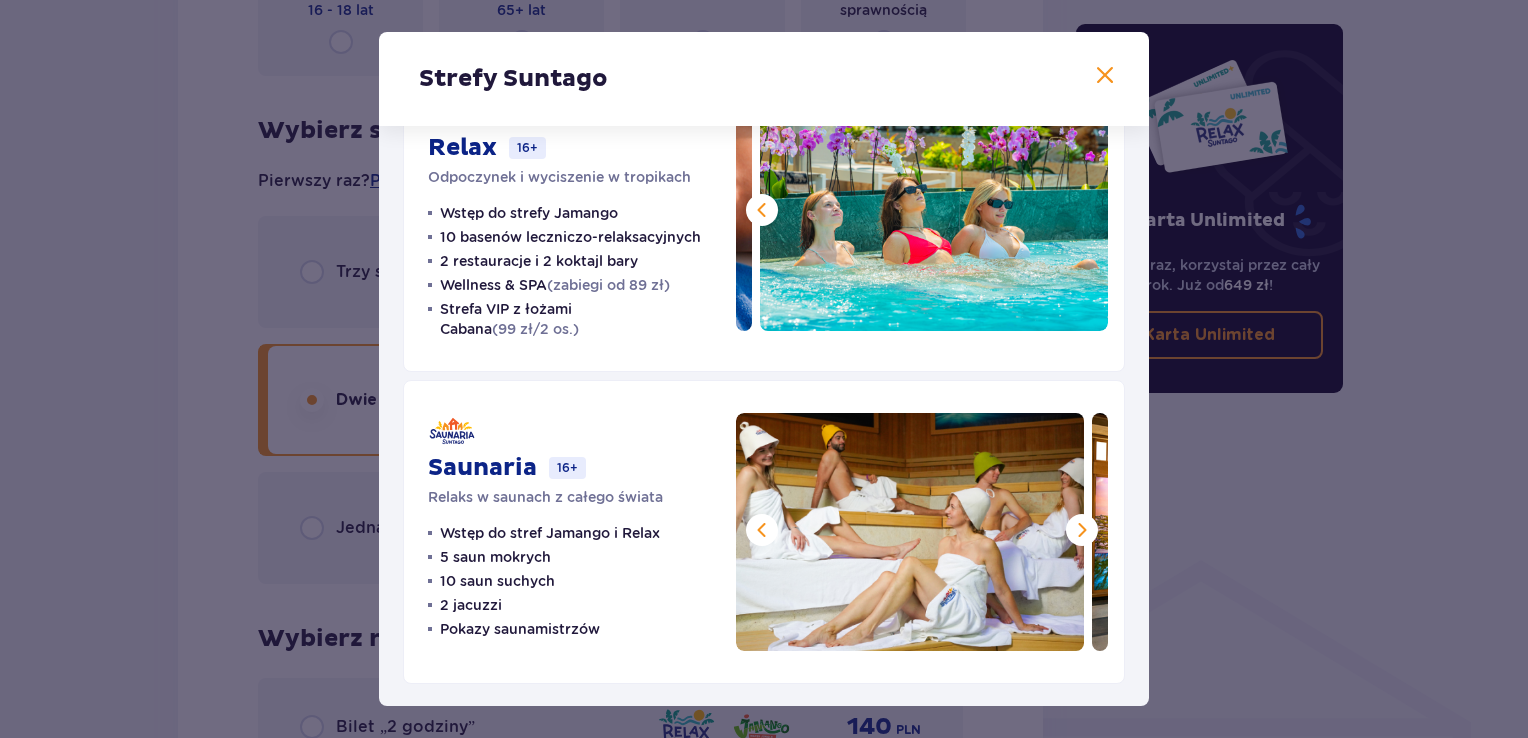 click at bounding box center (1082, 530) 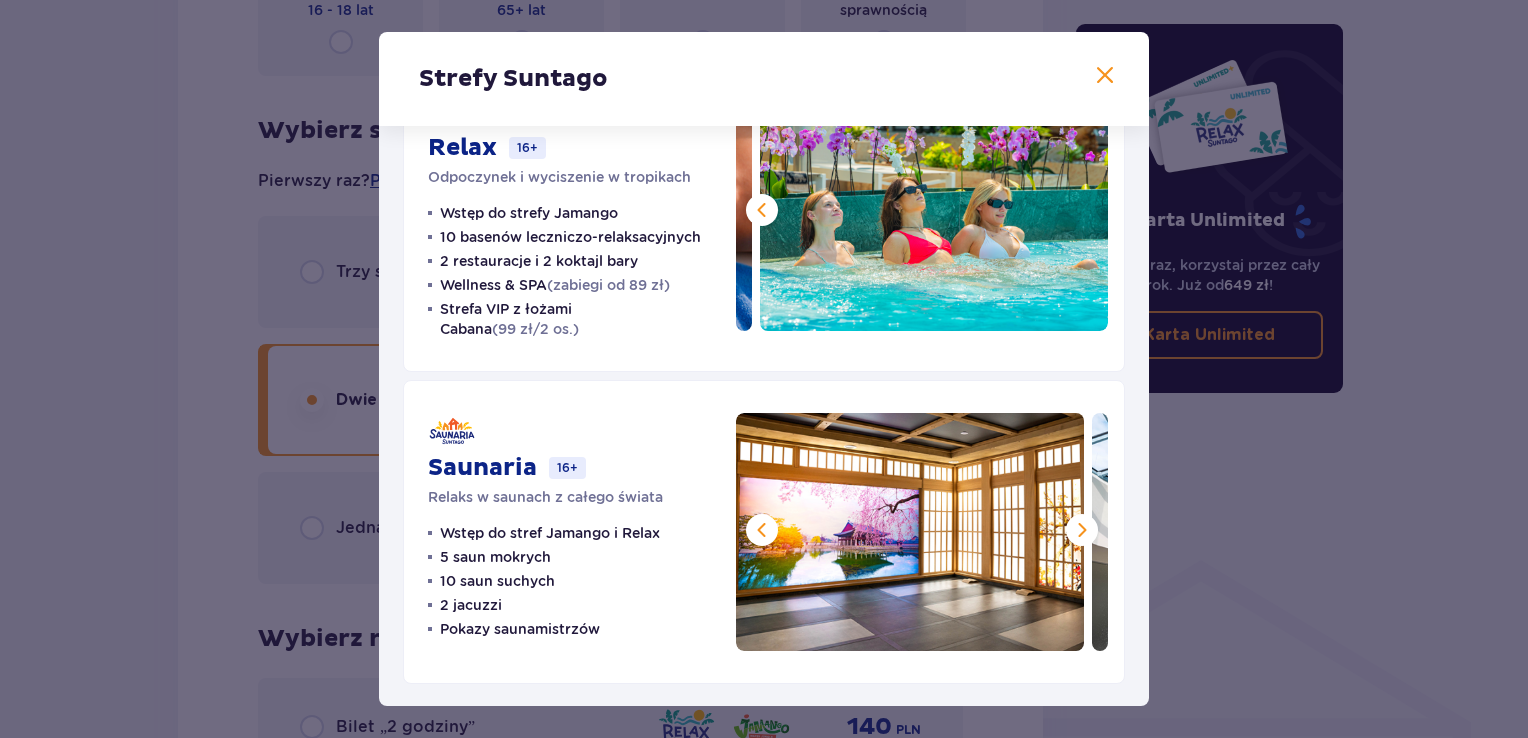 click at bounding box center [1082, 530] 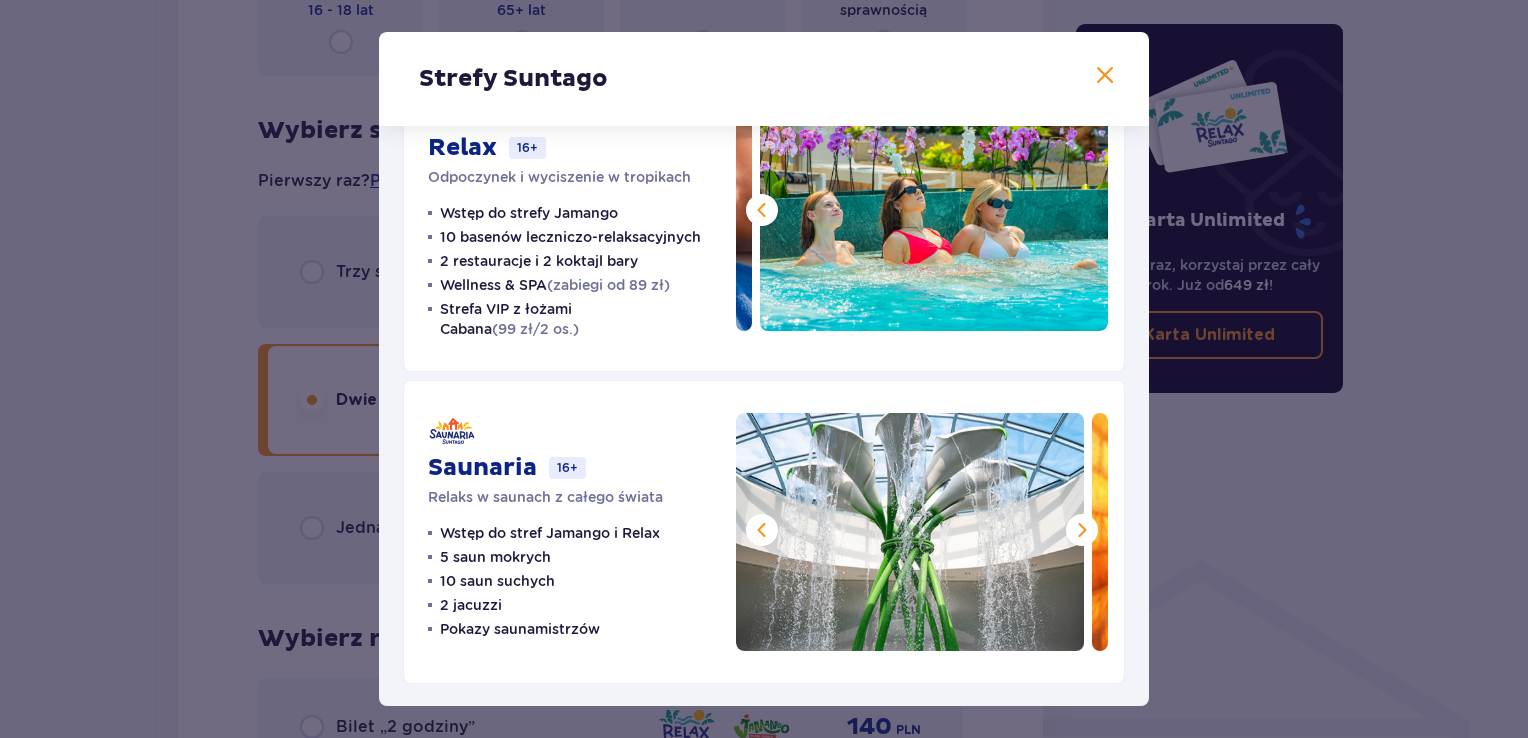 click at bounding box center (1082, 530) 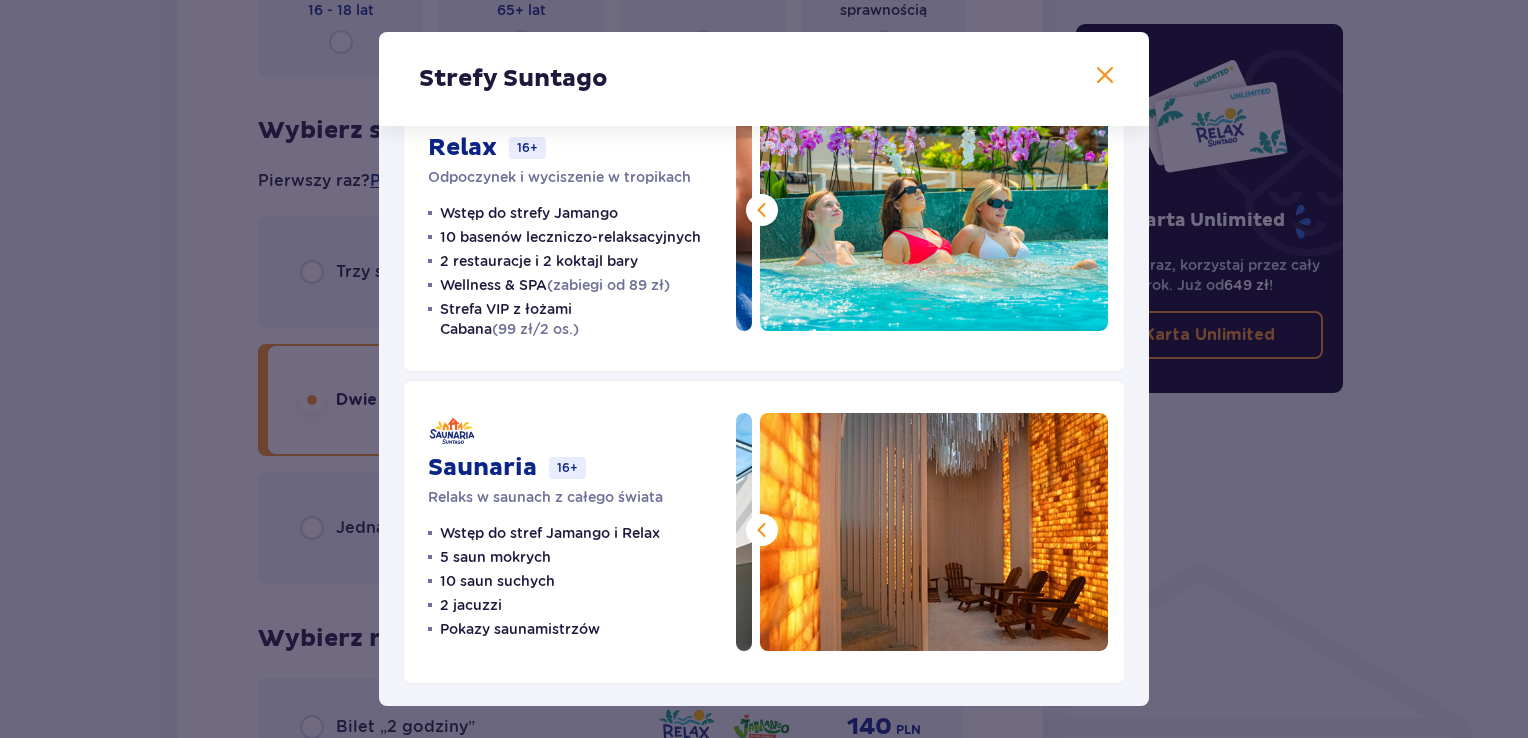 click at bounding box center [934, 532] 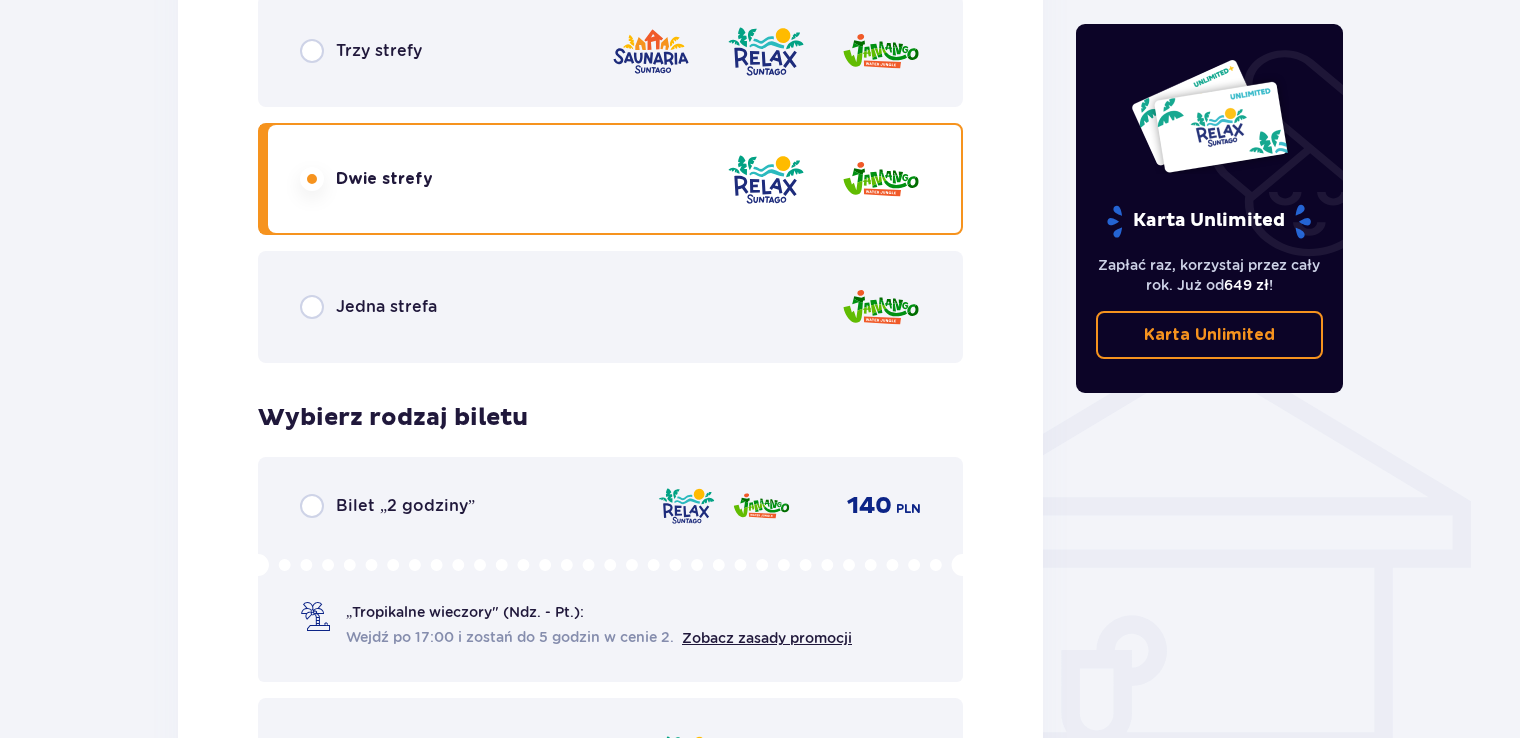 scroll, scrollTop: 1164, scrollLeft: 0, axis: vertical 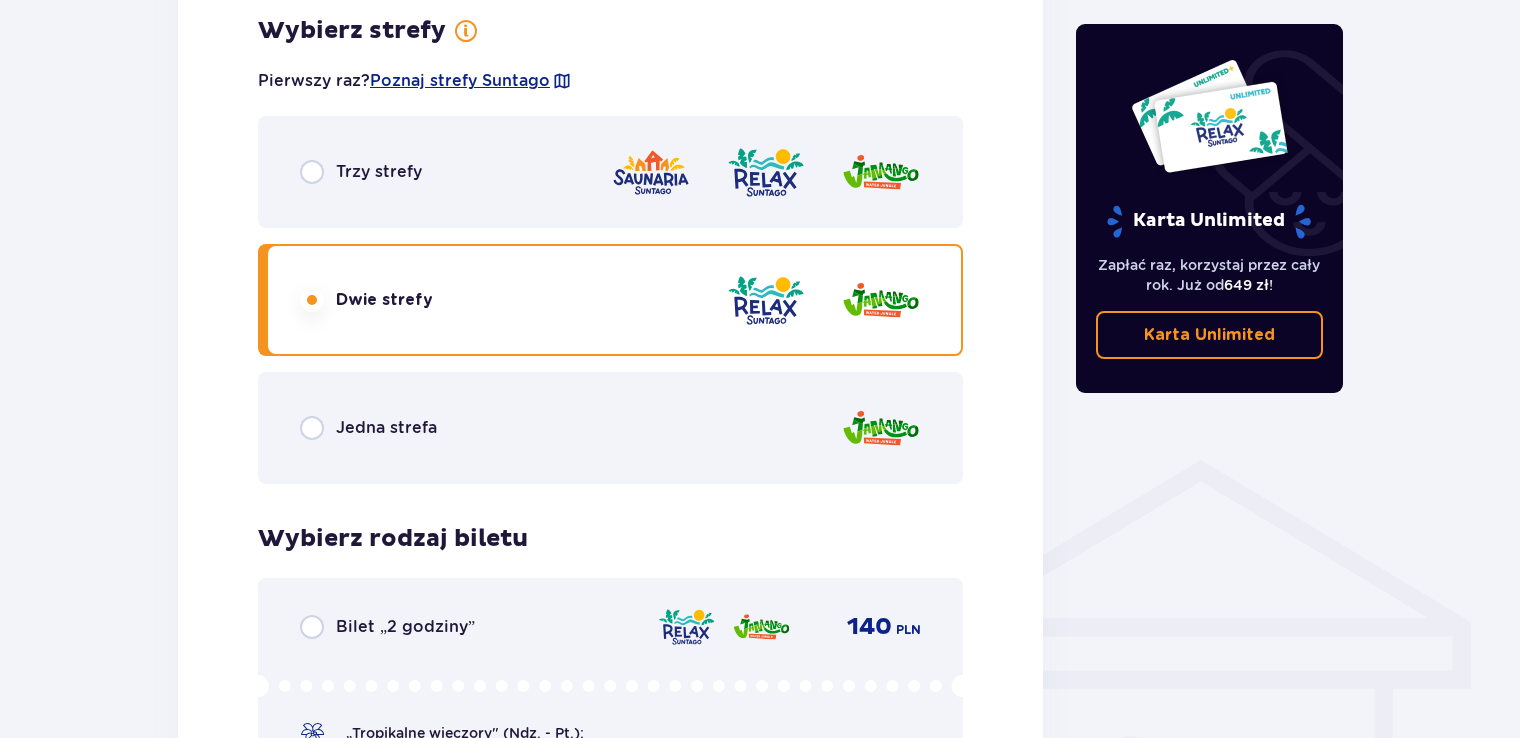 click on "Trzy strefy" at bounding box center (610, 172) 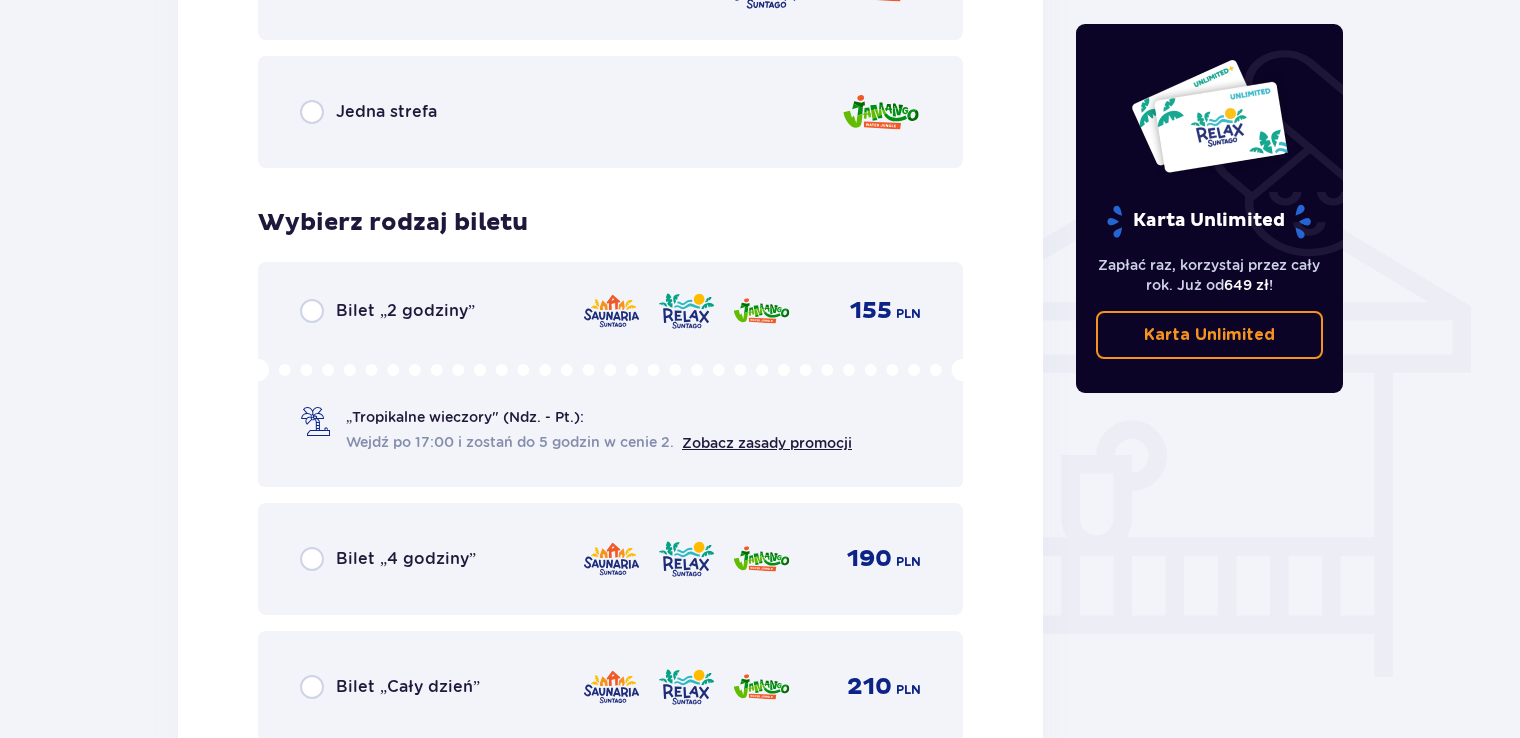scroll, scrollTop: 1564, scrollLeft: 0, axis: vertical 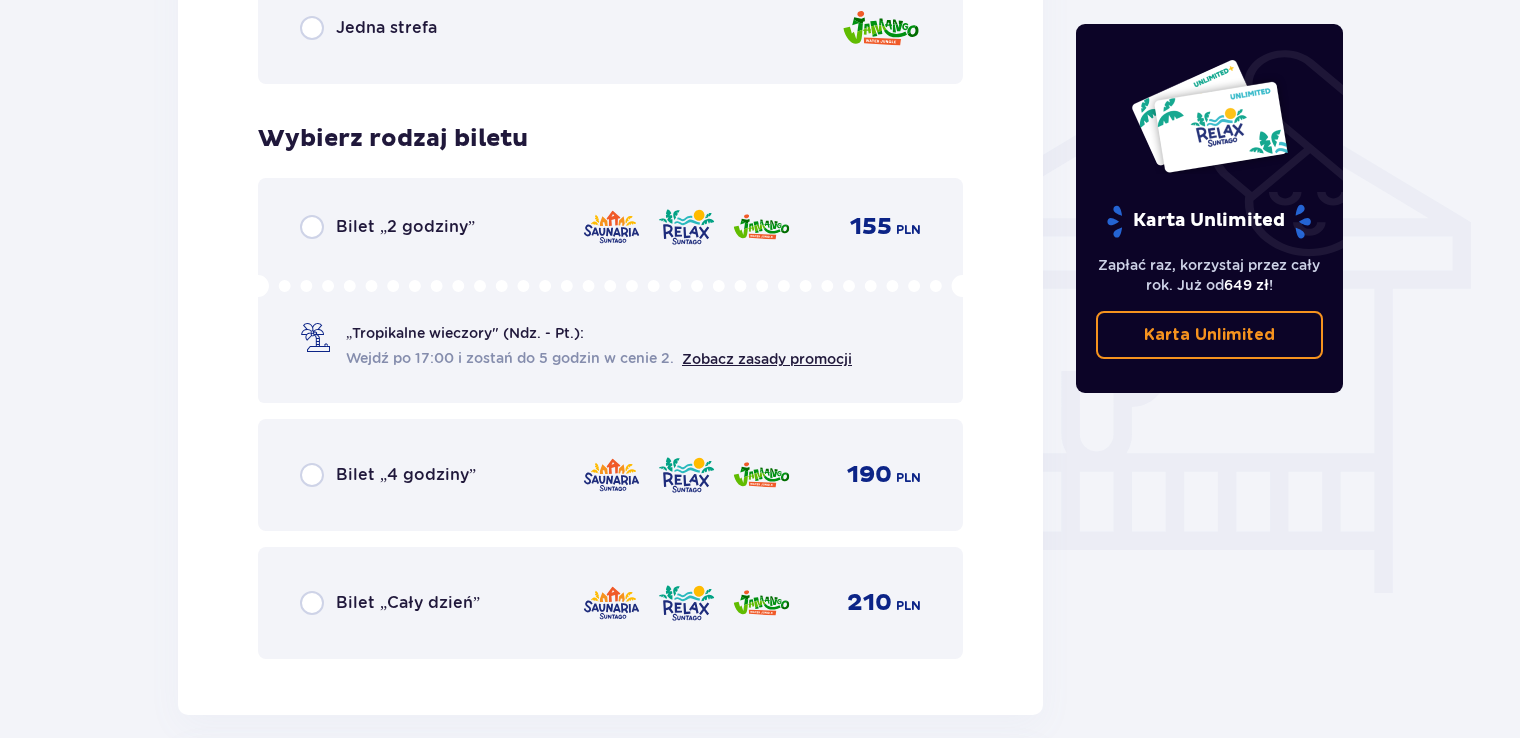 click on "Bilet „4 godziny” 190 PLN" at bounding box center (610, 475) 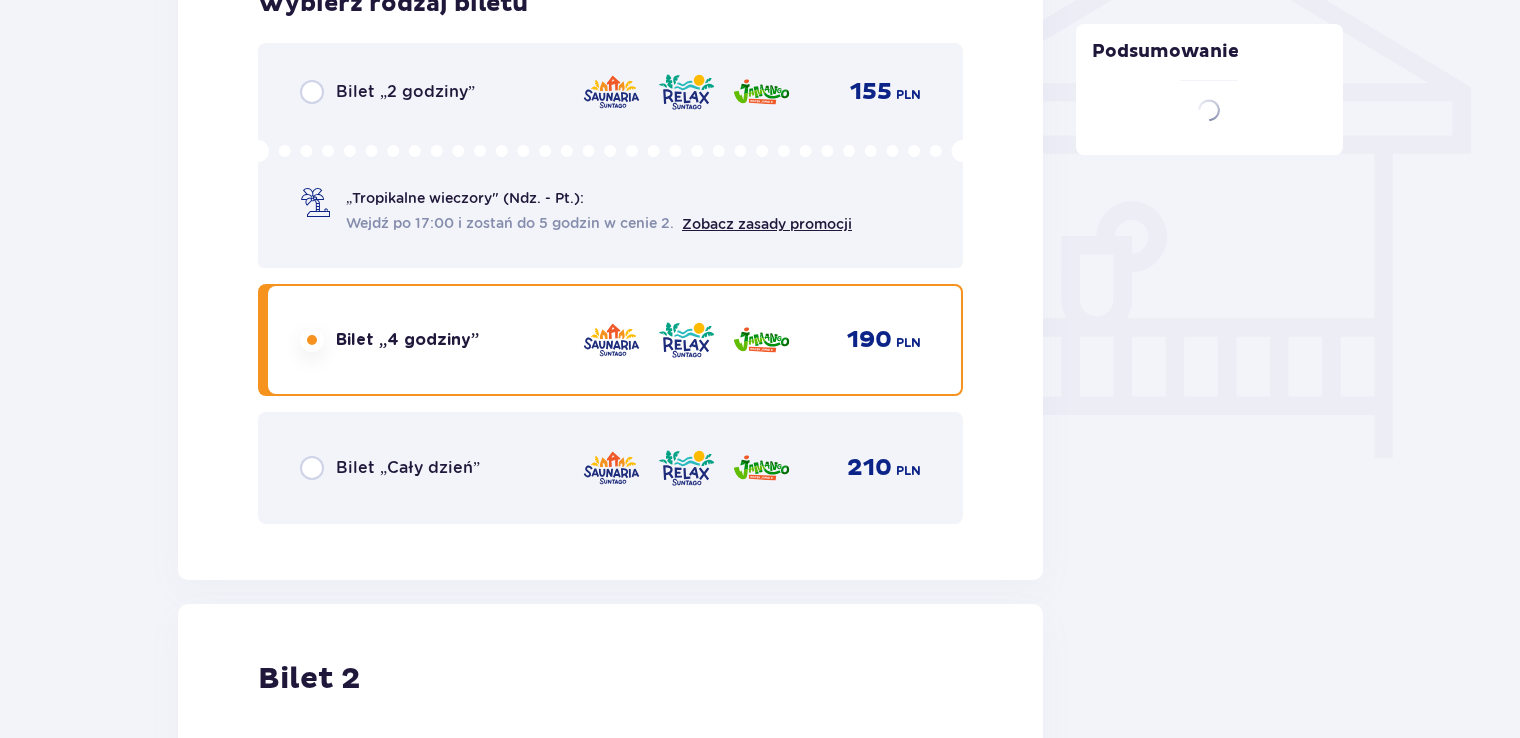 scroll, scrollTop: 2278, scrollLeft: 0, axis: vertical 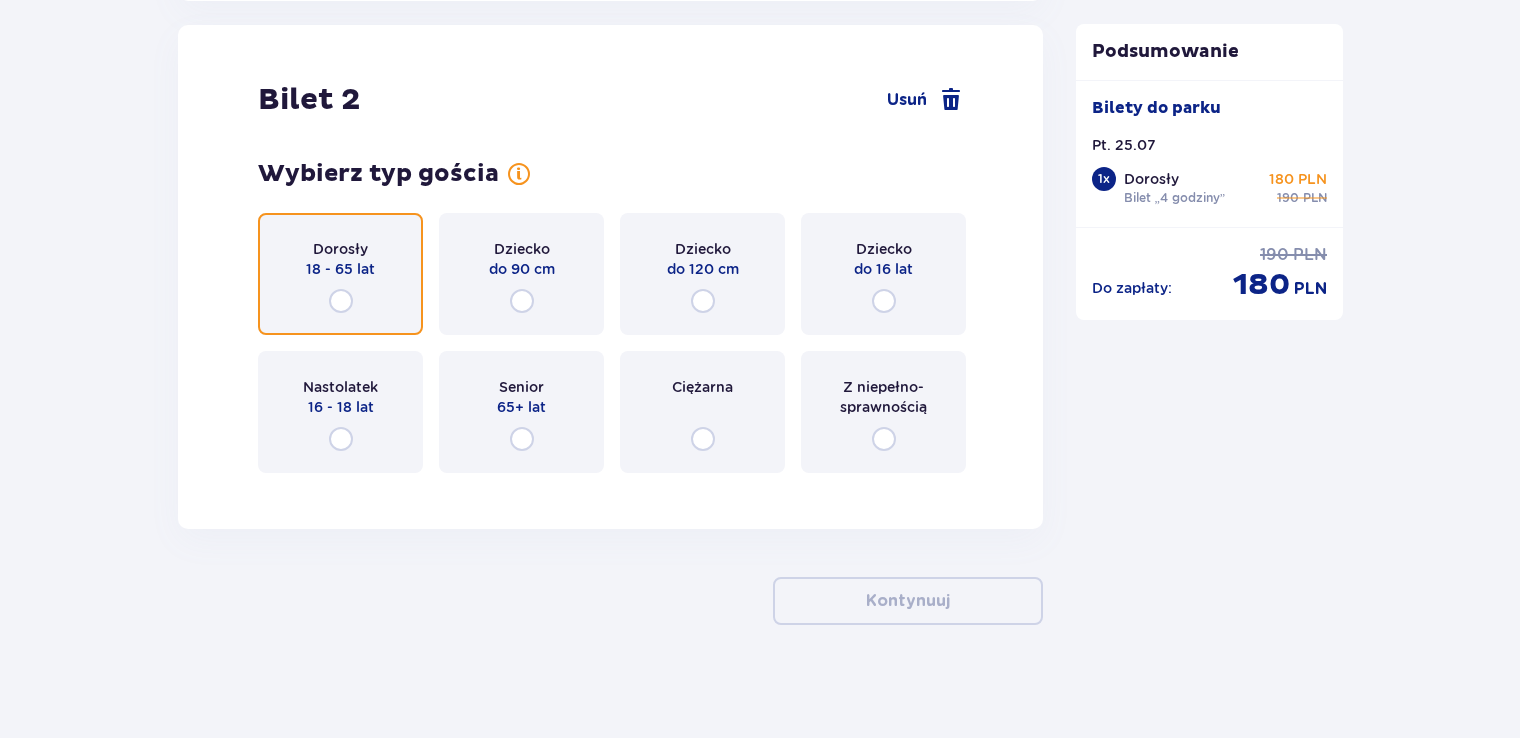 click at bounding box center (341, 301) 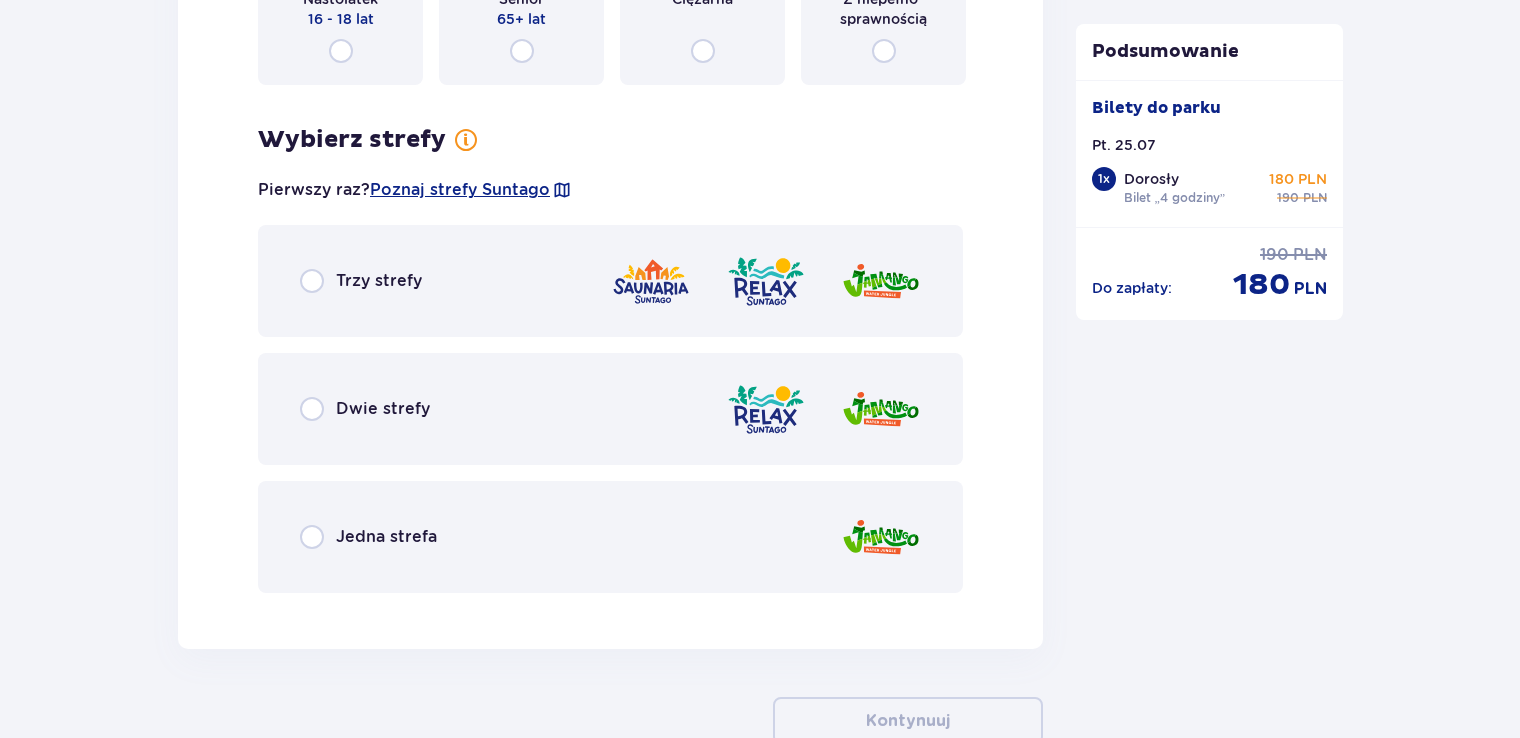 scroll, scrollTop: 2566, scrollLeft: 0, axis: vertical 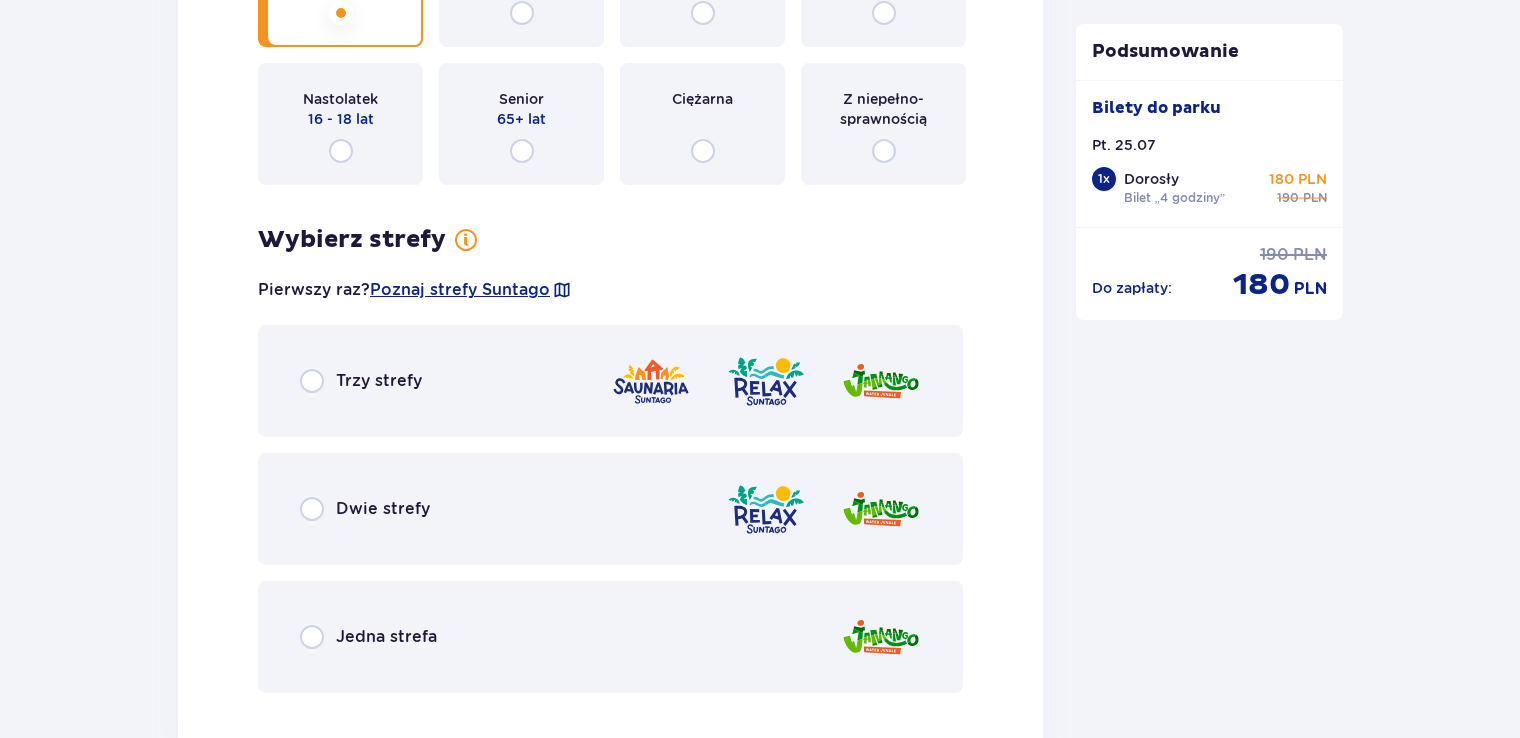 click on "Trzy strefy" at bounding box center (379, 381) 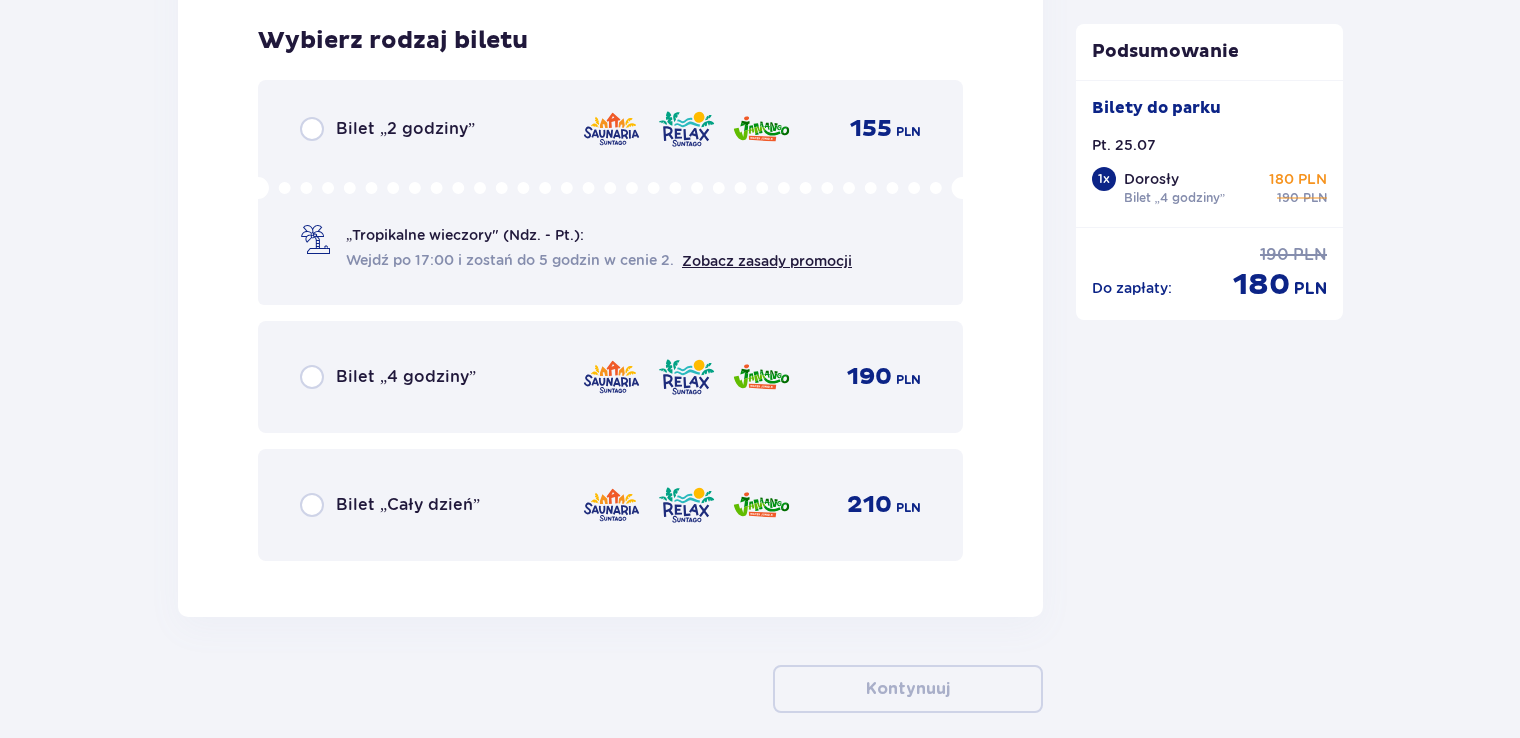 scroll, scrollTop: 3274, scrollLeft: 0, axis: vertical 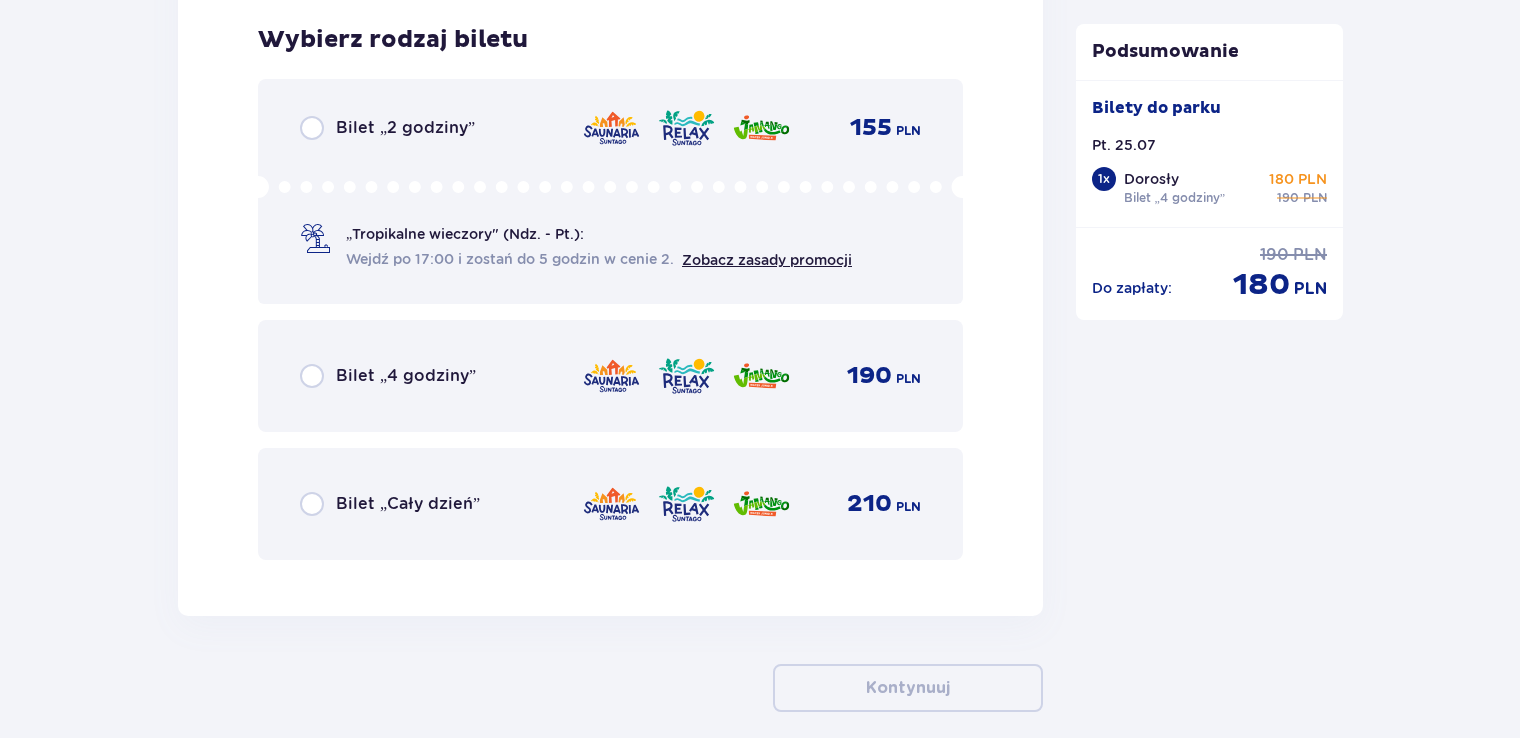 click on "Bilet „4 godziny”" at bounding box center [406, 376] 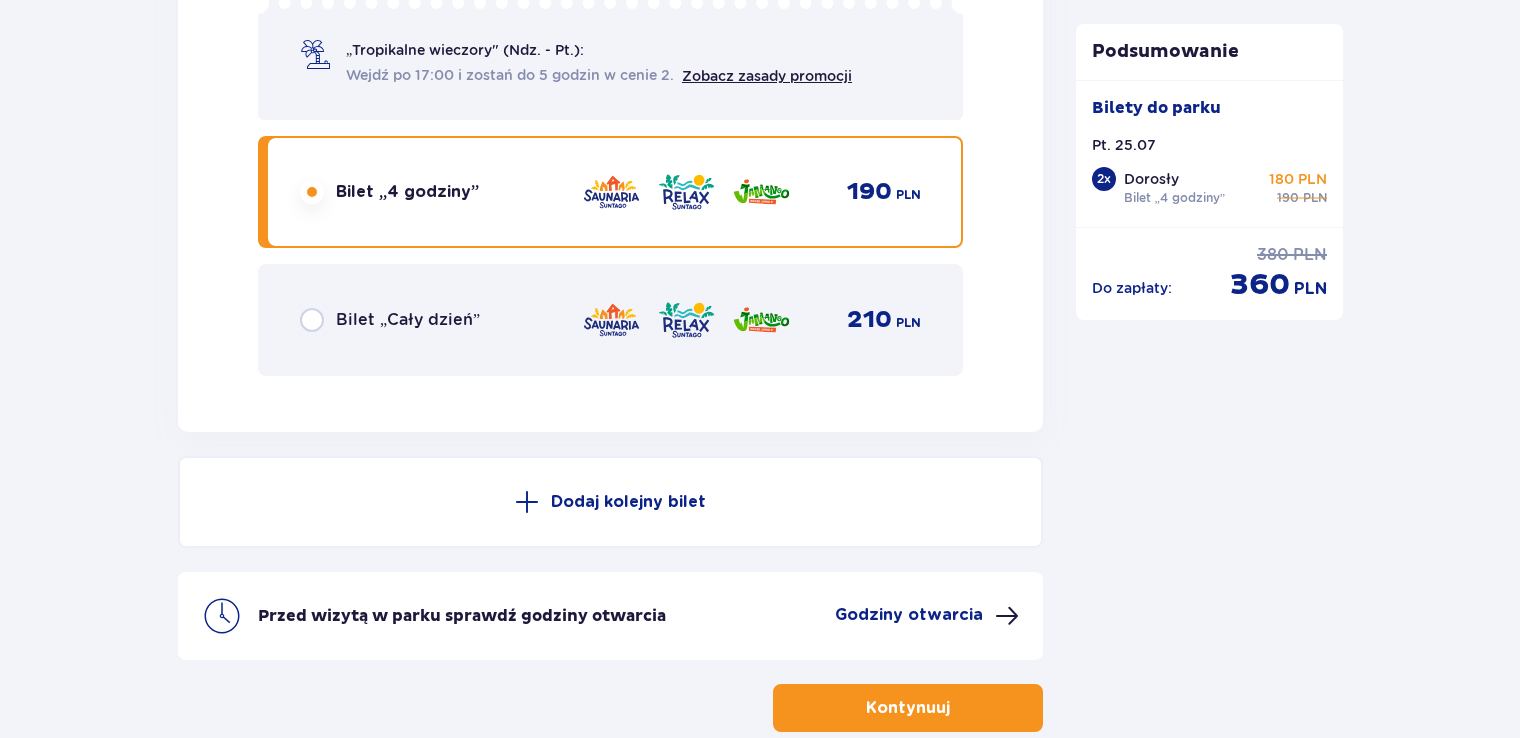scroll, scrollTop: 3569, scrollLeft: 0, axis: vertical 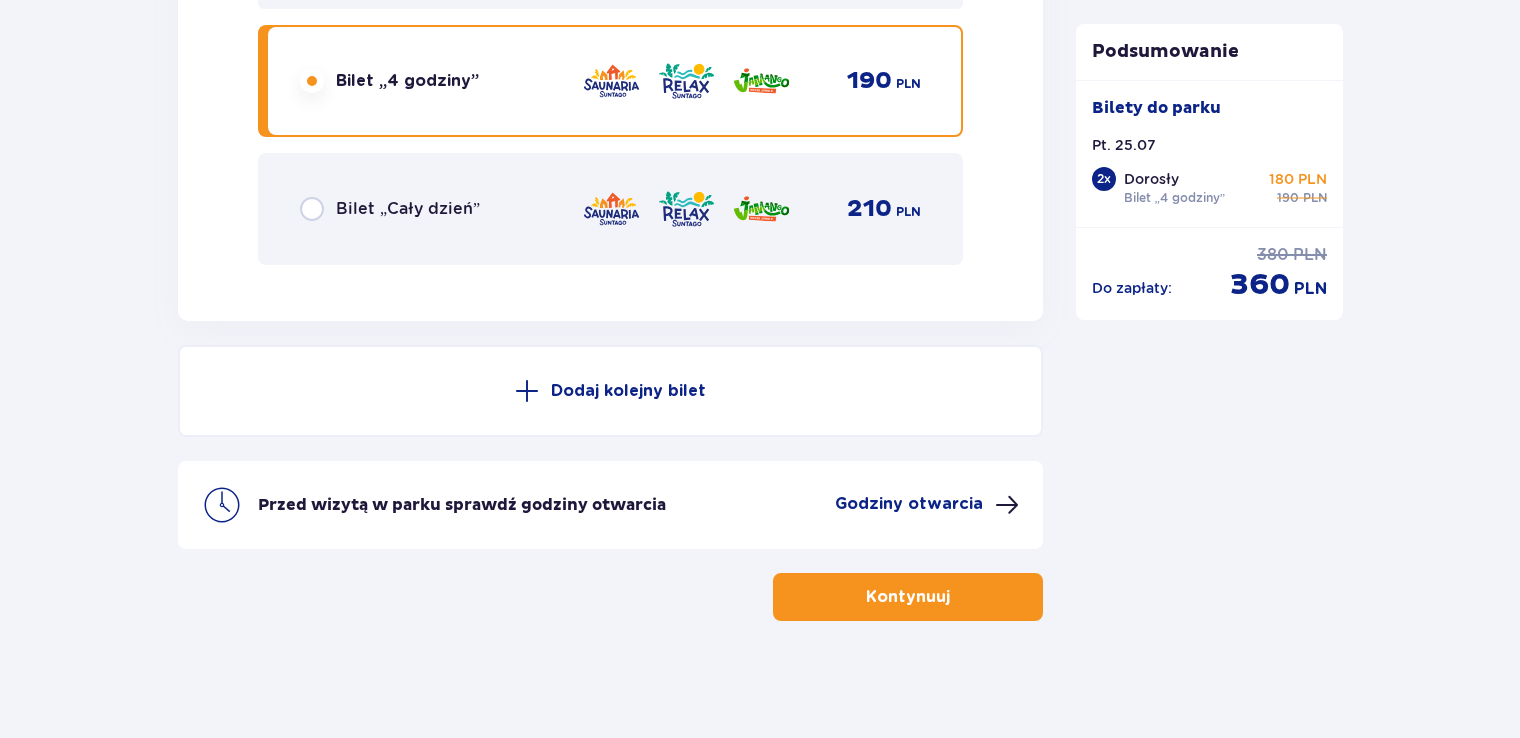 click on "Kontynuuj" at bounding box center [908, 597] 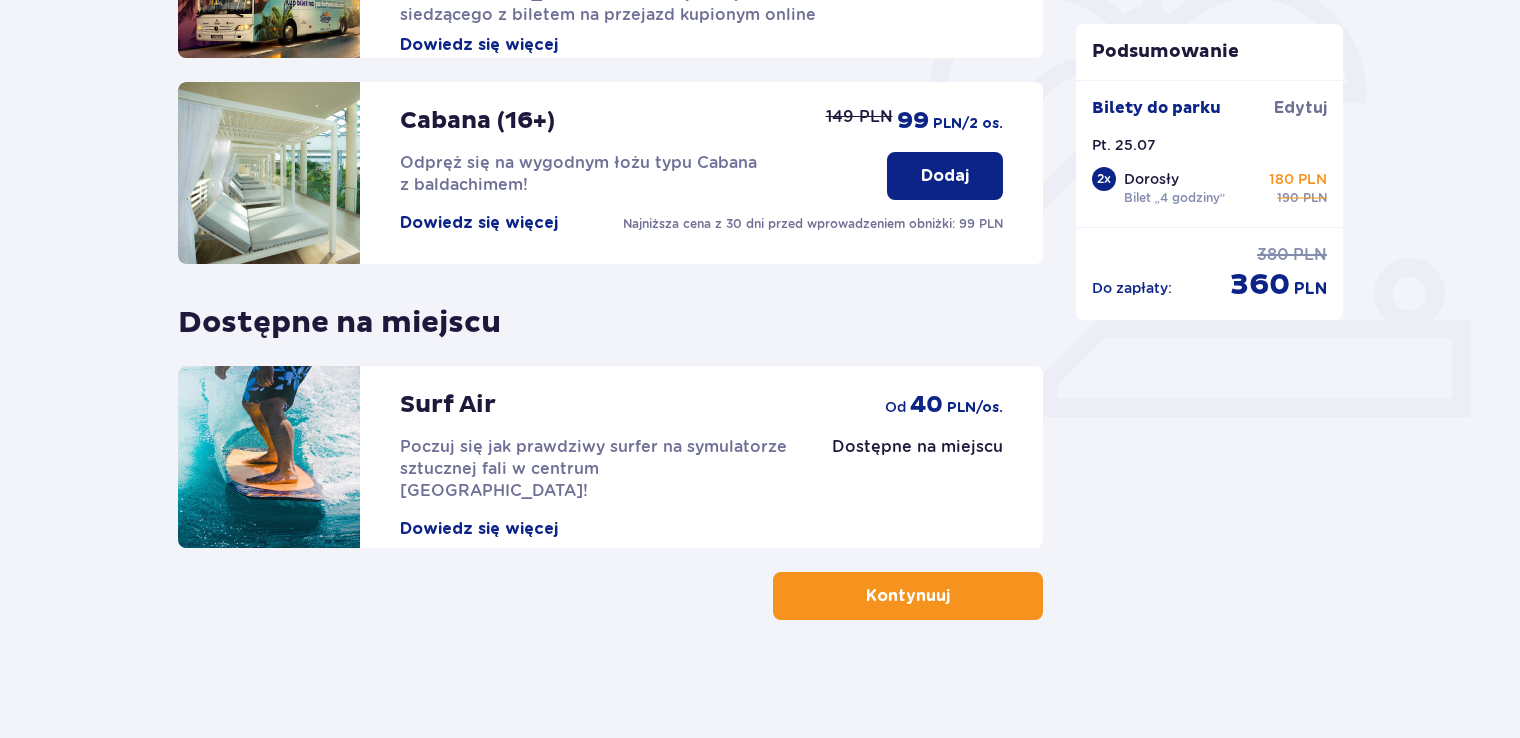 scroll, scrollTop: 617, scrollLeft: 0, axis: vertical 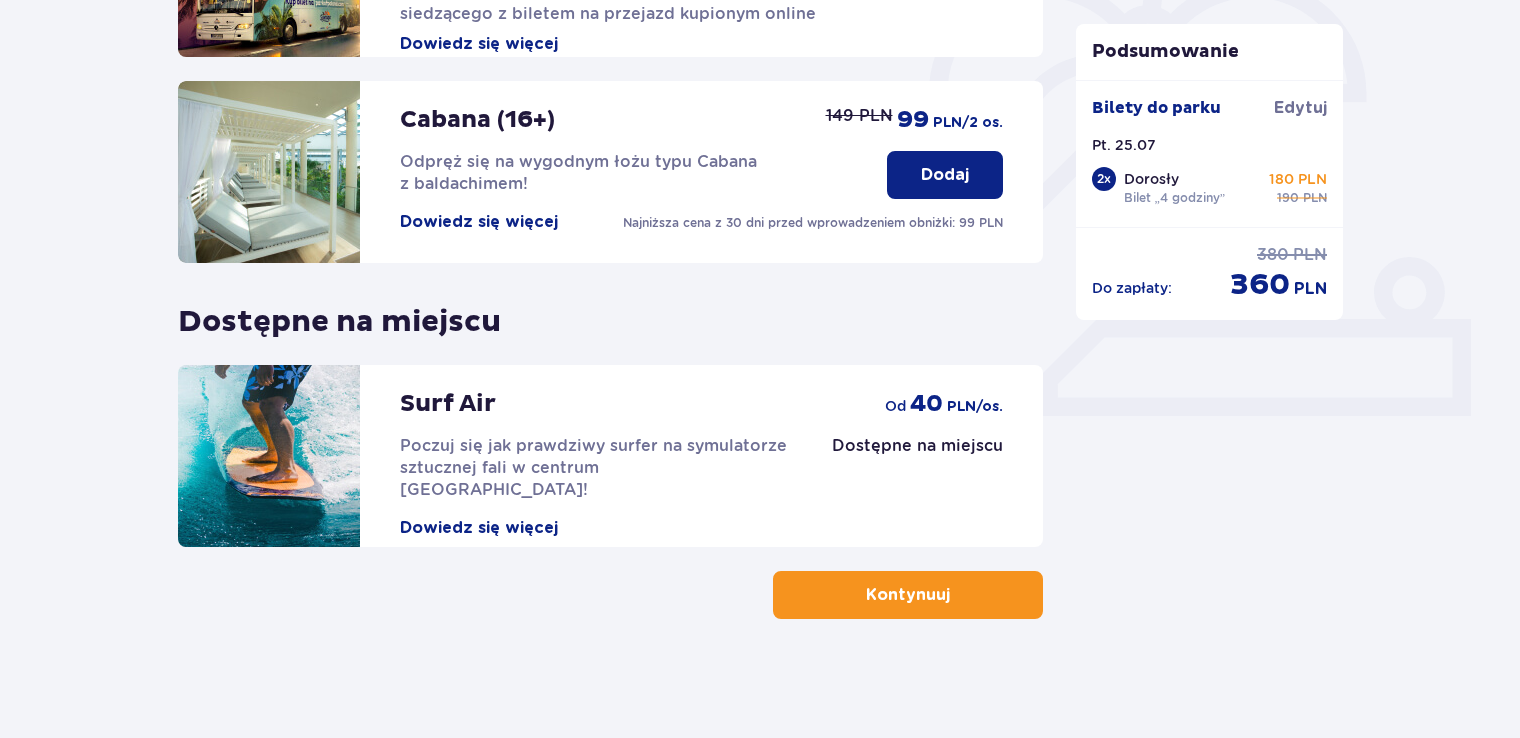 click on "Kontynuuj" at bounding box center (908, 595) 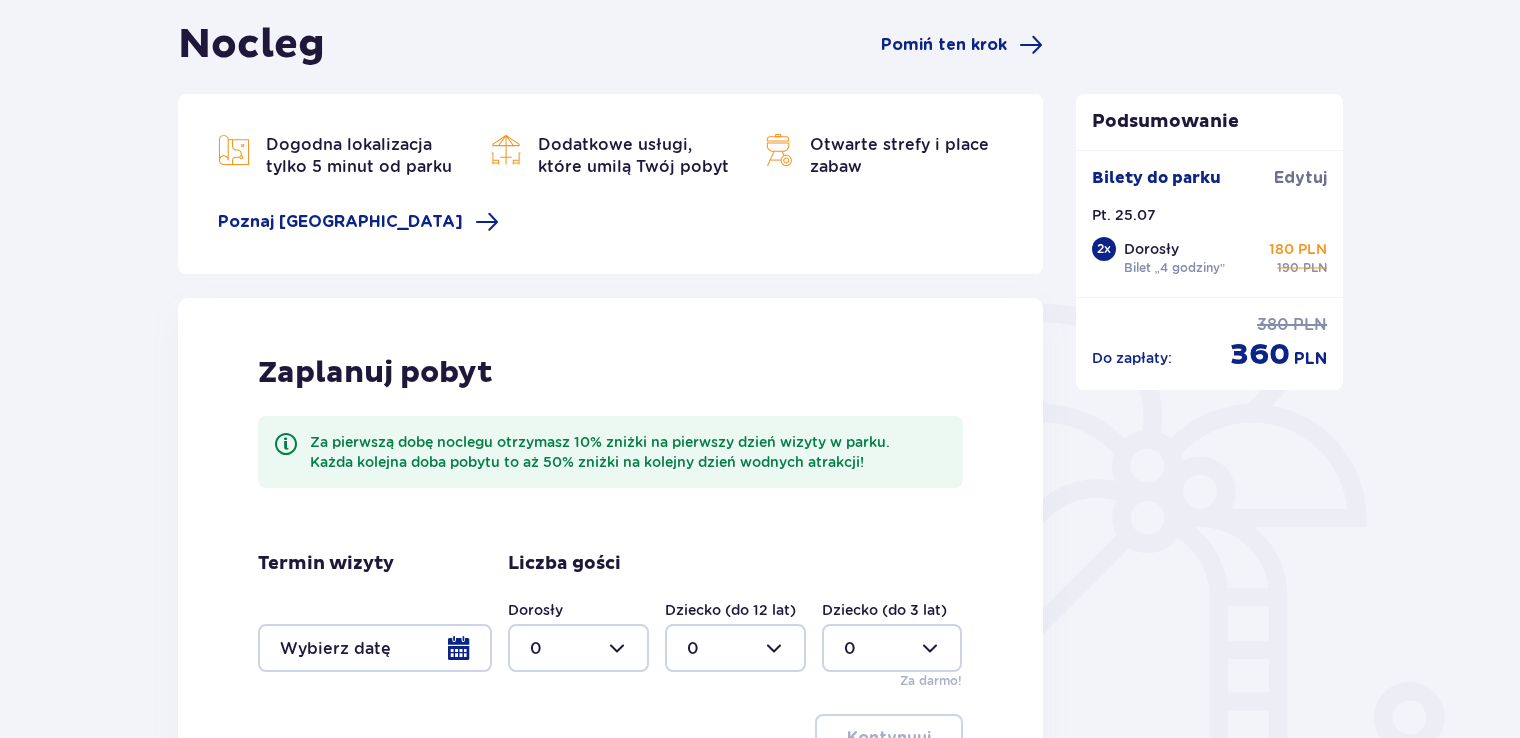 scroll, scrollTop: 200, scrollLeft: 0, axis: vertical 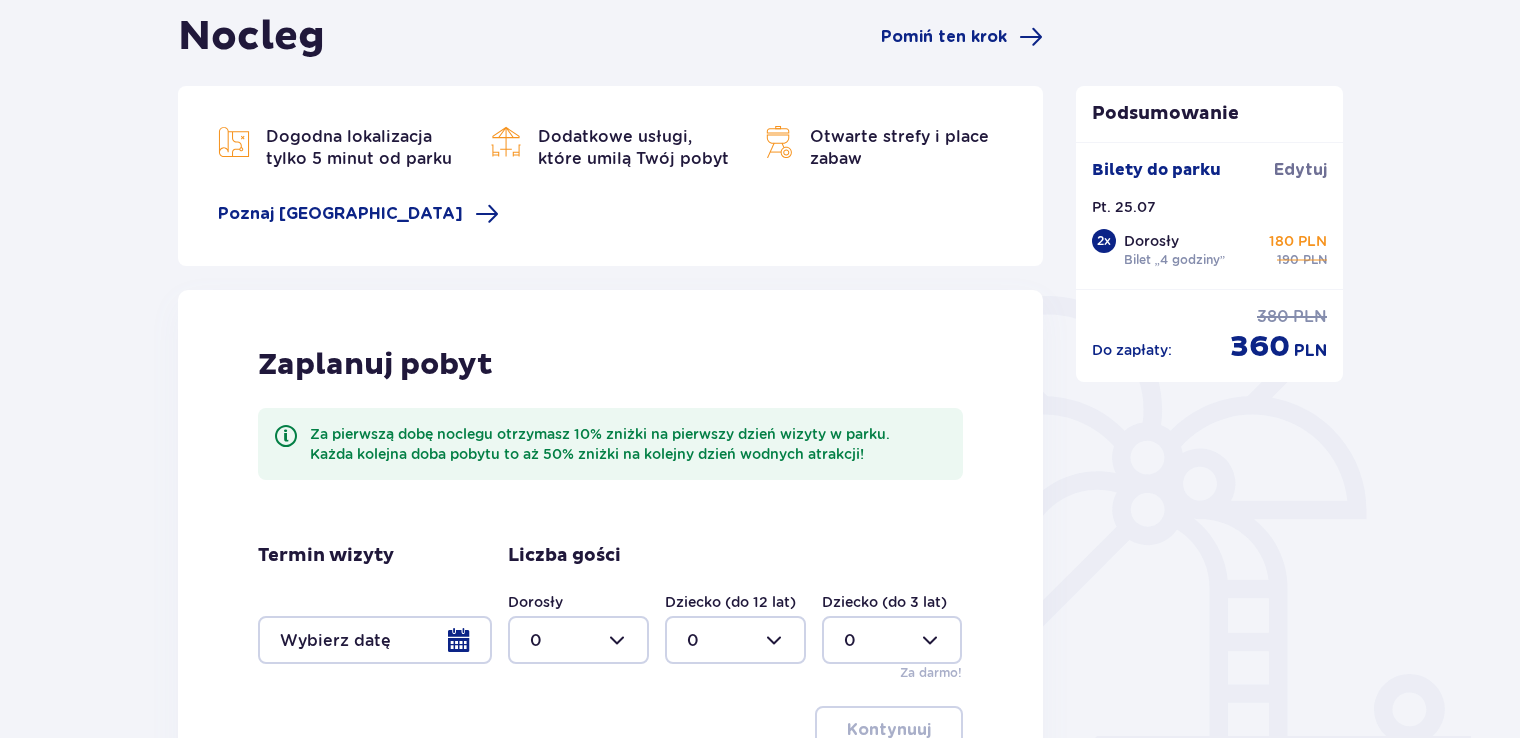 click at bounding box center [578, 640] 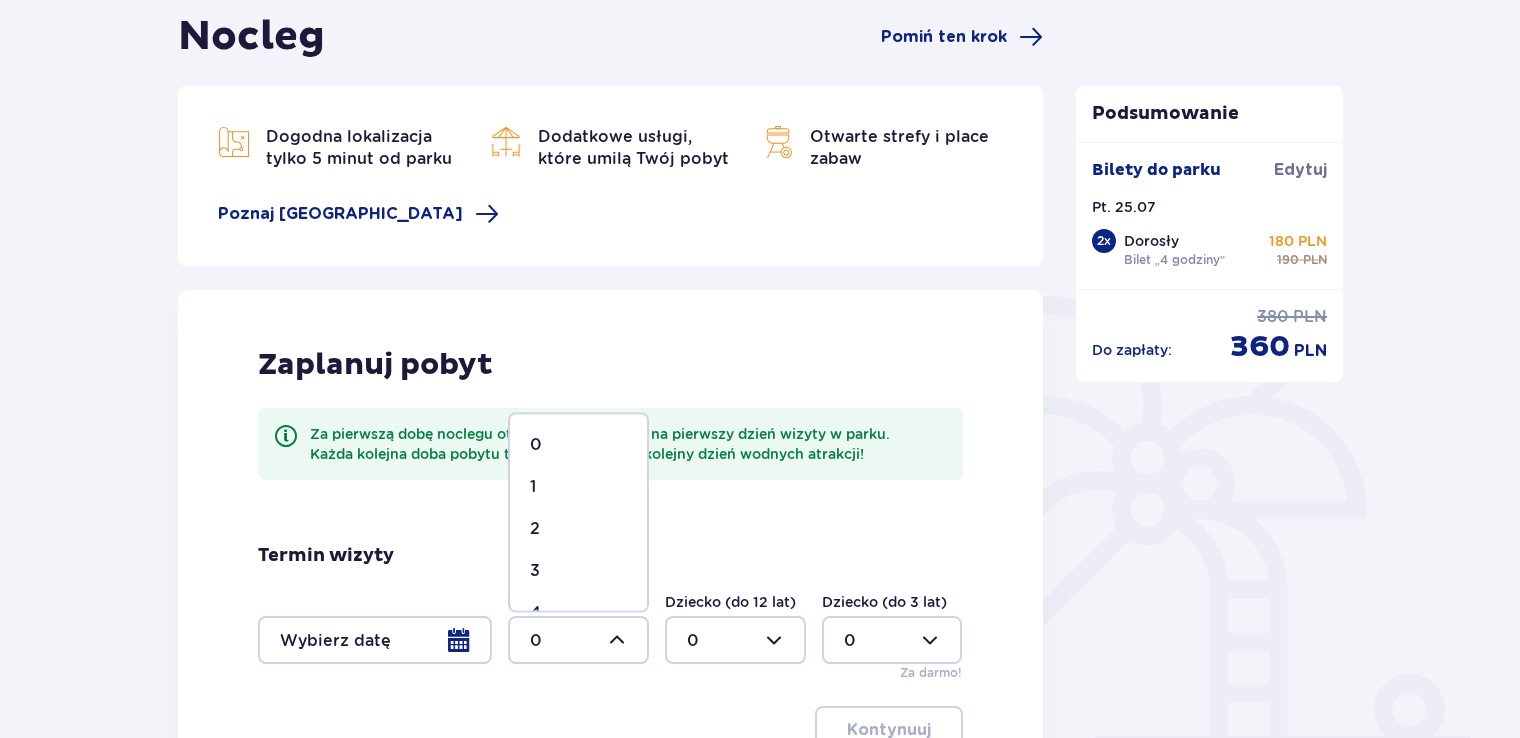 click on "2" at bounding box center [578, 529] 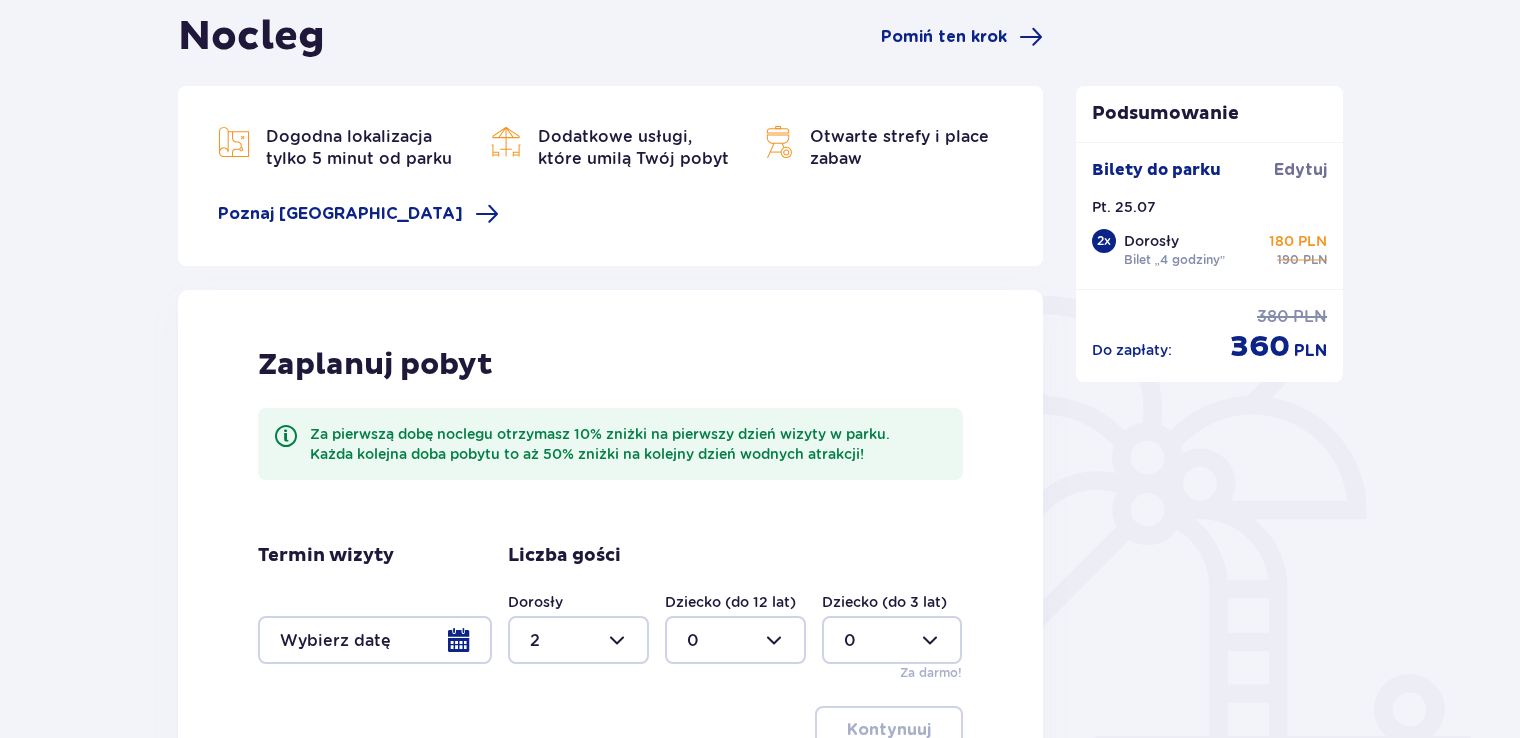 scroll, scrollTop: 400, scrollLeft: 0, axis: vertical 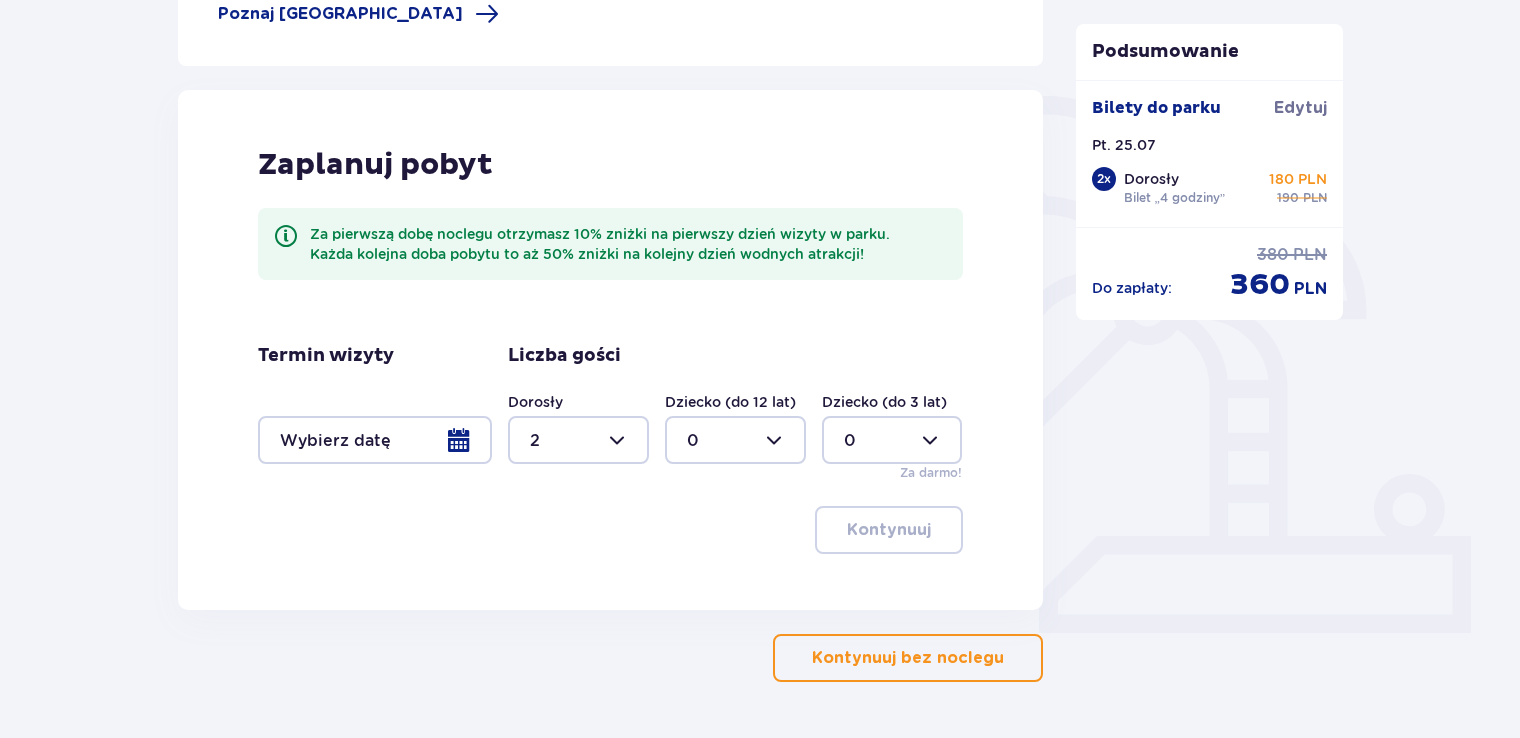 click at bounding box center (375, 440) 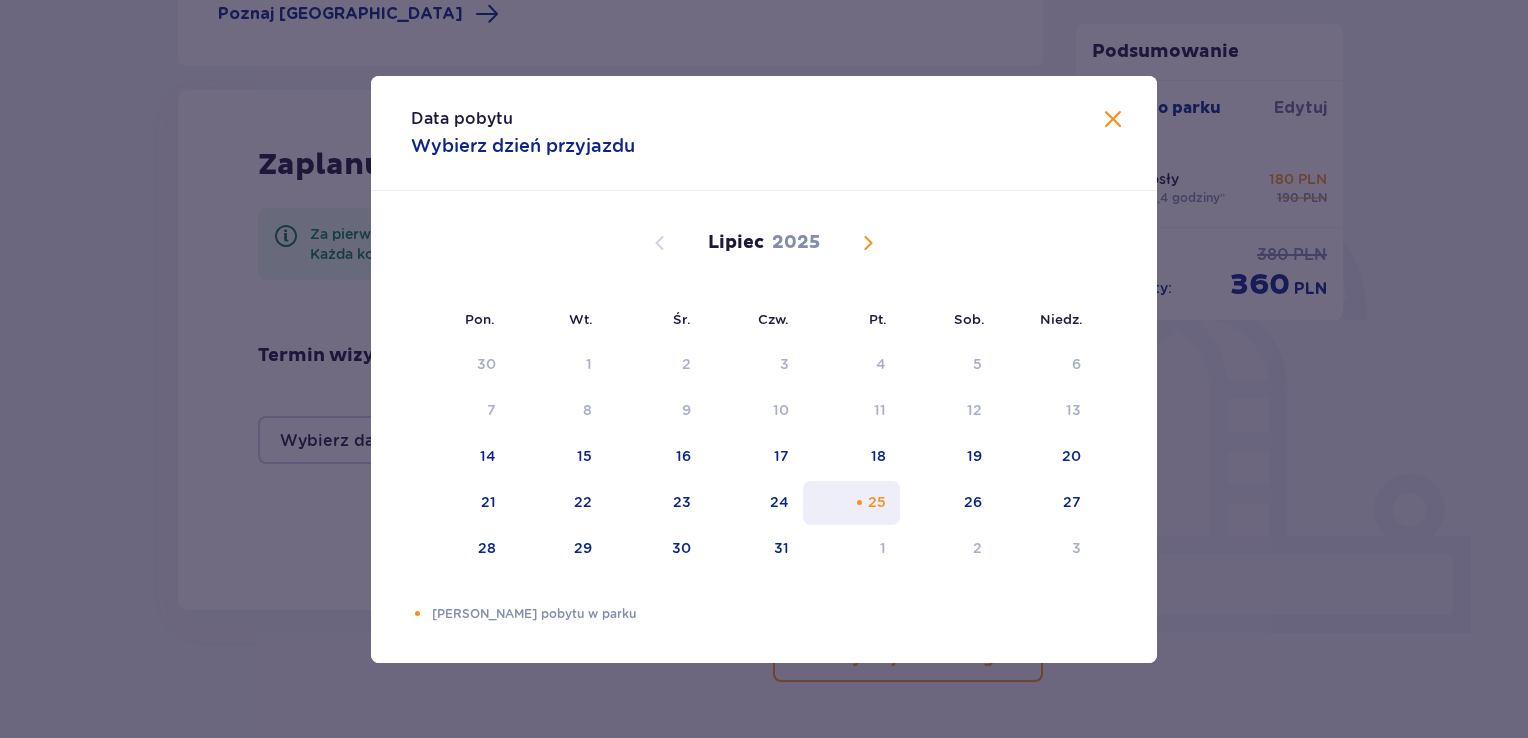 click at bounding box center (859, 502) 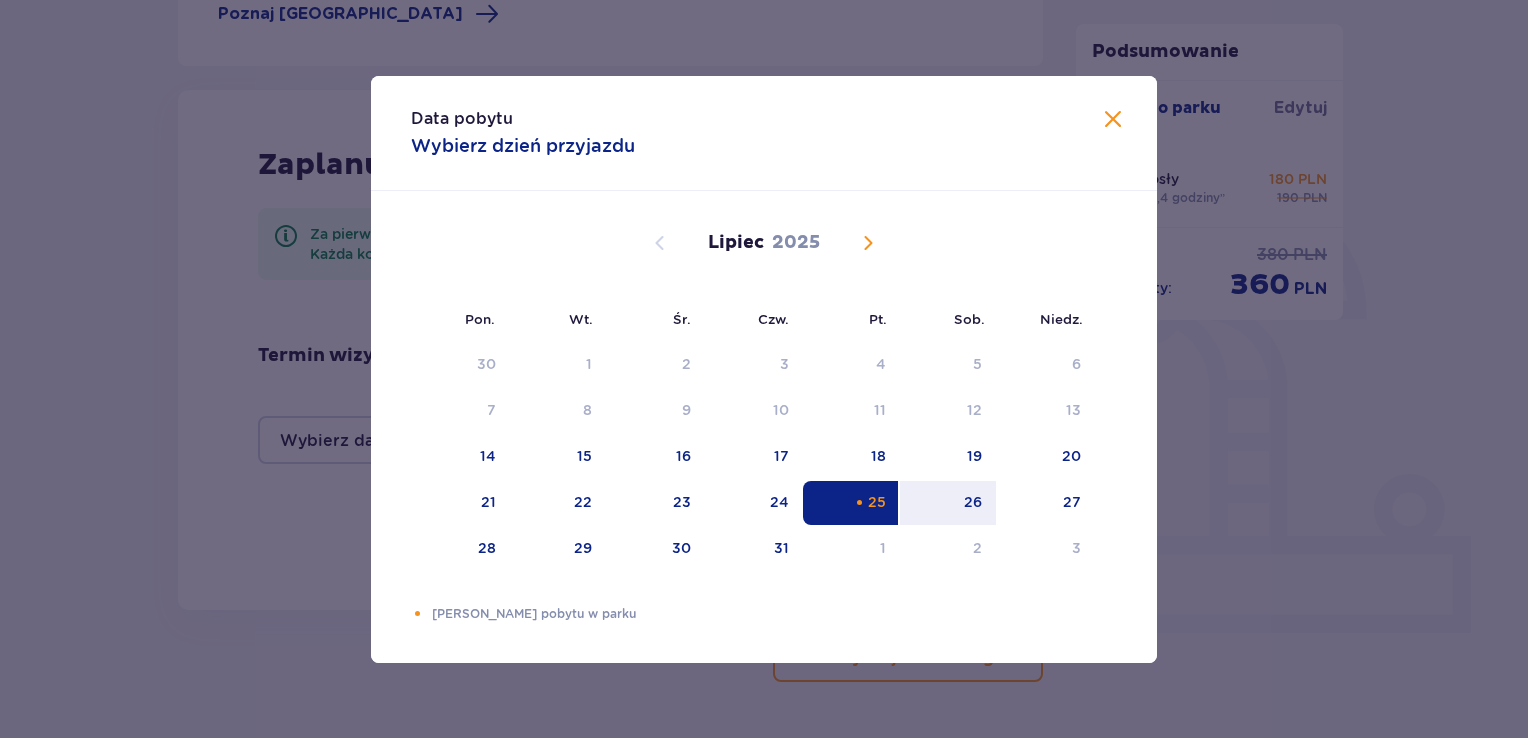 click on "25" at bounding box center [877, 502] 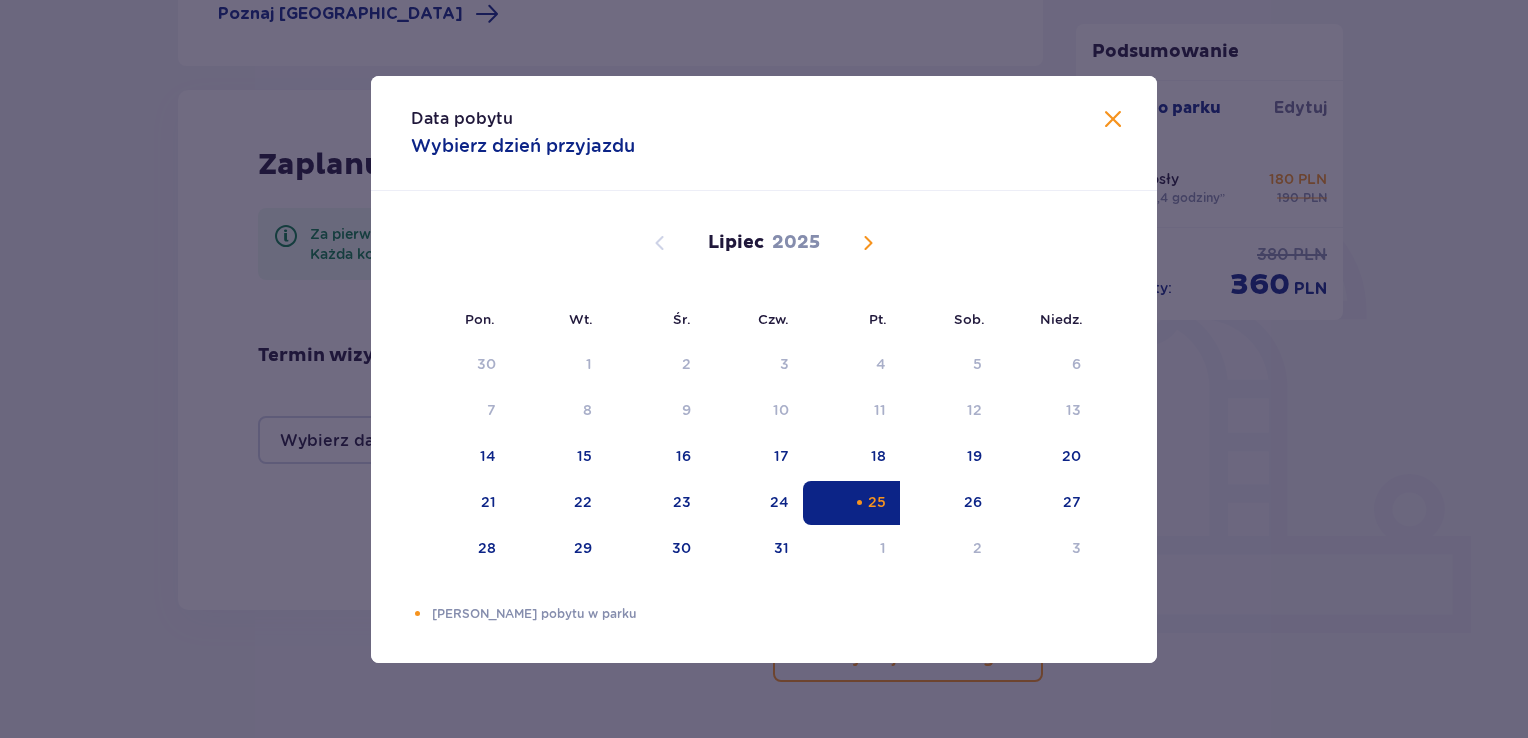 click at bounding box center (1113, 120) 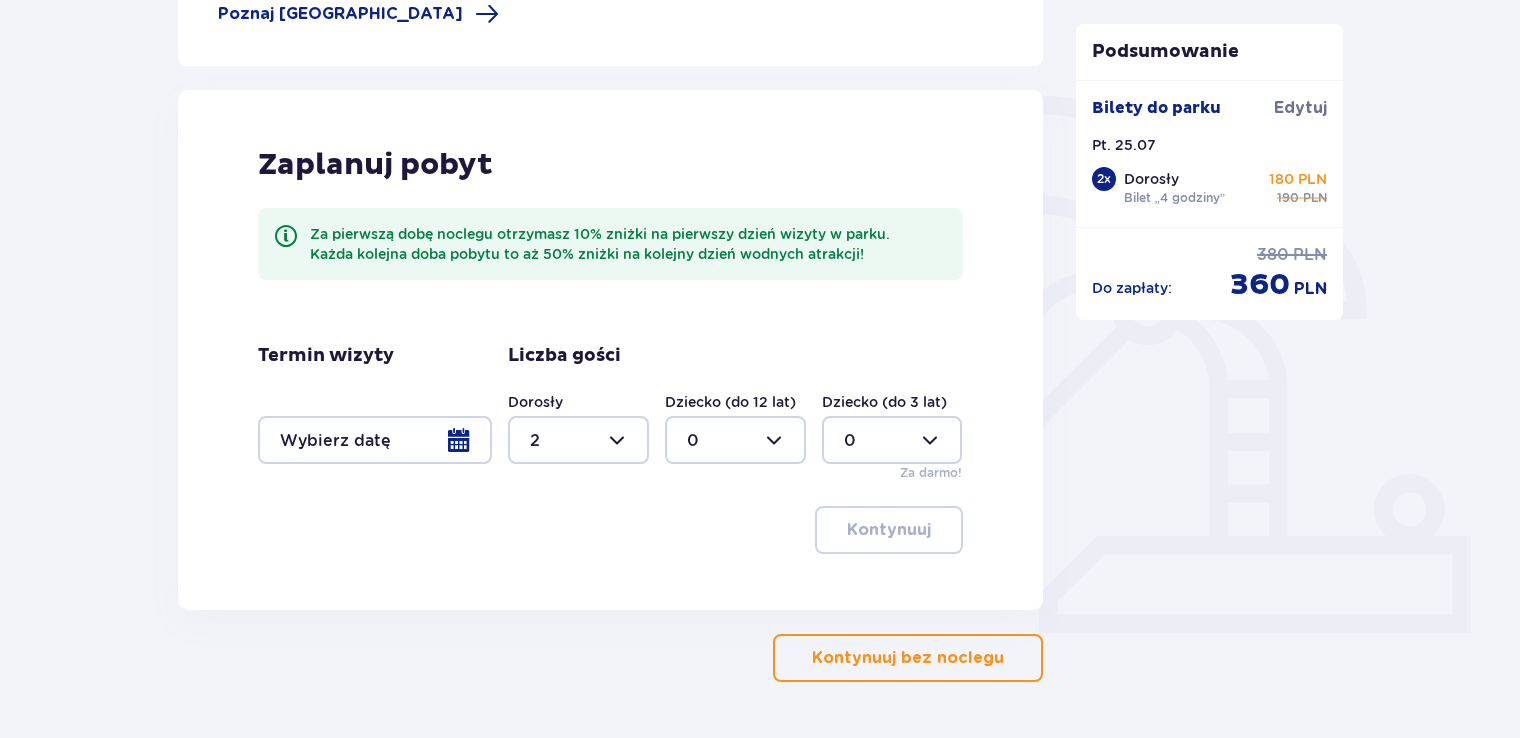 scroll, scrollTop: 0, scrollLeft: 0, axis: both 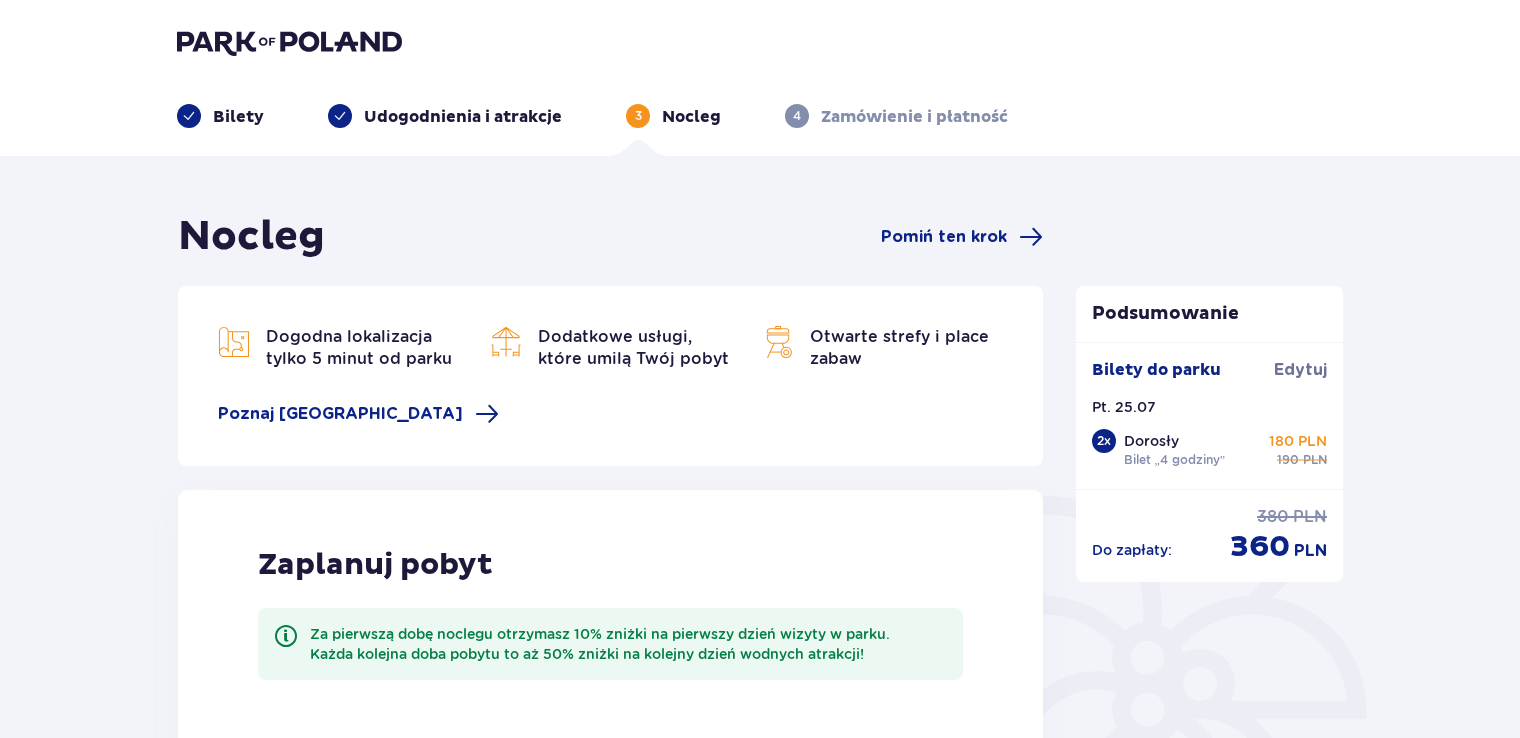 click on "Nocleg" at bounding box center [691, 117] 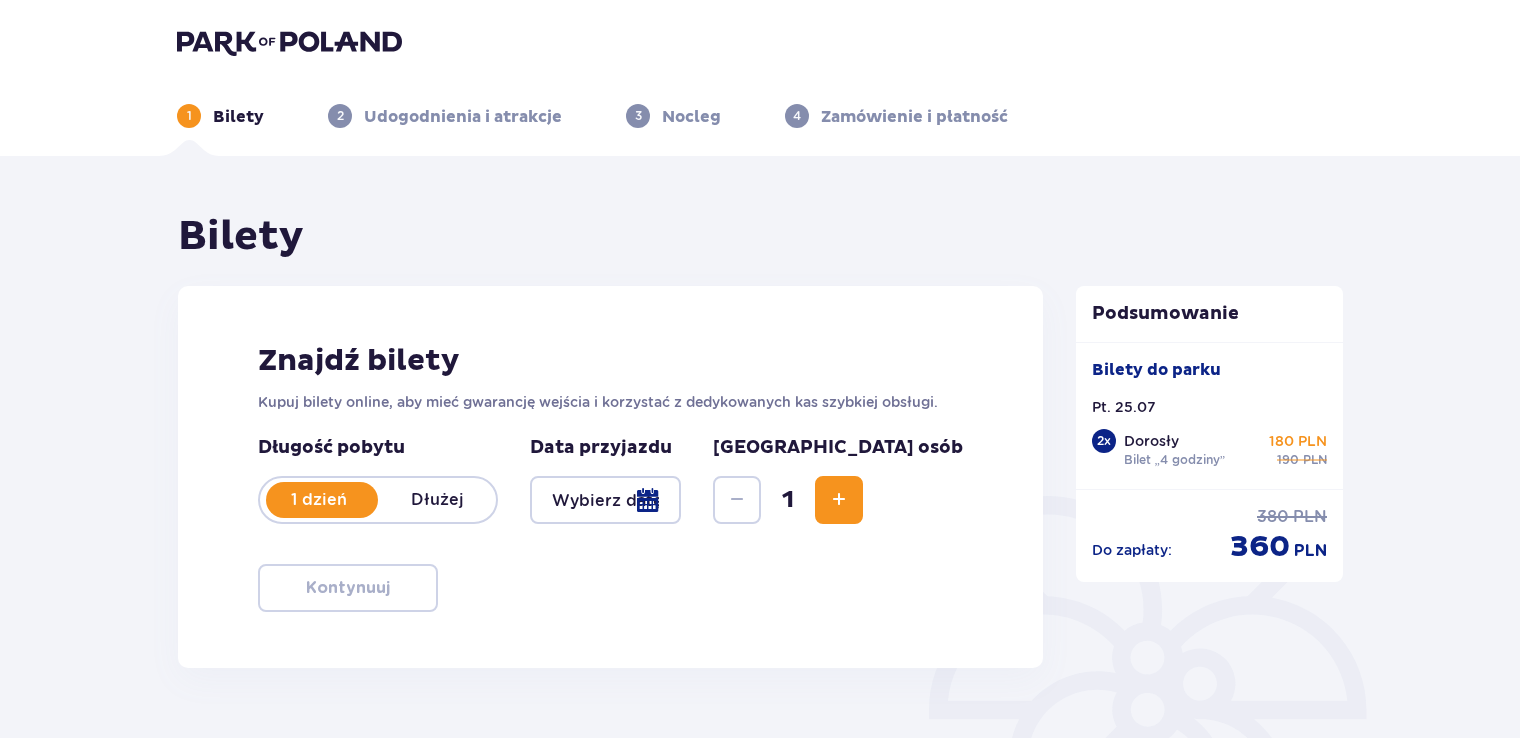 type on "[DATE]" 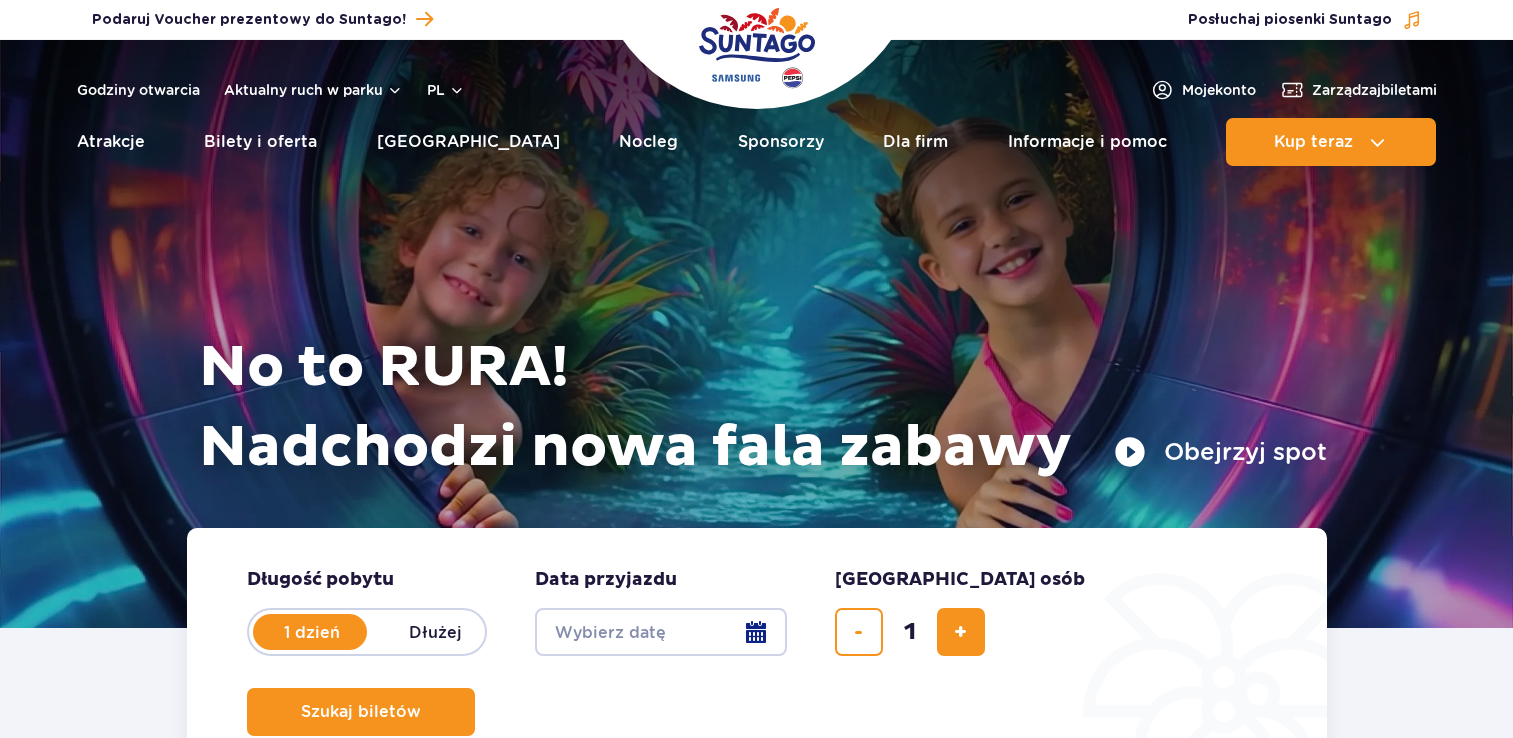 scroll, scrollTop: 0, scrollLeft: 0, axis: both 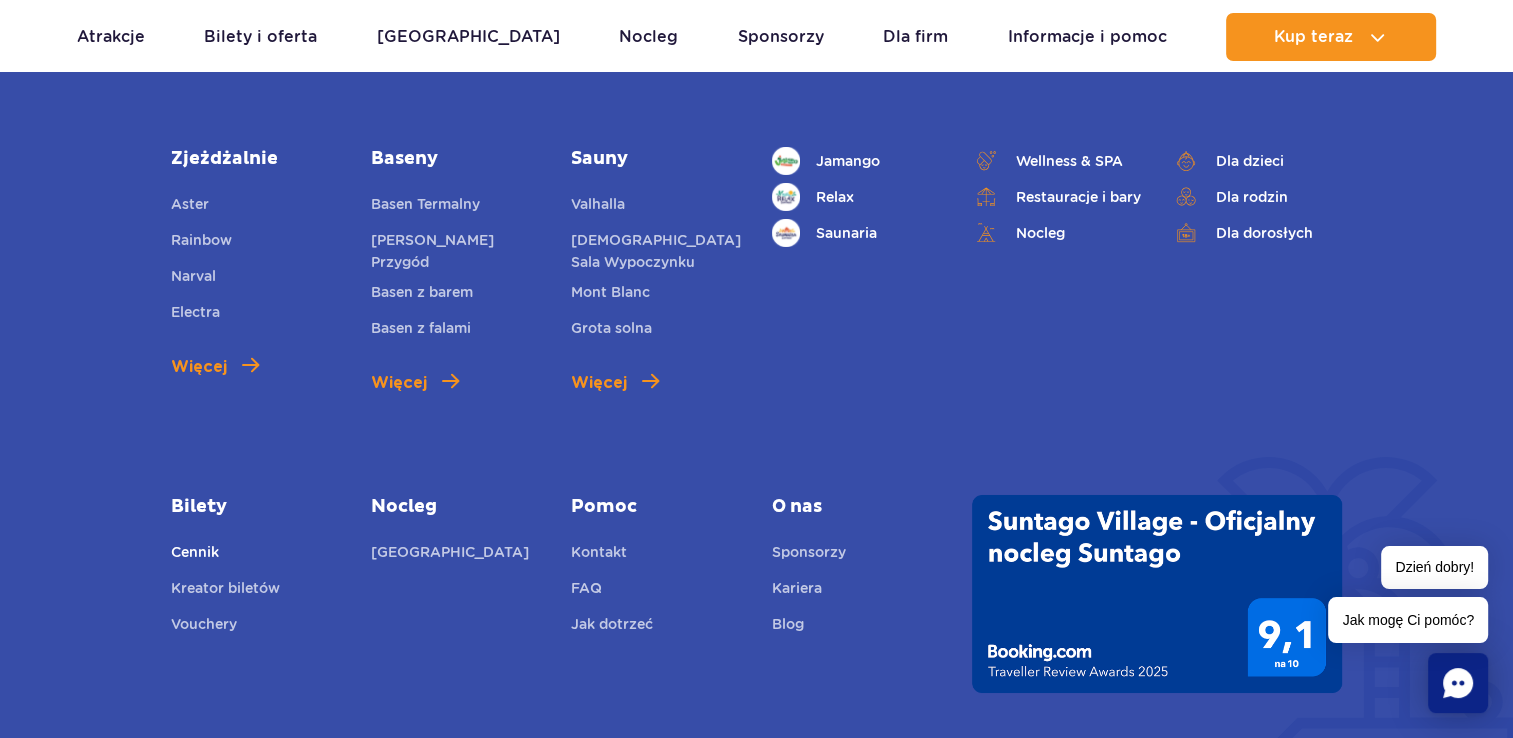 click on "Cennik" at bounding box center [195, 555] 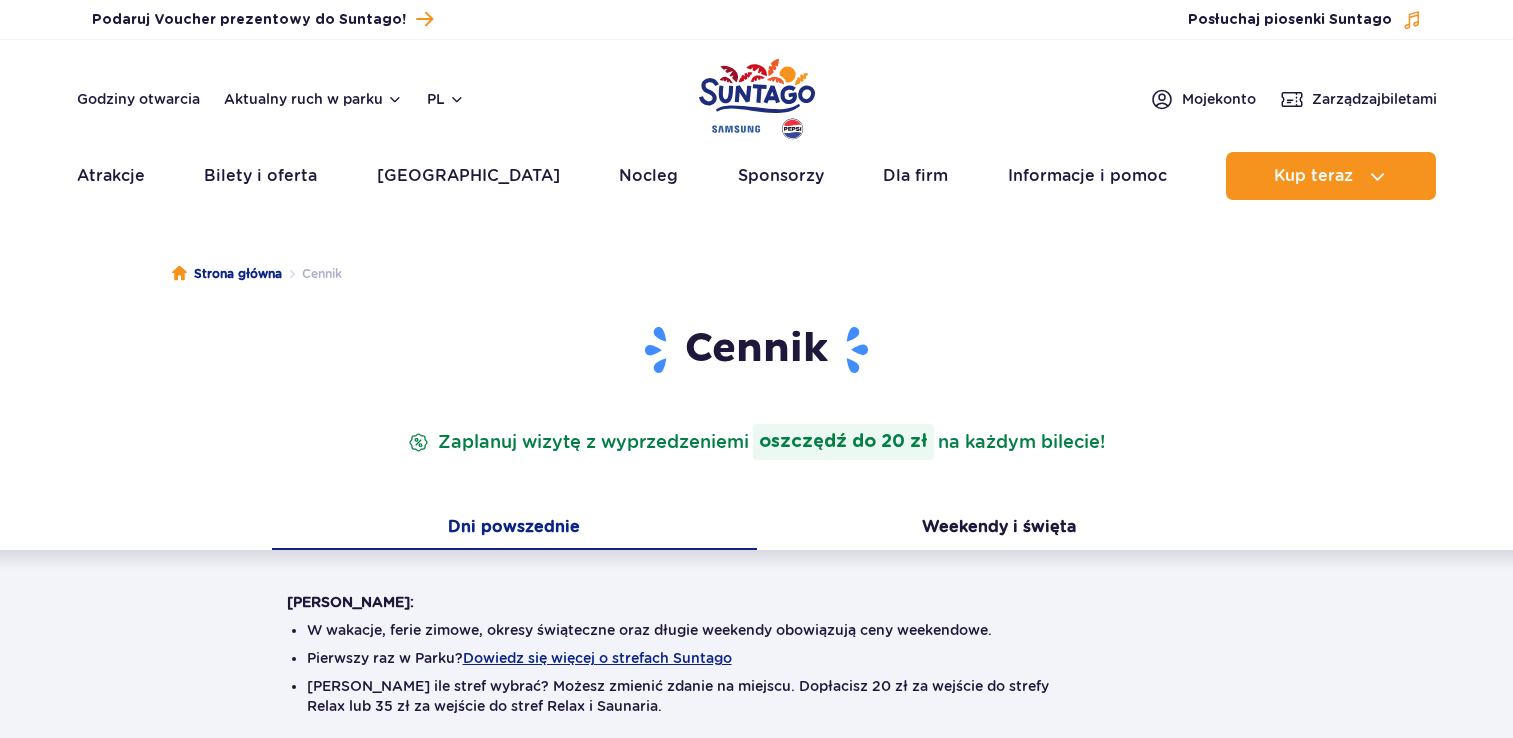 scroll, scrollTop: 0, scrollLeft: 0, axis: both 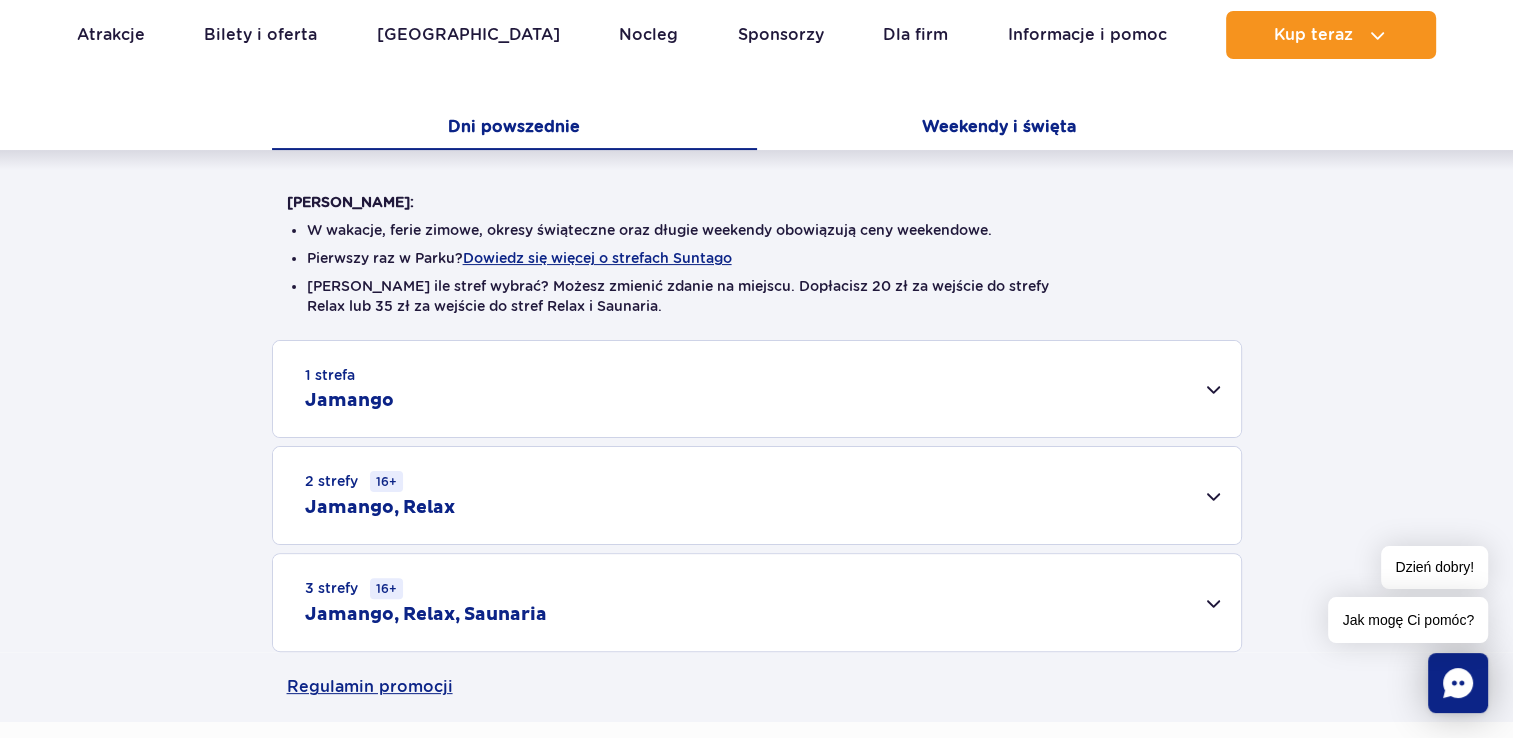 click on "Weekendy i święta" at bounding box center (999, 129) 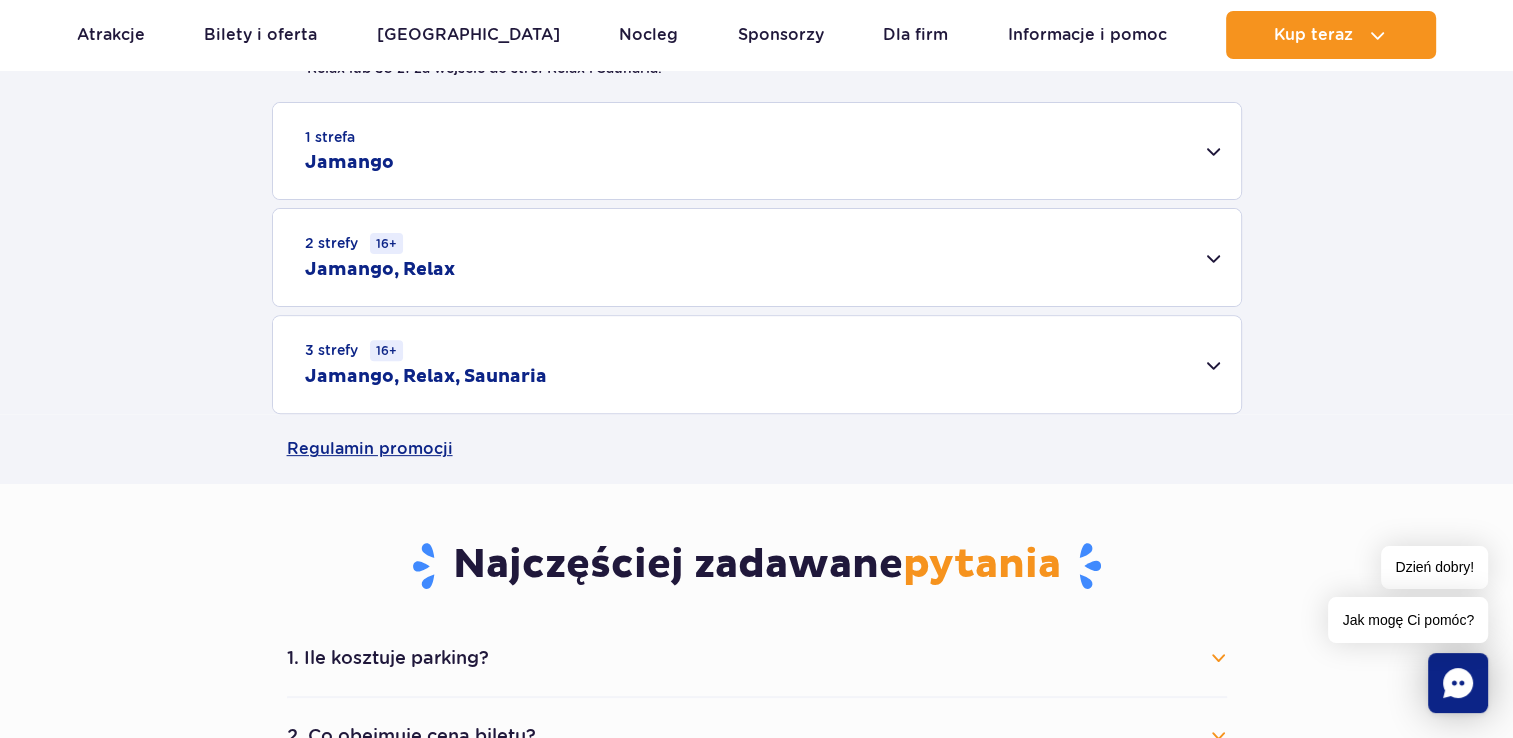 scroll, scrollTop: 900, scrollLeft: 0, axis: vertical 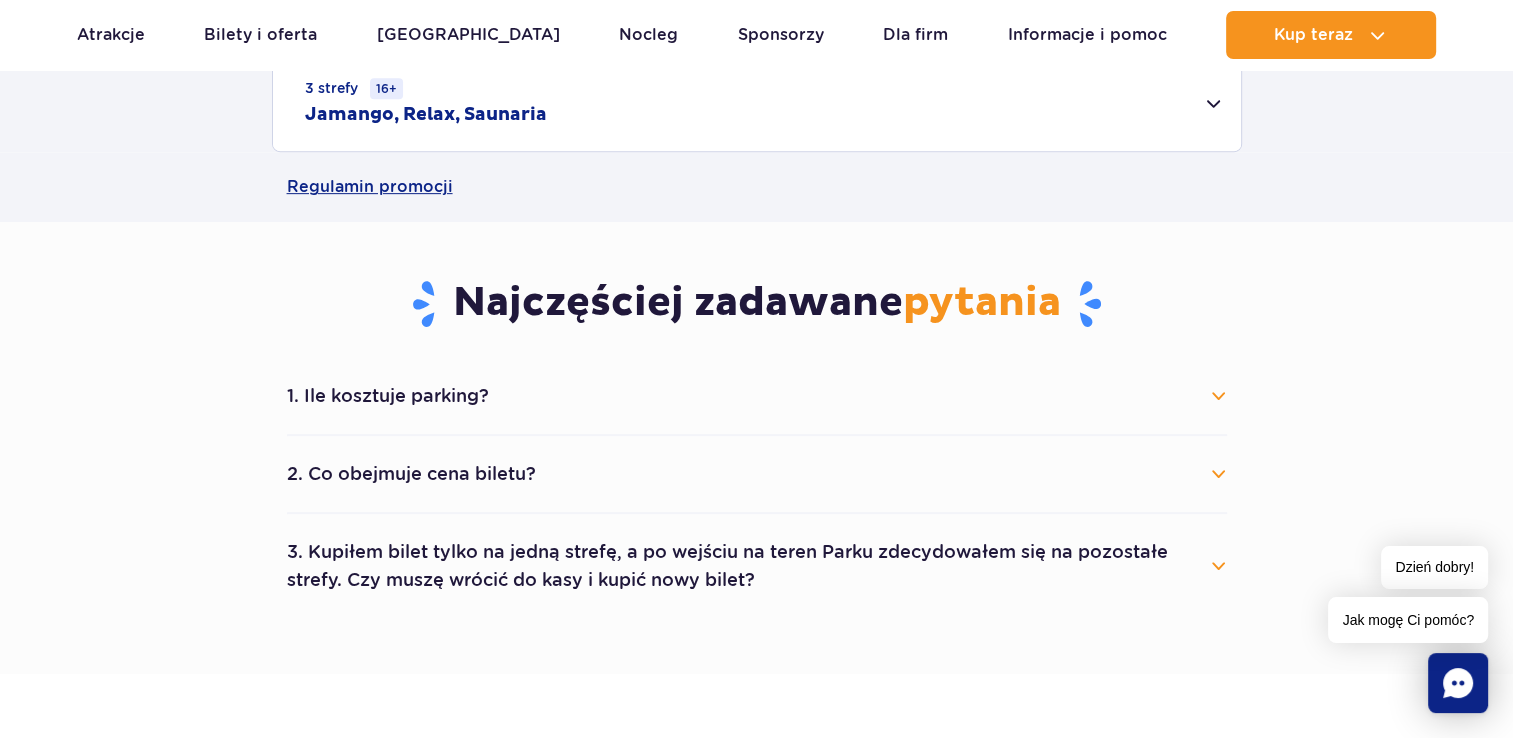click on "1. Ile kosztuje parking?
Parking kosztuje 25 zł za każdy rozpoczęty dzień kalendarzowy.  Posiadacze kart Unlimited i Unlimited+ mają 50% zniżki.  Parking jest bezpłatny dla posiadaczy kart Unlimited Blue/Red, Unlimited+ Blue/Red oraz gości Suntago Village." at bounding box center (757, 397) 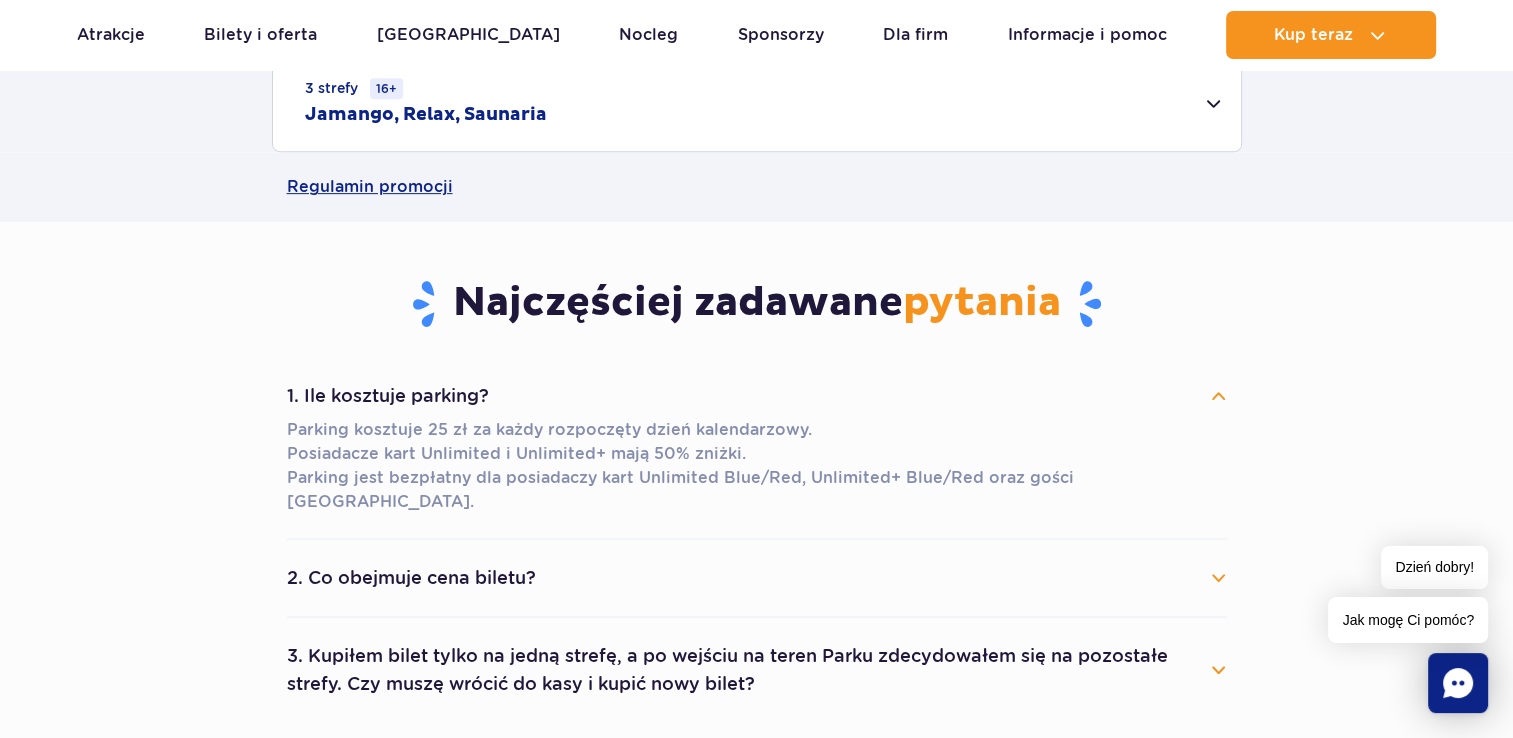 click on "2. Co obejmuje cena biletu?" at bounding box center [757, 578] 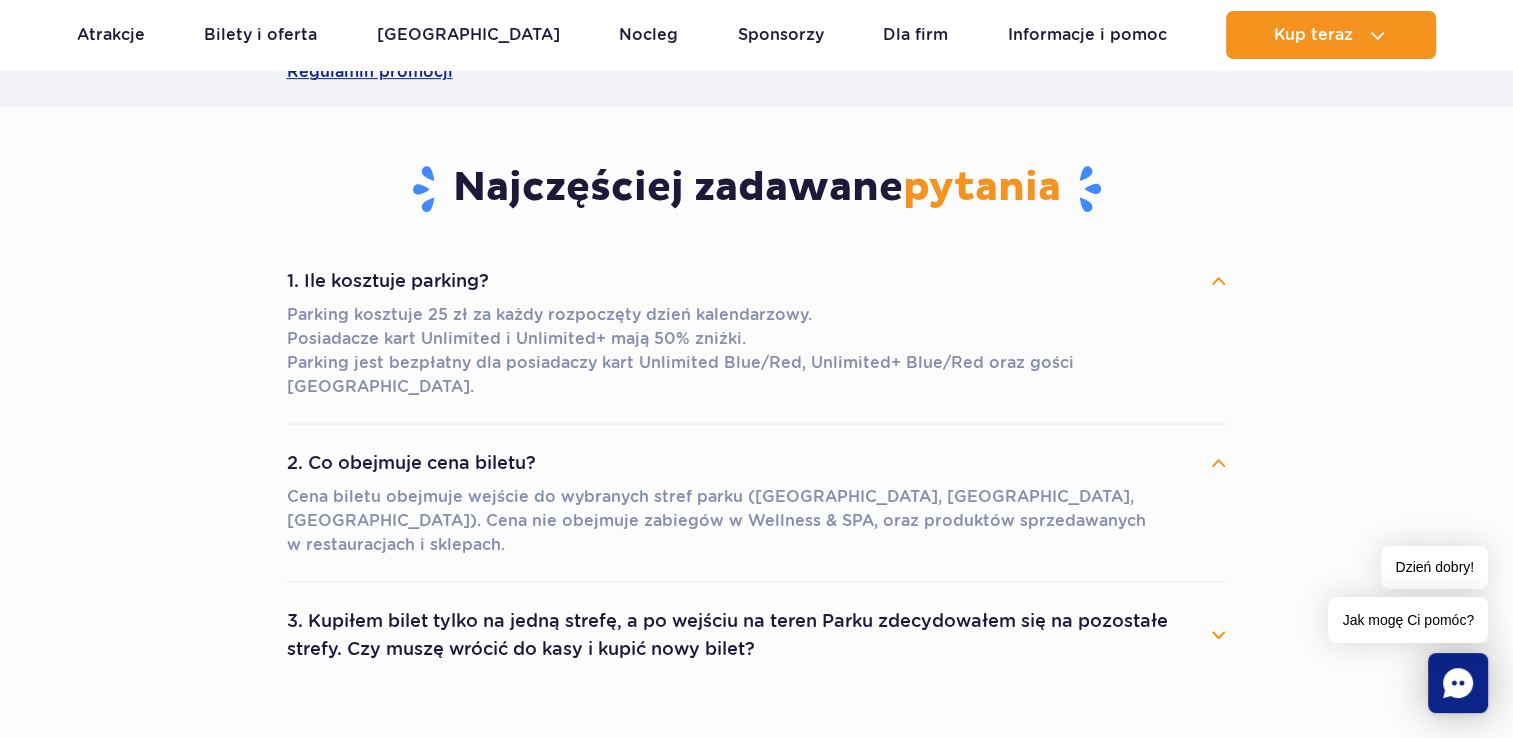 scroll, scrollTop: 1100, scrollLeft: 0, axis: vertical 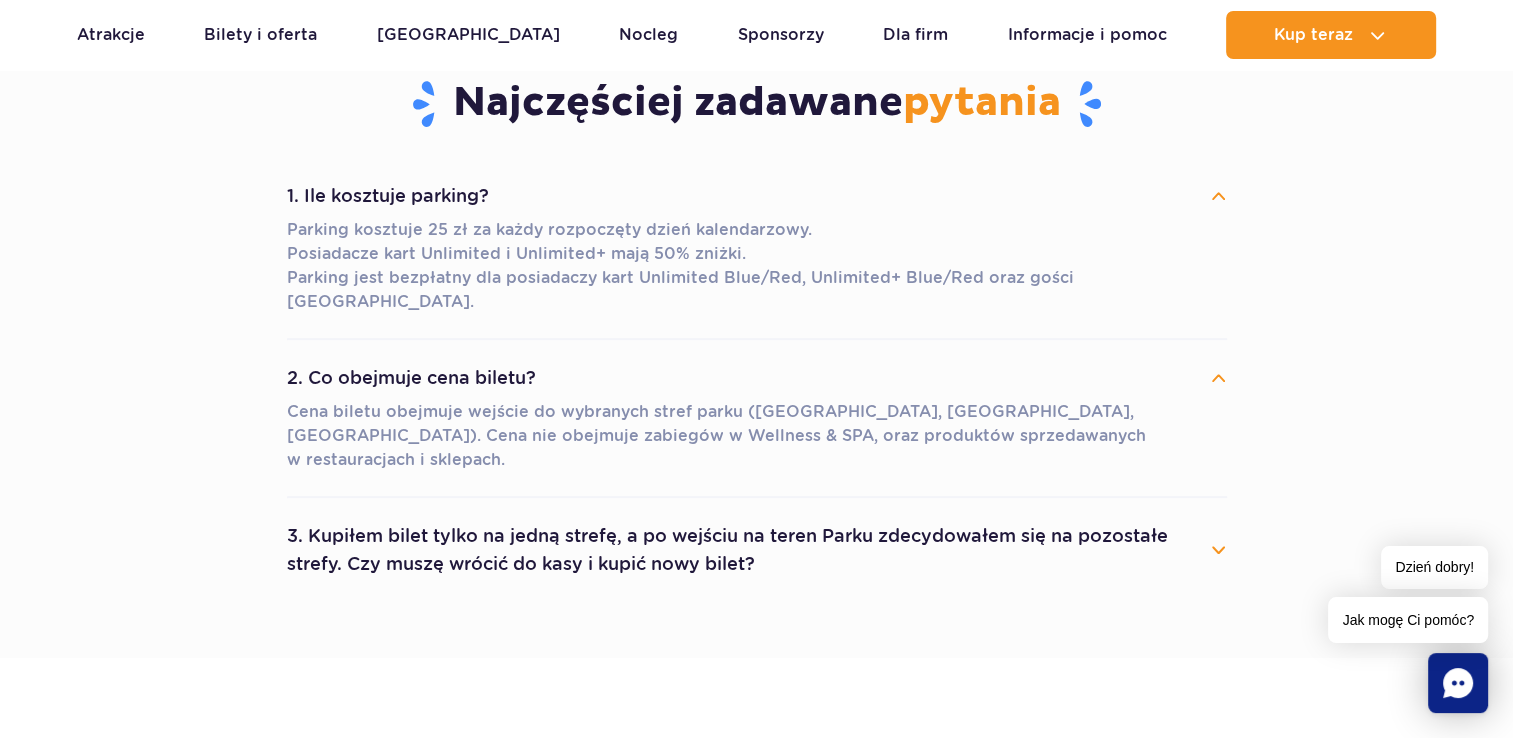 click on "3. Kupiłem bilet tylko na jedną strefę, a po wejściu na teren Parku zdecydowałem się na pozostałe strefy. Czy muszę wrócić do kasy i kupić nowy bilet?" at bounding box center (757, 550) 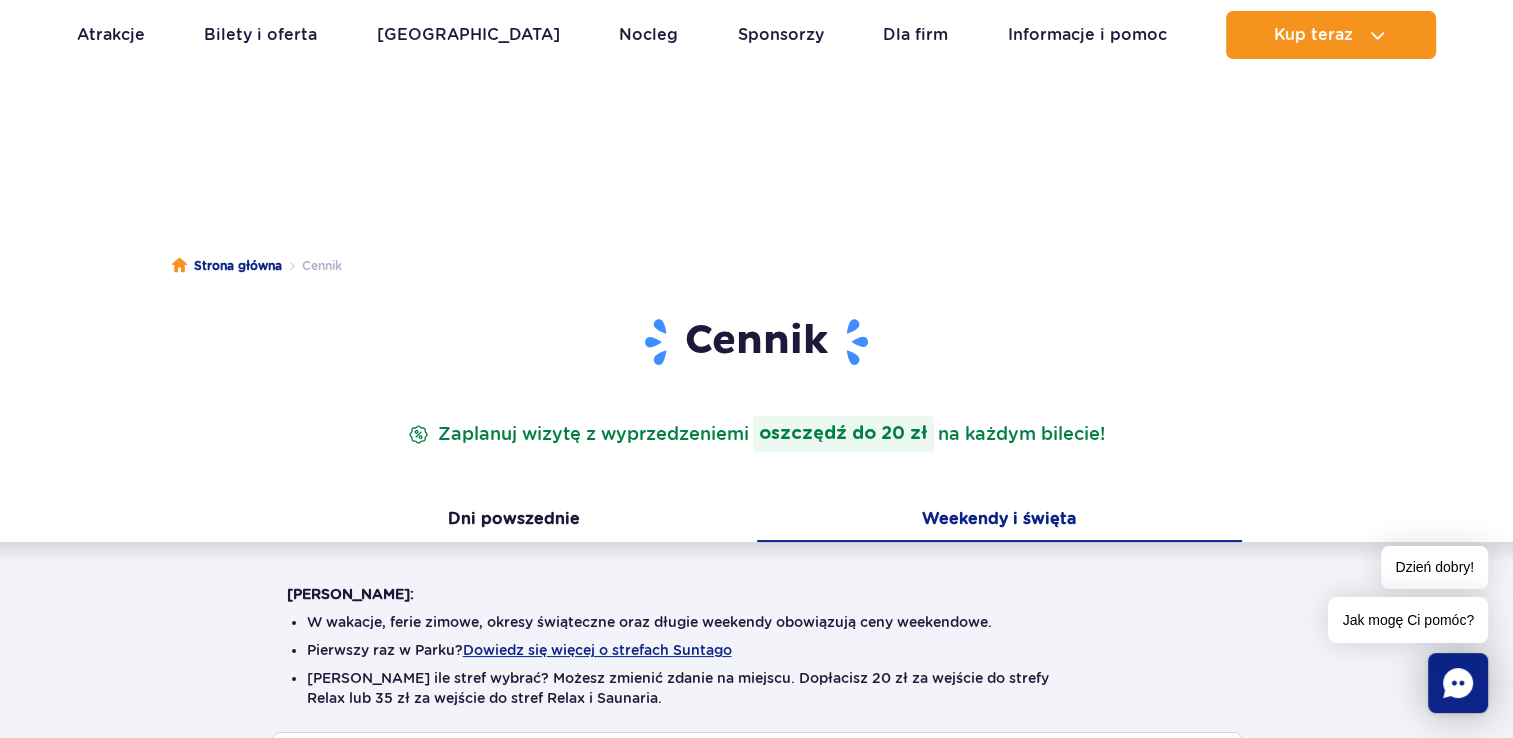 scroll, scrollTop: 0, scrollLeft: 0, axis: both 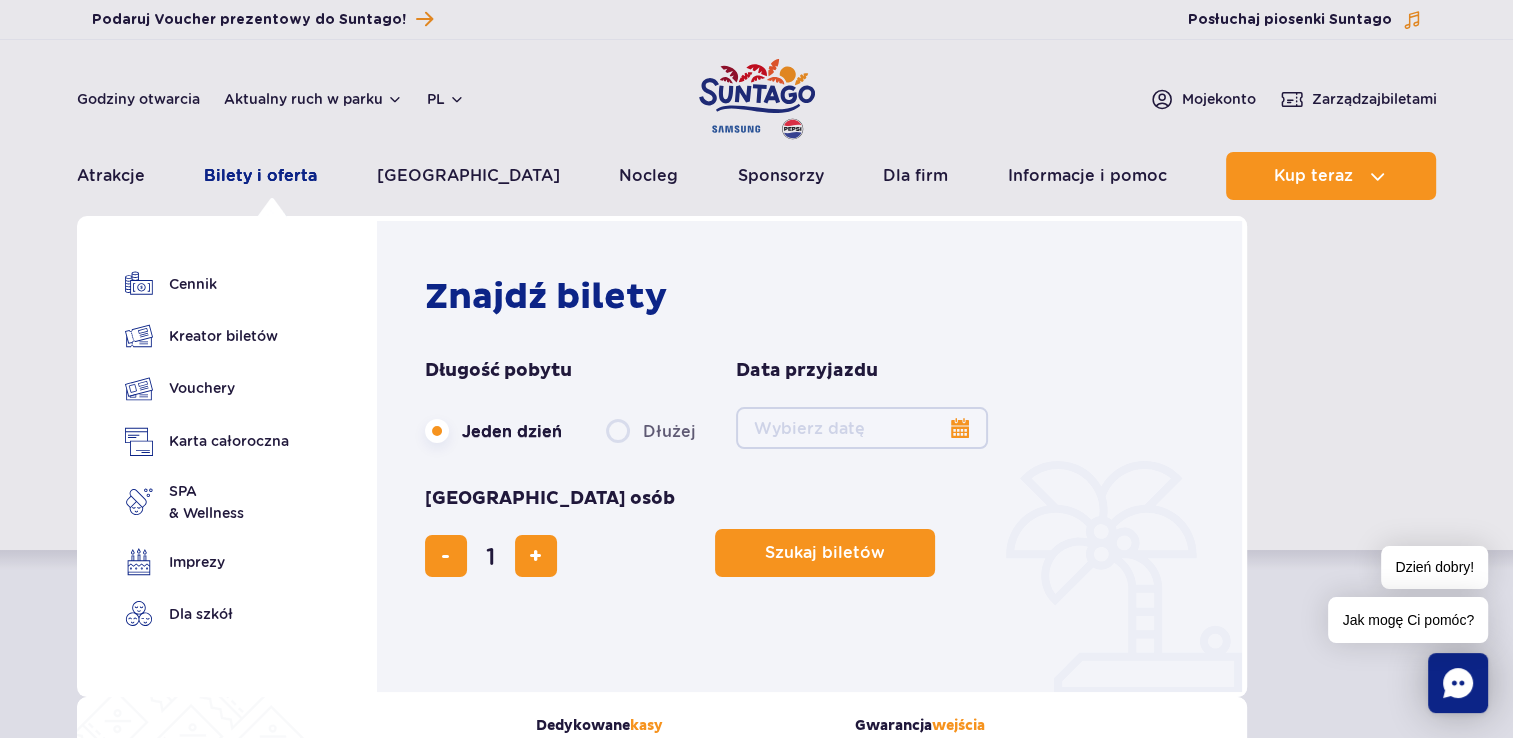 click on "Bilety i oferta" at bounding box center (260, 176) 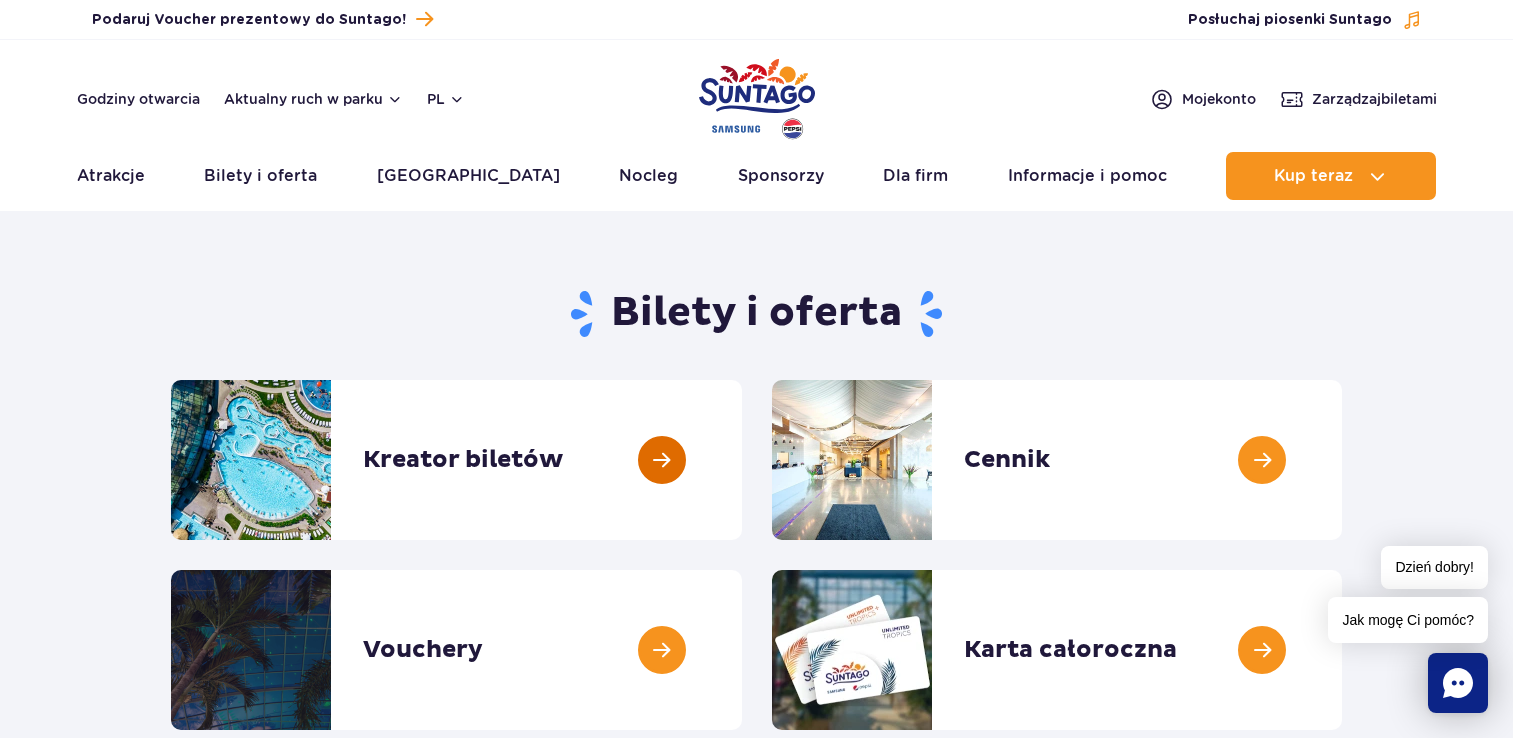 scroll, scrollTop: 0, scrollLeft: 0, axis: both 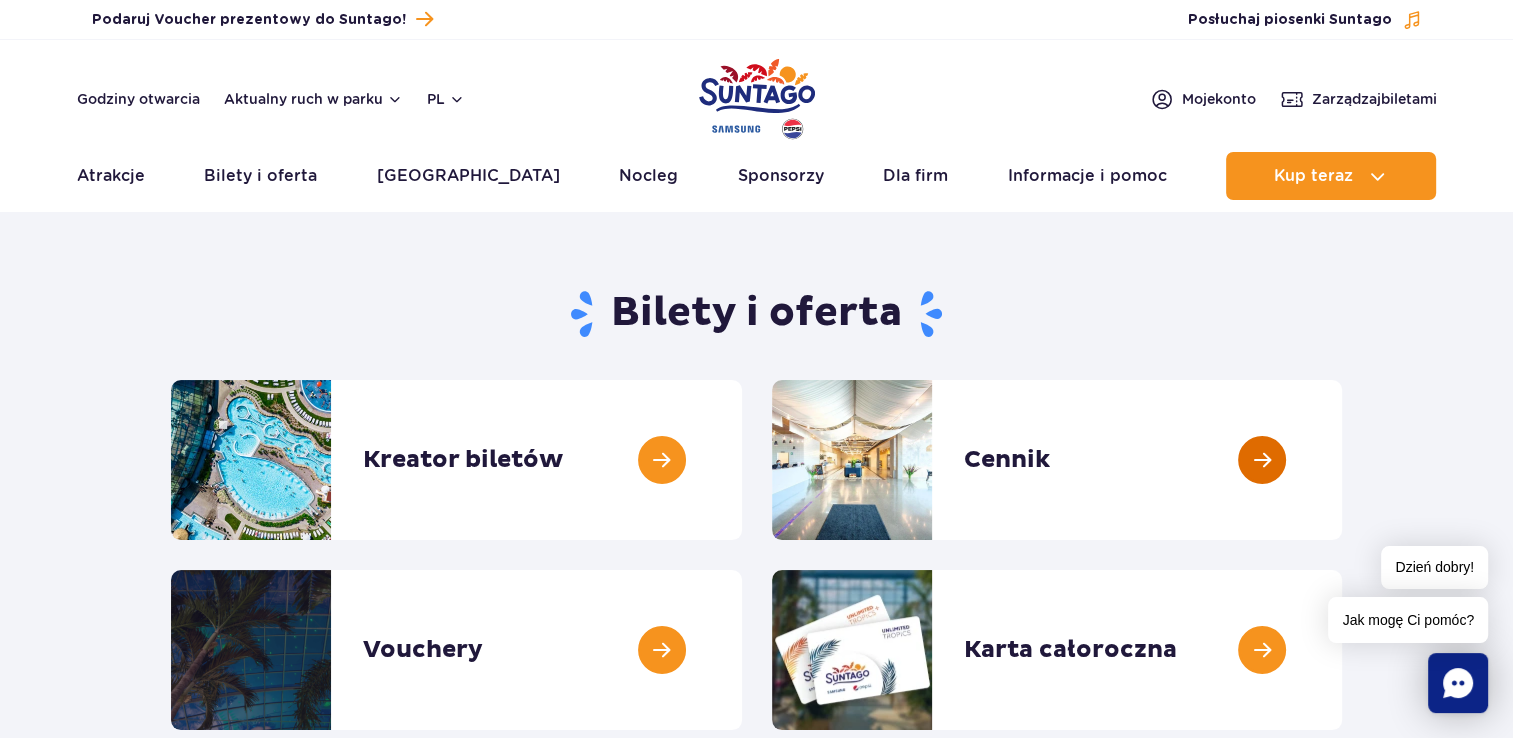 click at bounding box center (1342, 460) 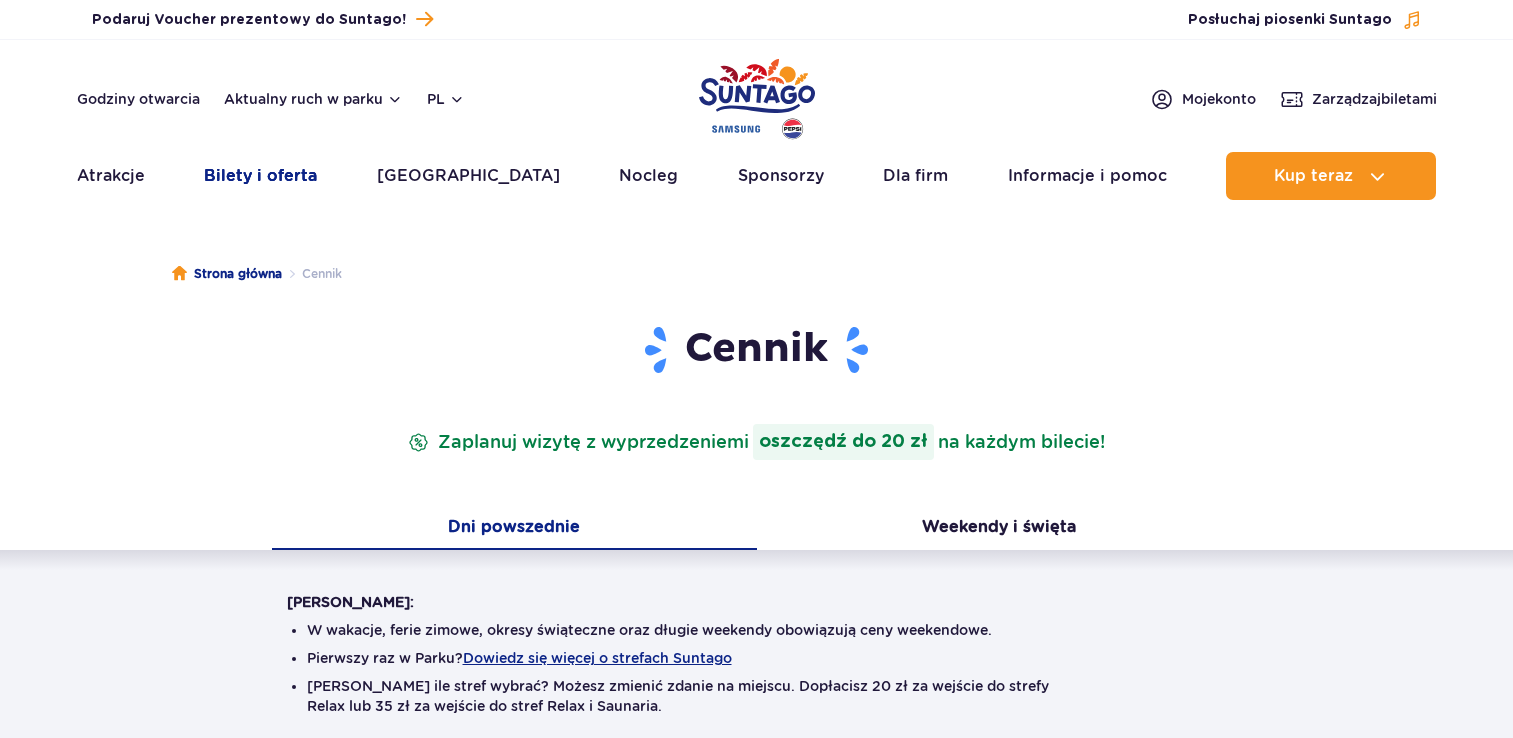 scroll, scrollTop: 0, scrollLeft: 0, axis: both 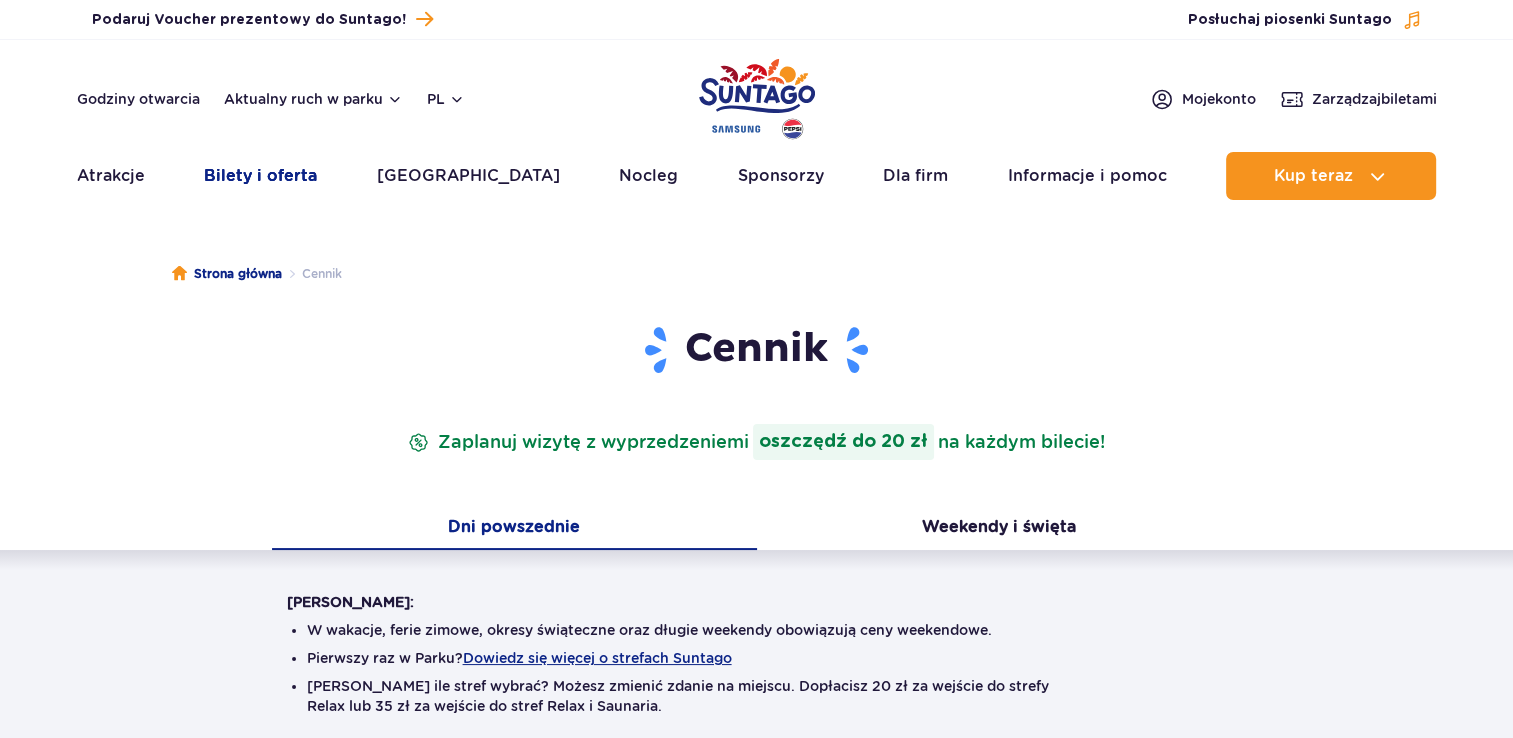 click on "Bilety i oferta" at bounding box center (260, 176) 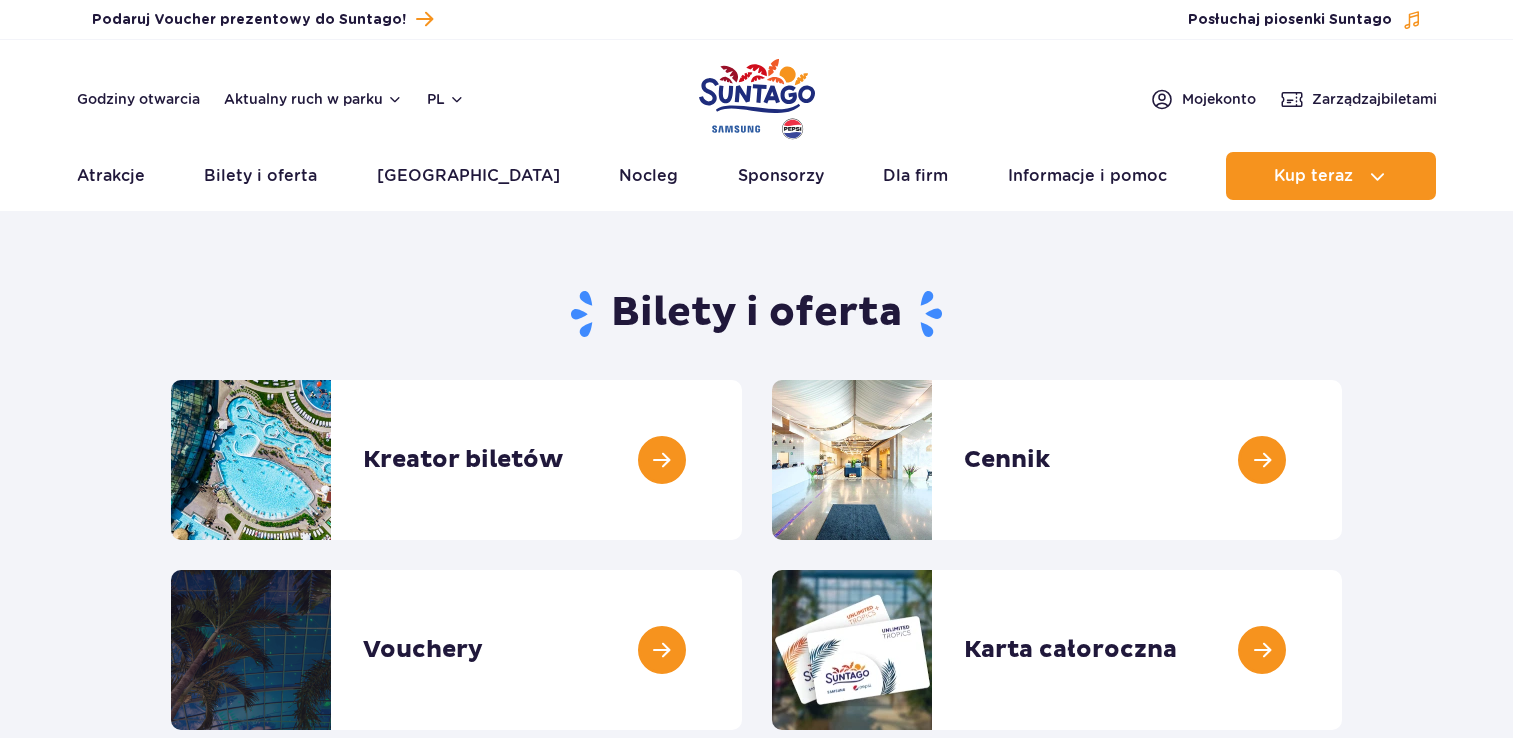 scroll, scrollTop: 0, scrollLeft: 0, axis: both 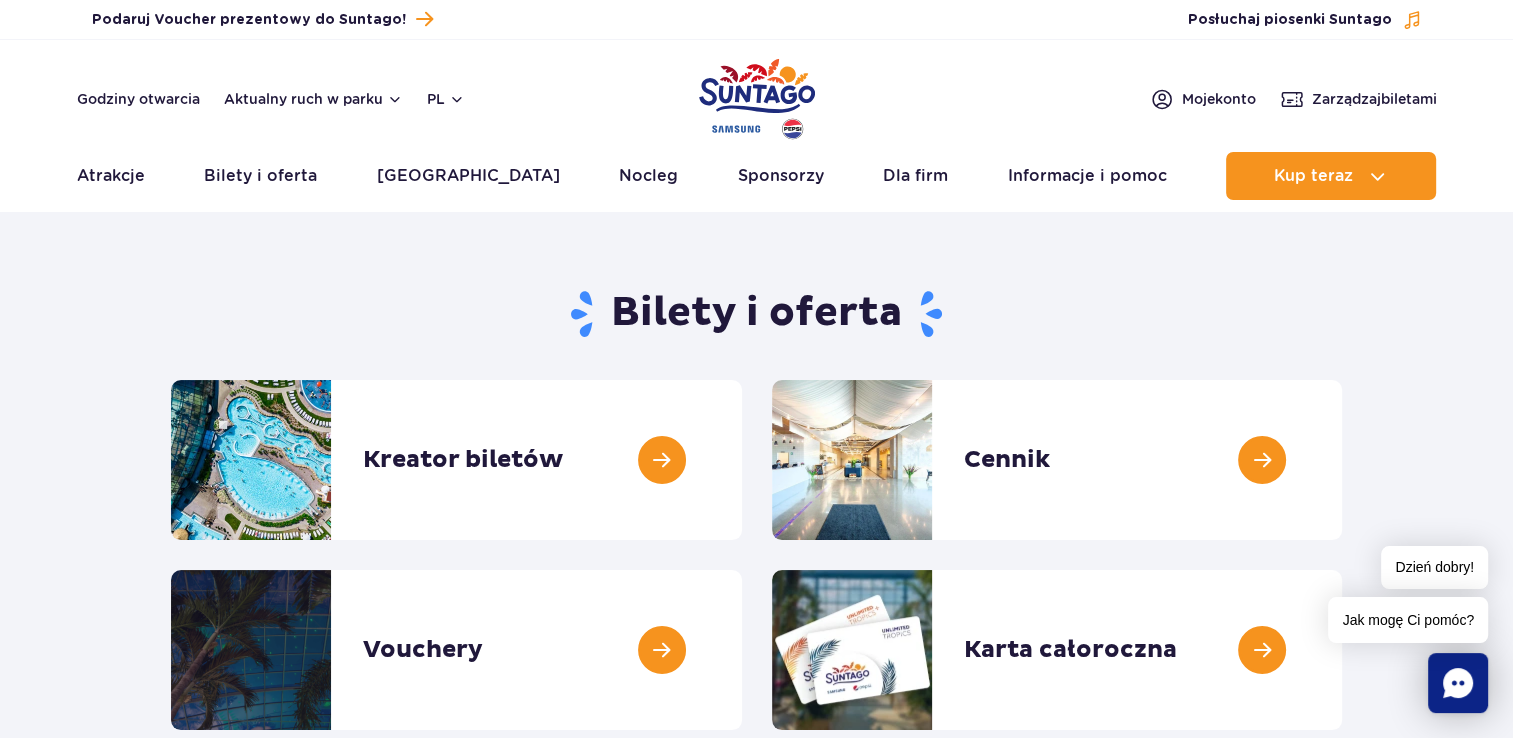 click on "Kup teraz" at bounding box center (1313, 176) 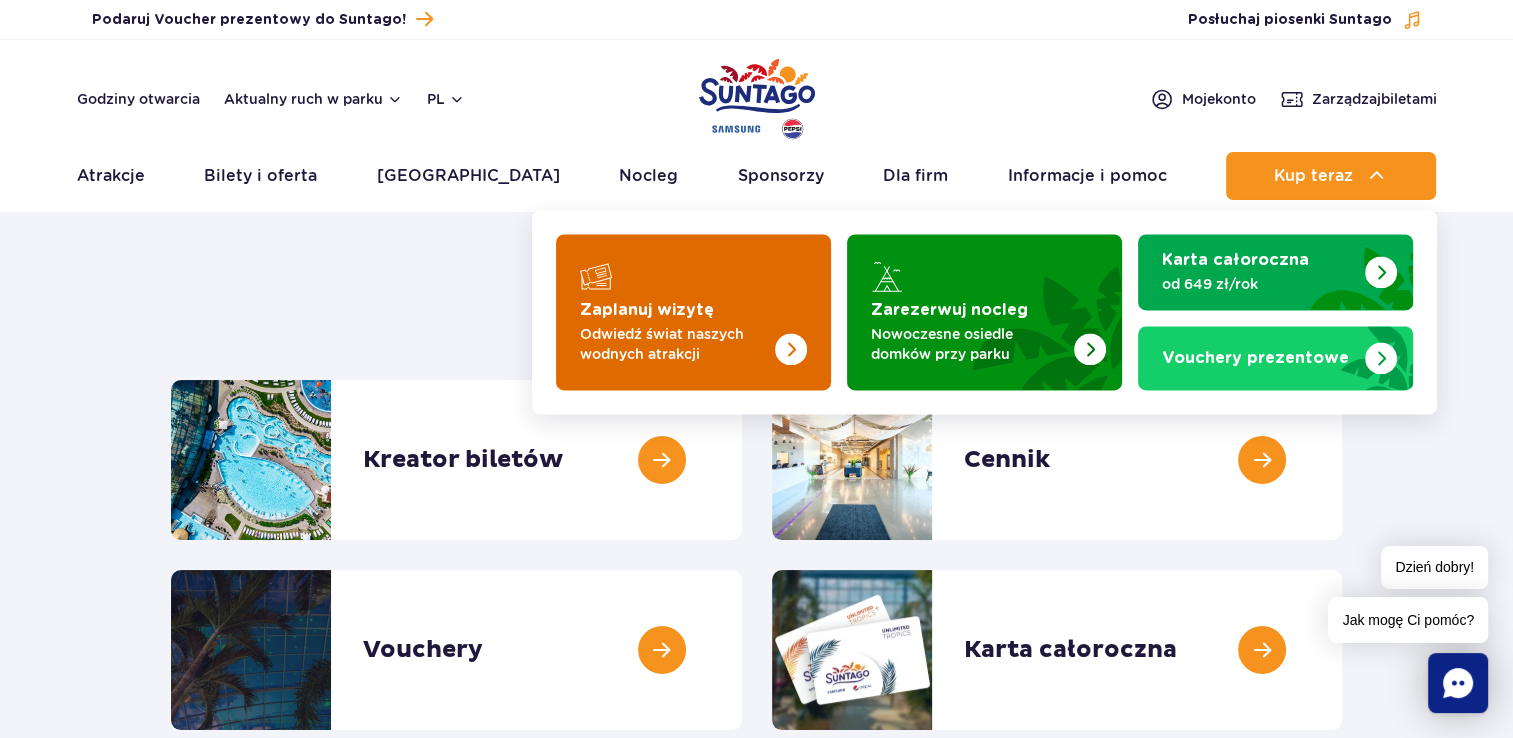 click at bounding box center [693, 312] 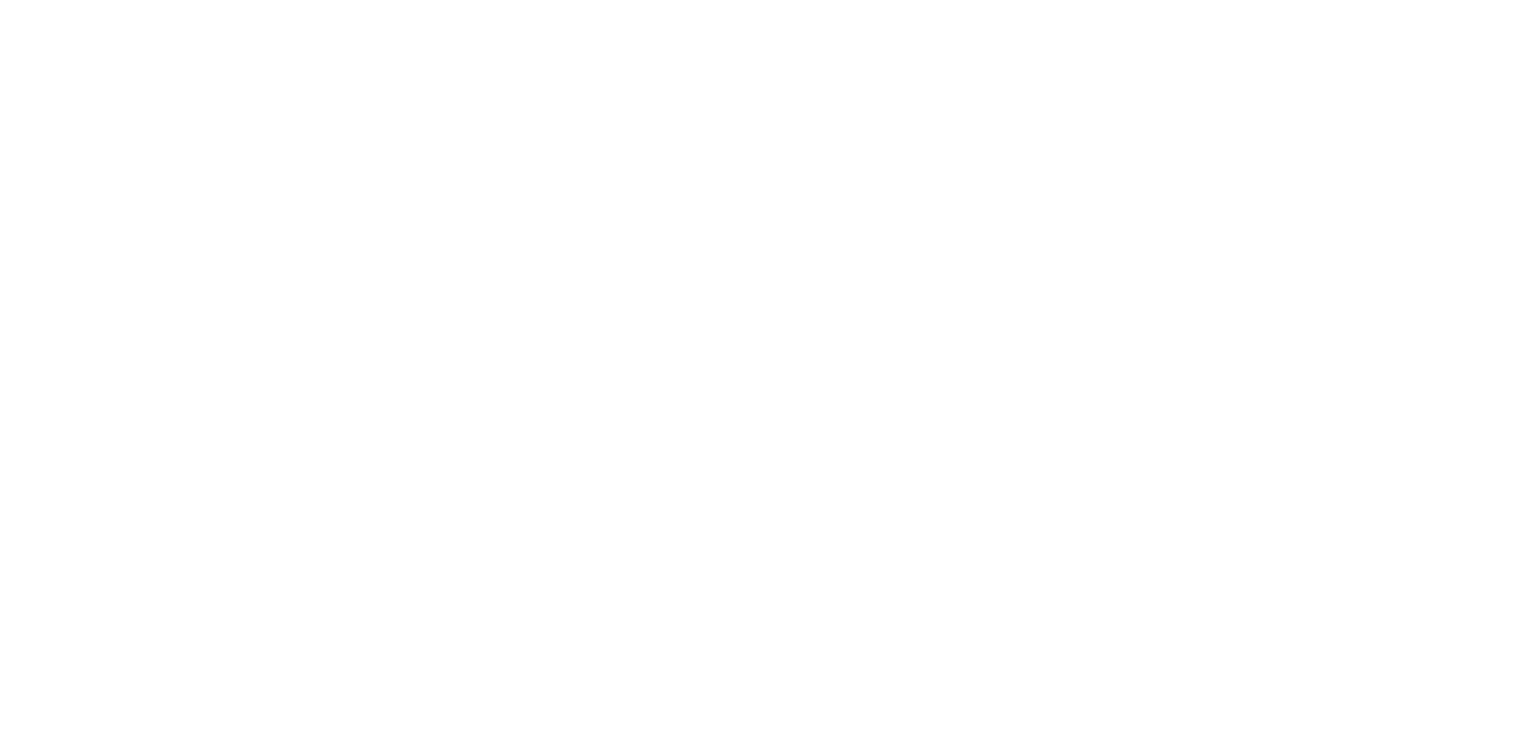 scroll, scrollTop: 0, scrollLeft: 0, axis: both 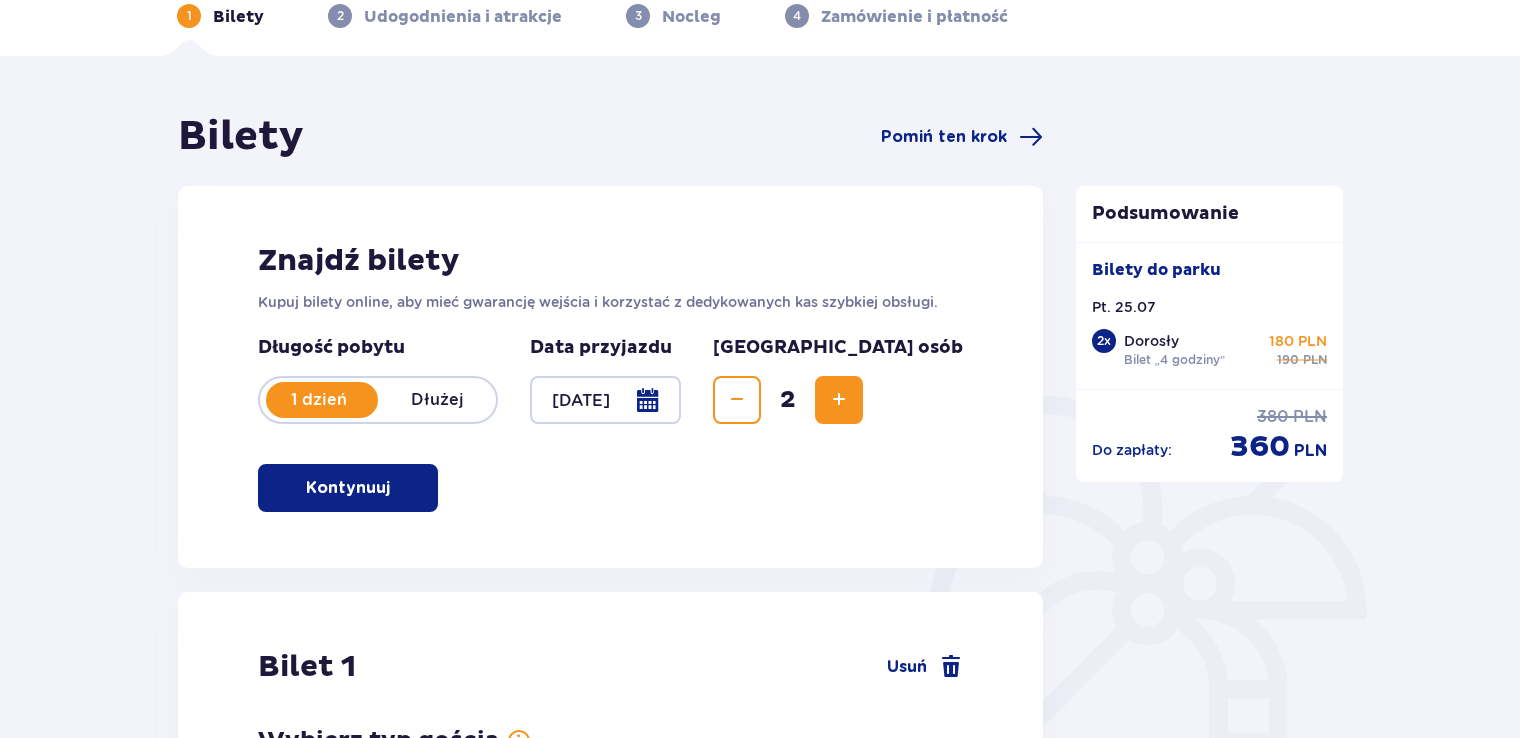 click at bounding box center (605, 400) 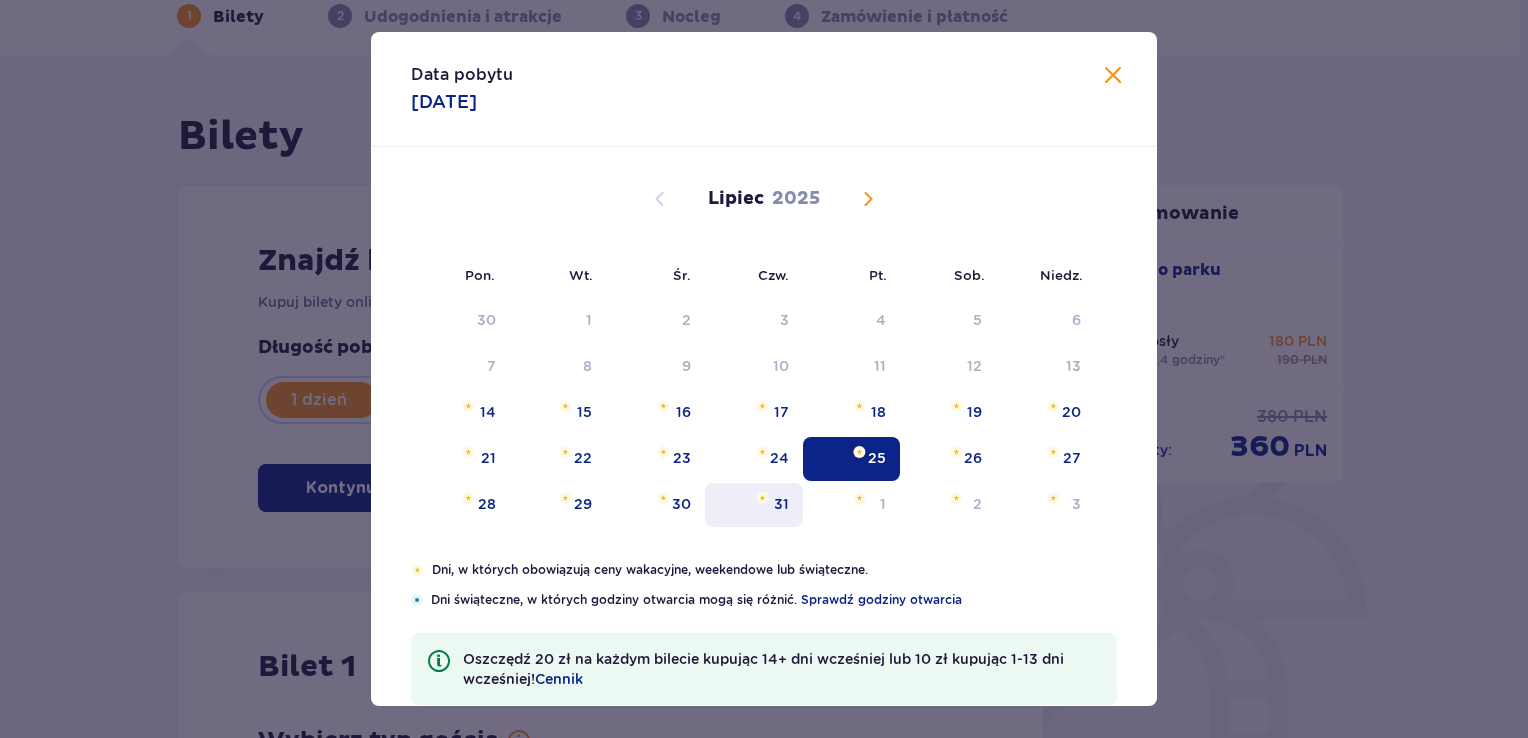 click on "31" at bounding box center (781, 504) 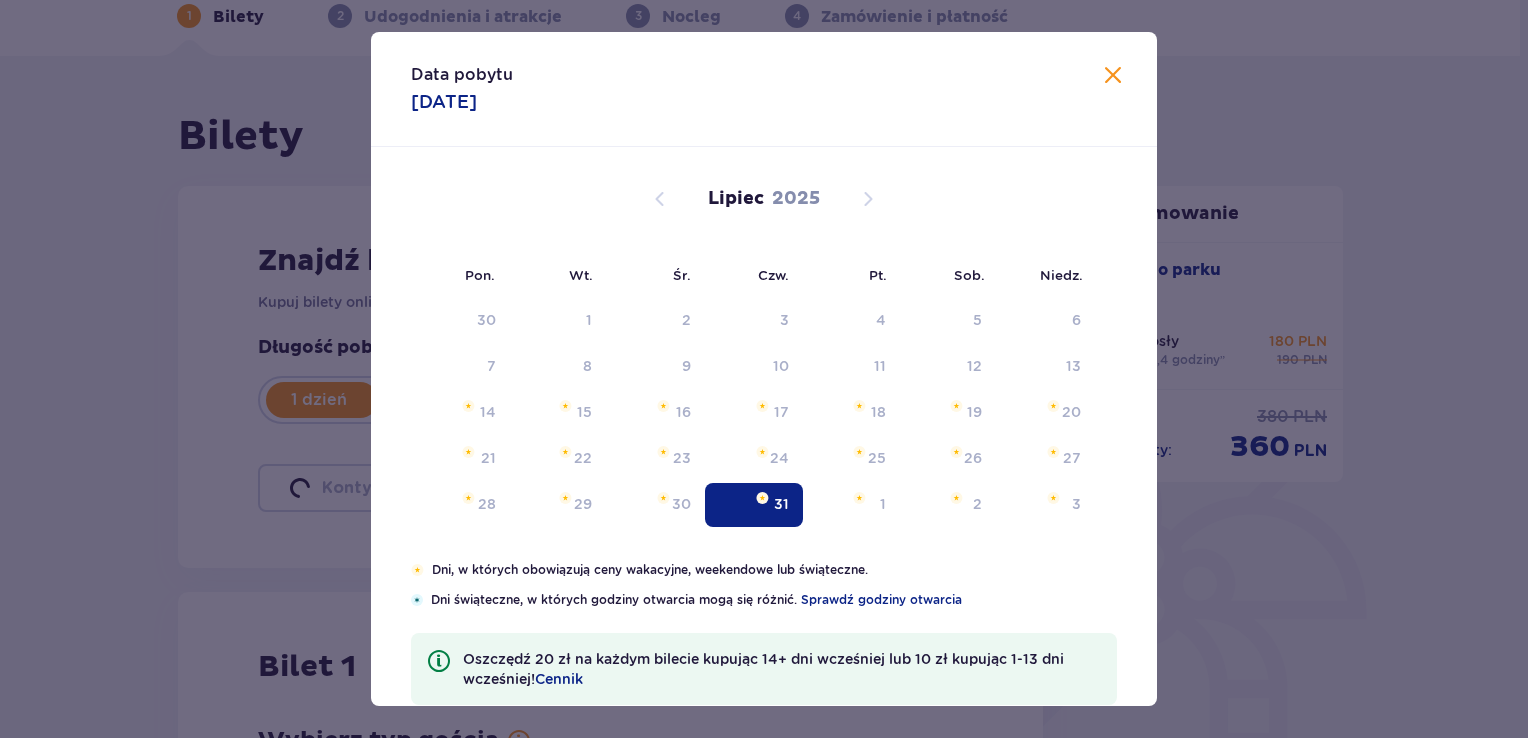 click on "Znajdź bilety Kupuj bilety online, aby mieć gwarancję wejścia i korzystać z dedykowanych kas szybkiej obsługi. Długość pobytu 1 dzień Dłużej Data przyjazdu 31.07.25 Liczba osób 2 Kontynuuj Data pobytu 31.07.2025 Pon. Wt. Śr. Czw. Pt. Sob. Niedz. Czerwiec 2025 26 27 28 29 30 31 1 2 3 4 5 6 7 8 9 10 11 12 13 14 15 16 17 18 19 20 21 22 23 24 25 26 27 28 29 30 1 2 3 4 5 6 Lipiec 2025 30 1 2 3 4 5 6 7 8 9 10 11 12 13 14 15 16 17 18 19 20 21 22 23 24 25 26 27 28 29 30 31 1 2 3 Sierpień 2025 28 29 30 31 1 2 3 4 5 6 7 8 9 10 11 12 13 14 15 16 17 18 19 20 21 22 23 24 25 26 27 28 29 30 31 Dni, w których obowiązują ceny wakacyjne, weekendowe lub świąteczne. Dni świąteczne, w których godziny otwarcia mogą się różnić.   Sprawdź godziny otwarcia Oszczędź 20 zł na każdym bilecie kupując 14+ dni wcześniej lub 10 zł kupując 1-13 dni wcześniej!  Cennik" at bounding box center [610, 377] 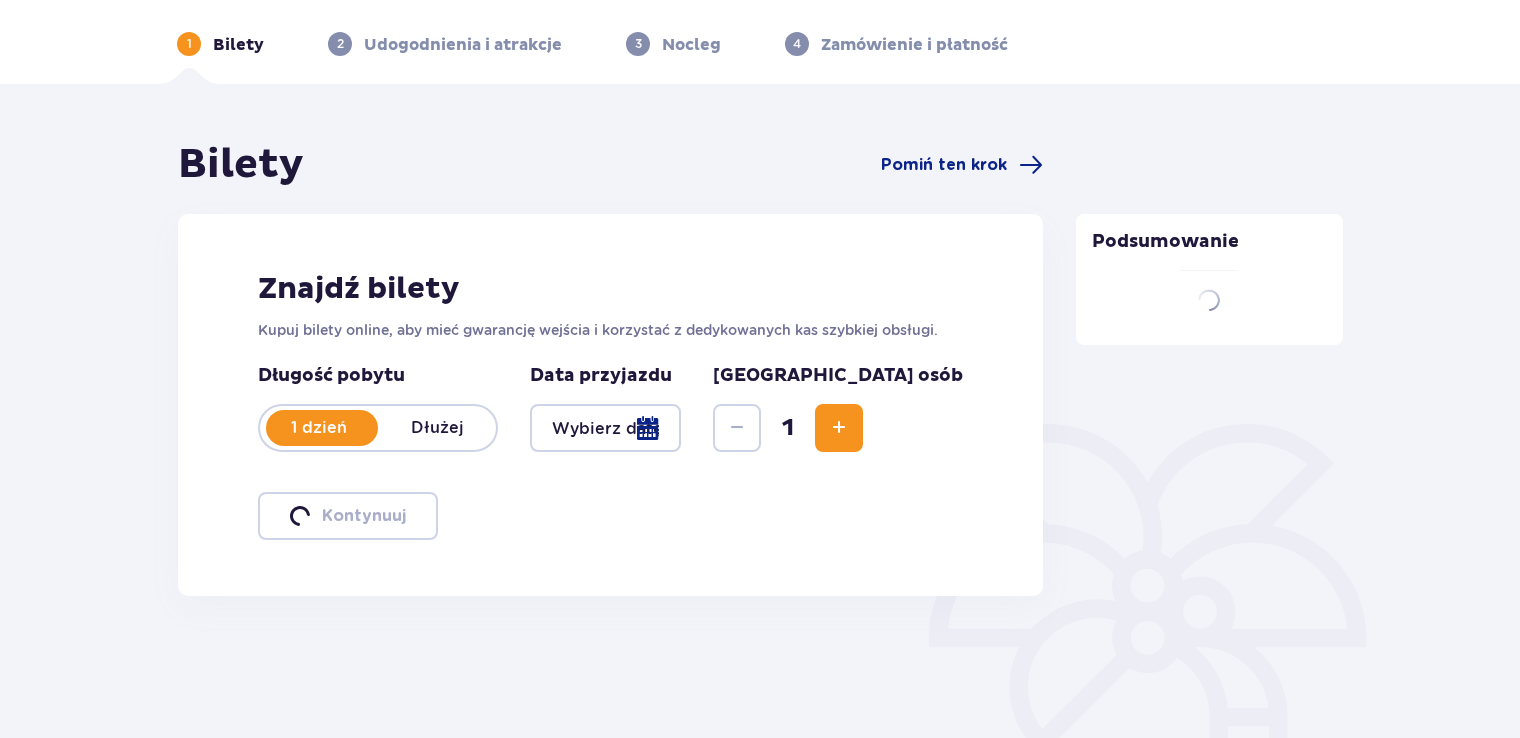 scroll, scrollTop: 100, scrollLeft: 0, axis: vertical 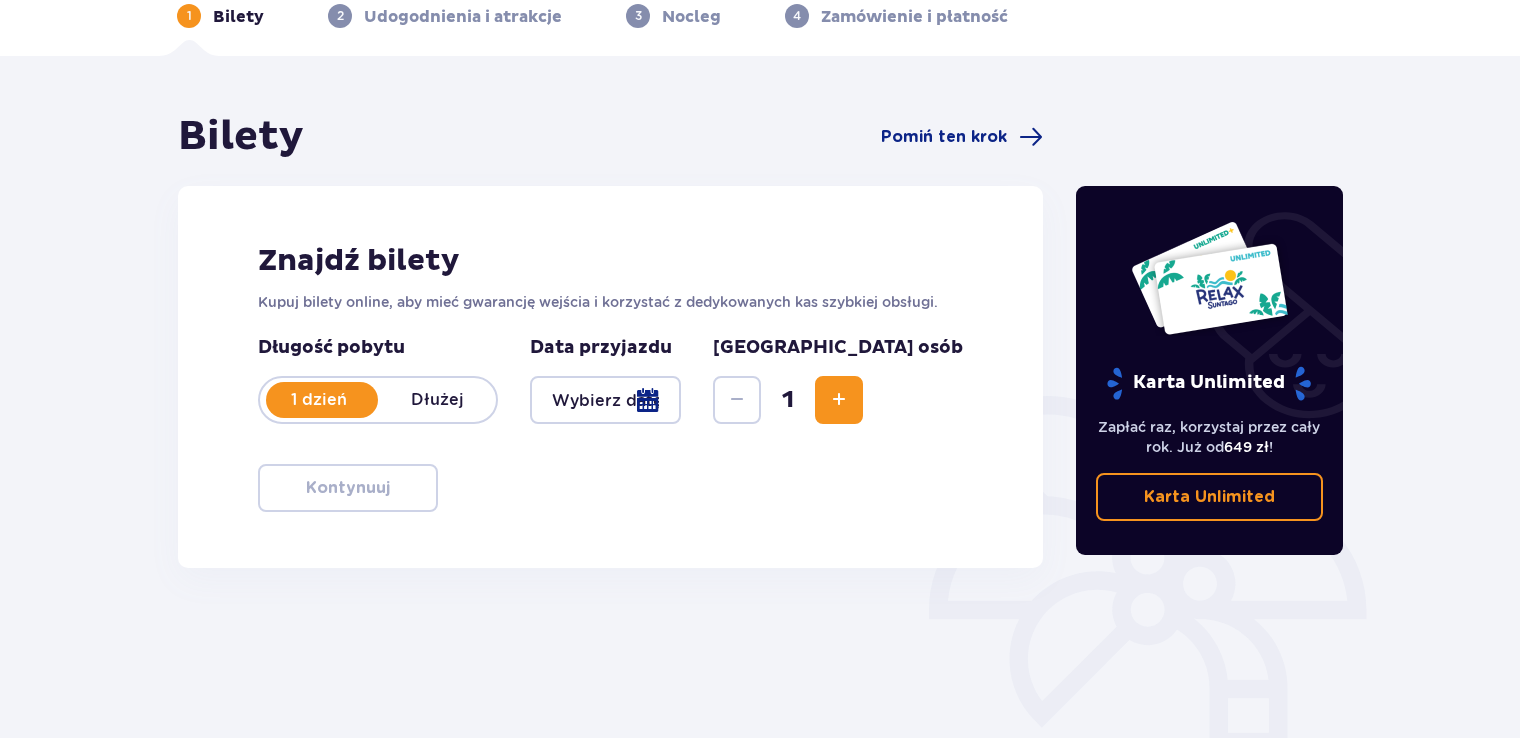 click at bounding box center (605, 400) 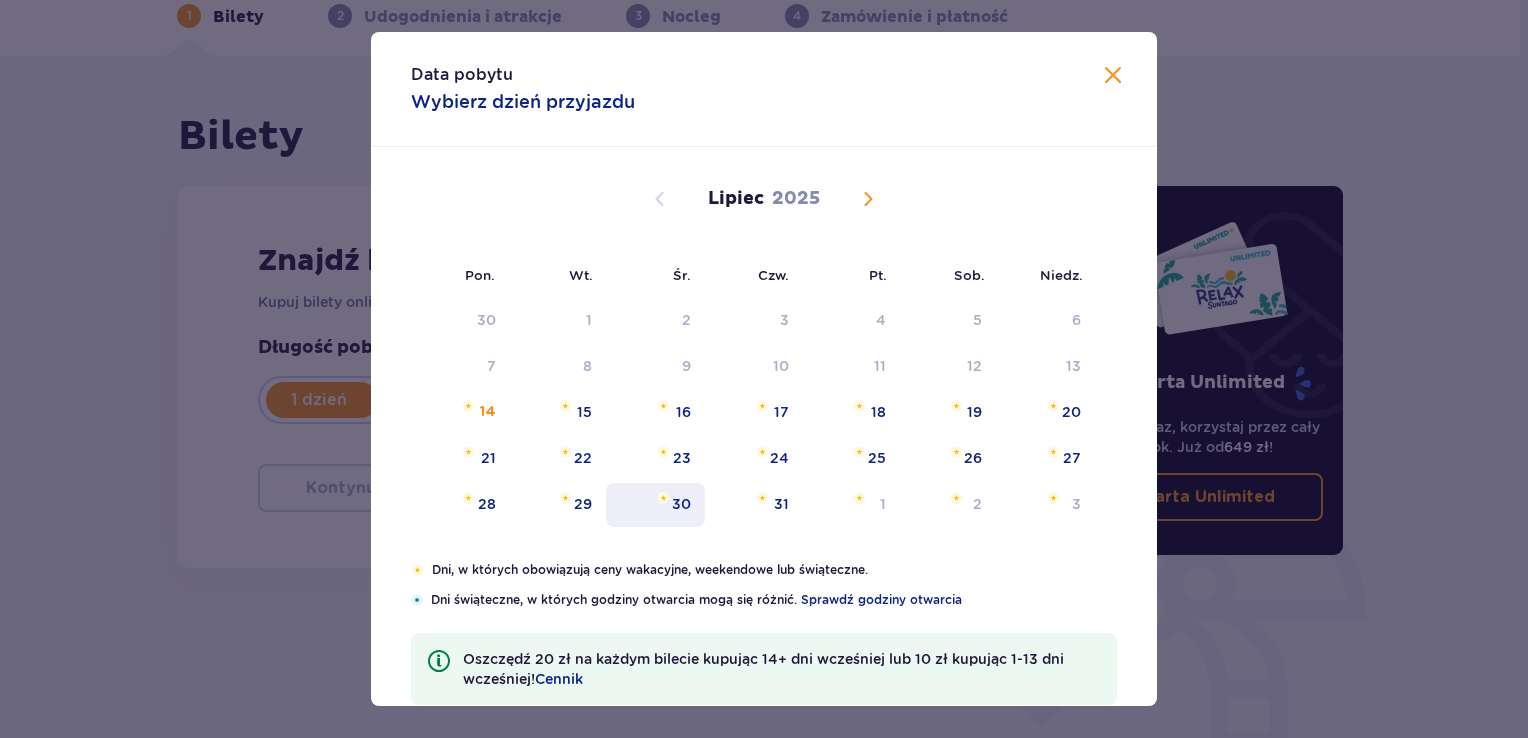 click on "30" at bounding box center (681, 504) 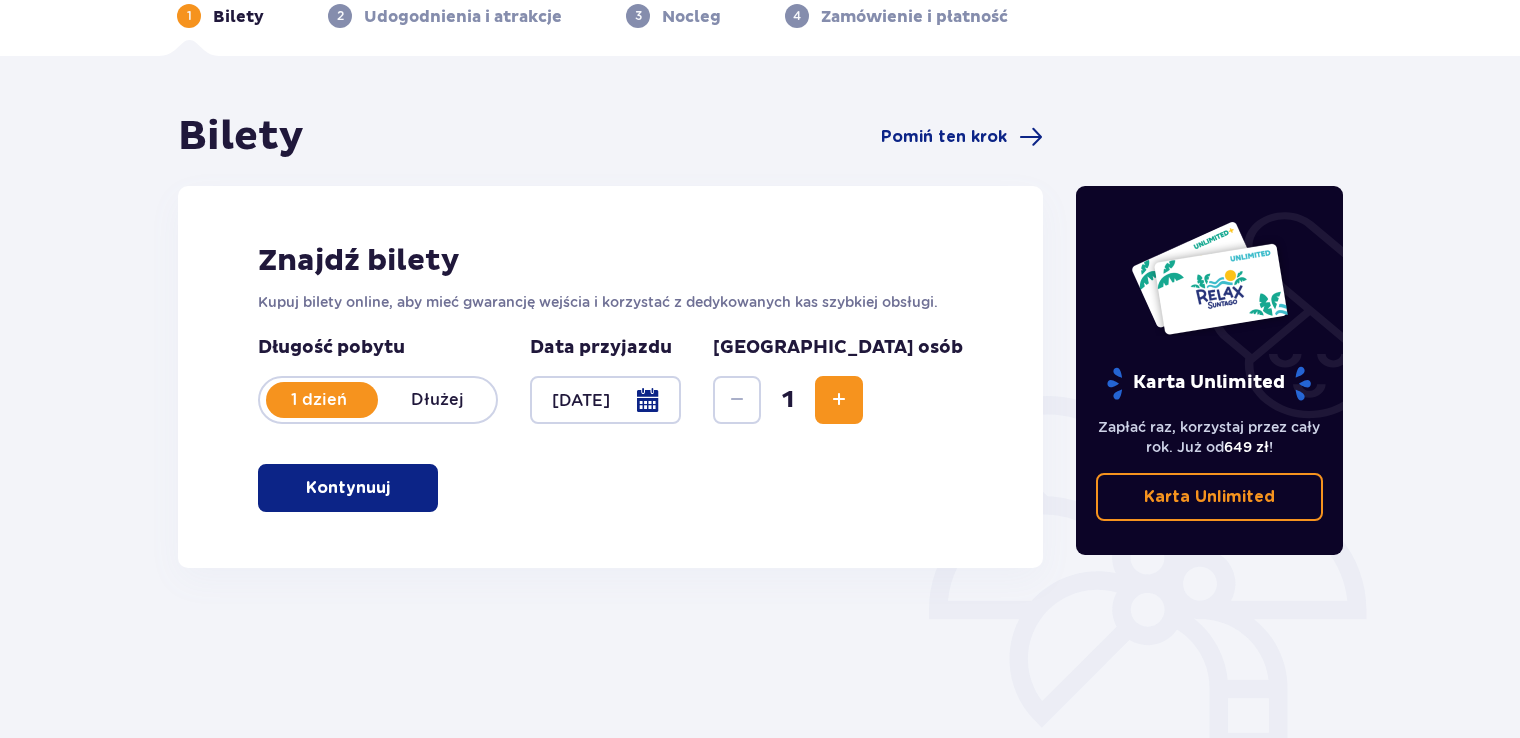 click on "Kontynuuj" at bounding box center (348, 488) 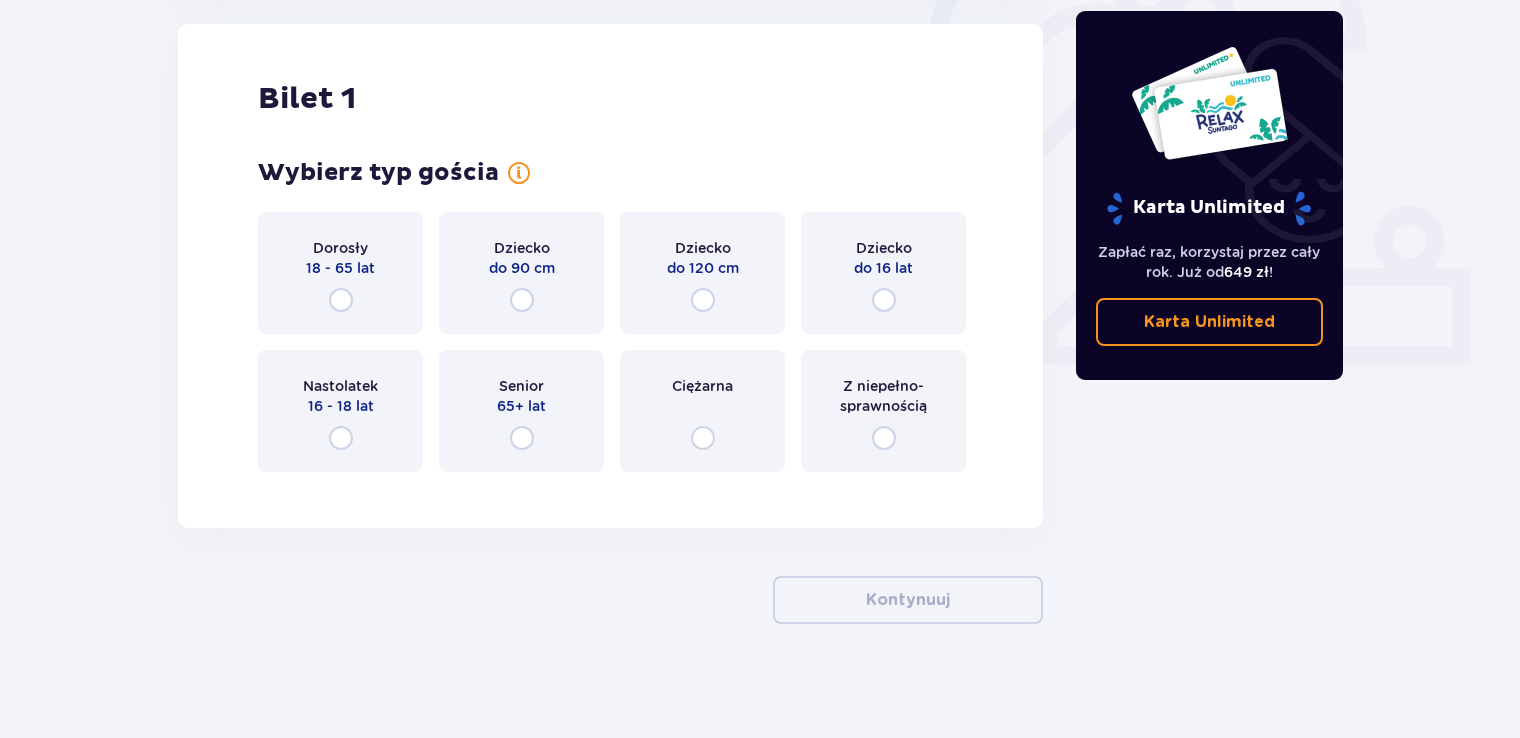 scroll, scrollTop: 673, scrollLeft: 0, axis: vertical 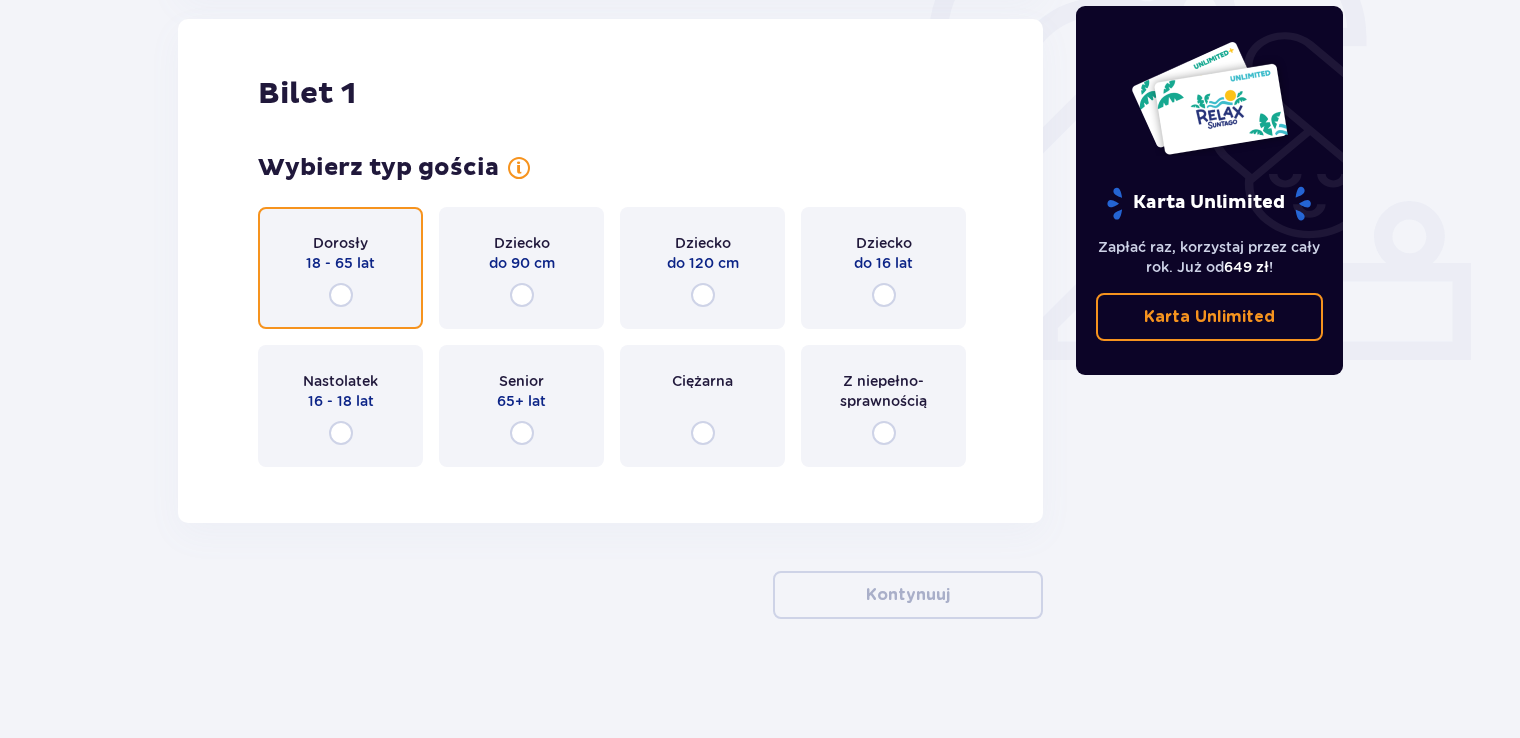 click at bounding box center (341, 295) 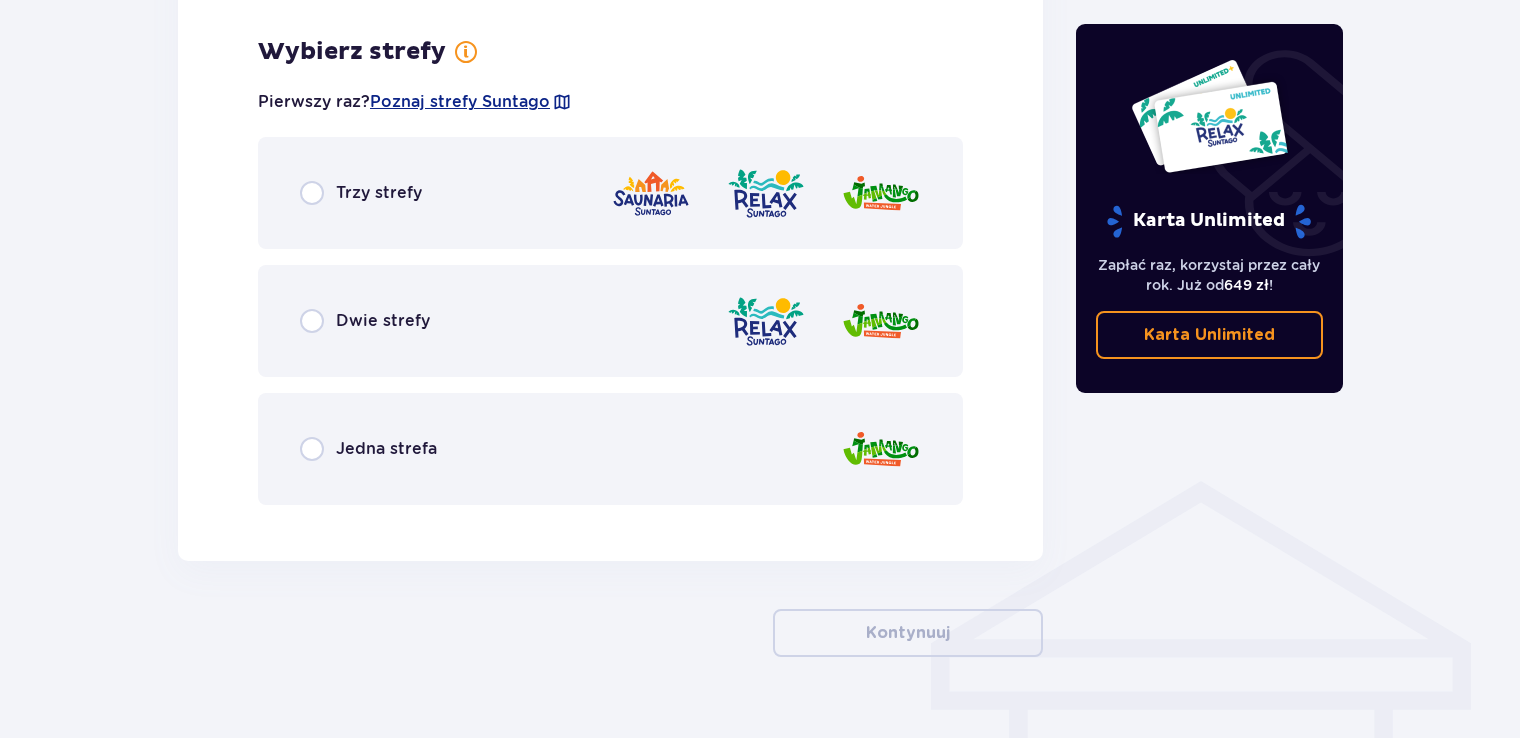 scroll, scrollTop: 1156, scrollLeft: 0, axis: vertical 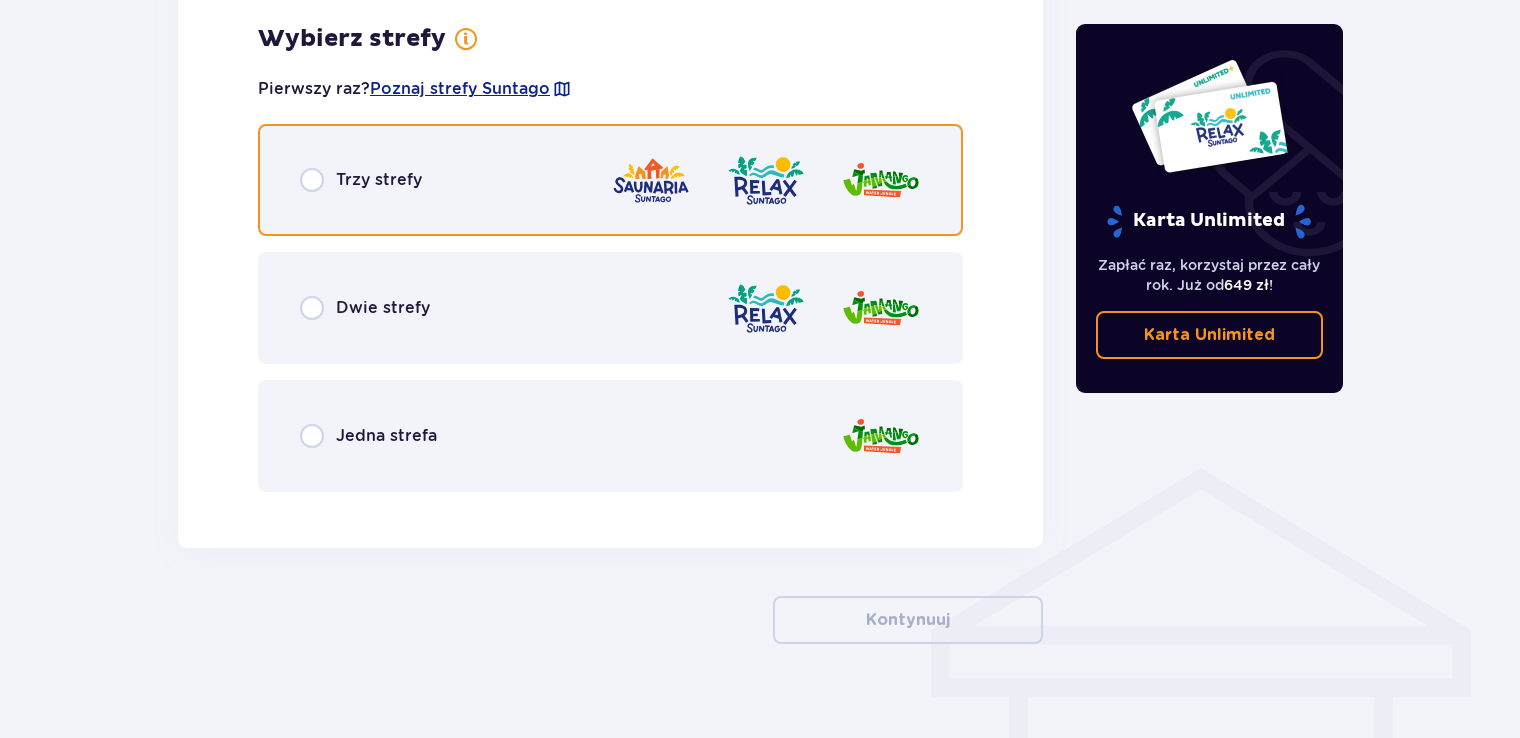 click at bounding box center [312, 180] 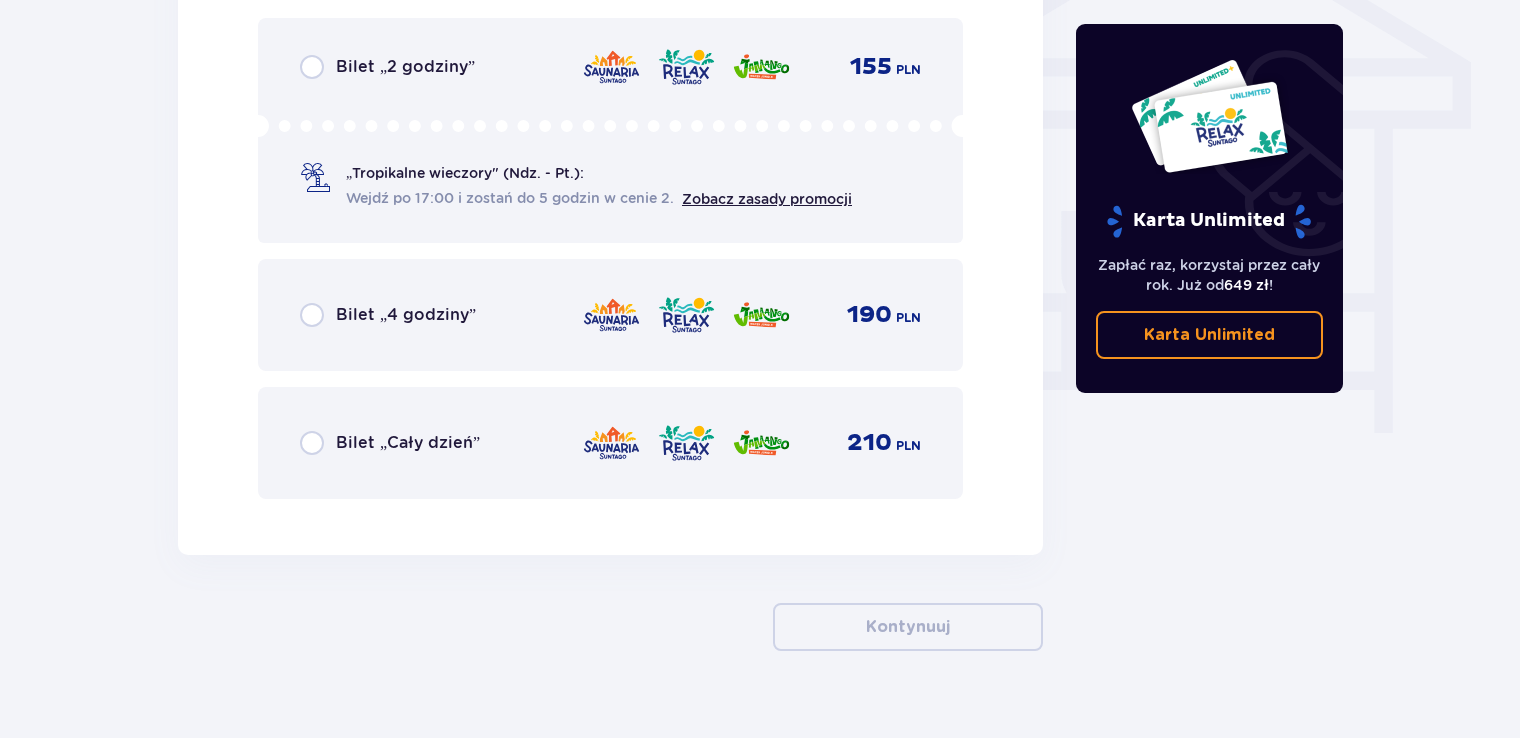 scroll, scrollTop: 1756, scrollLeft: 0, axis: vertical 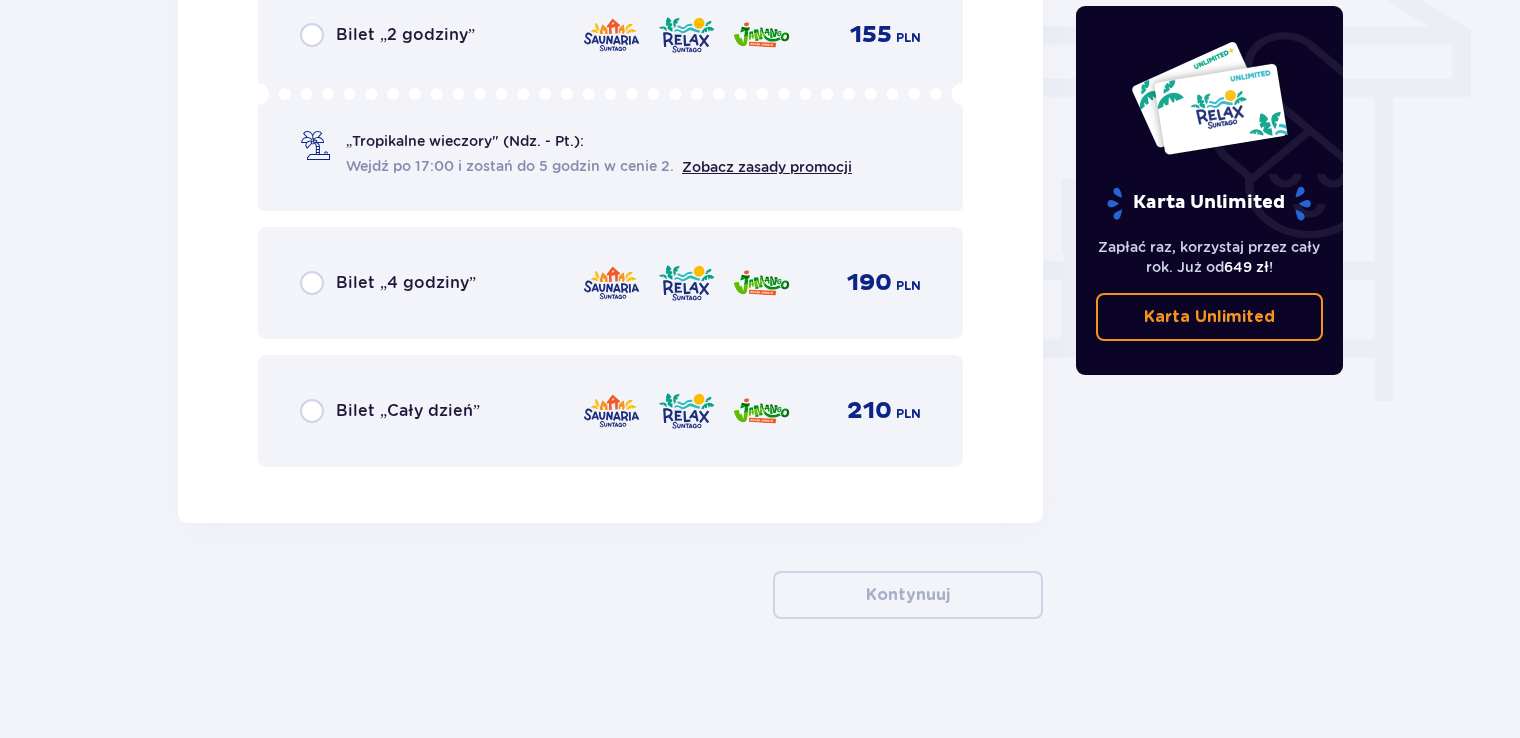 click on "Bilet „4 godziny” 190 PLN" at bounding box center [610, 283] 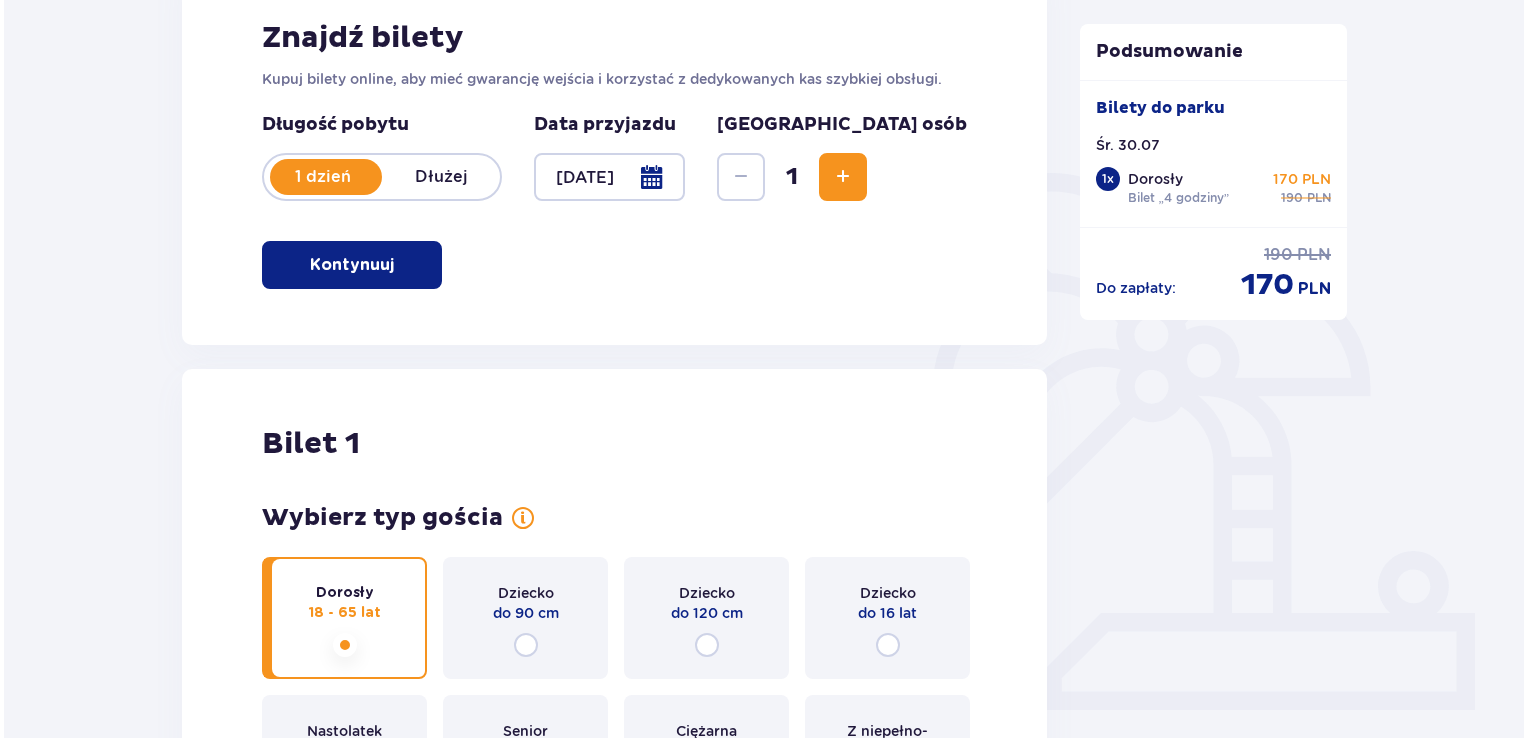 scroll, scrollTop: 59, scrollLeft: 0, axis: vertical 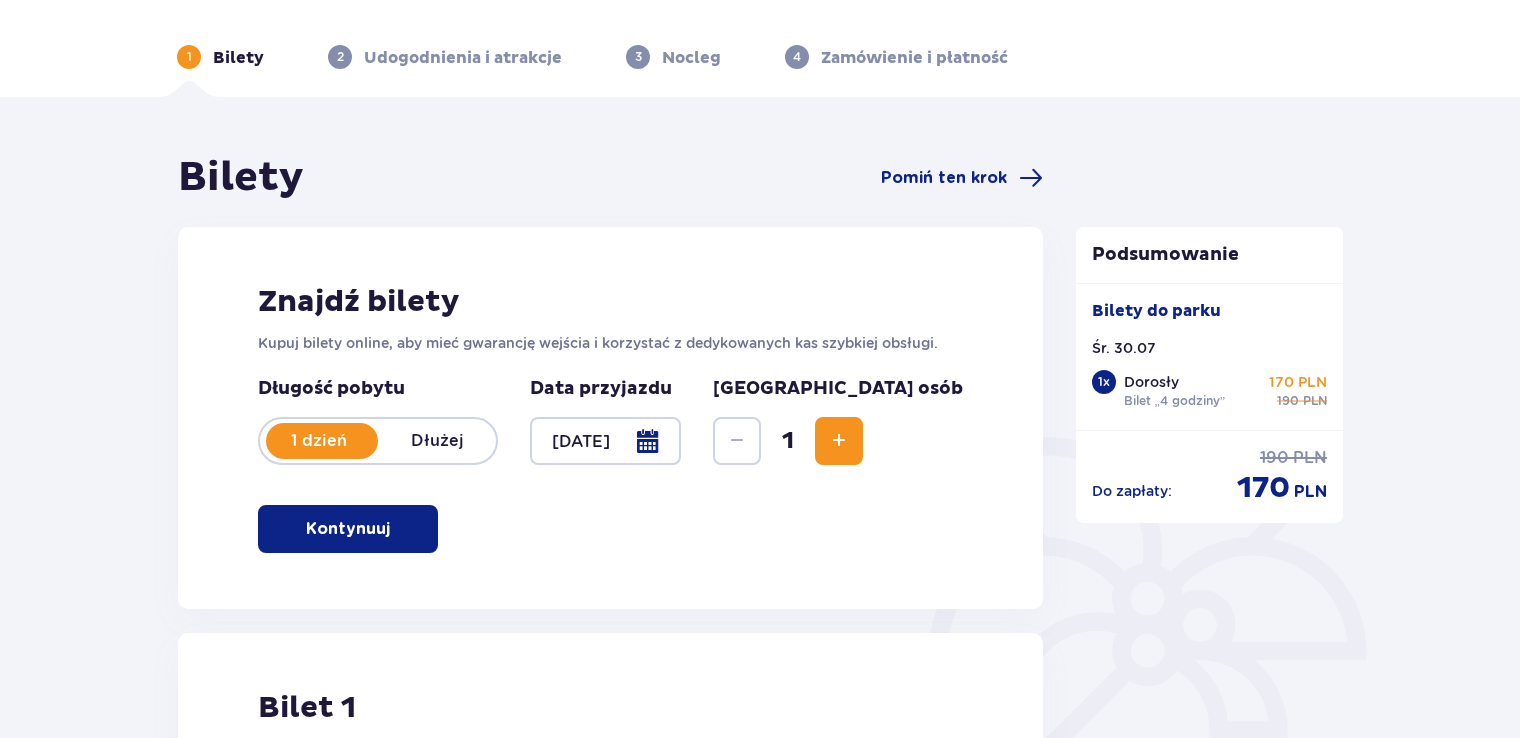click at bounding box center (605, 441) 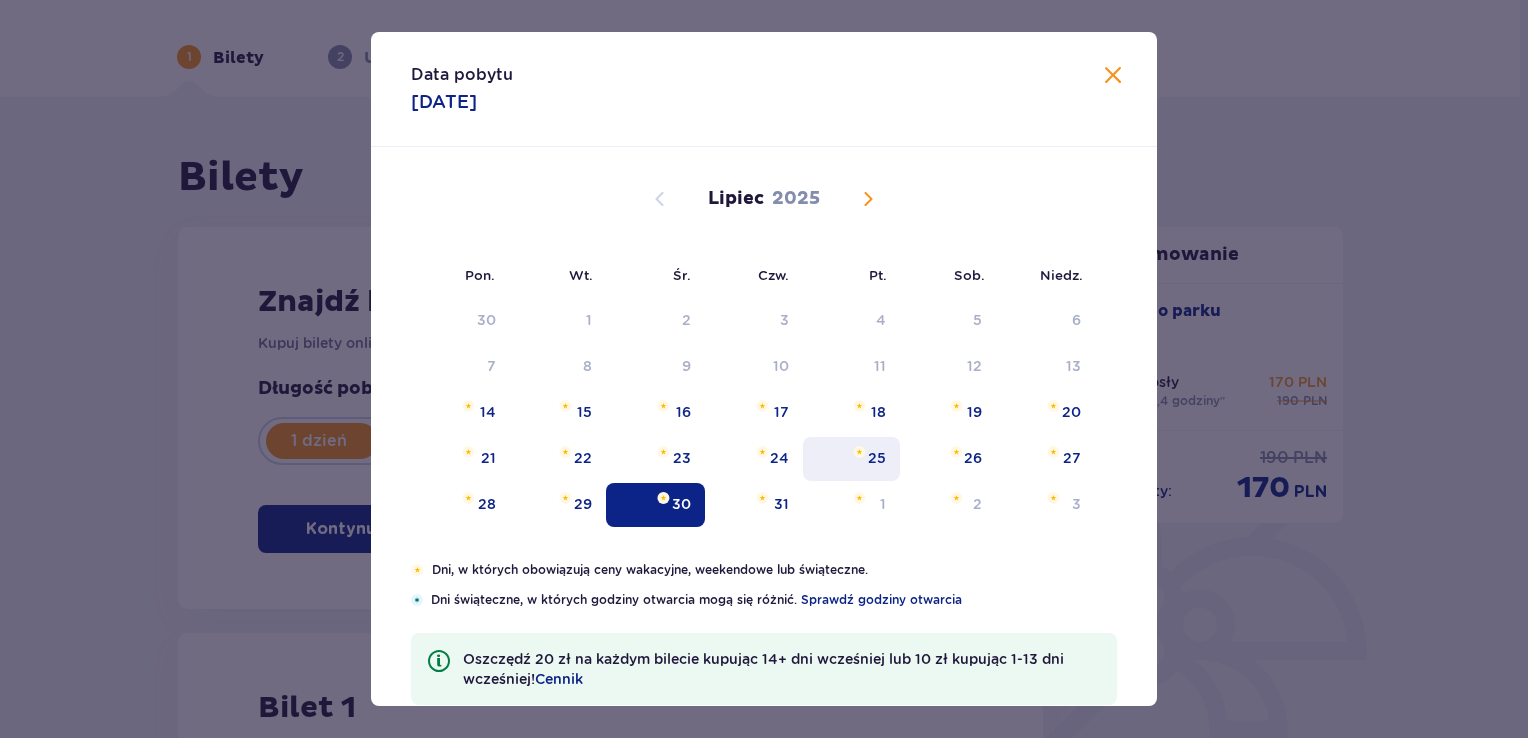 click on "25" at bounding box center (851, 459) 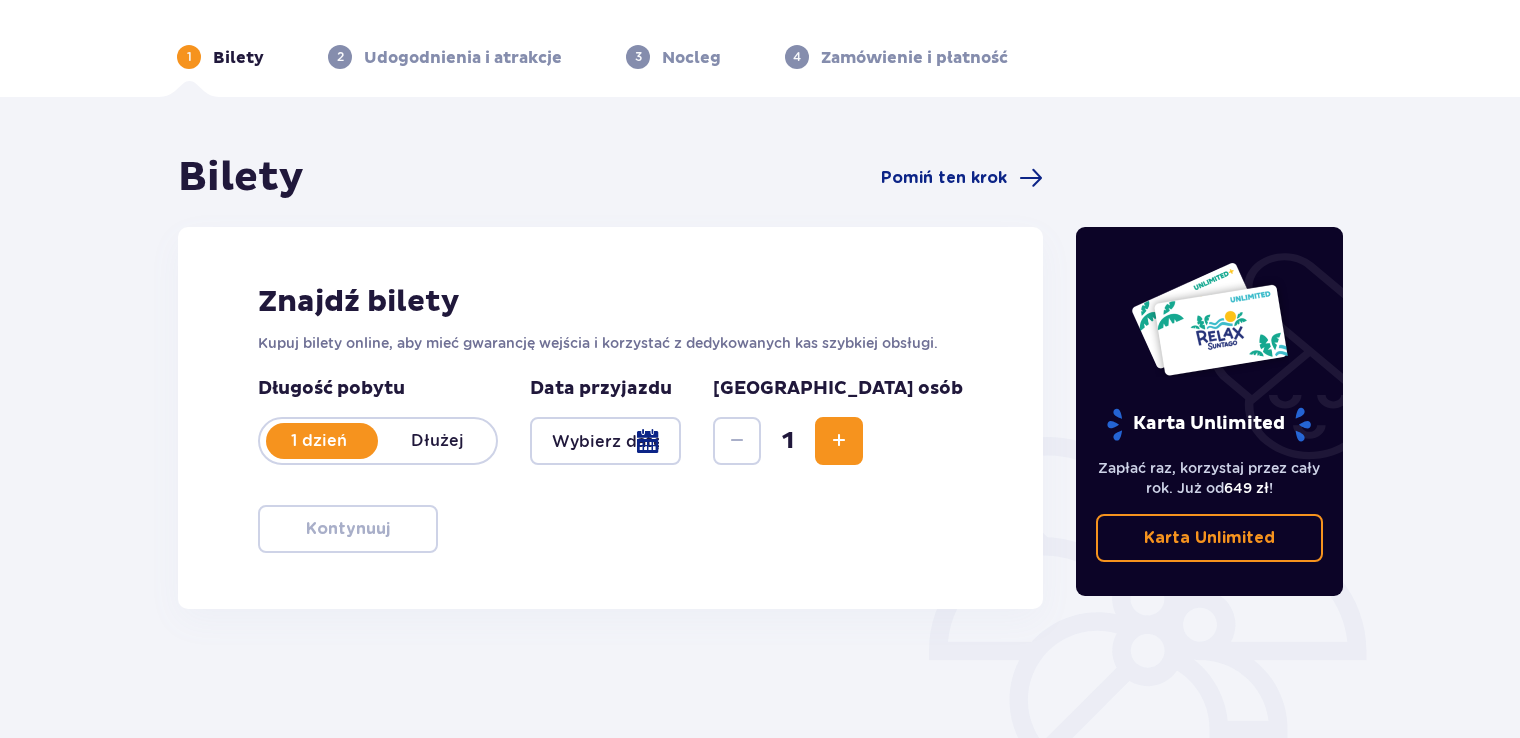 click at bounding box center [605, 441] 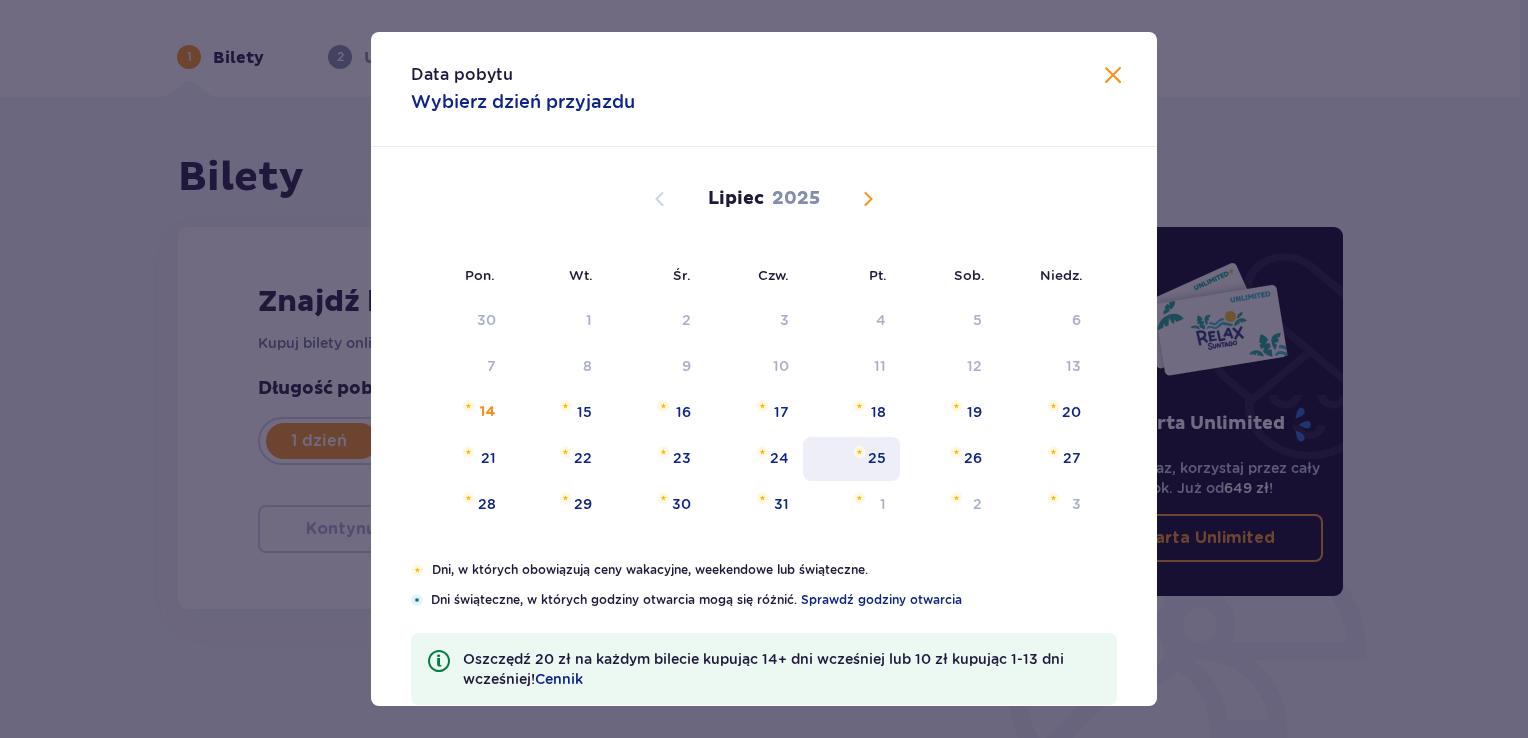 click on "25" at bounding box center (851, 459) 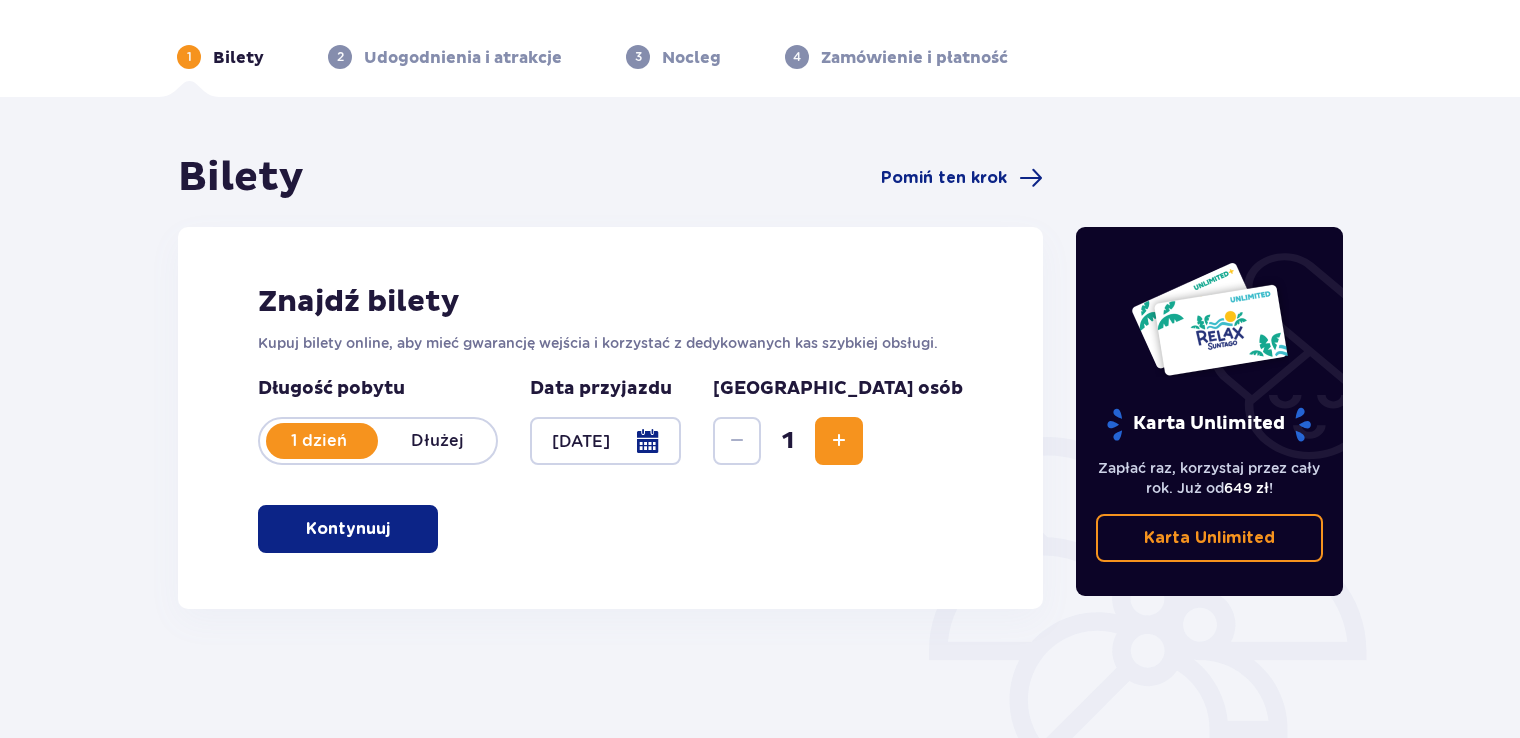 click at bounding box center [605, 441] 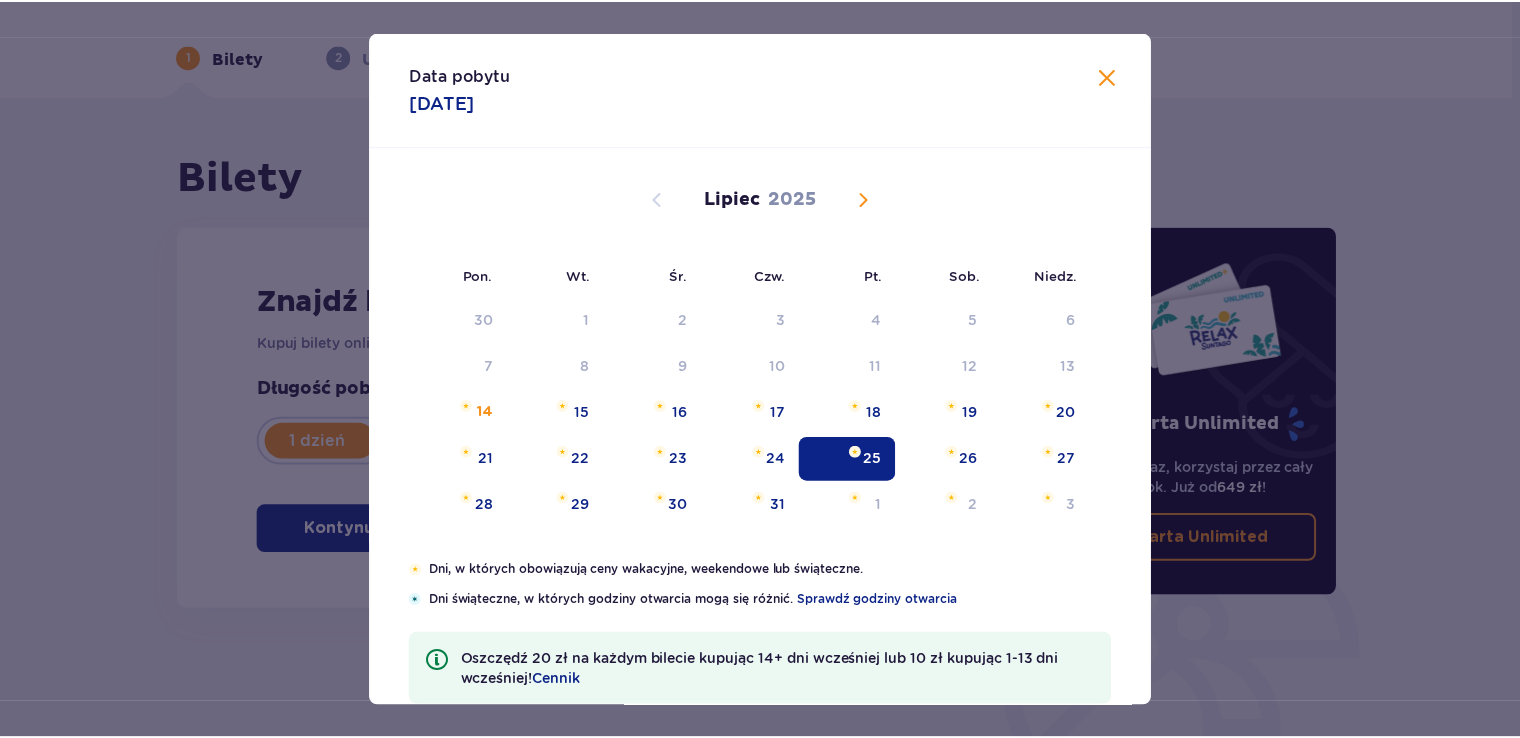 scroll, scrollTop: 38, scrollLeft: 0, axis: vertical 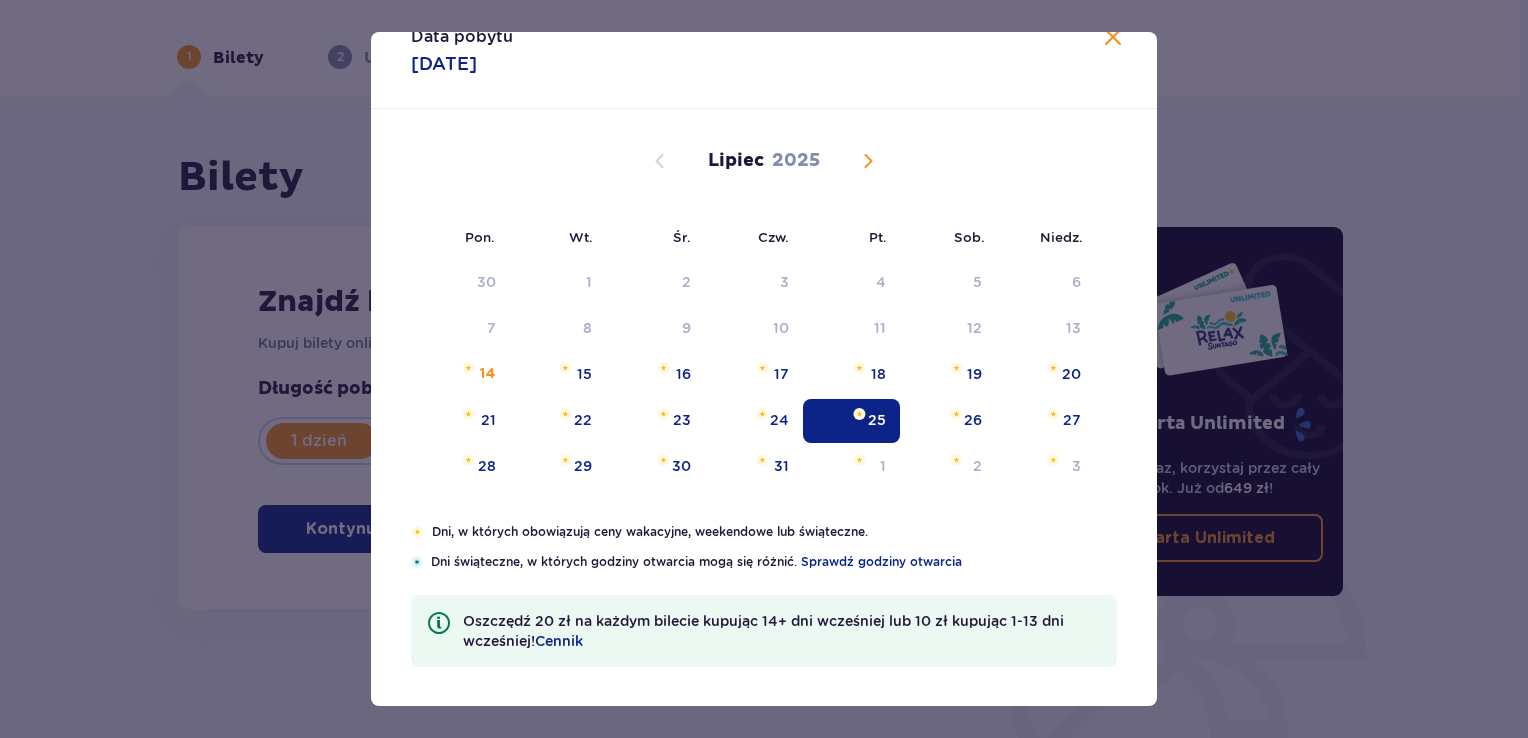 click at bounding box center (859, 414) 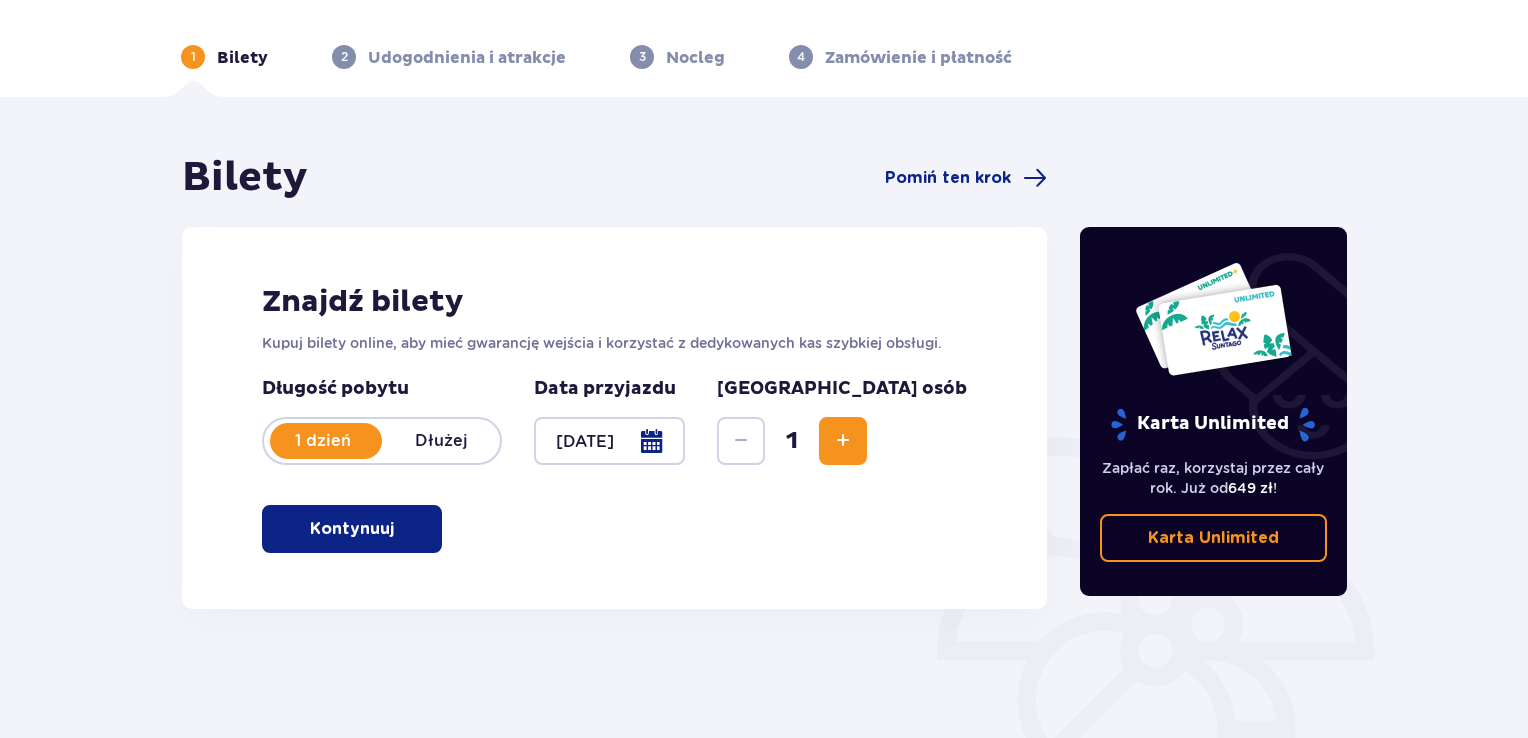click on "1" at bounding box center (792, 441) 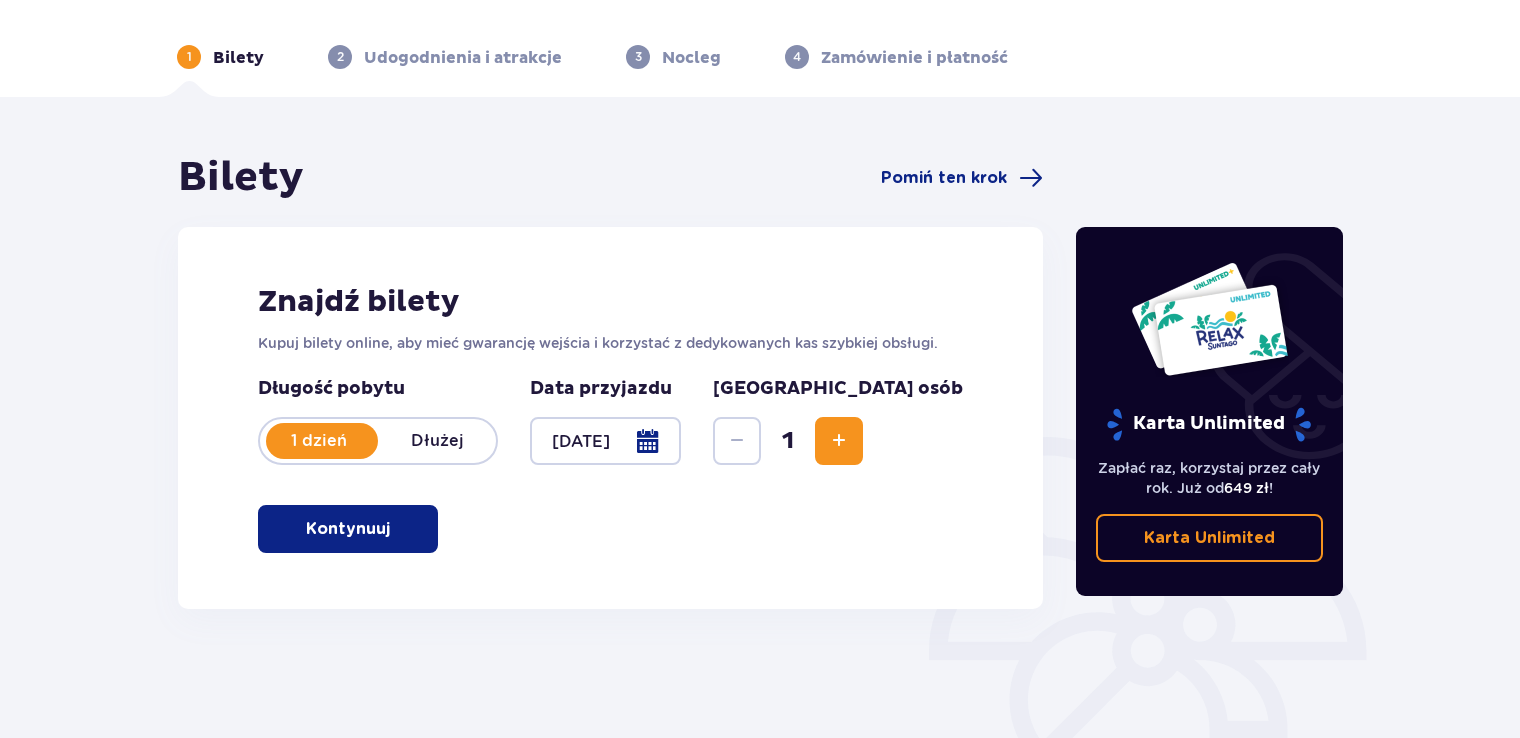click at bounding box center [839, 441] 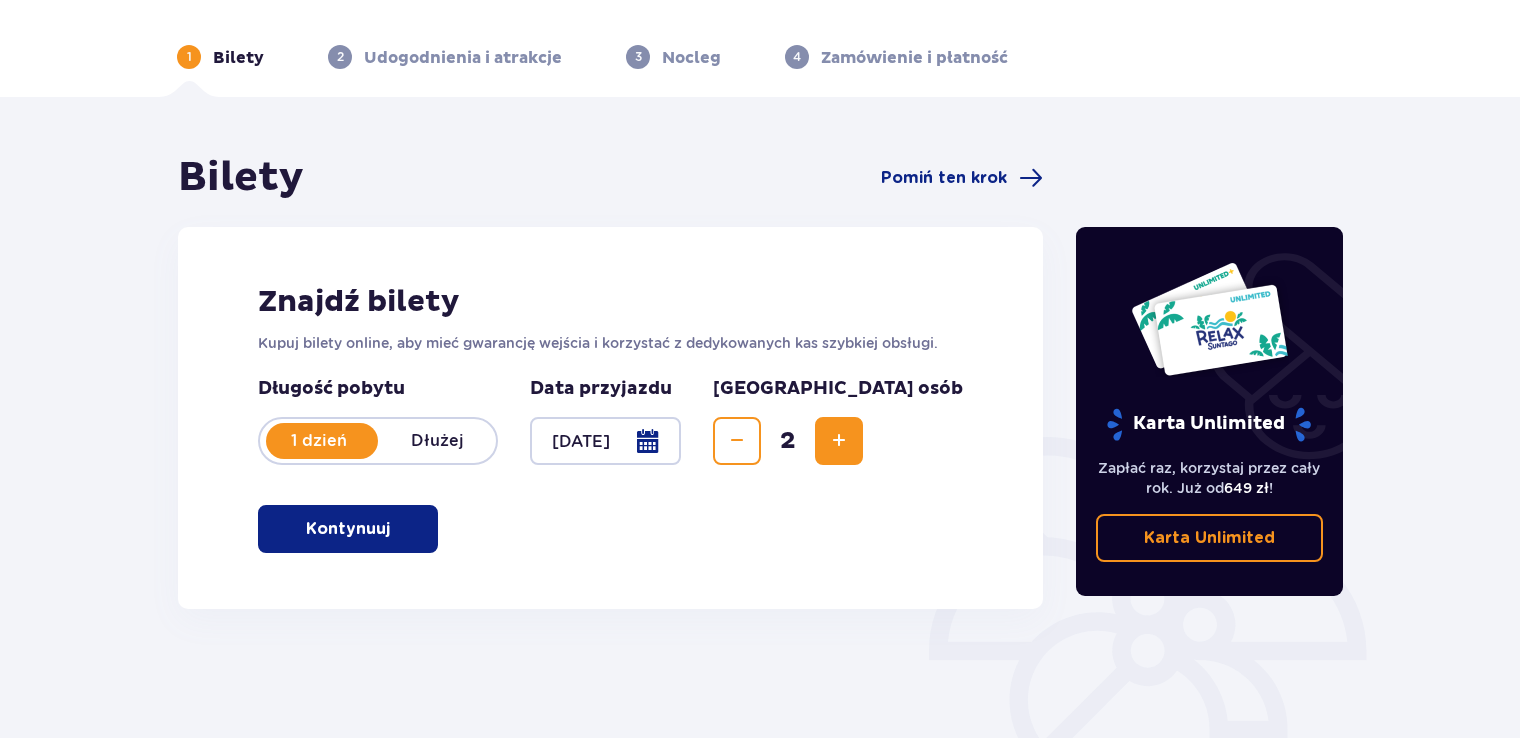 drag, startPoint x: 416, startPoint y: 532, endPoint x: 375, endPoint y: 534, distance: 41.04875 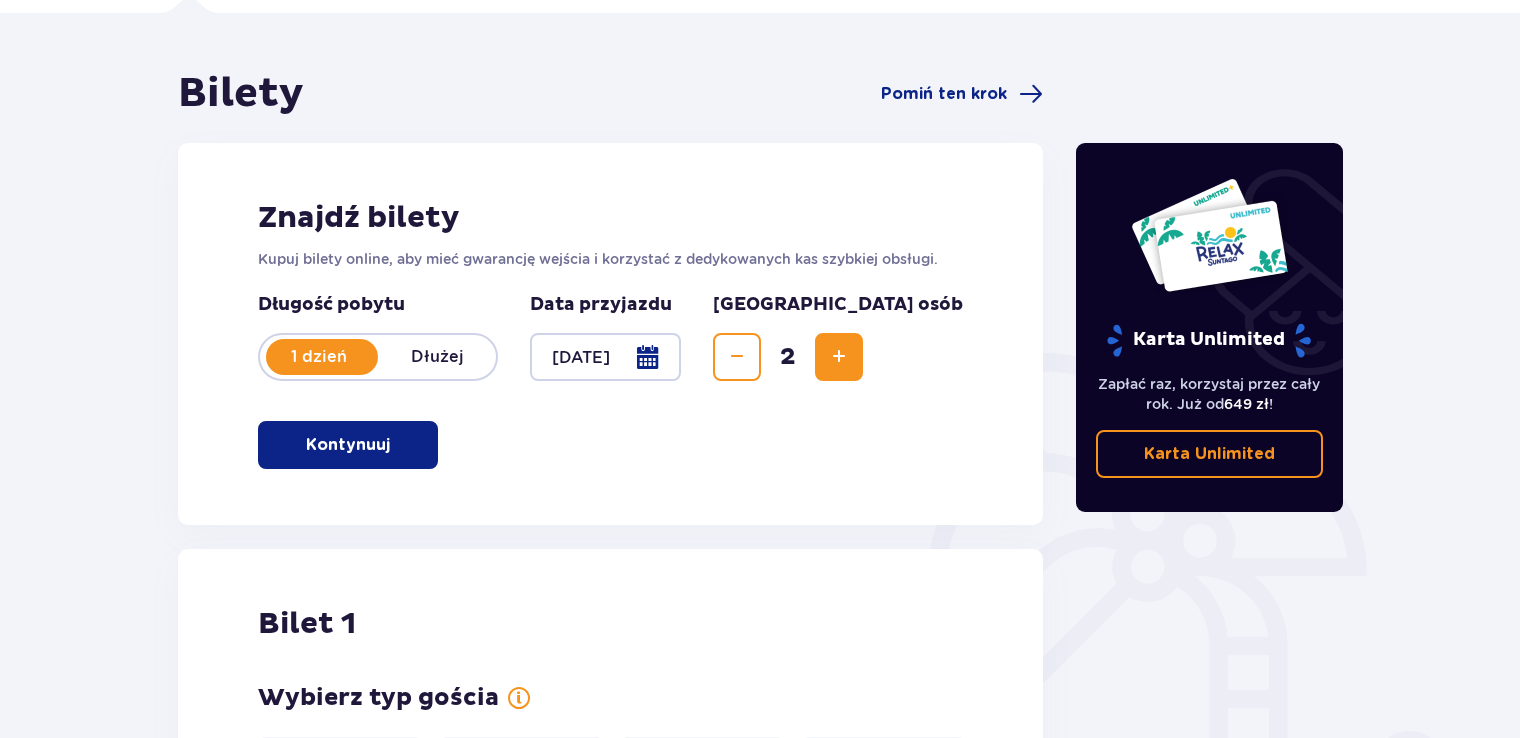 scroll, scrollTop: 0, scrollLeft: 0, axis: both 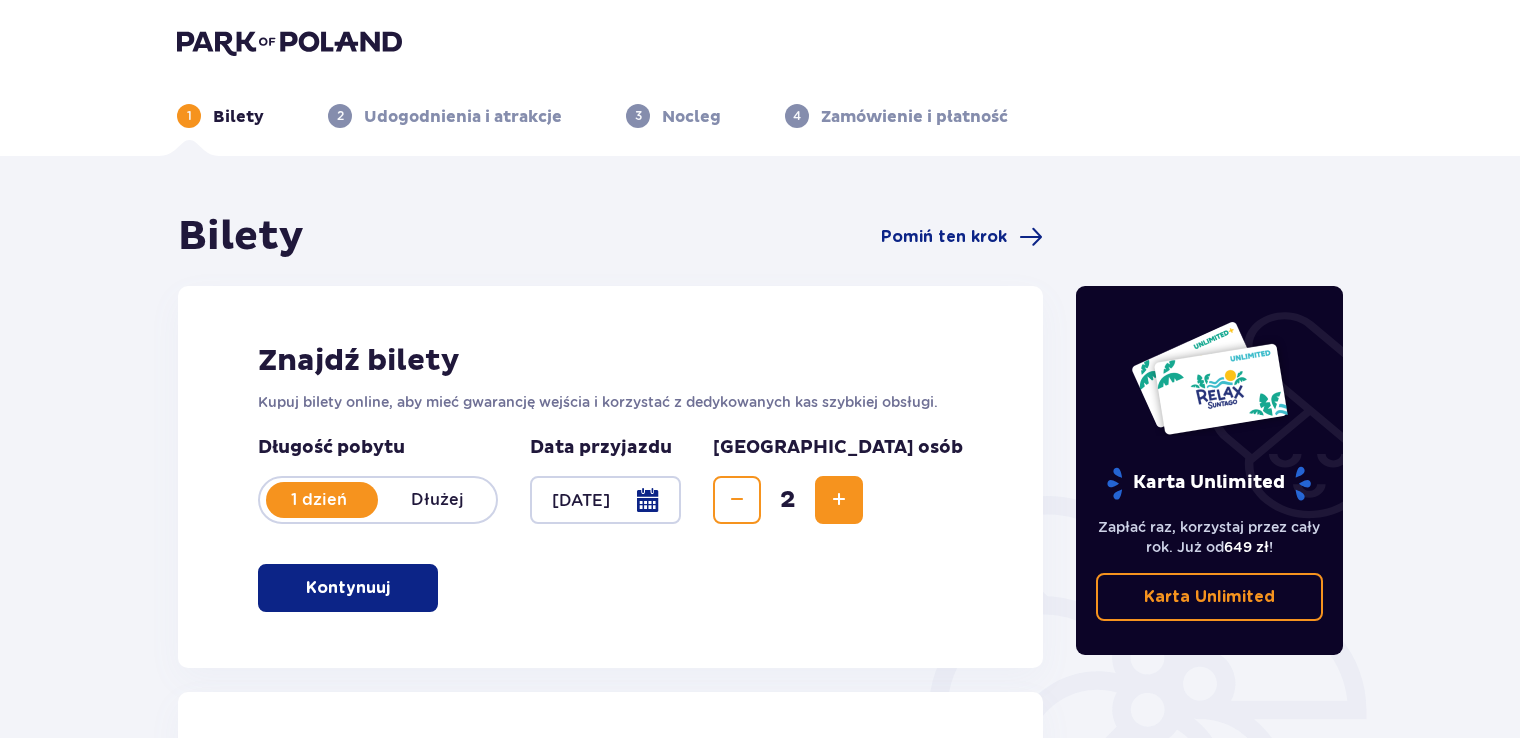 click at bounding box center (605, 500) 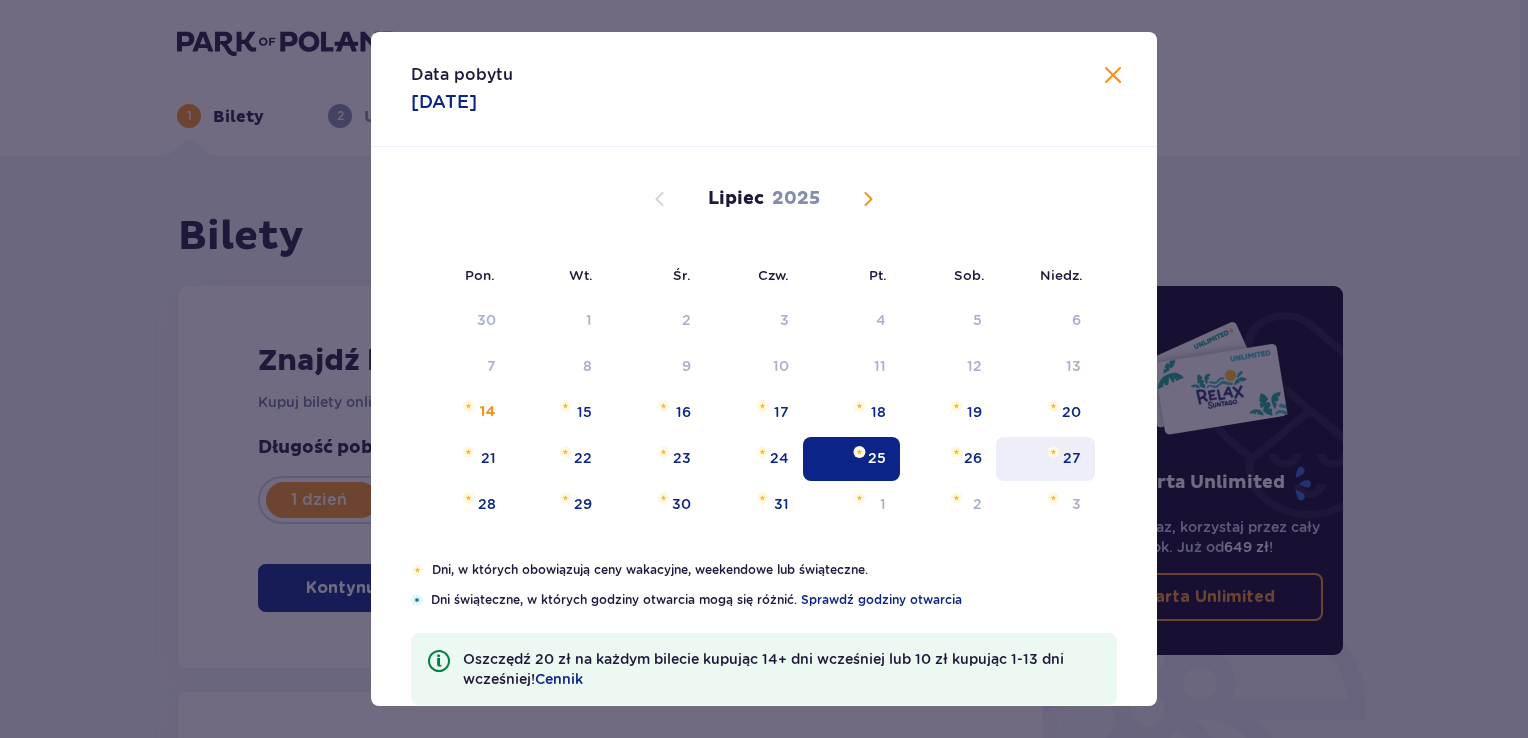 click on "27" at bounding box center [1045, 459] 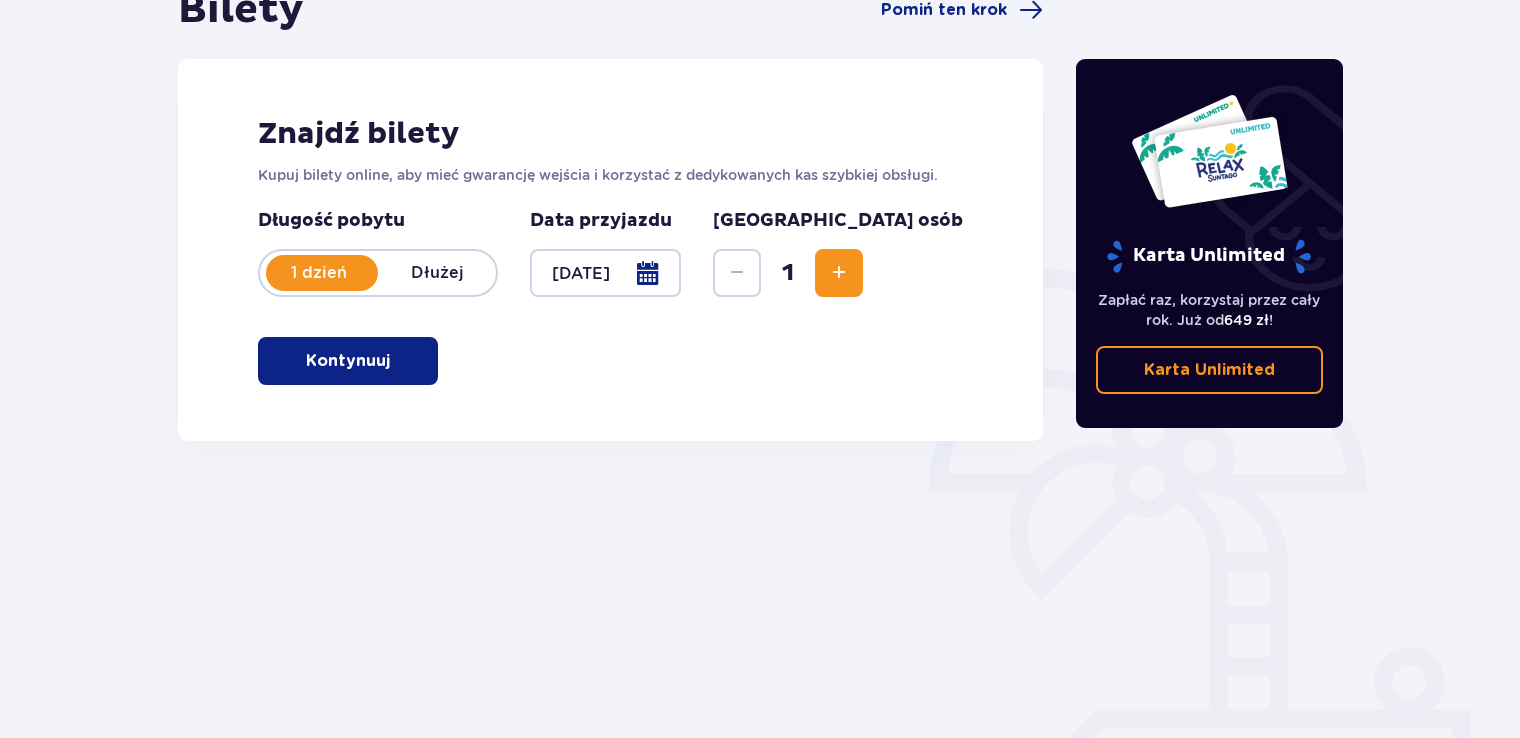 scroll, scrollTop: 280, scrollLeft: 0, axis: vertical 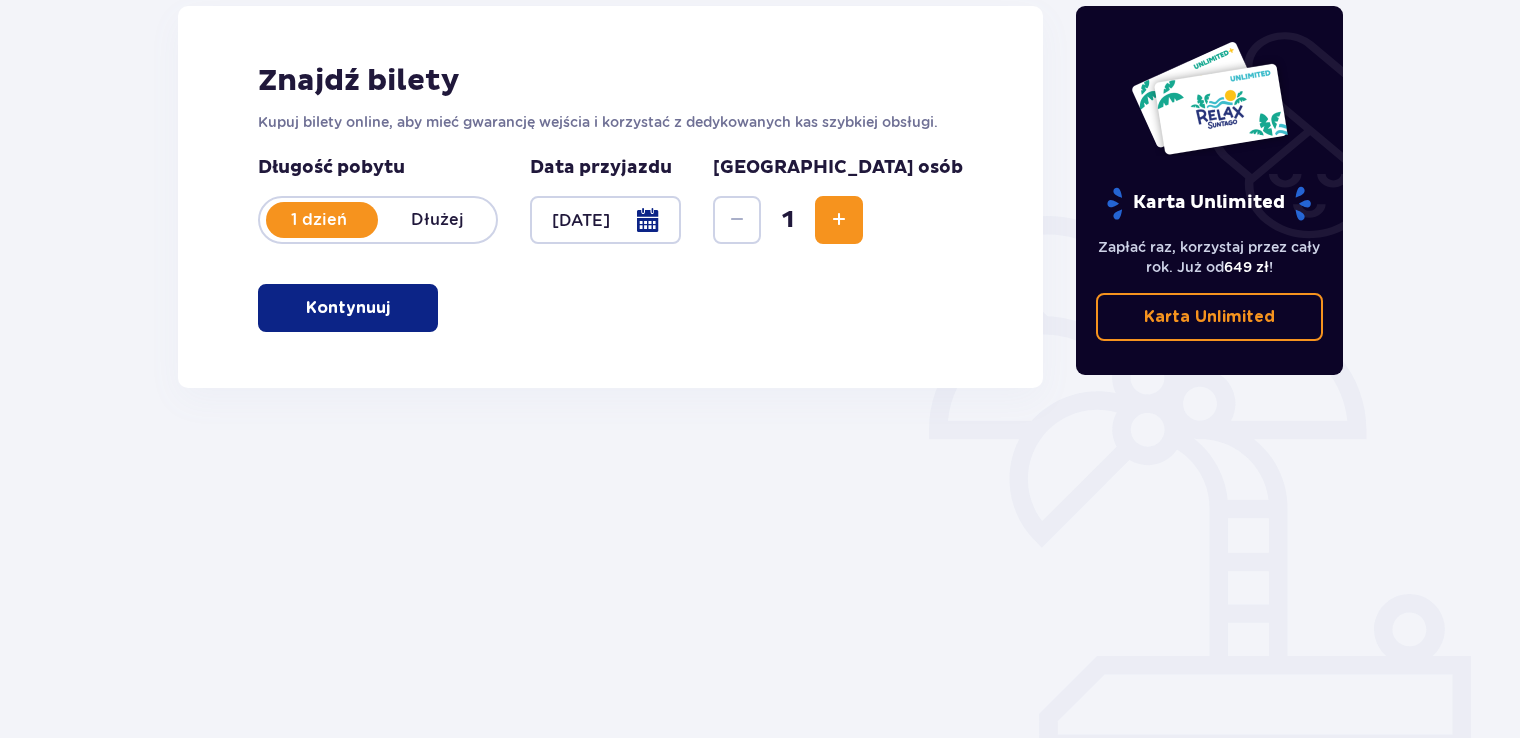 click on "Kontynuuj" at bounding box center [348, 308] 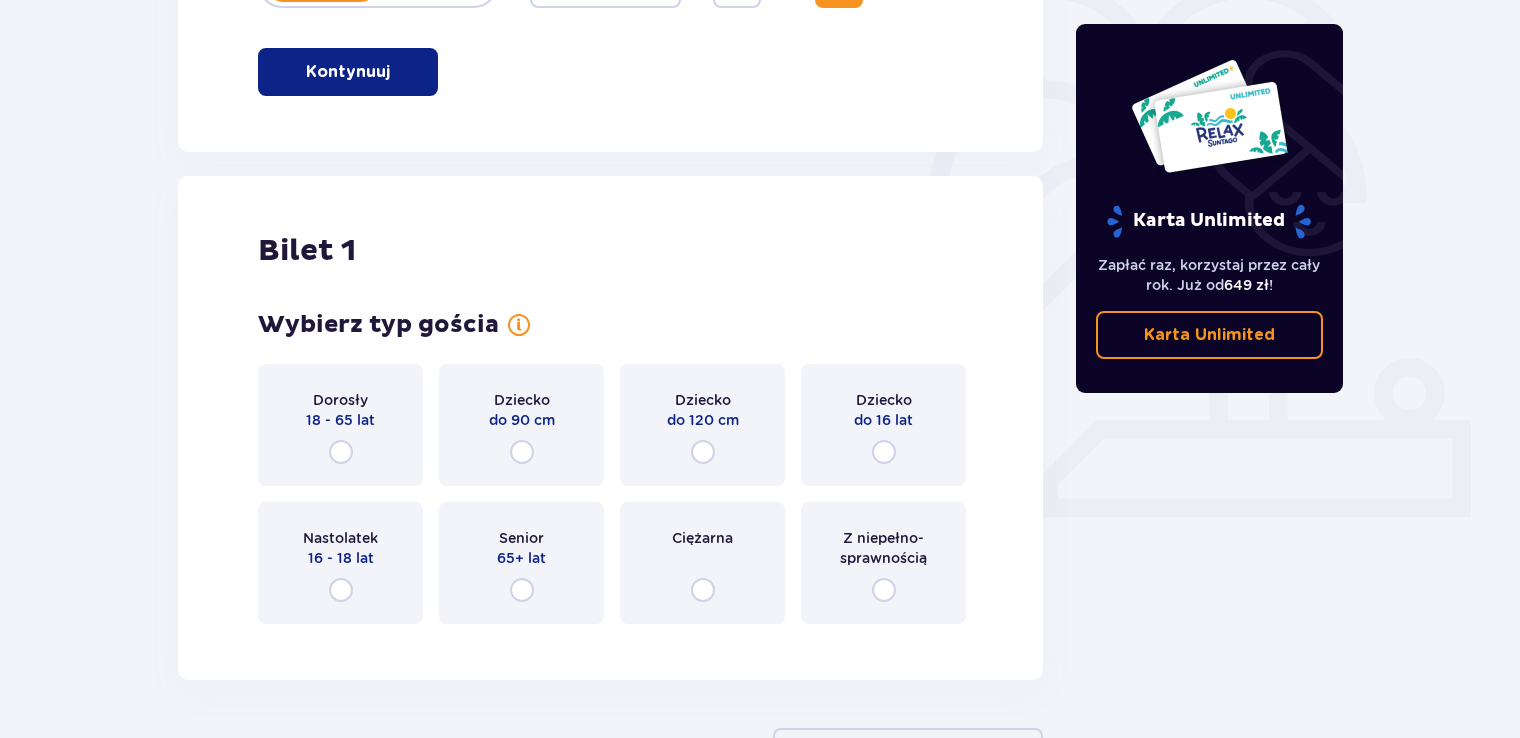 scroll, scrollTop: 368, scrollLeft: 0, axis: vertical 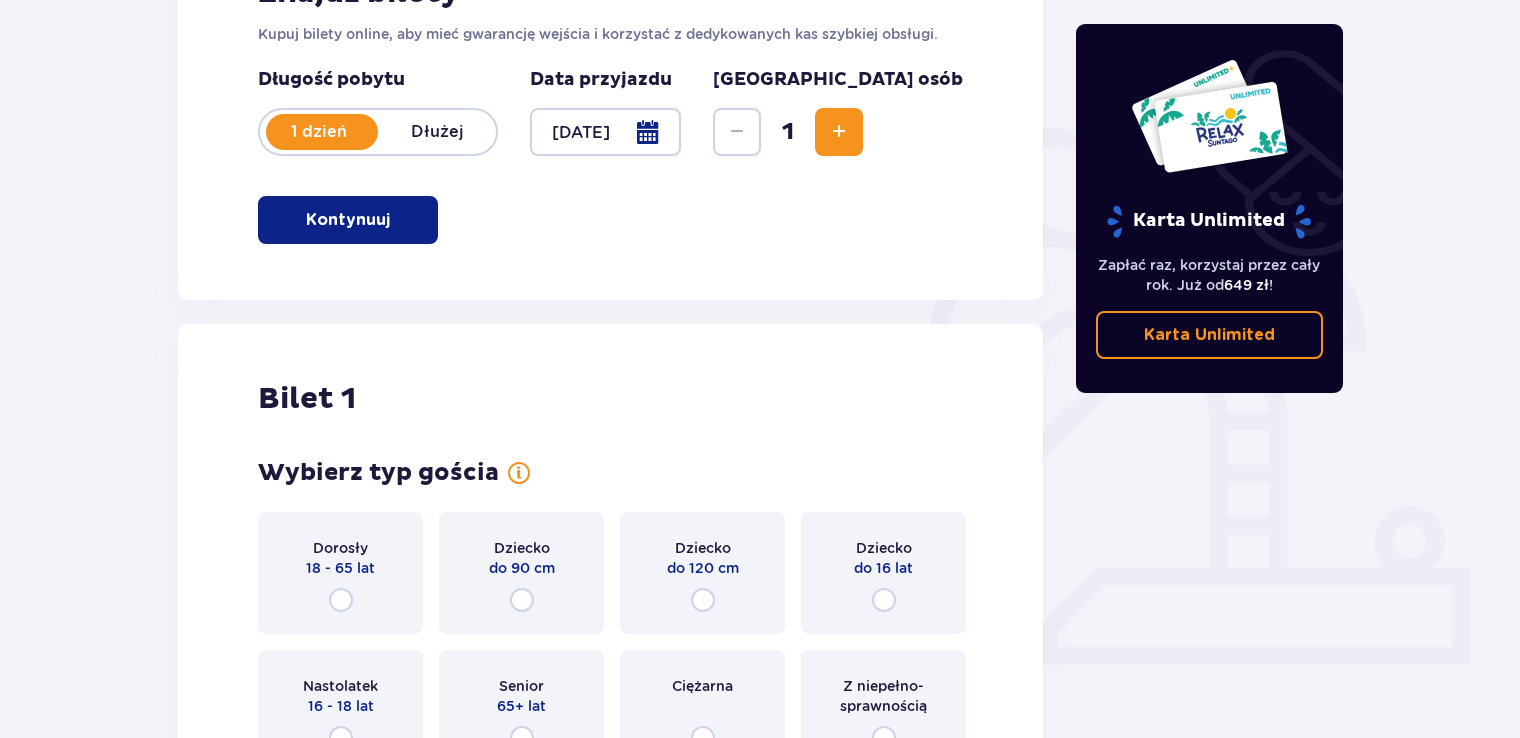click at bounding box center [839, 132] 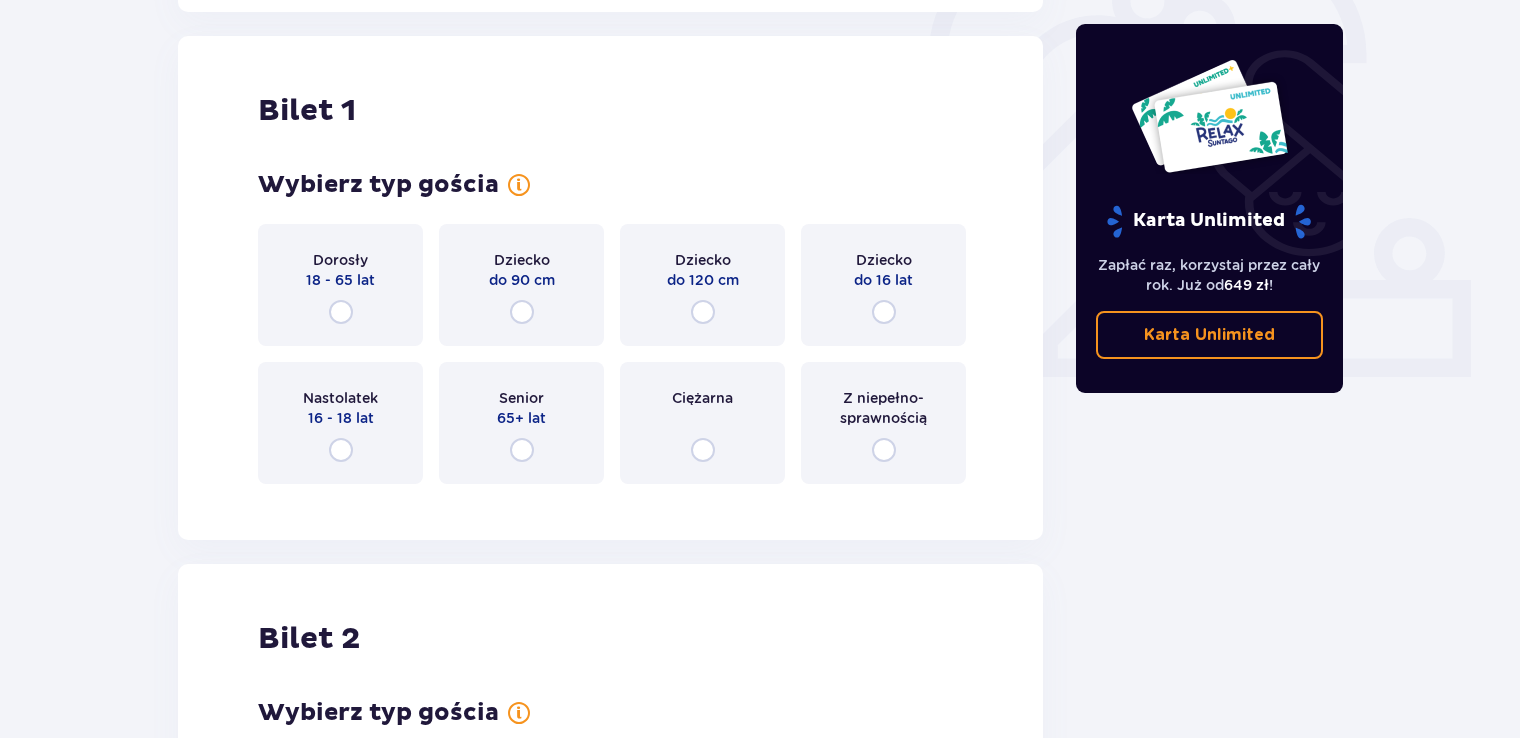 scroll, scrollTop: 668, scrollLeft: 0, axis: vertical 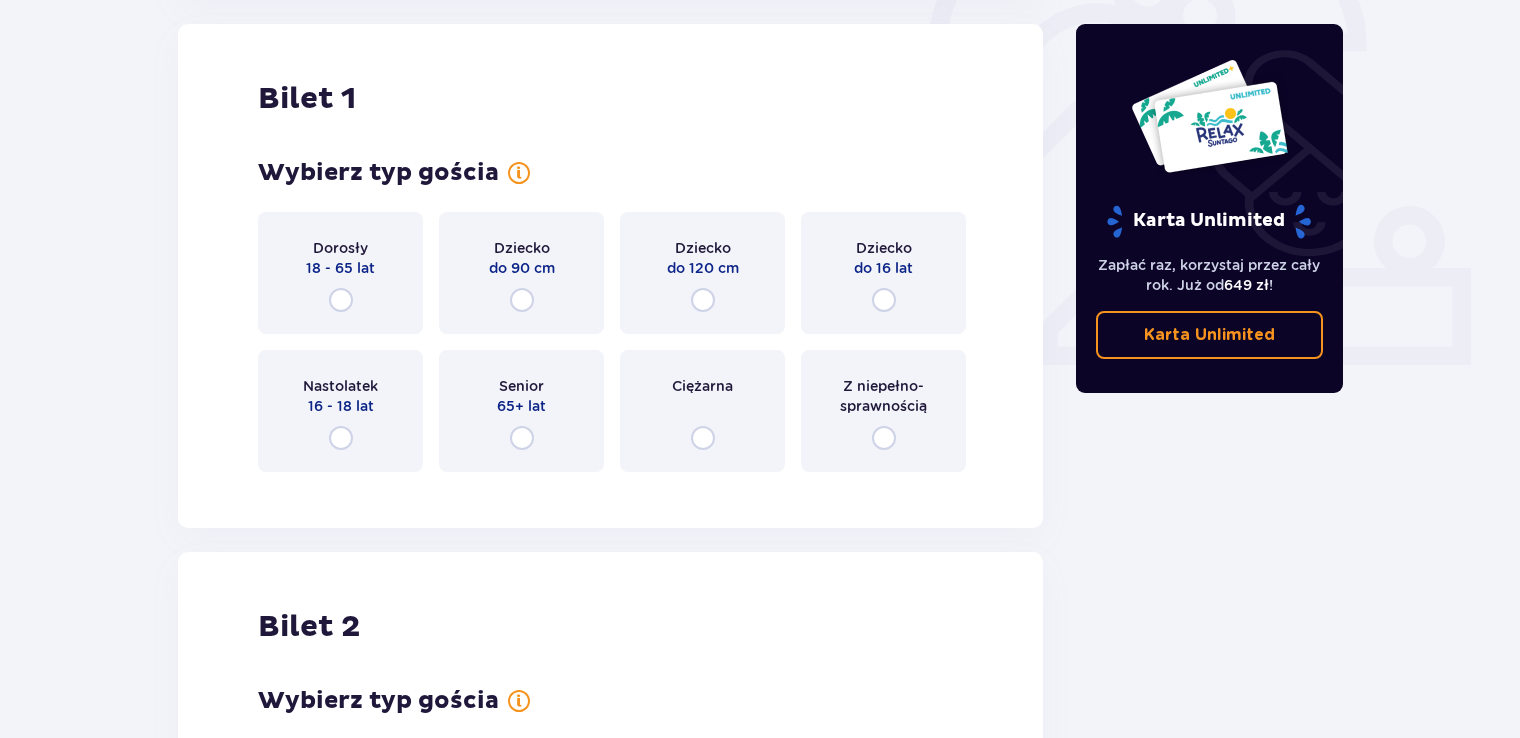 click on "Dorosły 18 - 65 lat" at bounding box center (340, 273) 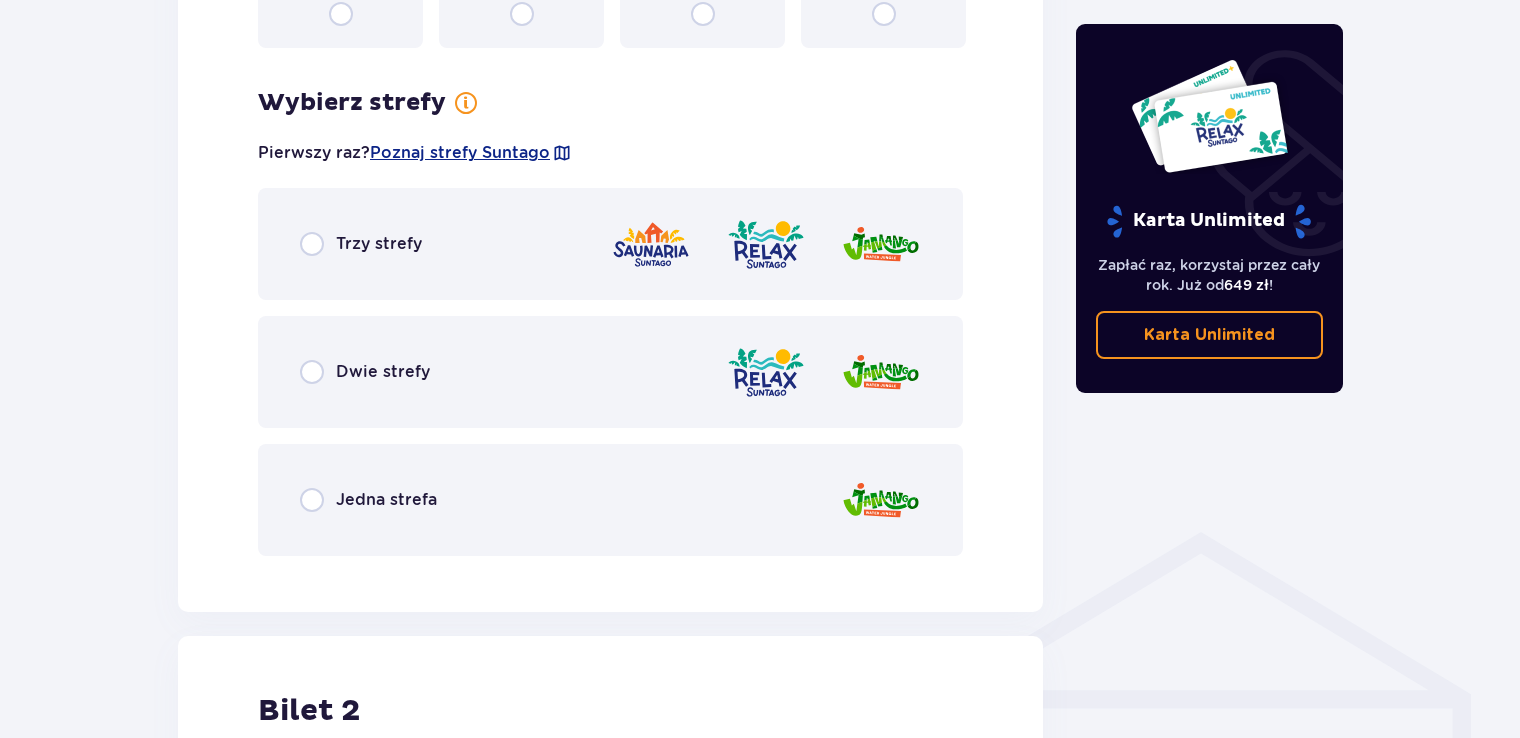 scroll, scrollTop: 1156, scrollLeft: 0, axis: vertical 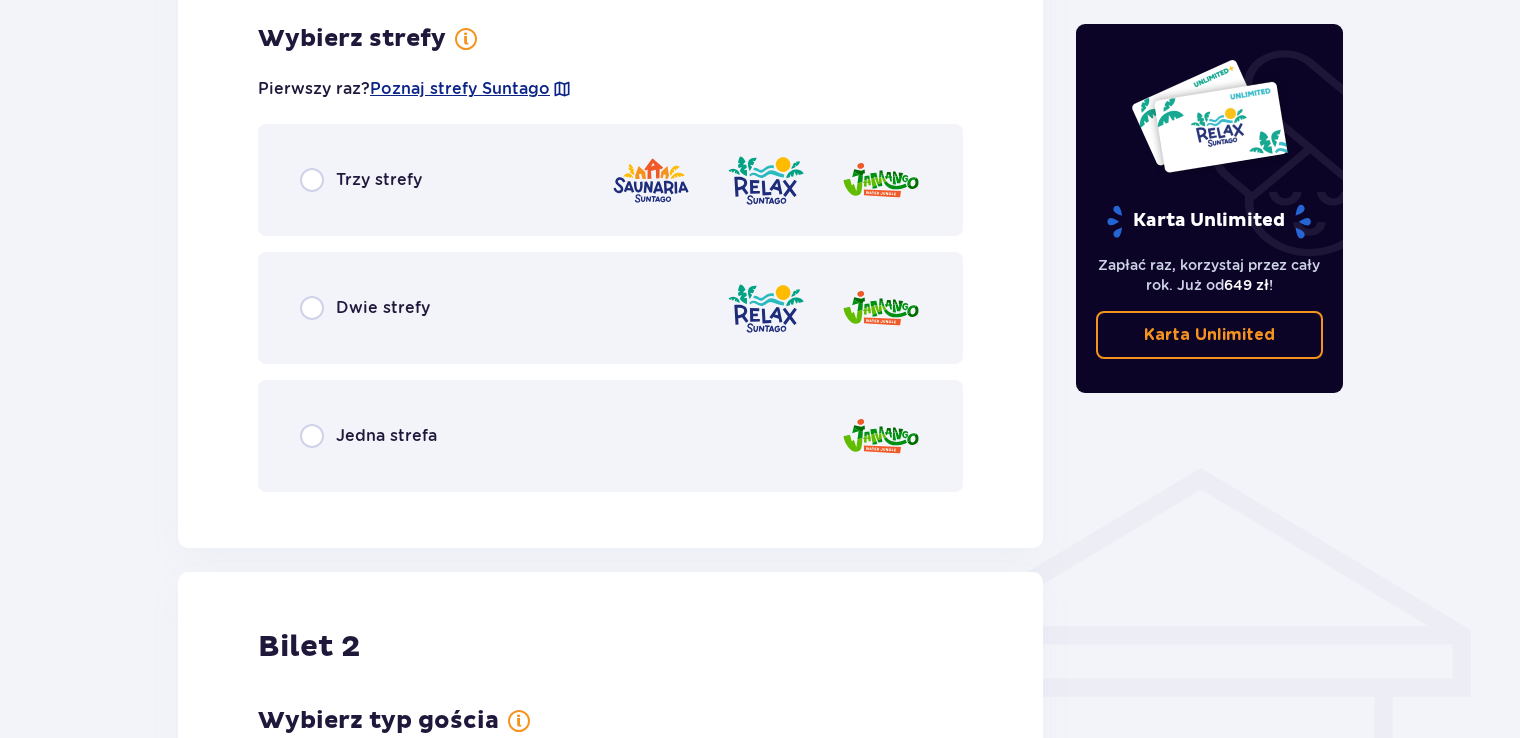 click on "Trzy strefy" at bounding box center [610, 180] 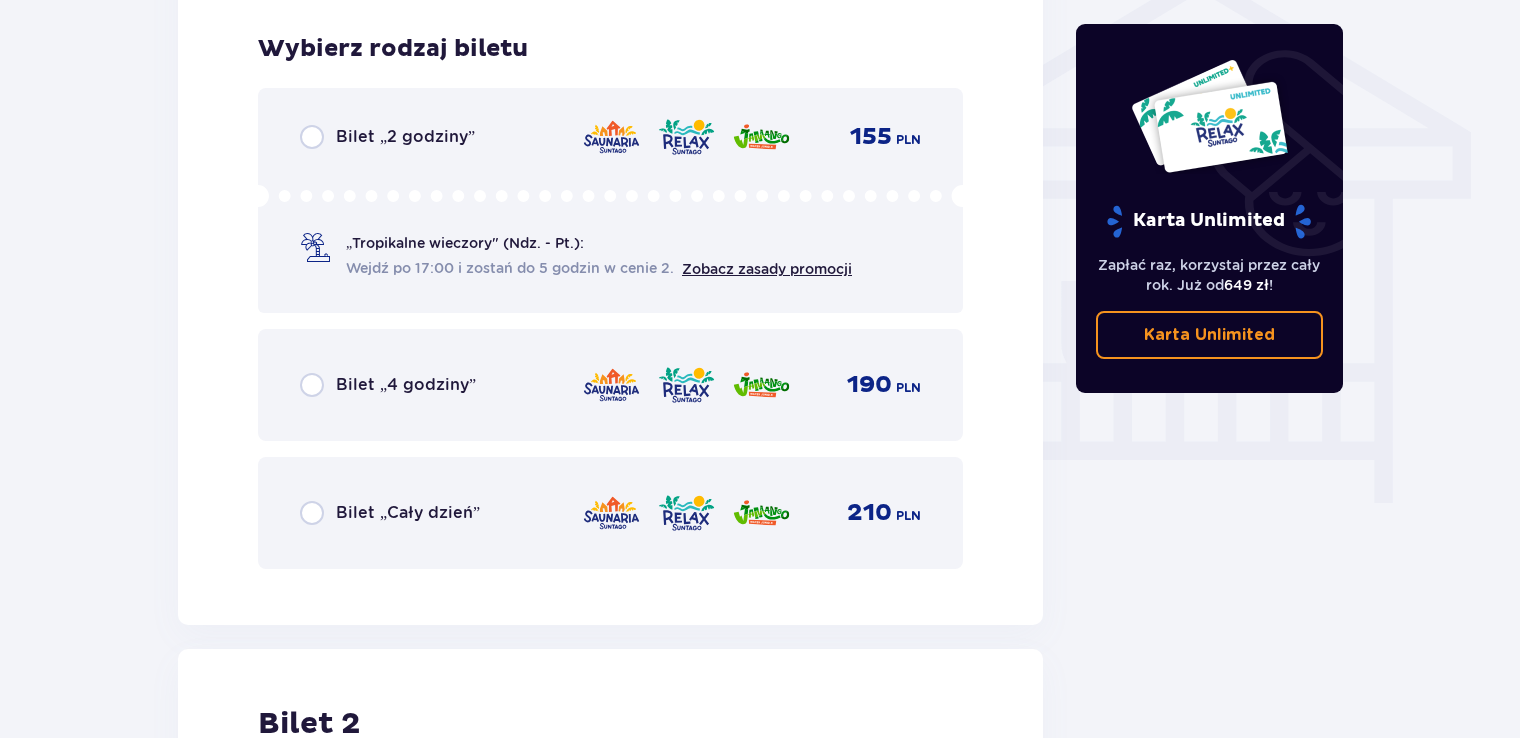 scroll, scrollTop: 1664, scrollLeft: 0, axis: vertical 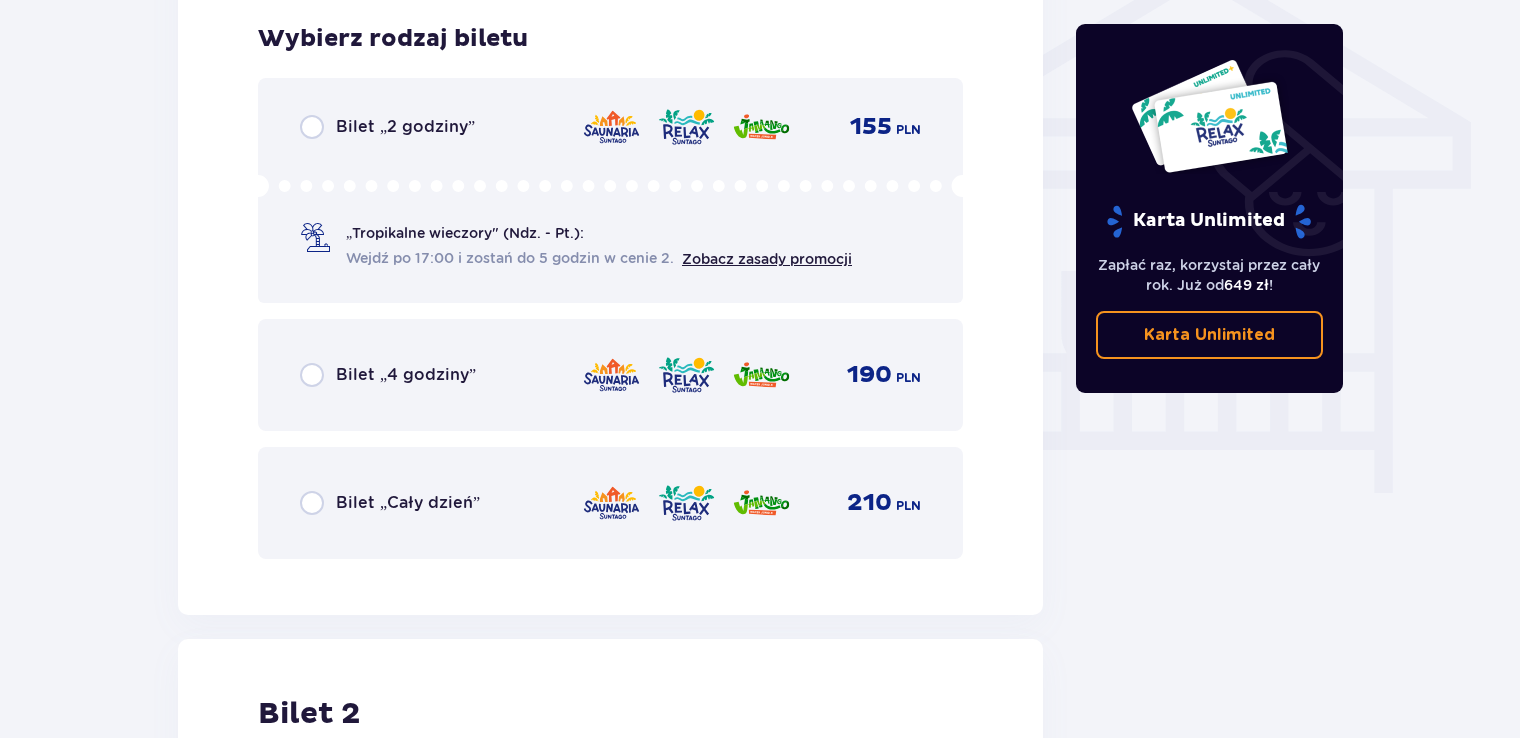 click on "Bilet „2 godziny” 155 PLN „Tropikalne wieczory" (Ndz. - Pt.): Wejdź po 17:00 i zostań do 5 godzin w cenie 2. Zobacz zasady promocji" at bounding box center [610, 190] 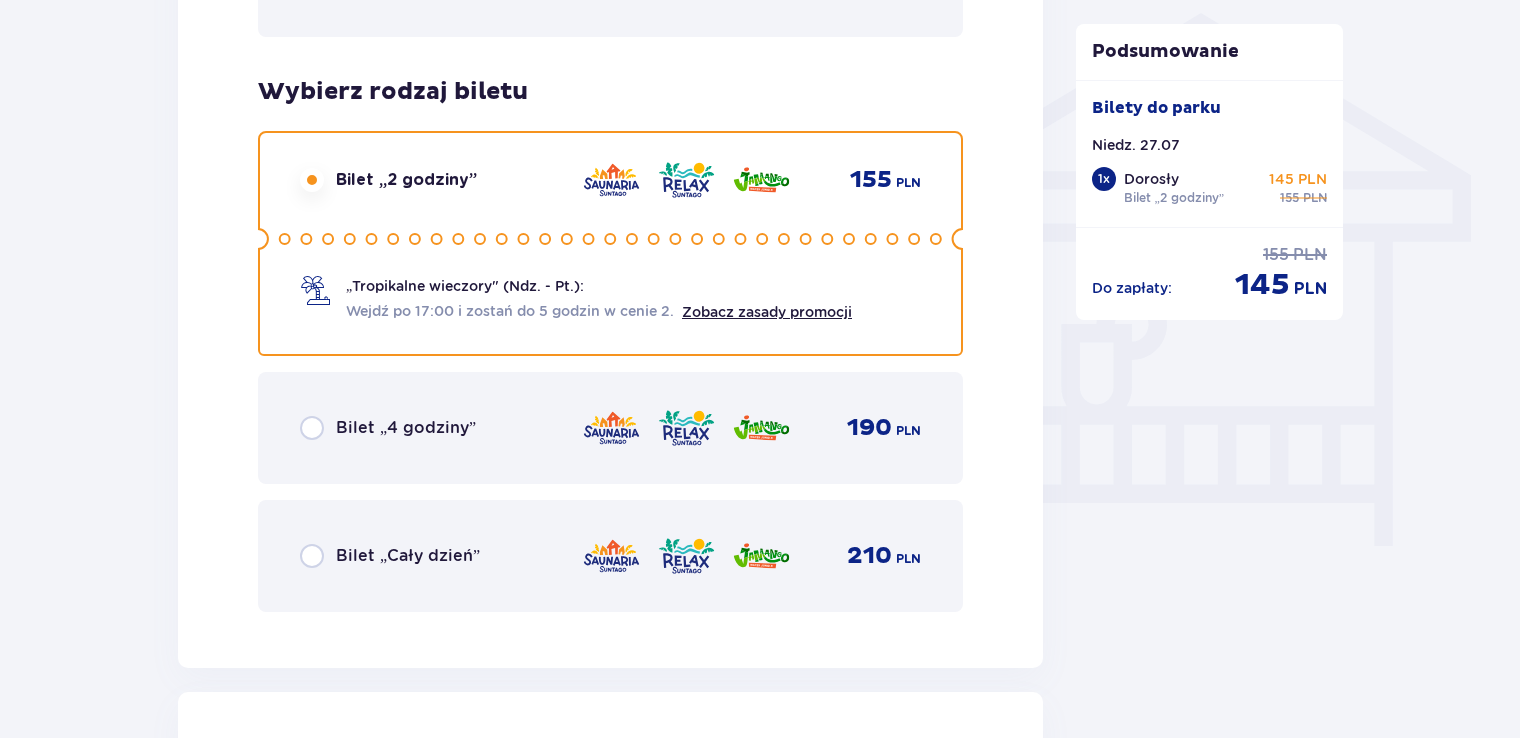 scroll, scrollTop: 1578, scrollLeft: 0, axis: vertical 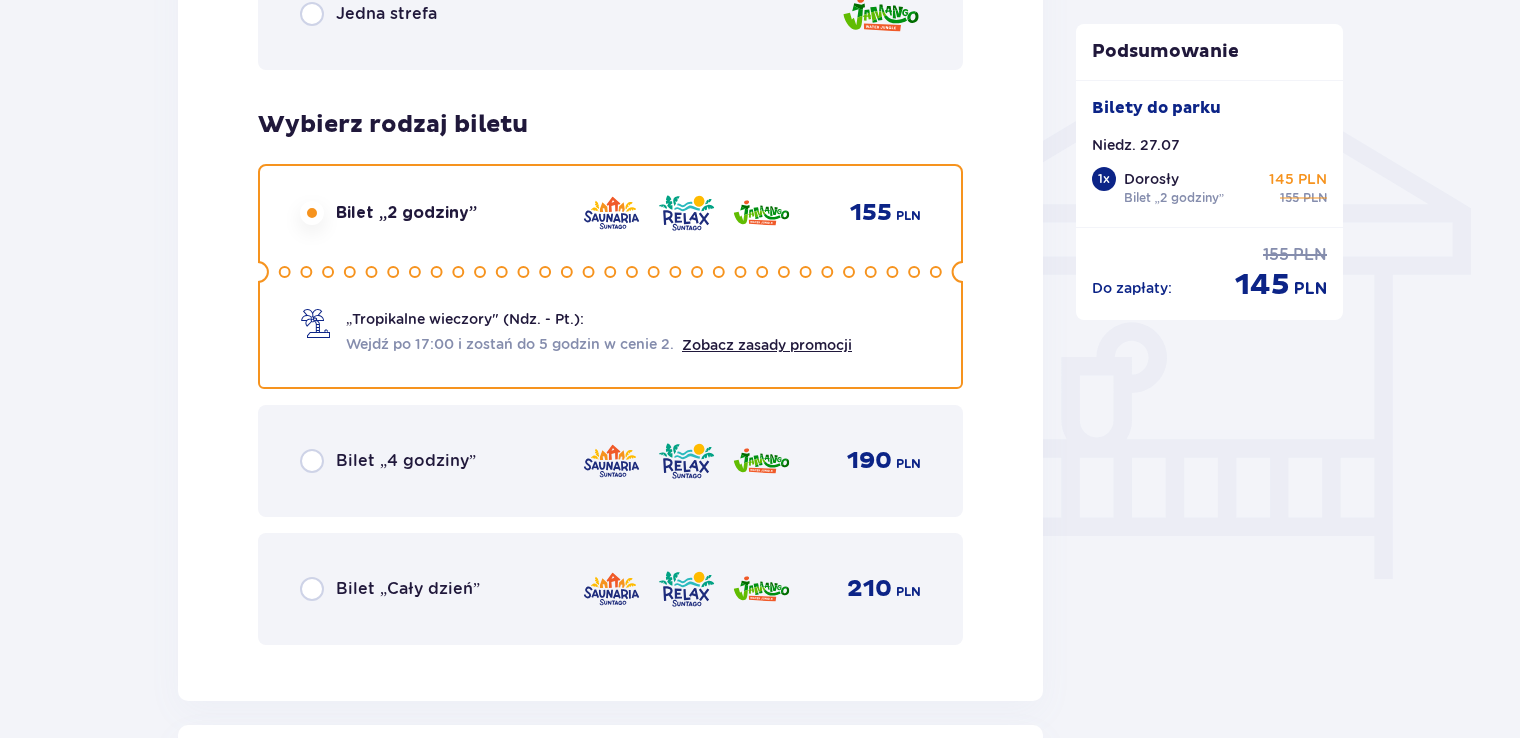 click on "Bilet „4 godziny” 190 PLN" at bounding box center (610, 461) 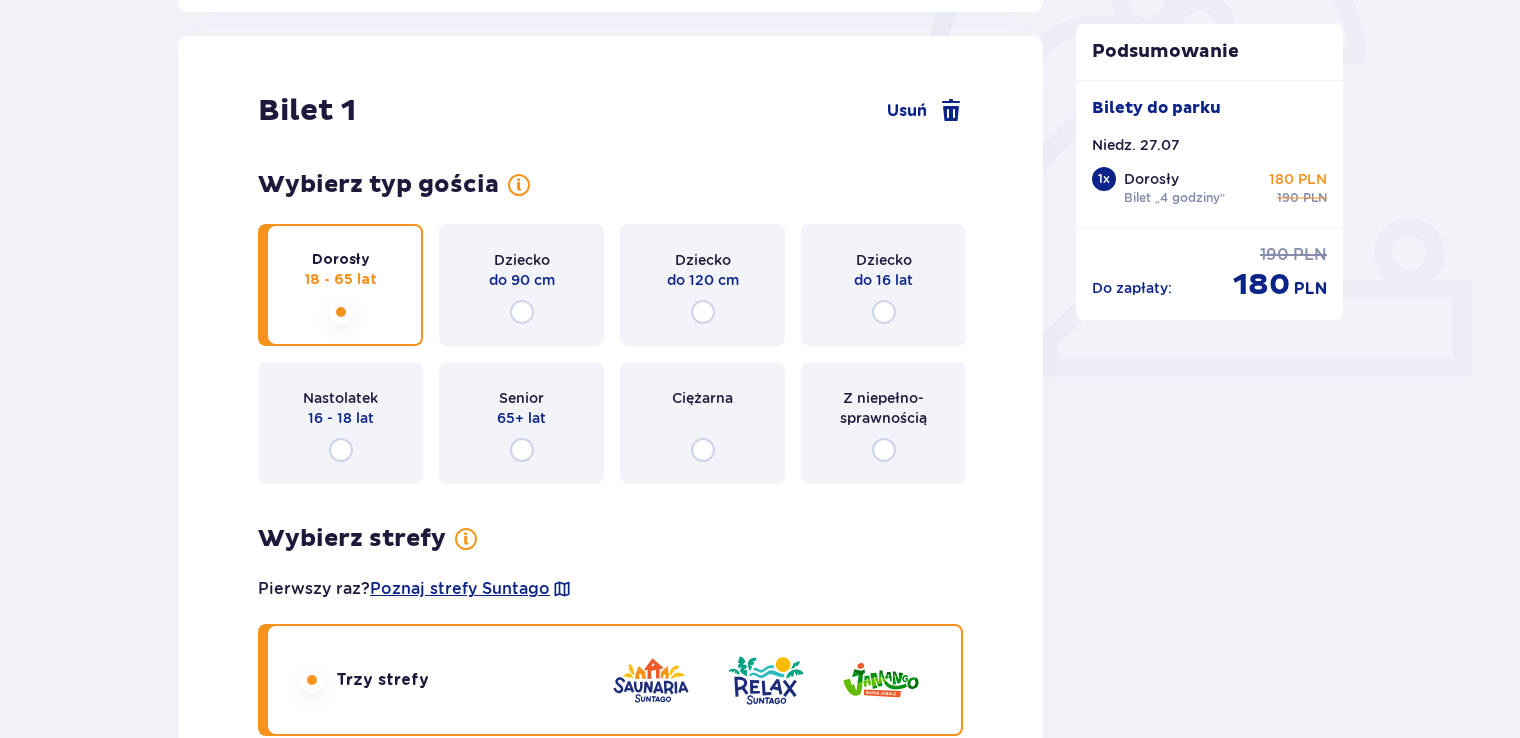 scroll, scrollTop: 58, scrollLeft: 0, axis: vertical 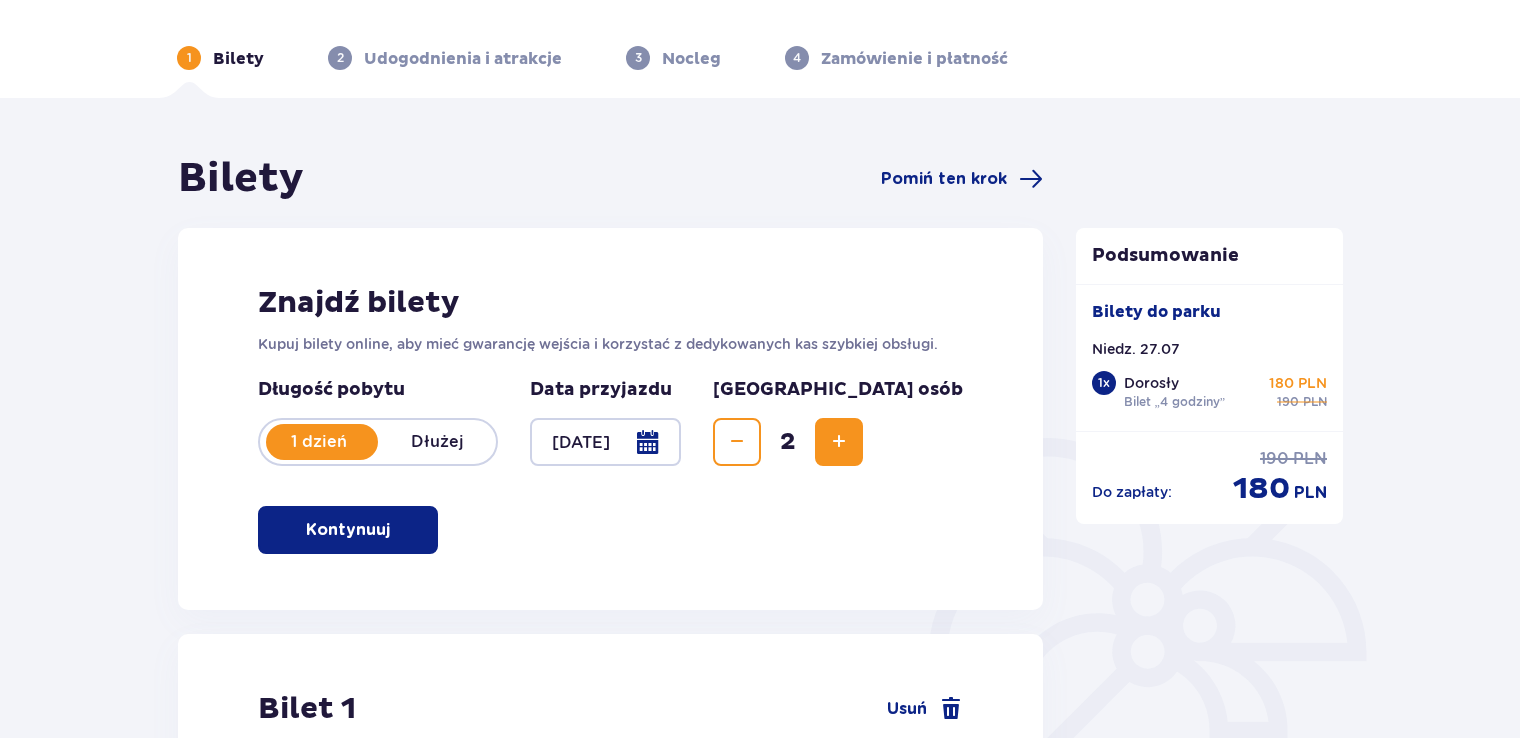 click at bounding box center [605, 442] 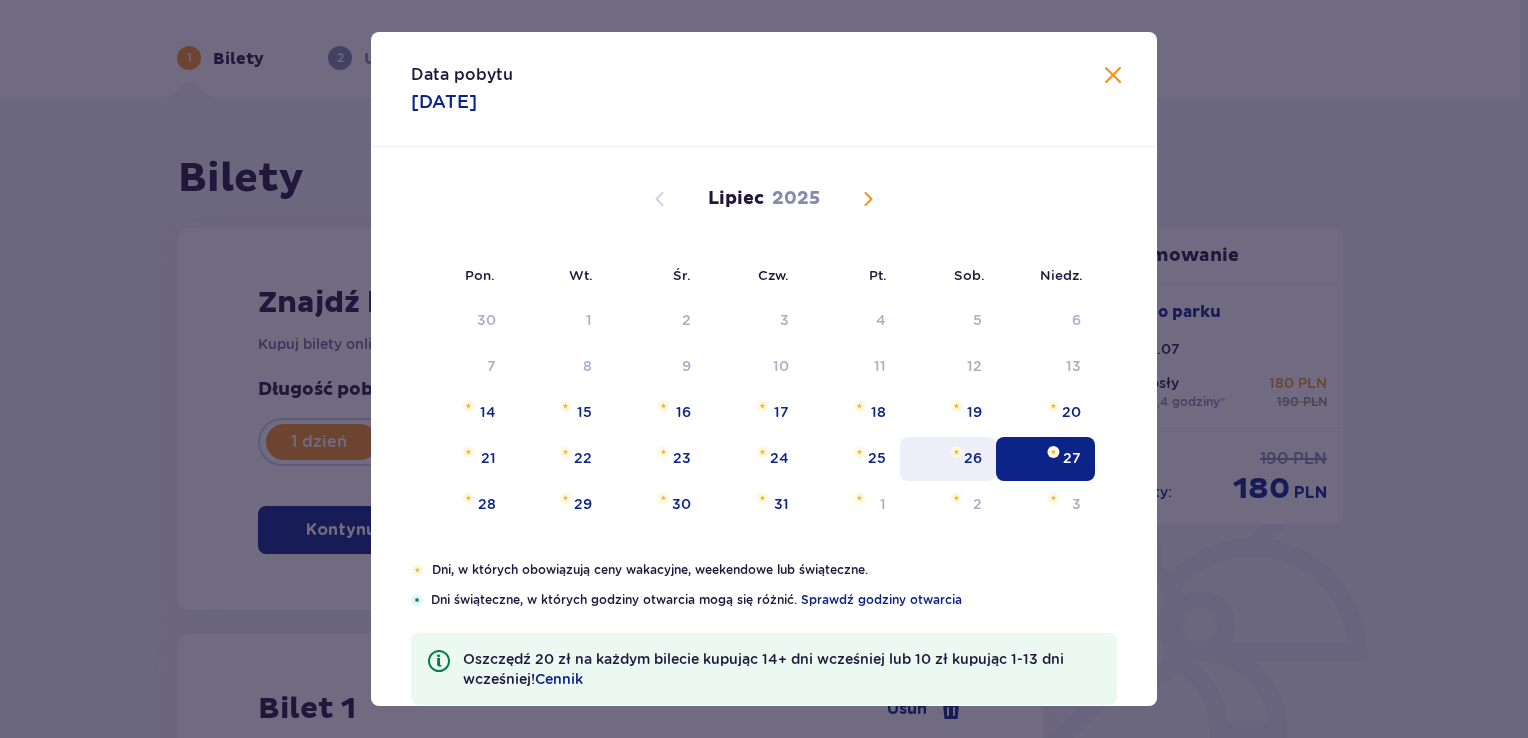 click on "26" at bounding box center (973, 458) 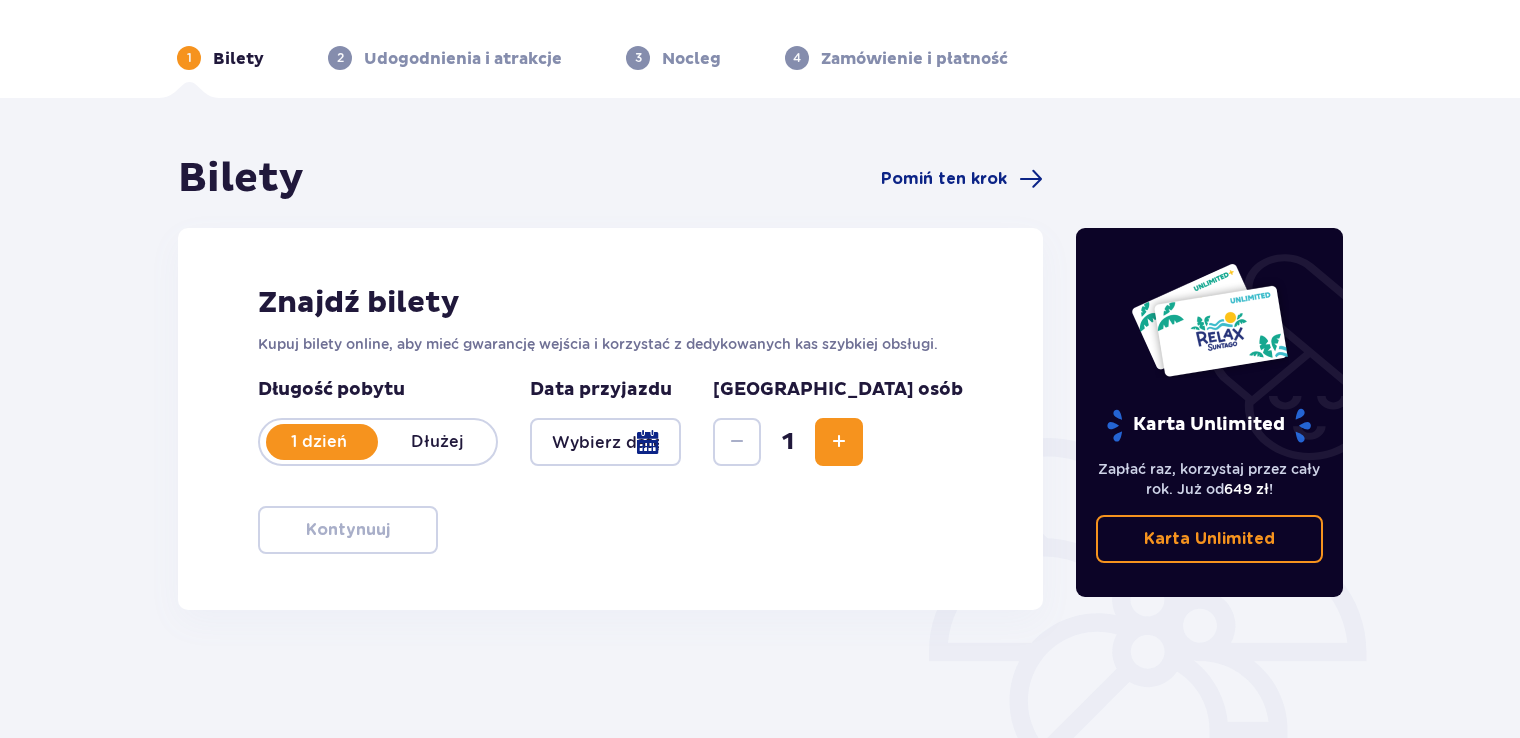 click at bounding box center [605, 442] 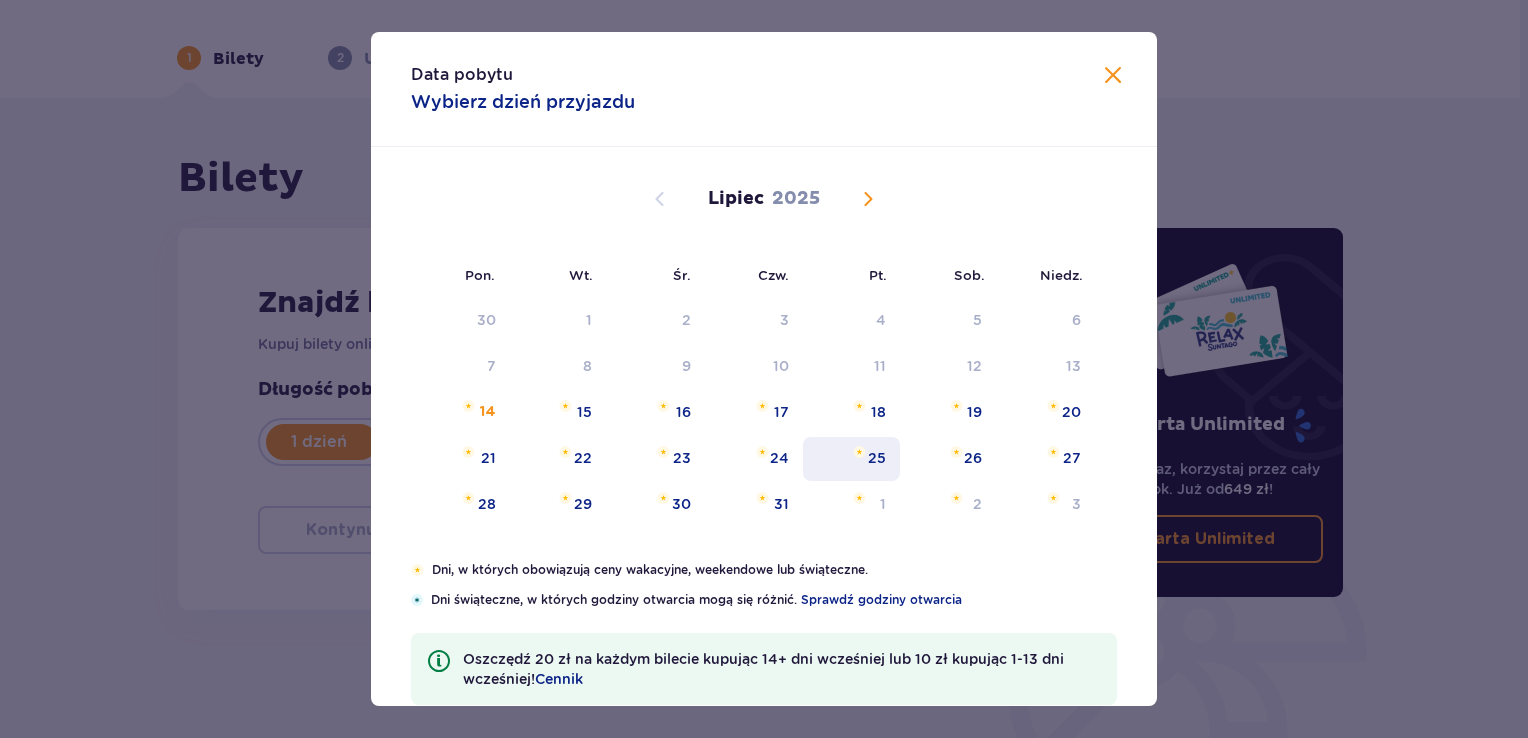 click on "25" at bounding box center (851, 459) 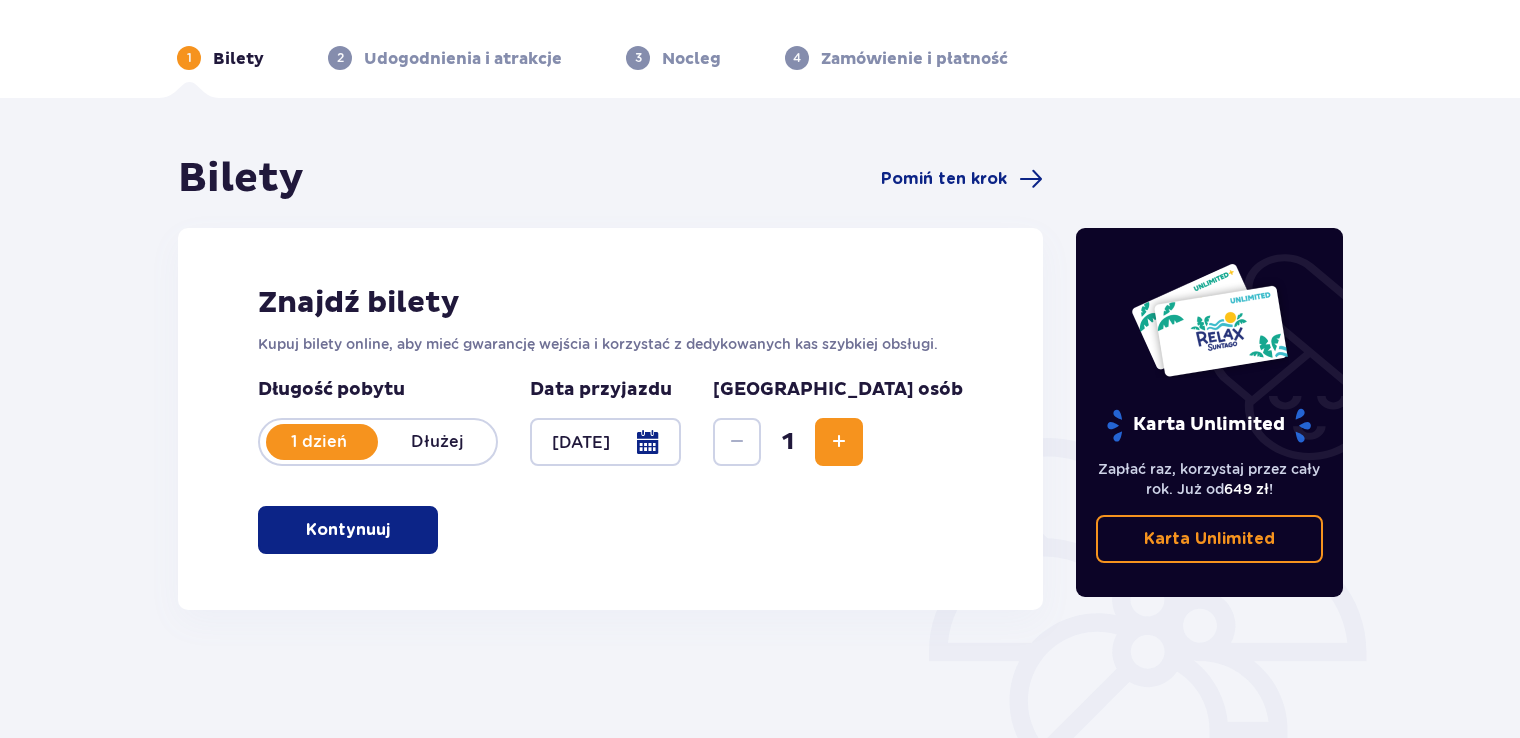 click at bounding box center [394, 530] 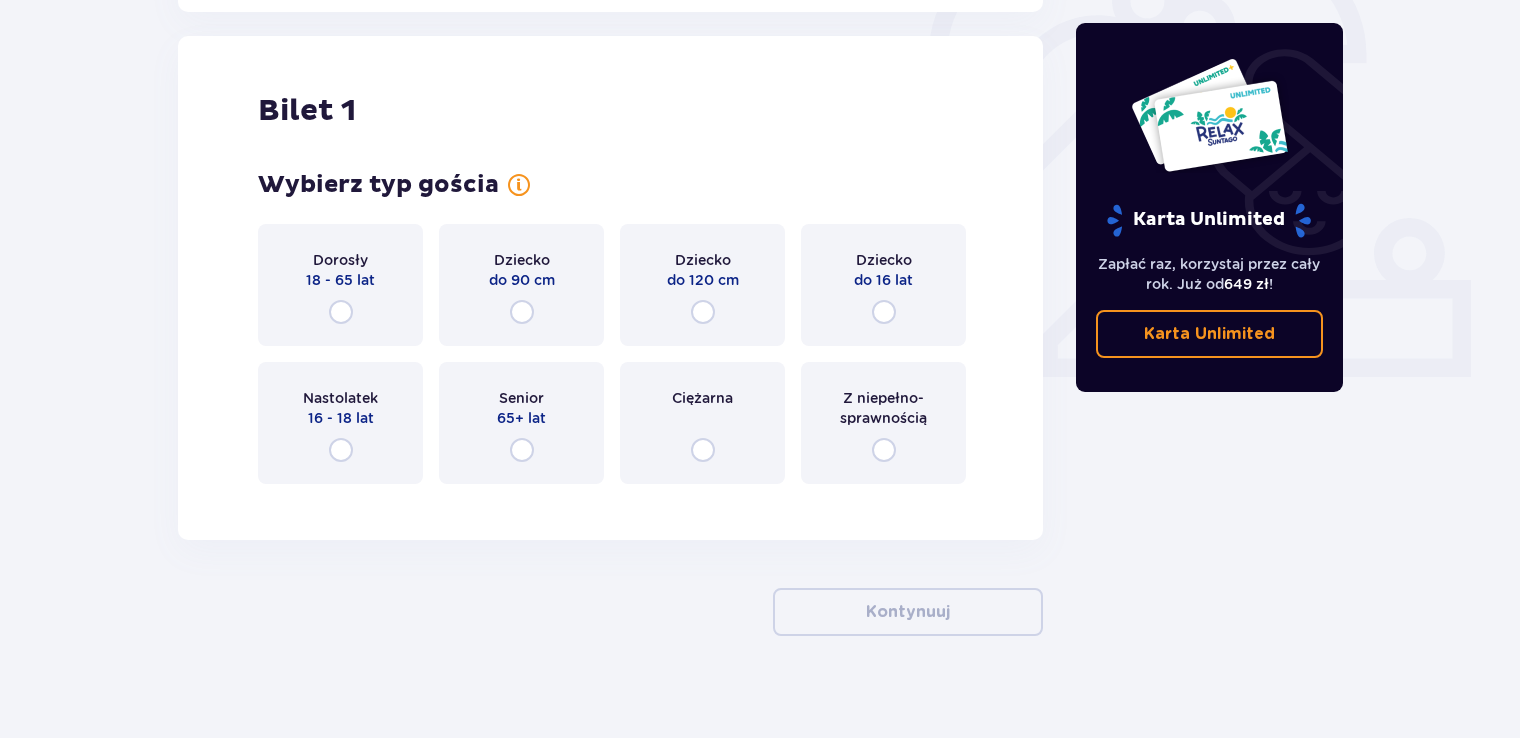 scroll, scrollTop: 668, scrollLeft: 0, axis: vertical 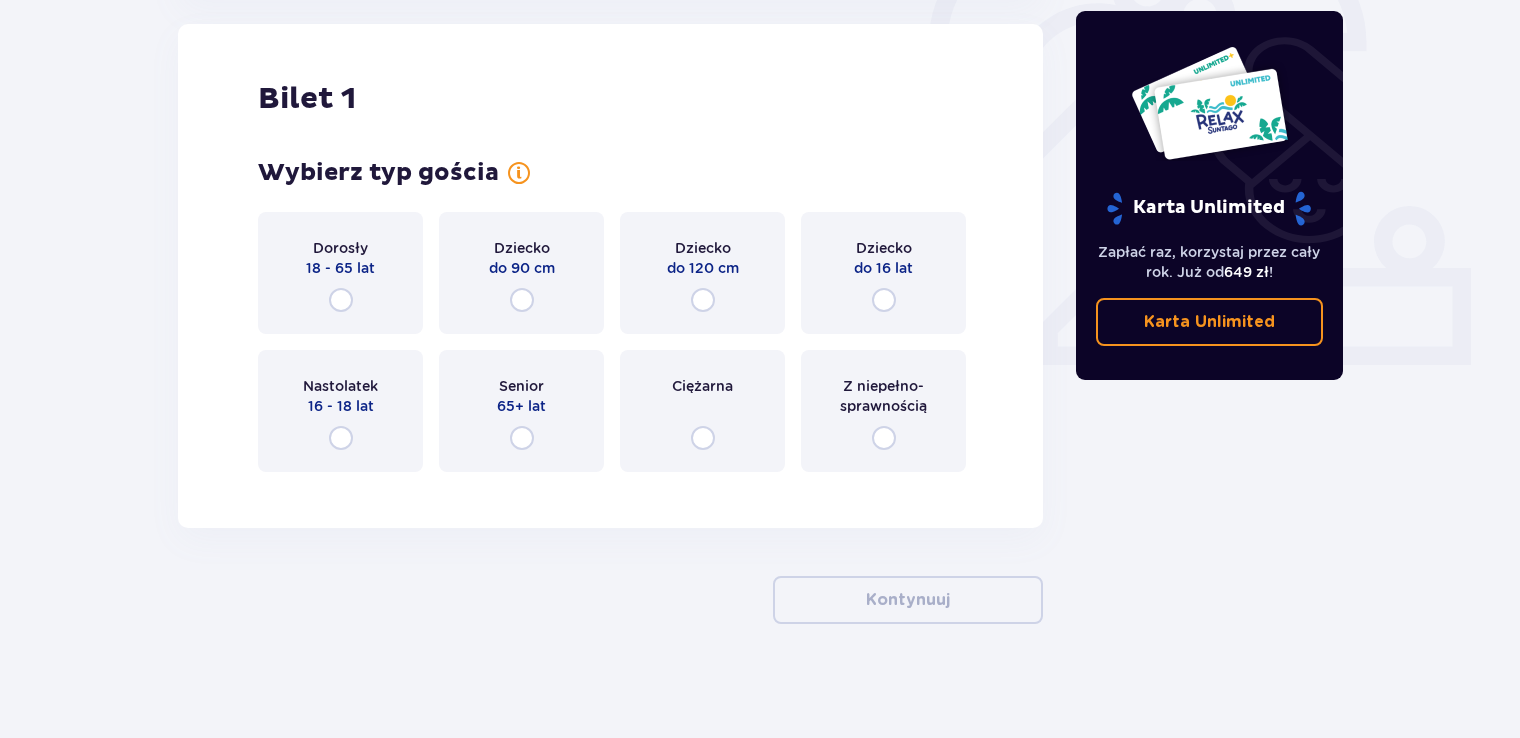 click on "Dorosły 18 - 65 lat" at bounding box center [340, 273] 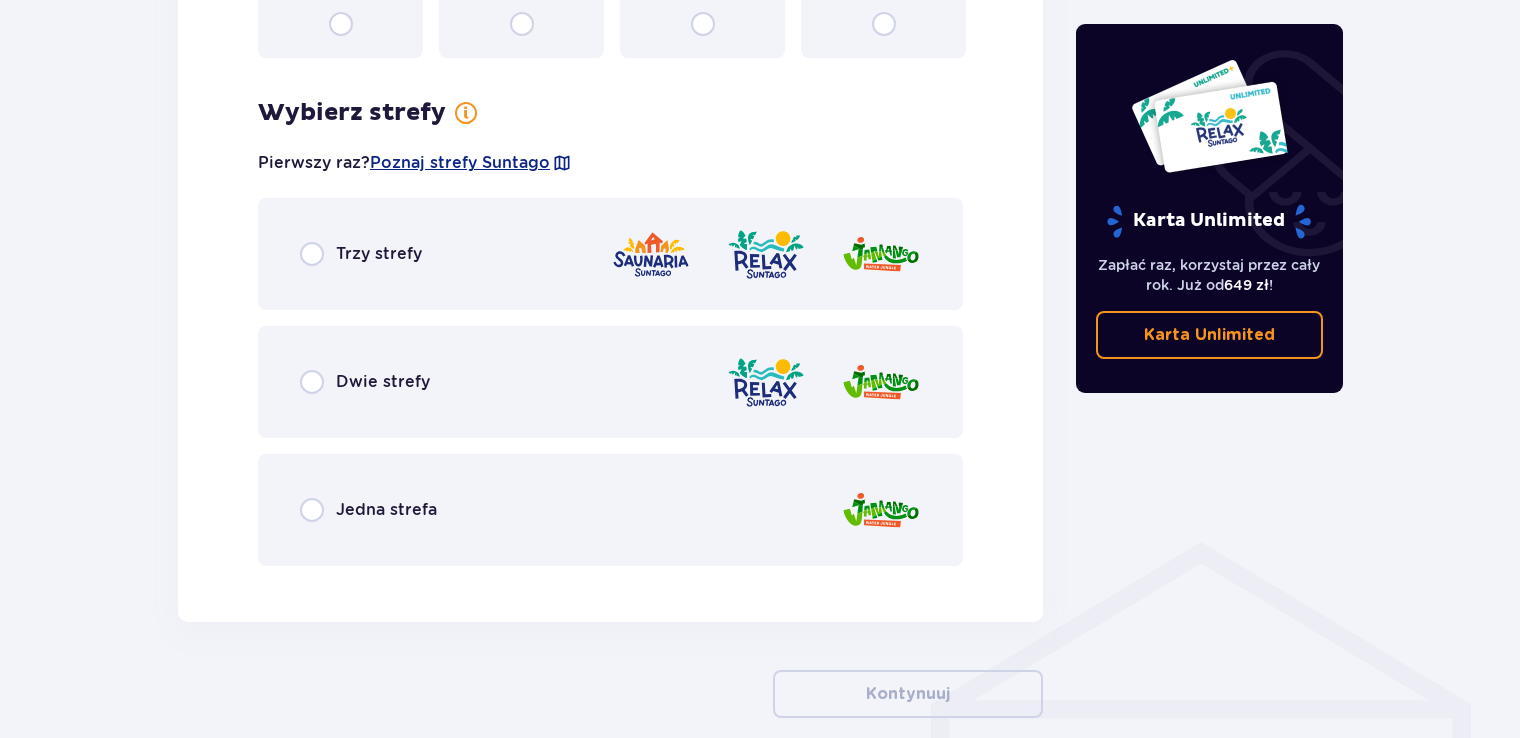 scroll, scrollTop: 1156, scrollLeft: 0, axis: vertical 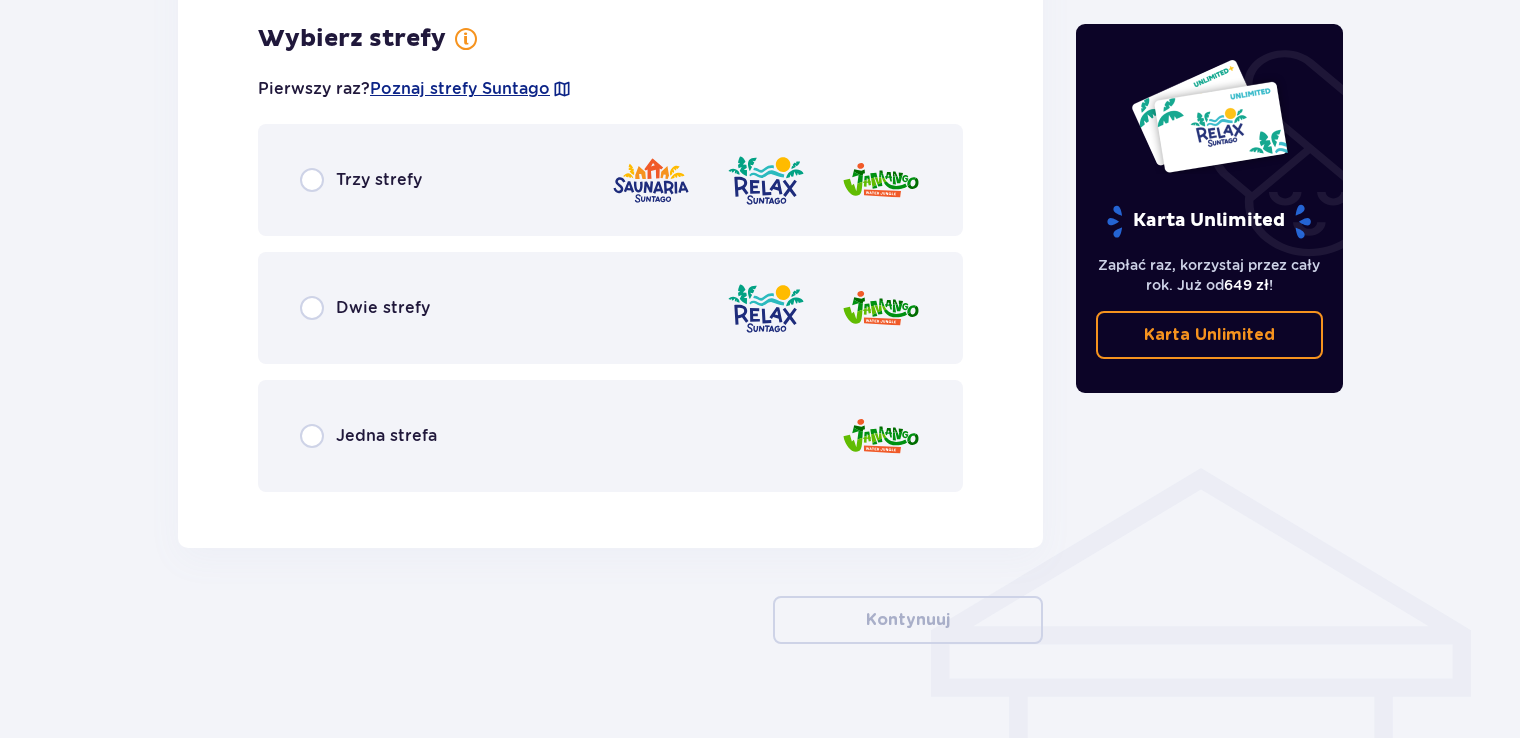 click on "Trzy strefy" at bounding box center (610, 180) 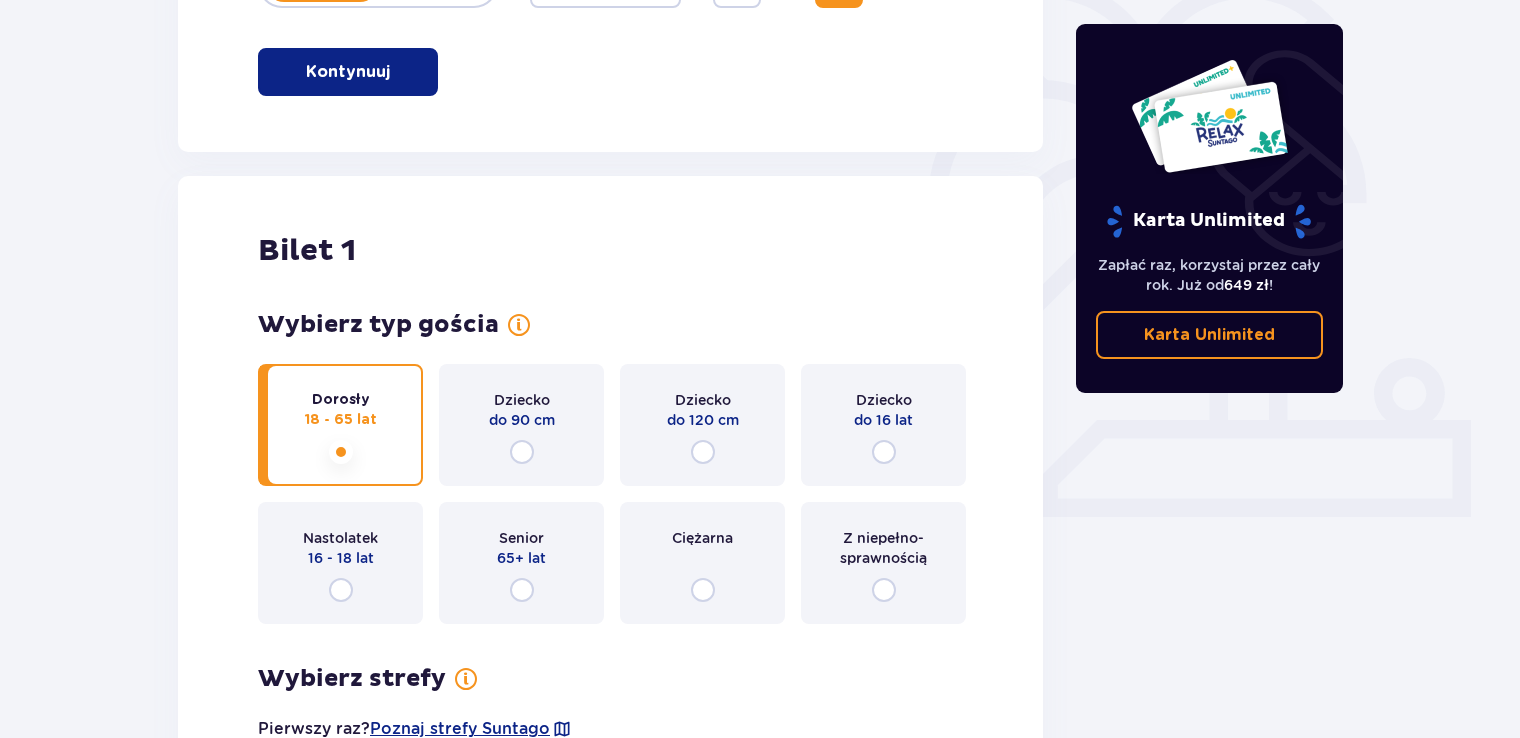 scroll, scrollTop: 264, scrollLeft: 0, axis: vertical 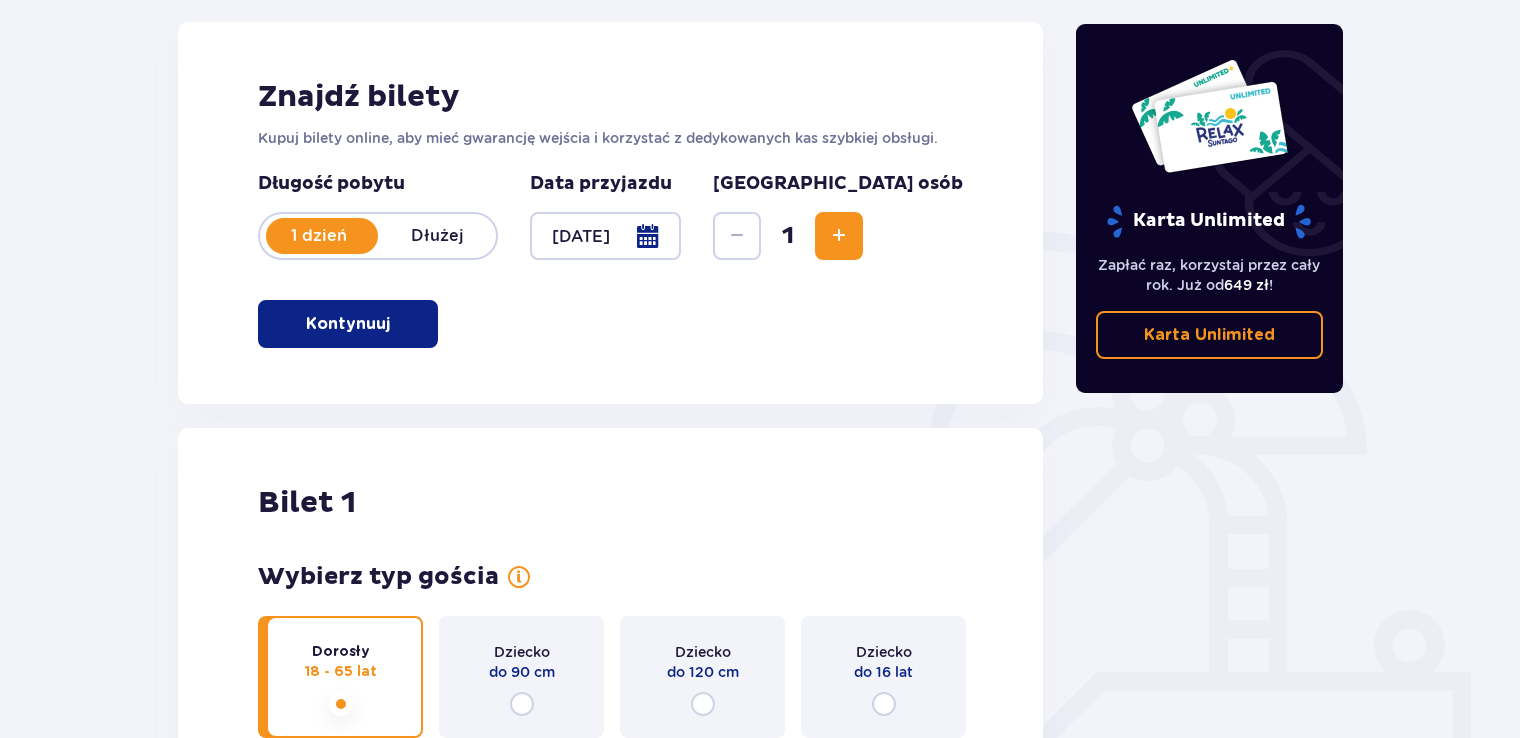 click at bounding box center (605, 236) 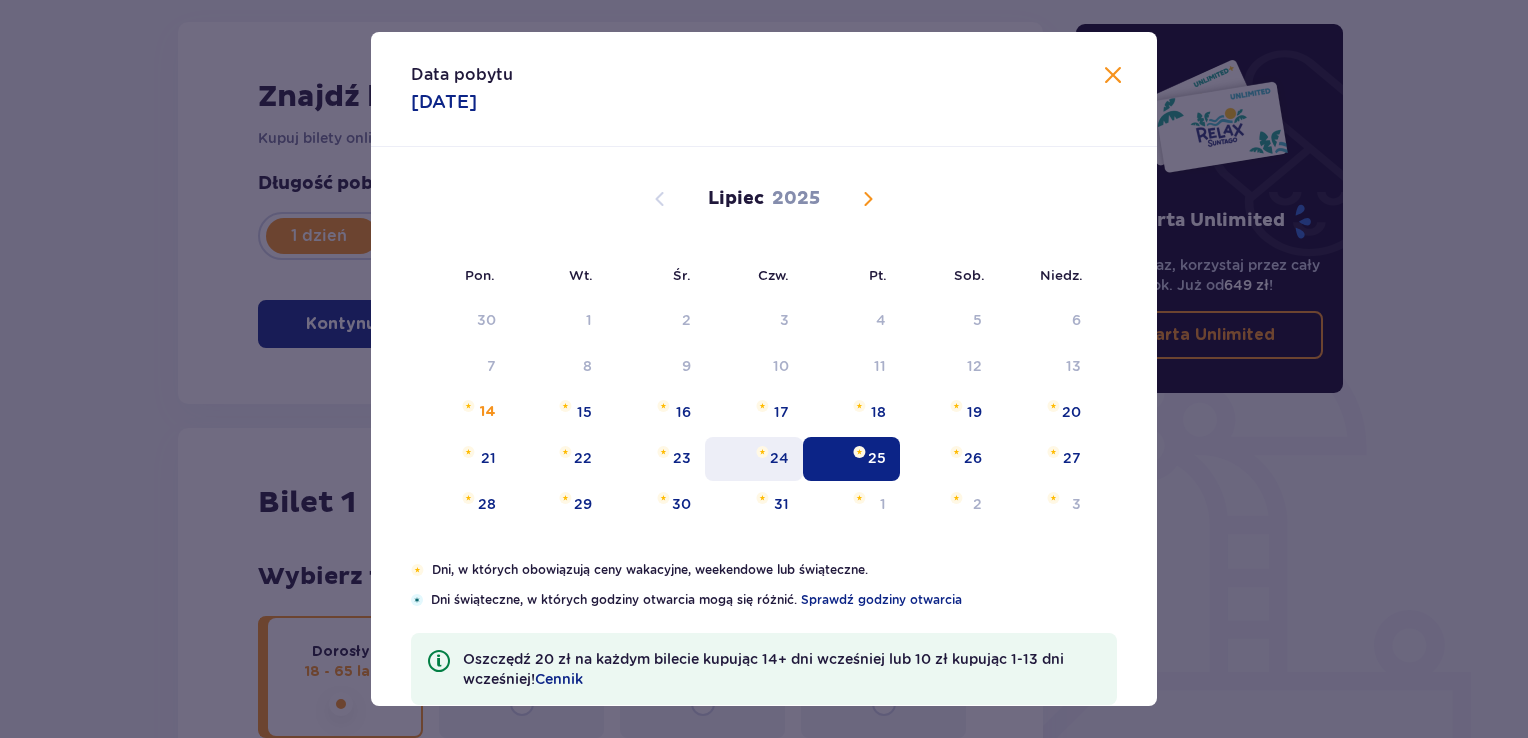 click on "24" at bounding box center [779, 458] 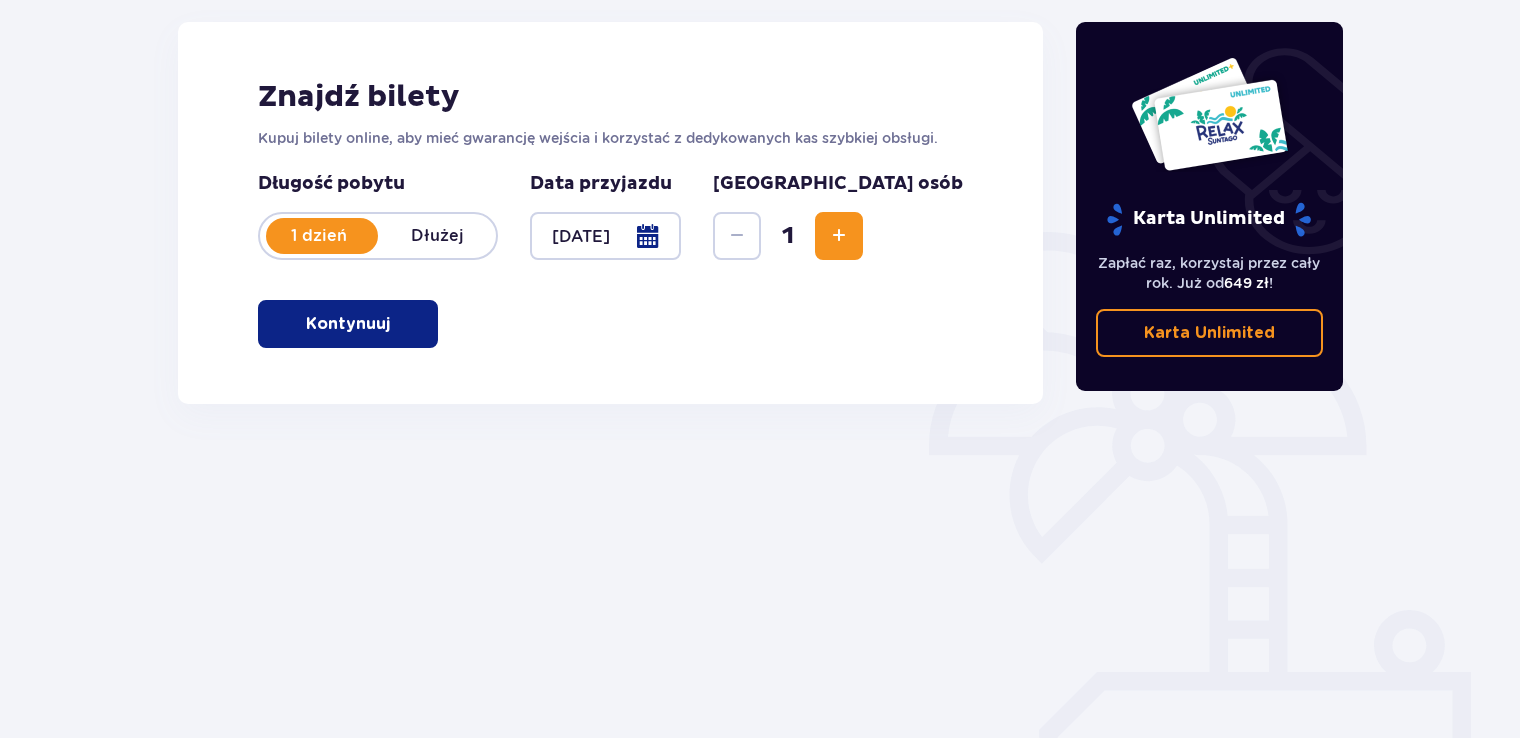 click on "Kontynuuj" at bounding box center [348, 324] 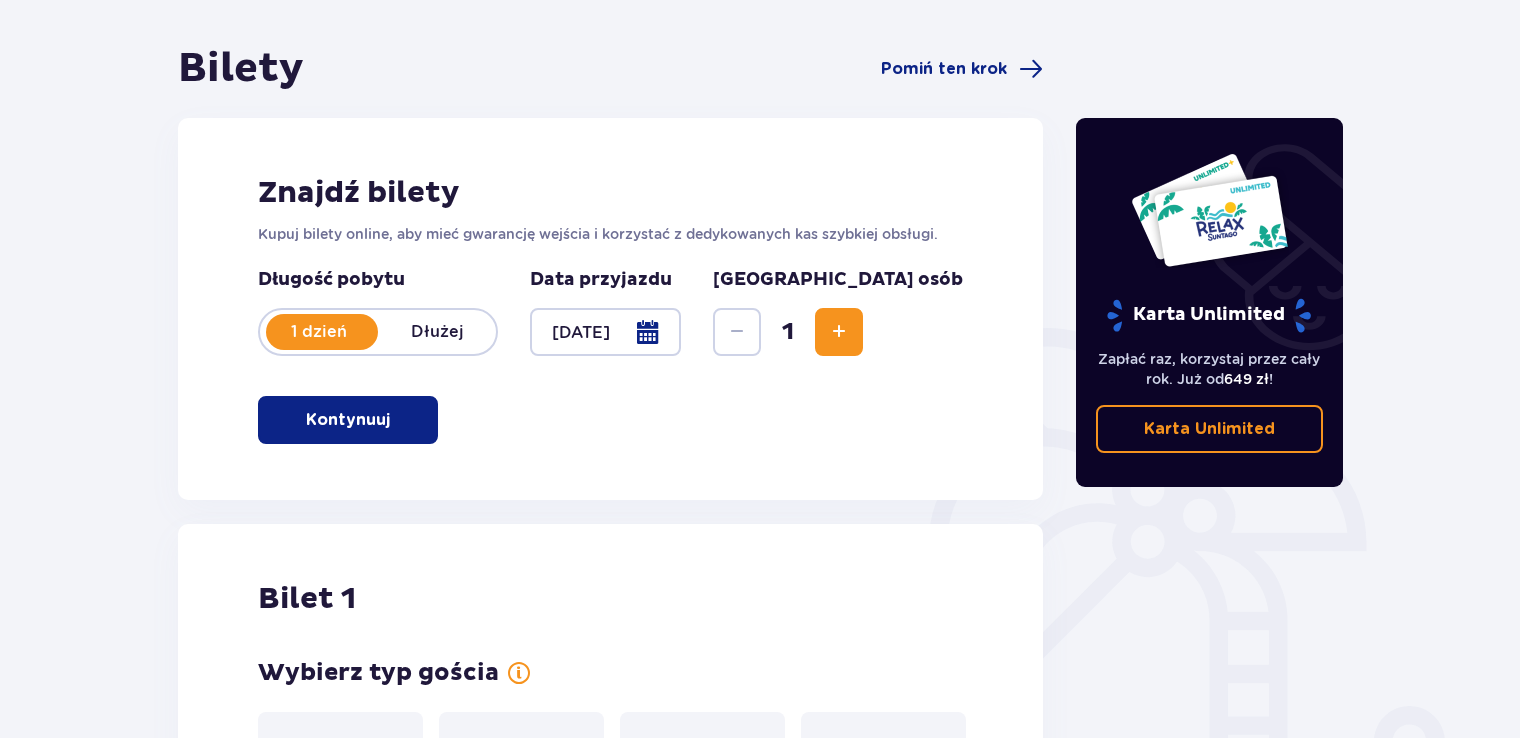 scroll, scrollTop: 268, scrollLeft: 0, axis: vertical 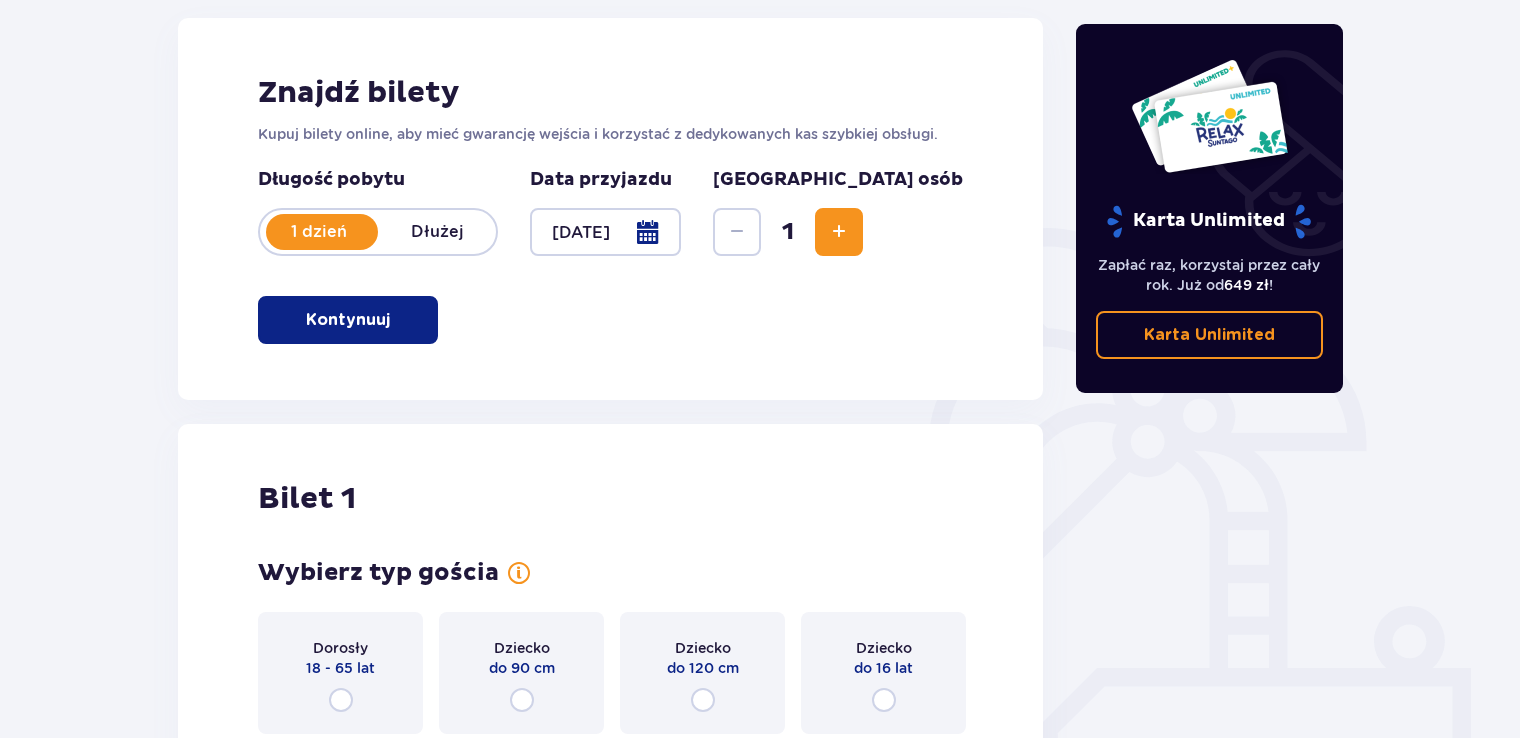click on "Kontynuuj" at bounding box center (348, 320) 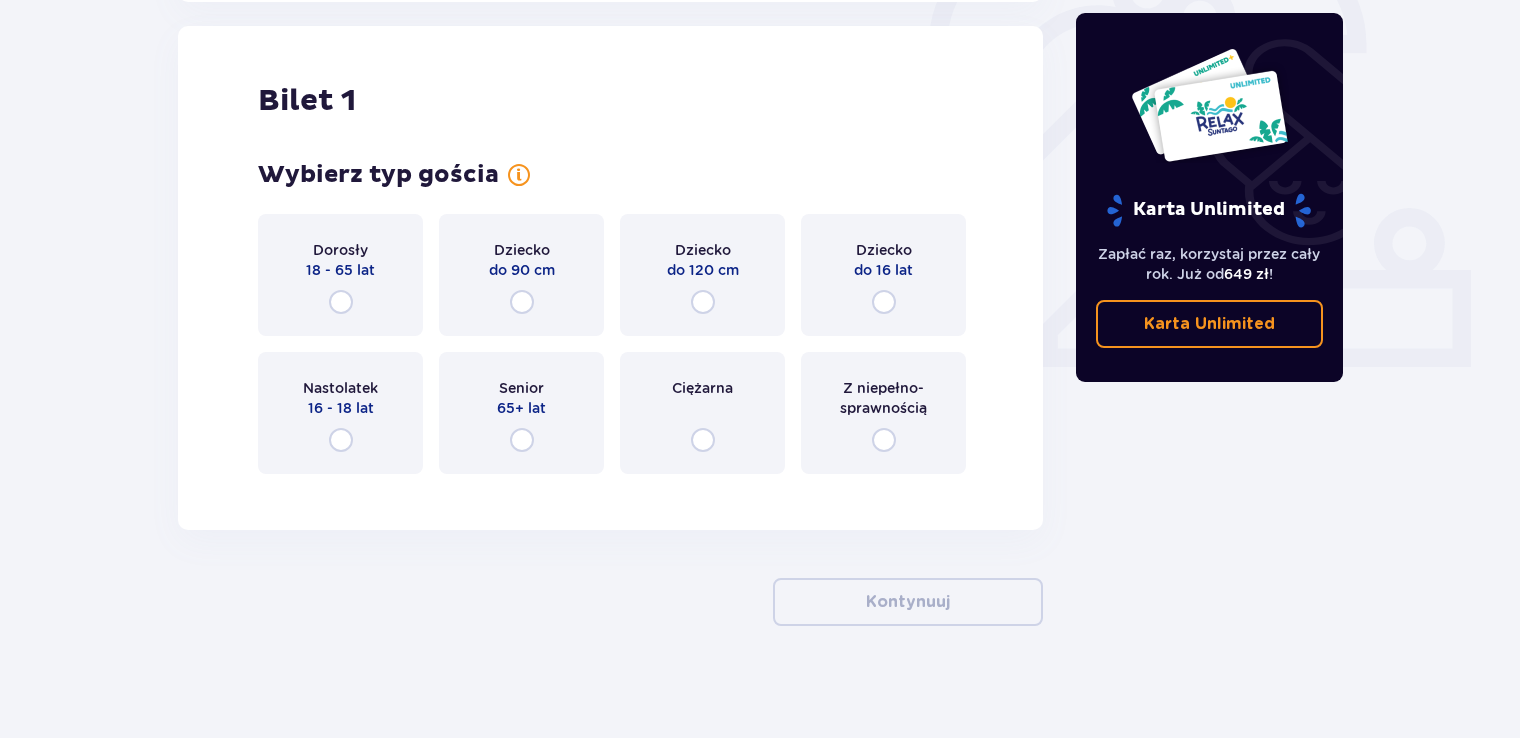 scroll, scrollTop: 668, scrollLeft: 0, axis: vertical 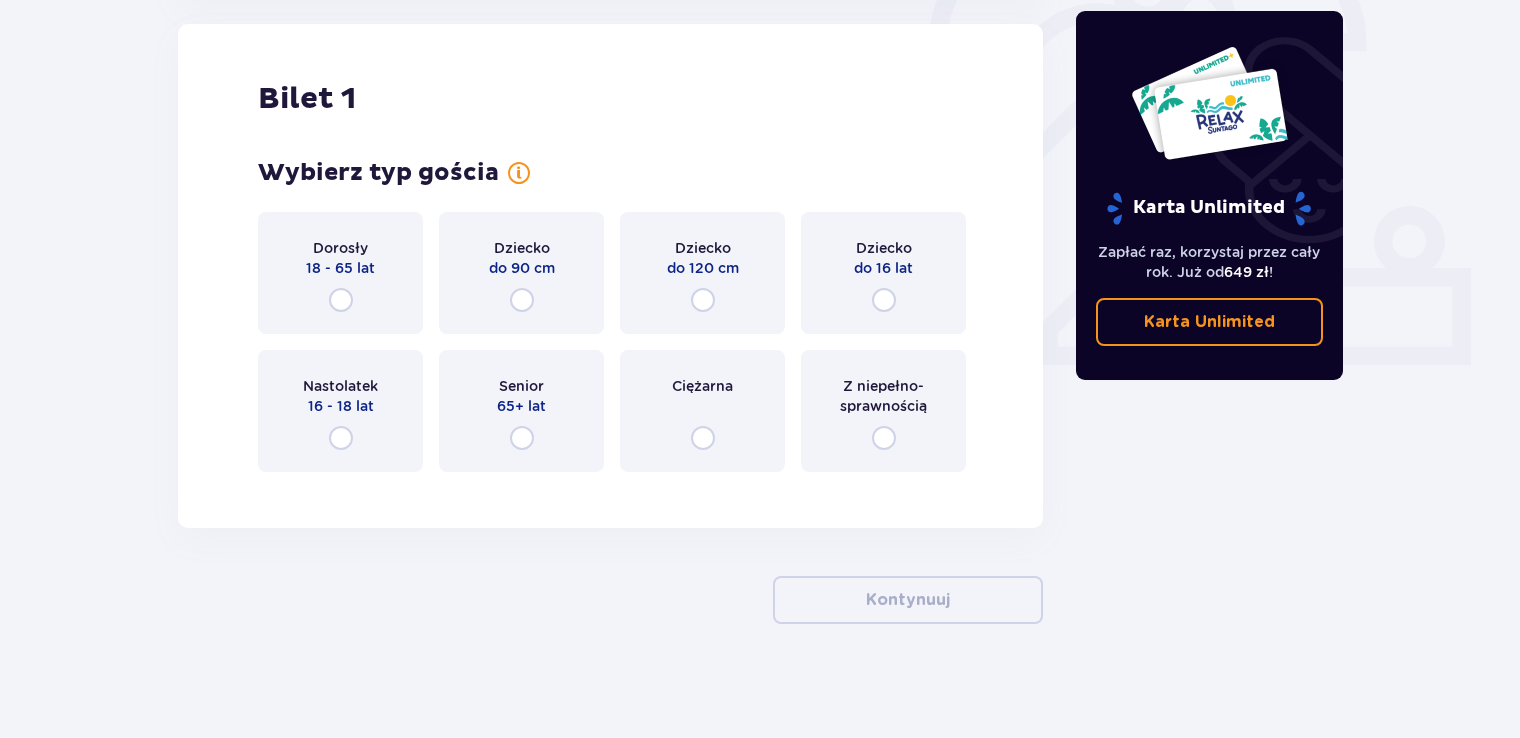 click on "18 - 65 lat" at bounding box center [340, 268] 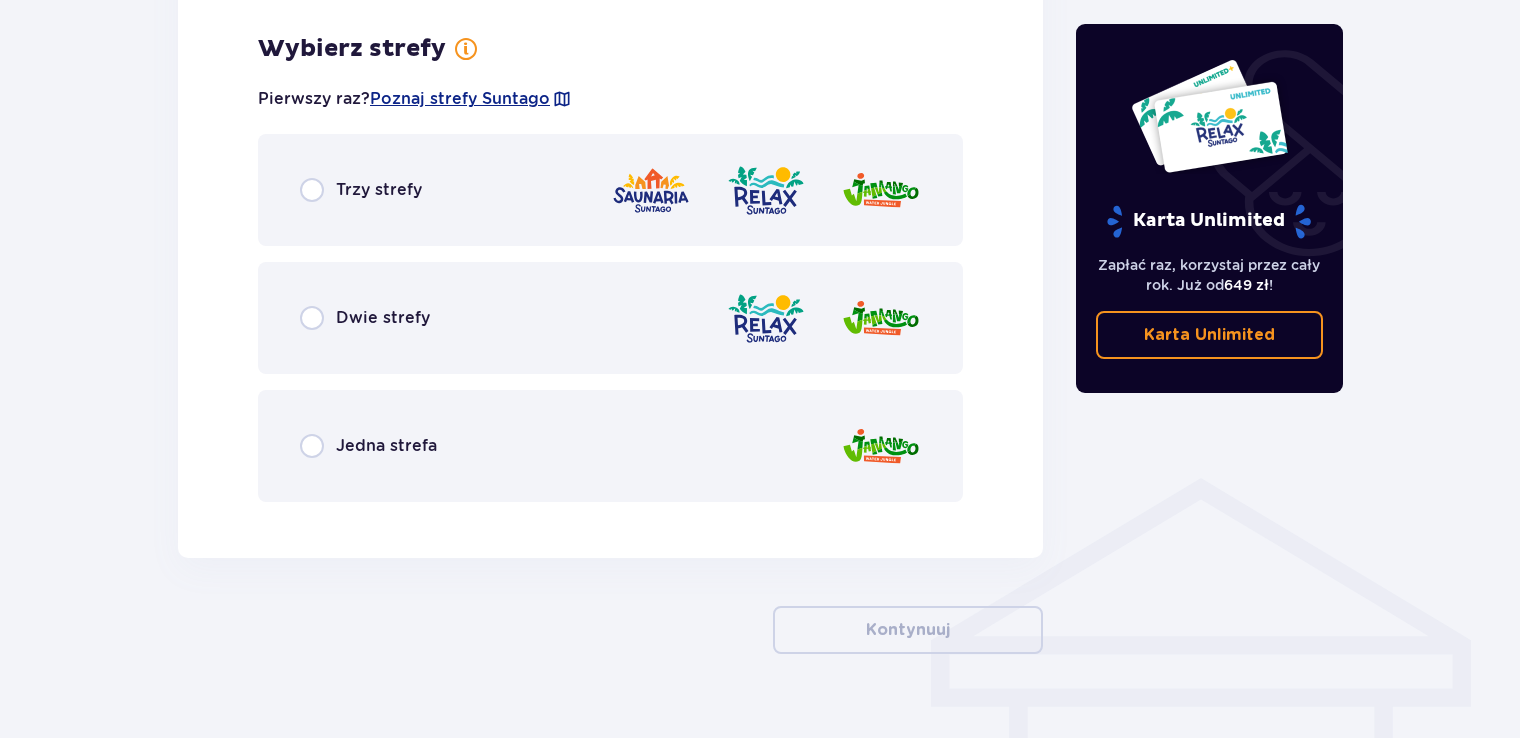 scroll, scrollTop: 1156, scrollLeft: 0, axis: vertical 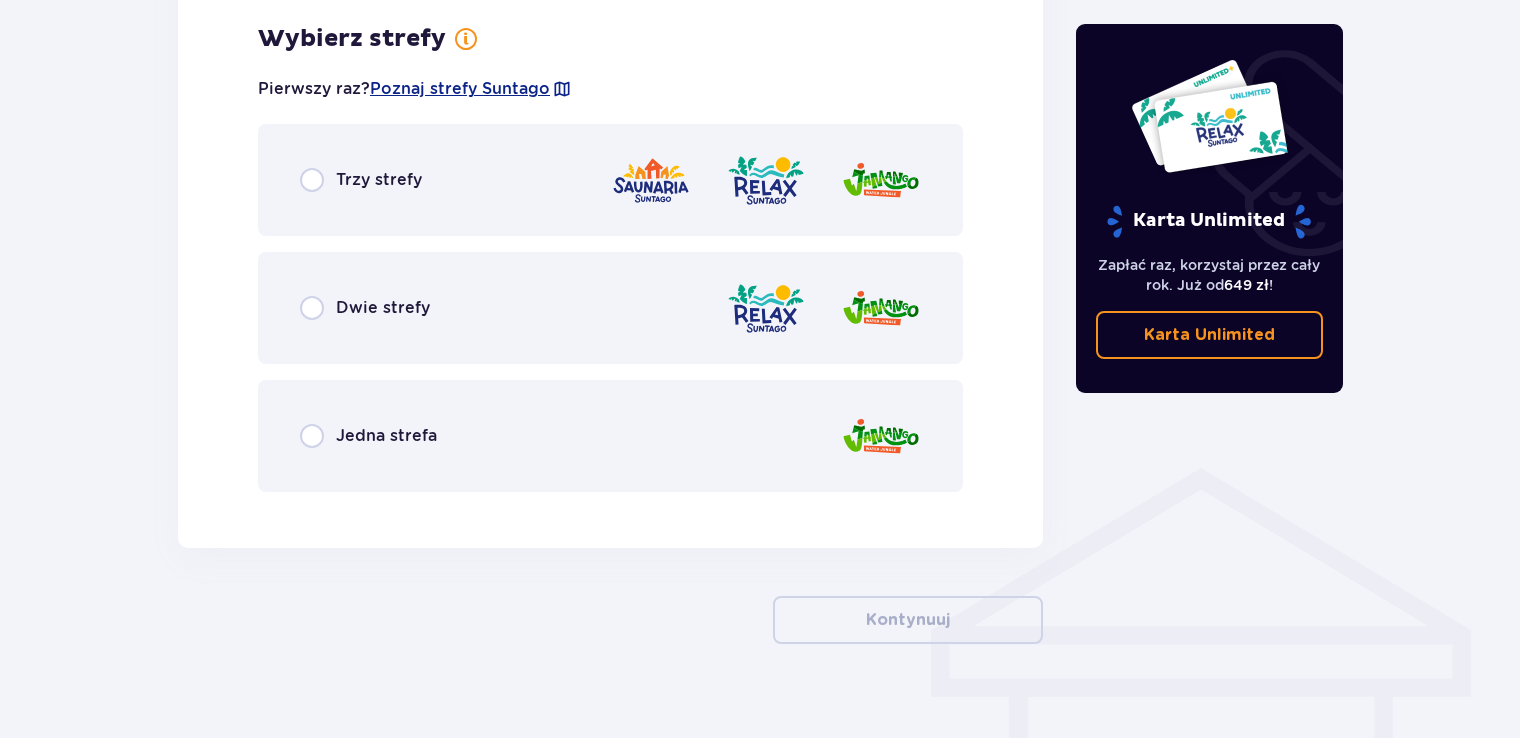 click on "Trzy strefy" at bounding box center (610, 180) 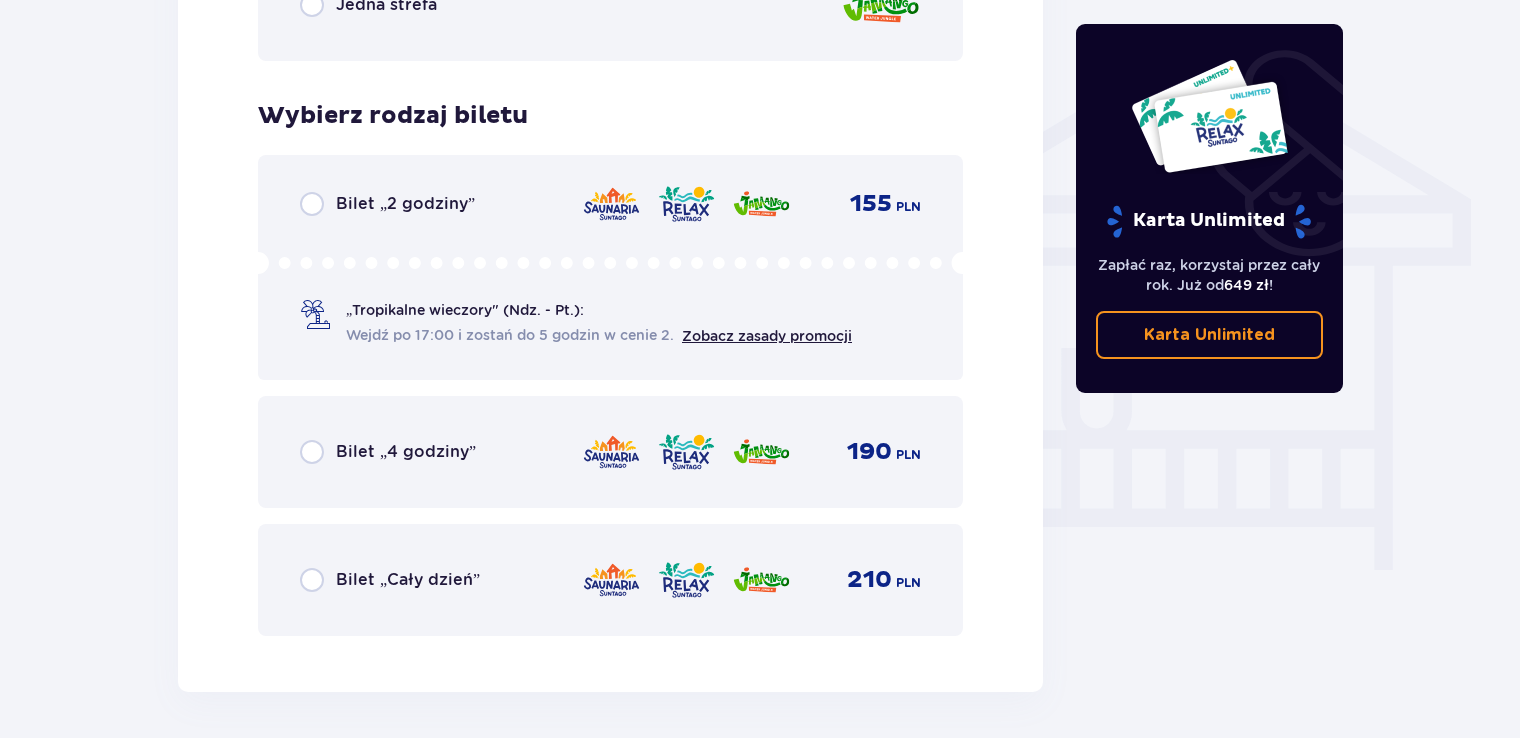 scroll, scrollTop: 1664, scrollLeft: 0, axis: vertical 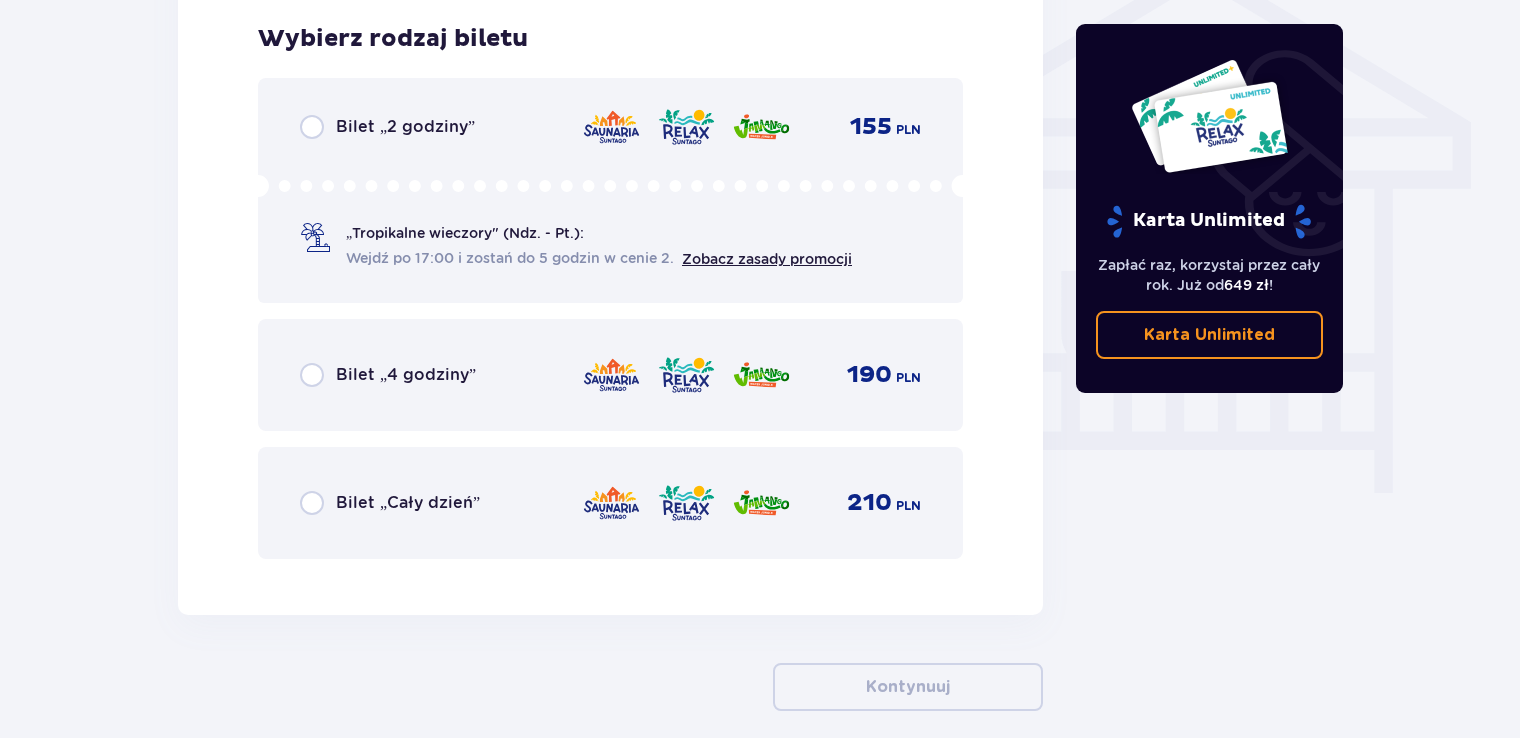 click on "Bilet „4 godziny” 190 PLN" at bounding box center [610, 375] 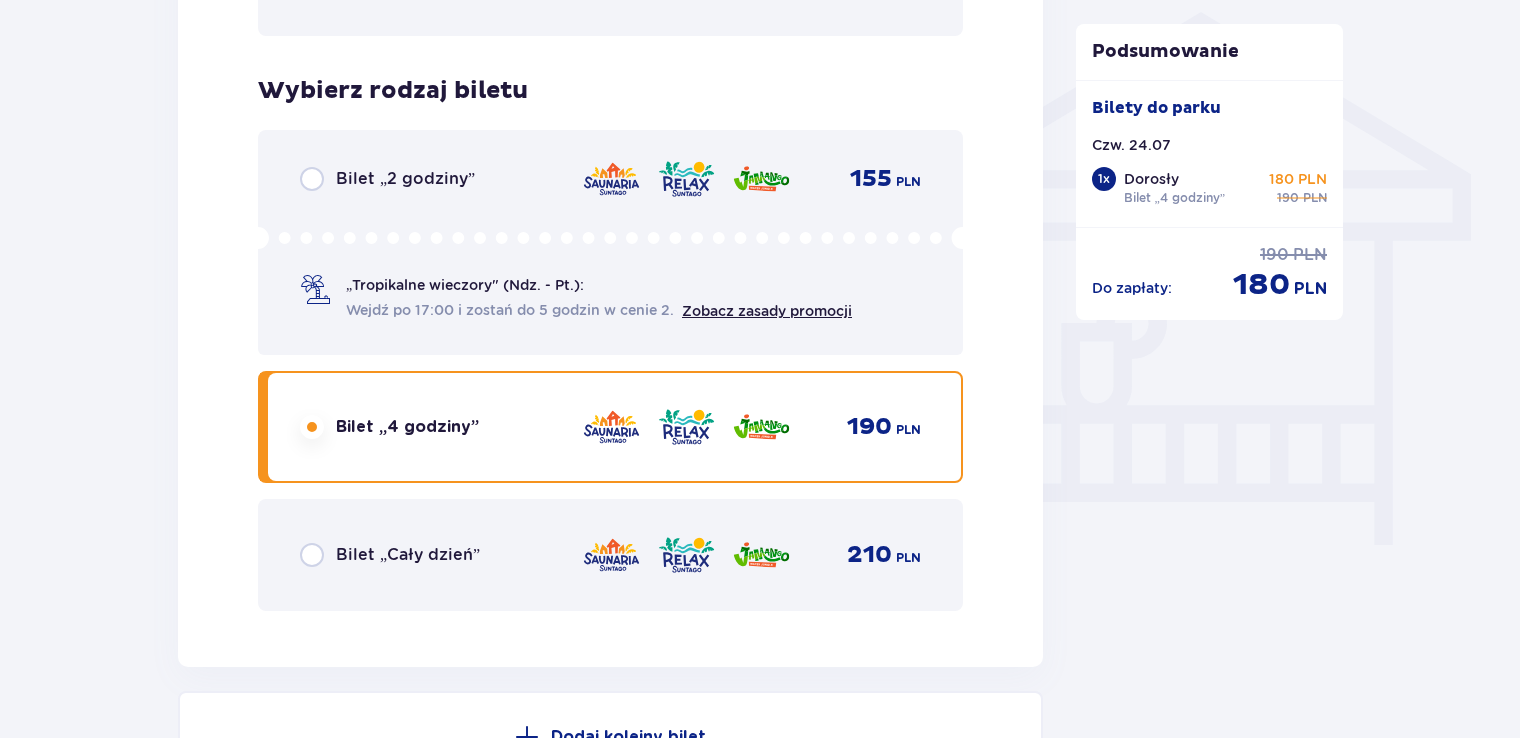 scroll, scrollTop: 1659, scrollLeft: 0, axis: vertical 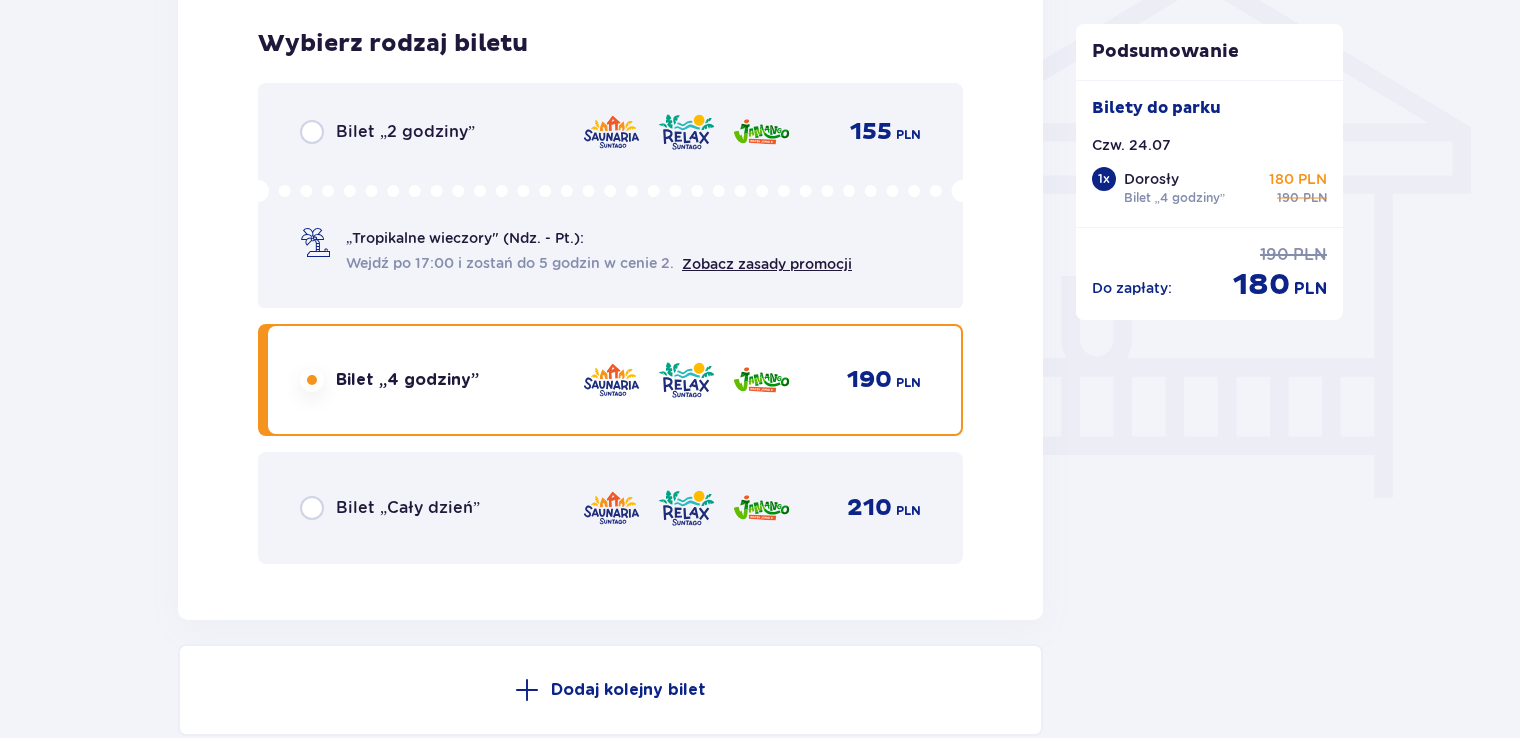 click on "Bilet „Cały dzień”" at bounding box center [408, 508] 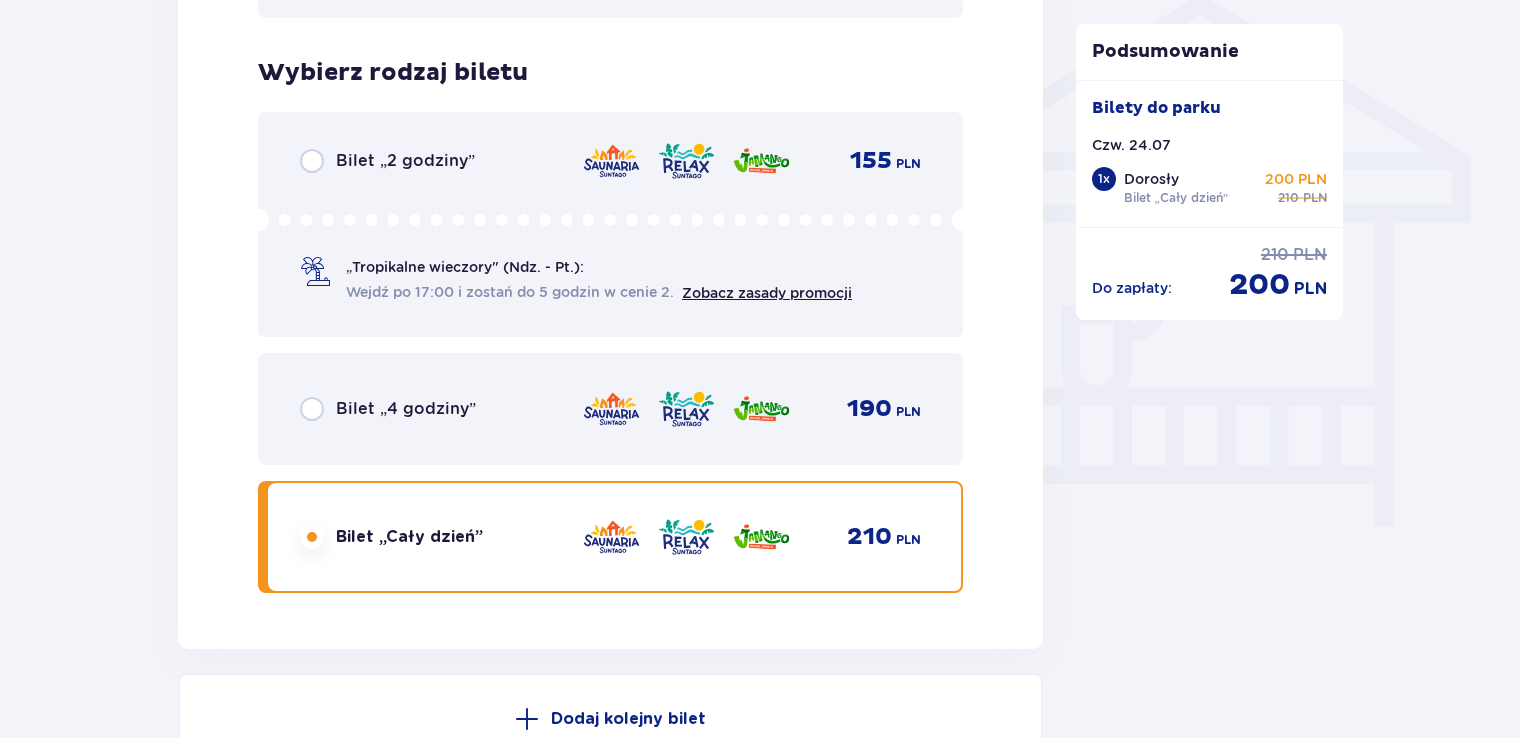 scroll, scrollTop: 1559, scrollLeft: 0, axis: vertical 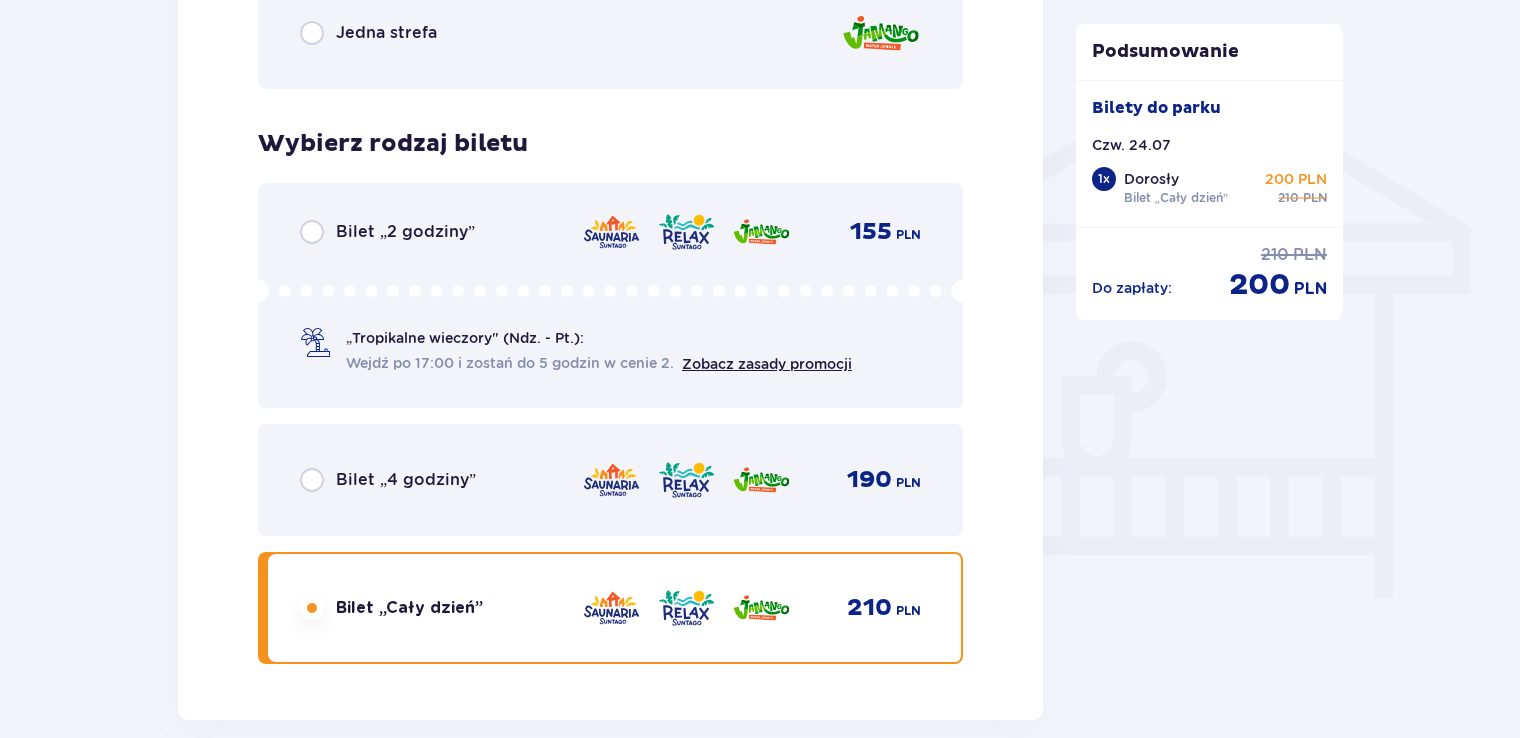 click on "Bilet „2 godziny” 155 PLN „Tropikalne wieczory" (Ndz. - Pt.): Wejdź po 17:00 i zostań do 5 godzin w cenie 2. Zobacz zasady promocji" at bounding box center [610, 295] 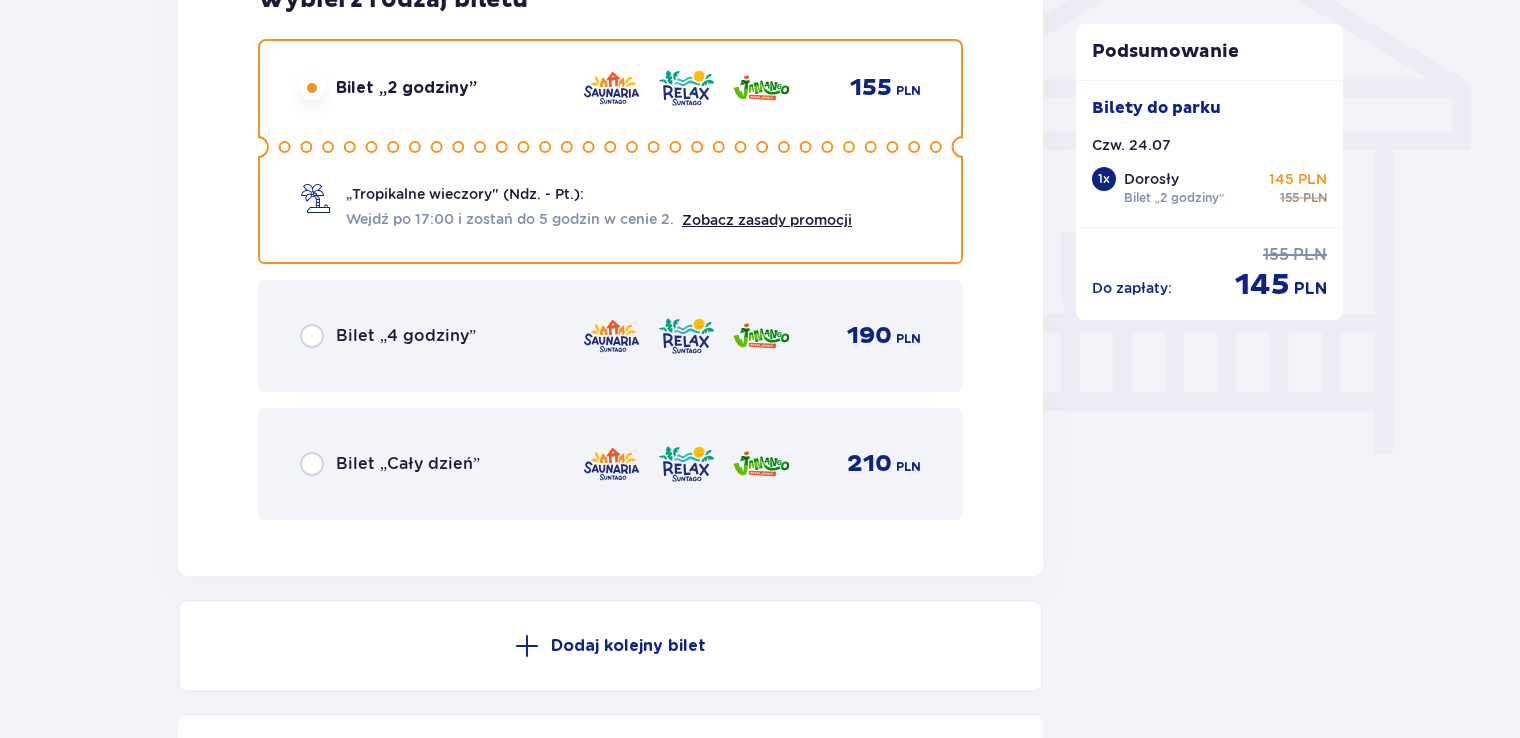 scroll, scrollTop: 1759, scrollLeft: 0, axis: vertical 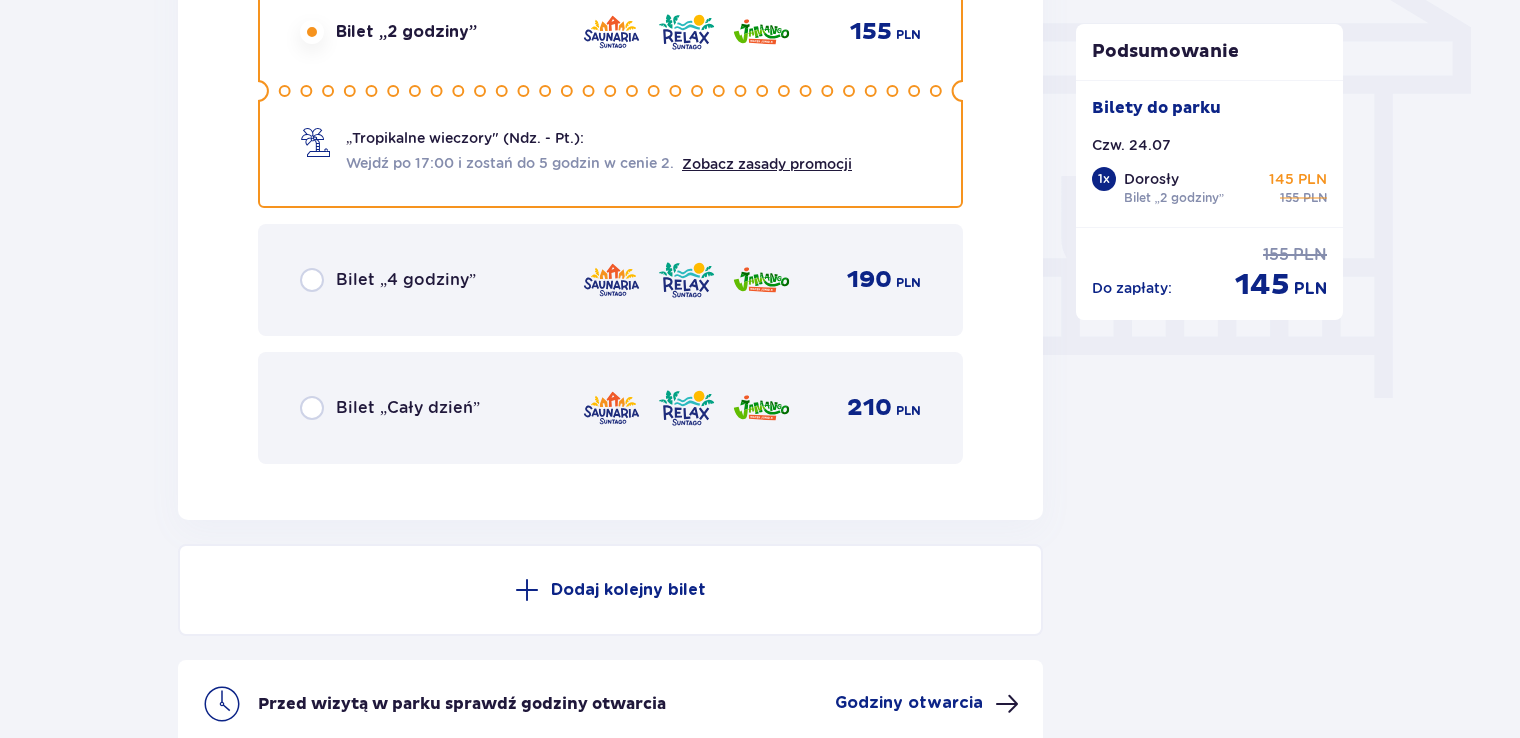 click on "Bilet „Cały dzień” 210 PLN" at bounding box center (610, 408) 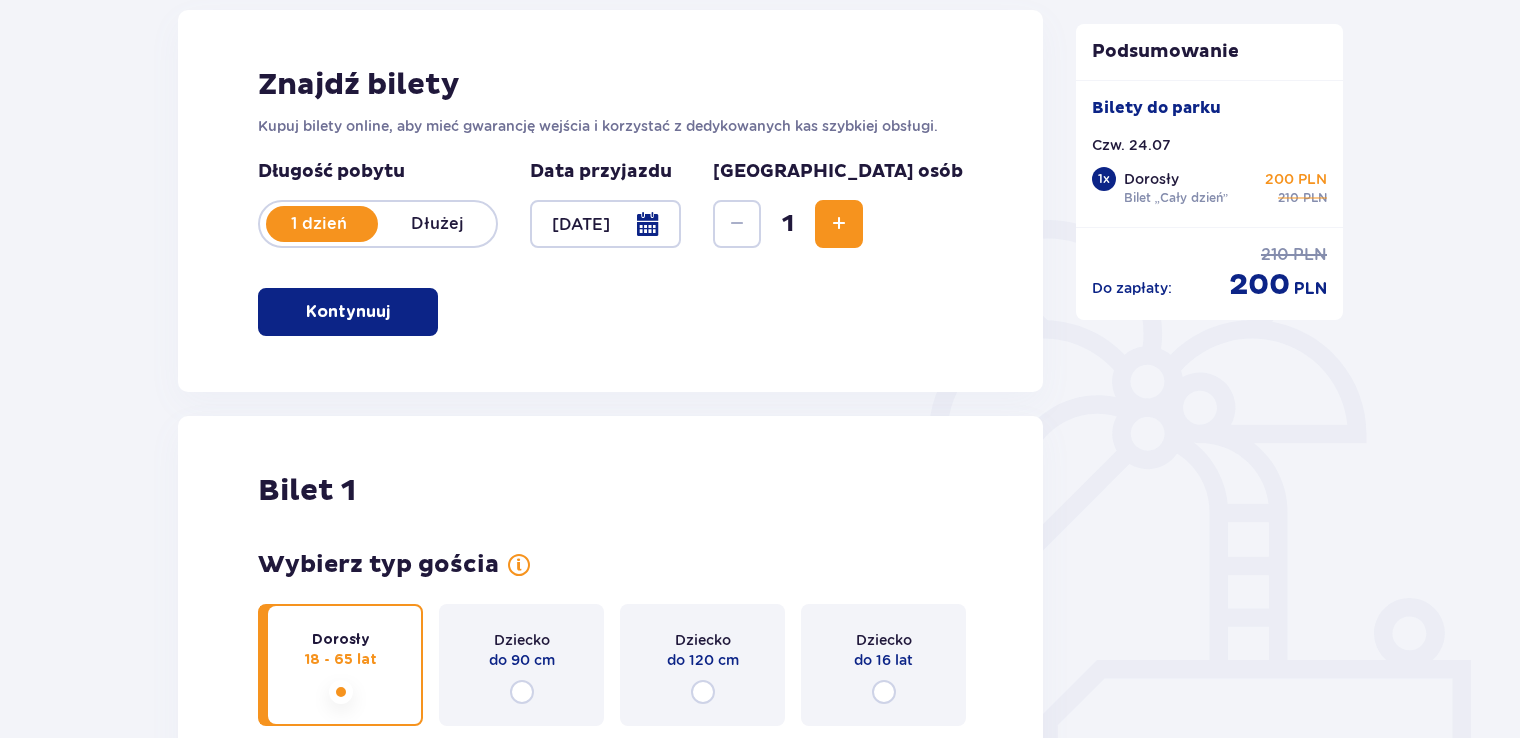 scroll, scrollTop: 159, scrollLeft: 0, axis: vertical 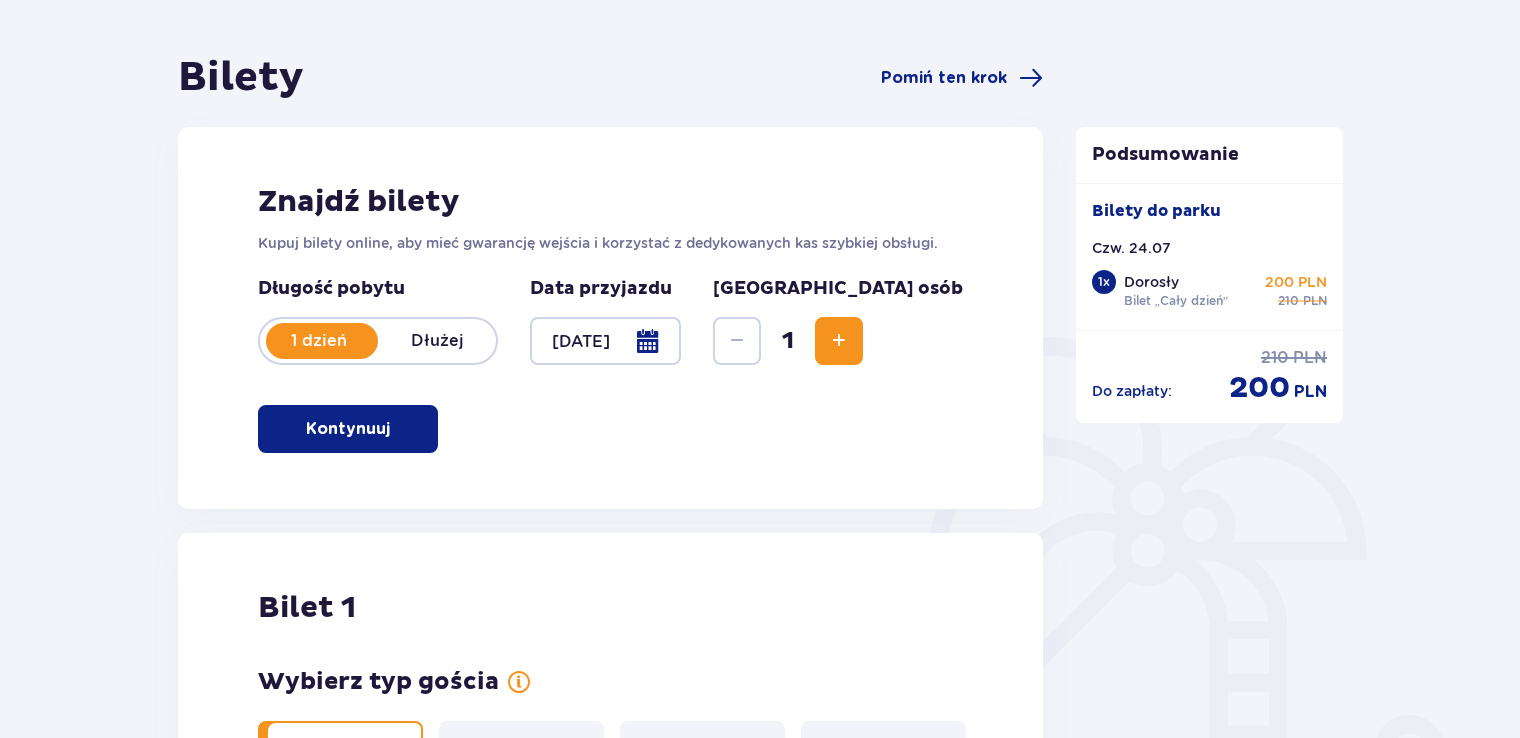 click at bounding box center [839, 341] 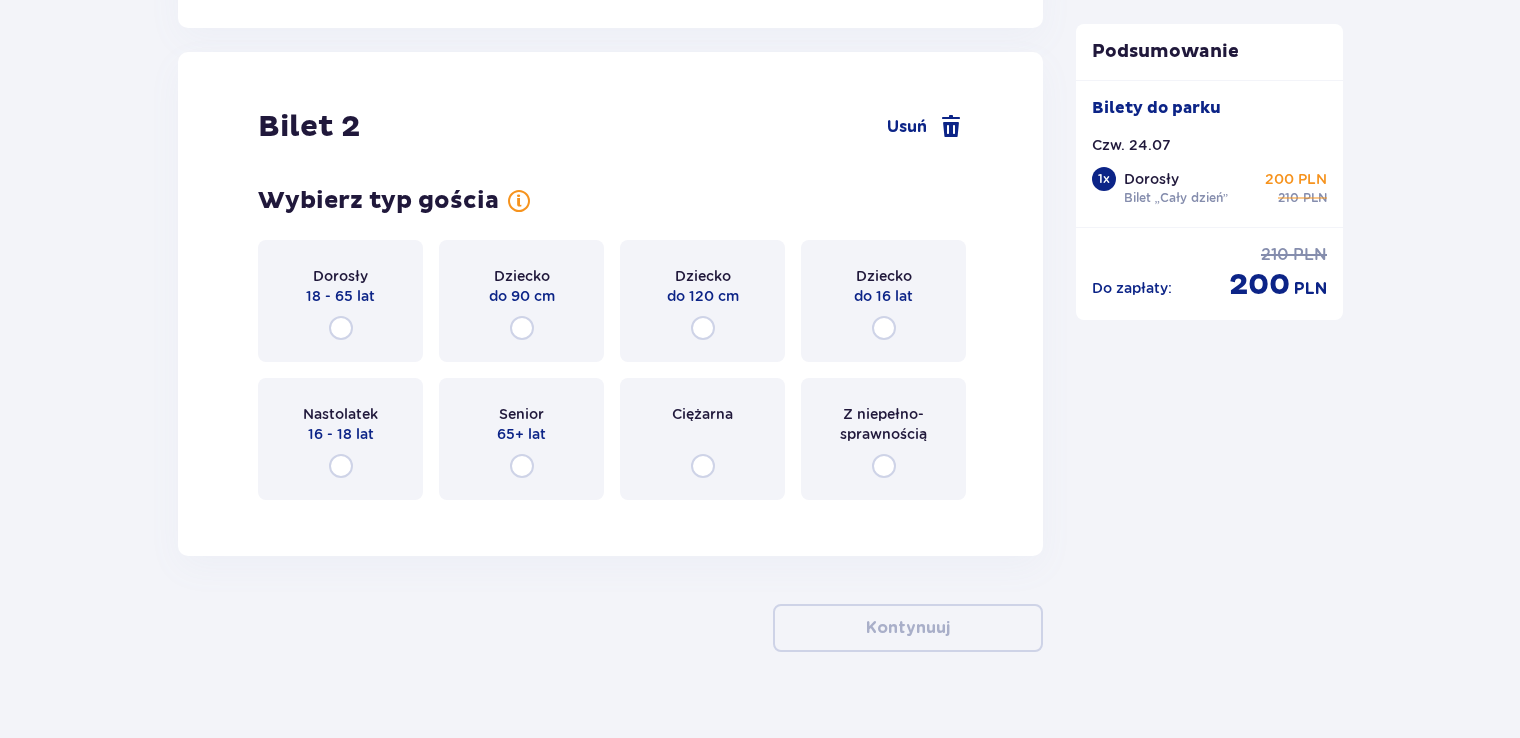 scroll, scrollTop: 2278, scrollLeft: 0, axis: vertical 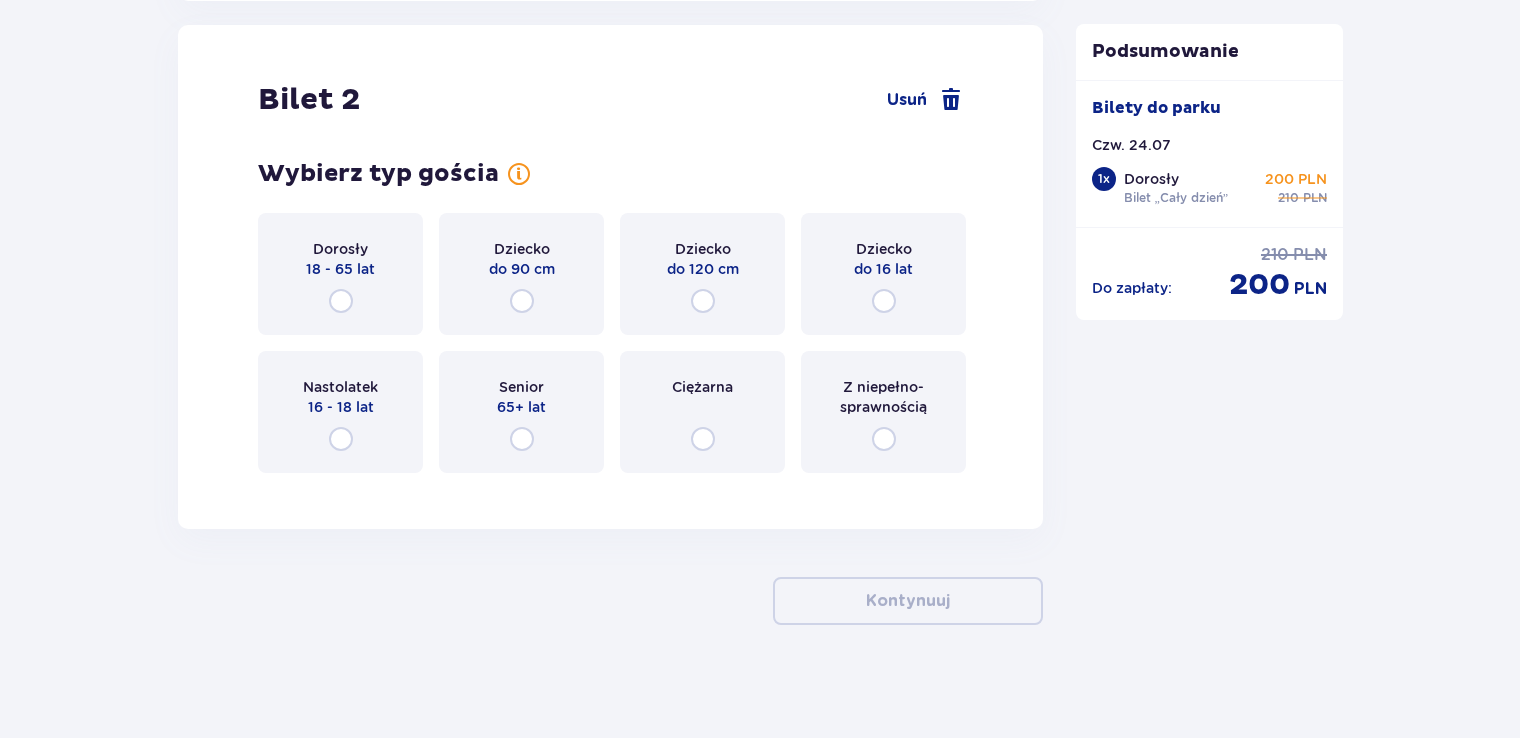 click on "Dorosły 18 - 65 lat" at bounding box center [340, 274] 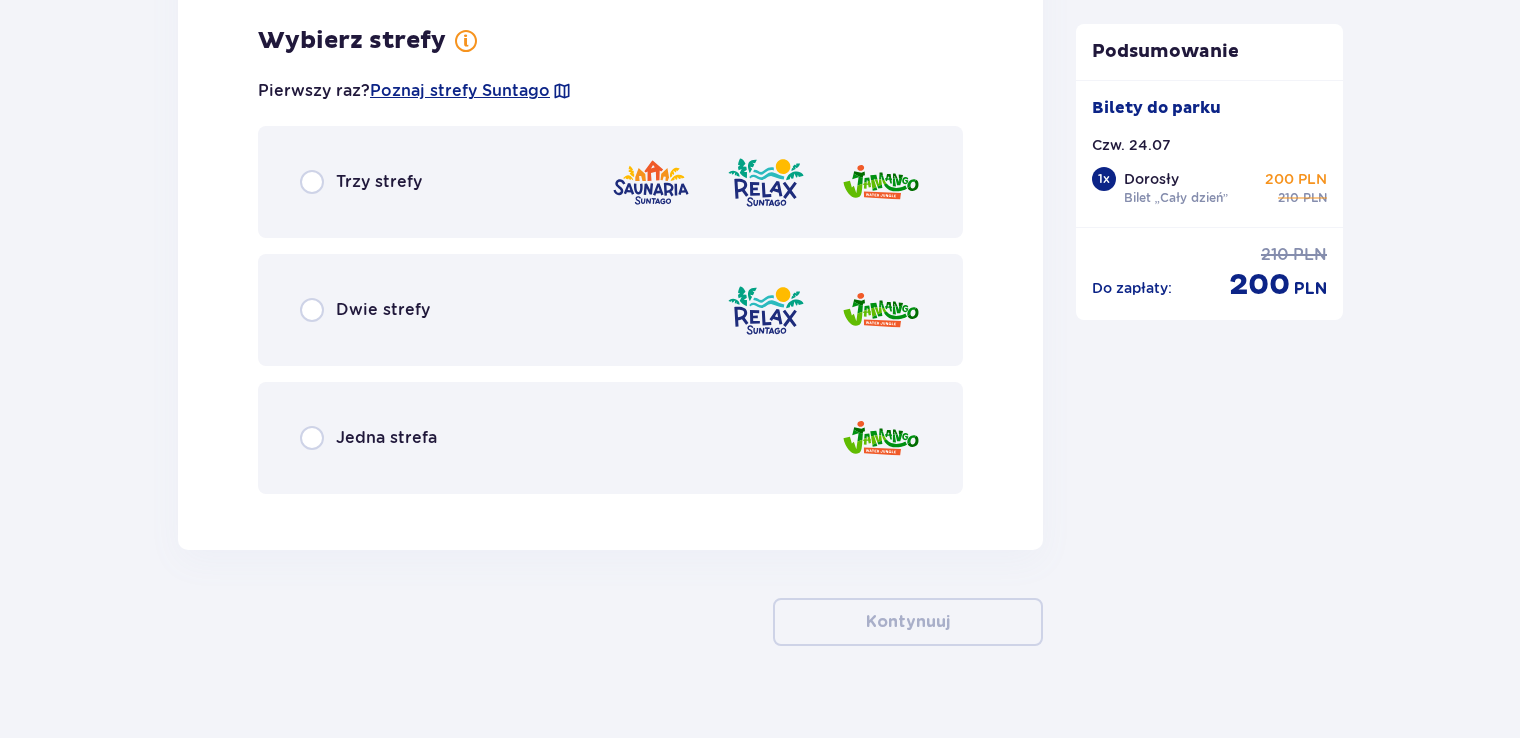 scroll, scrollTop: 2766, scrollLeft: 0, axis: vertical 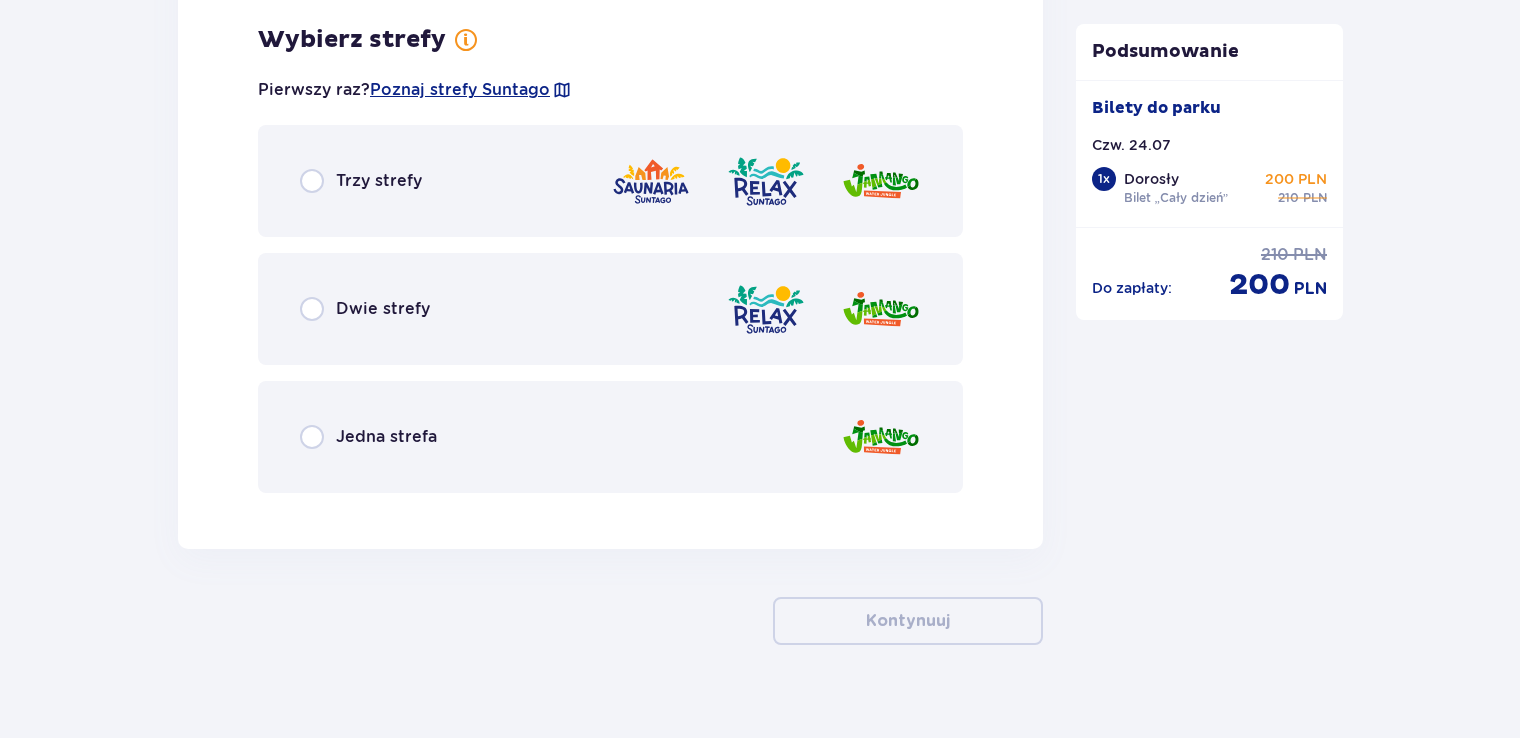 click on "Trzy strefy" at bounding box center [379, 181] 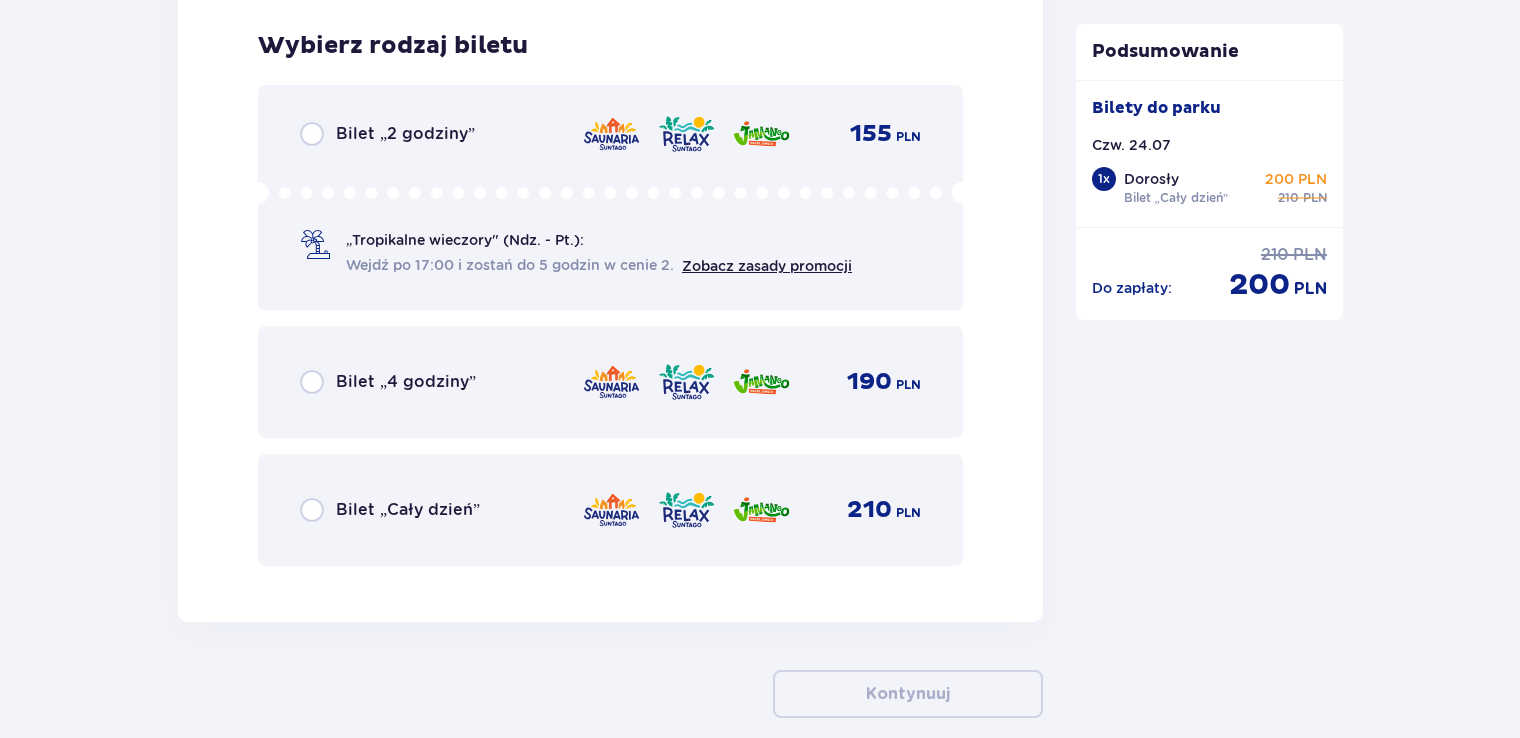 scroll, scrollTop: 3274, scrollLeft: 0, axis: vertical 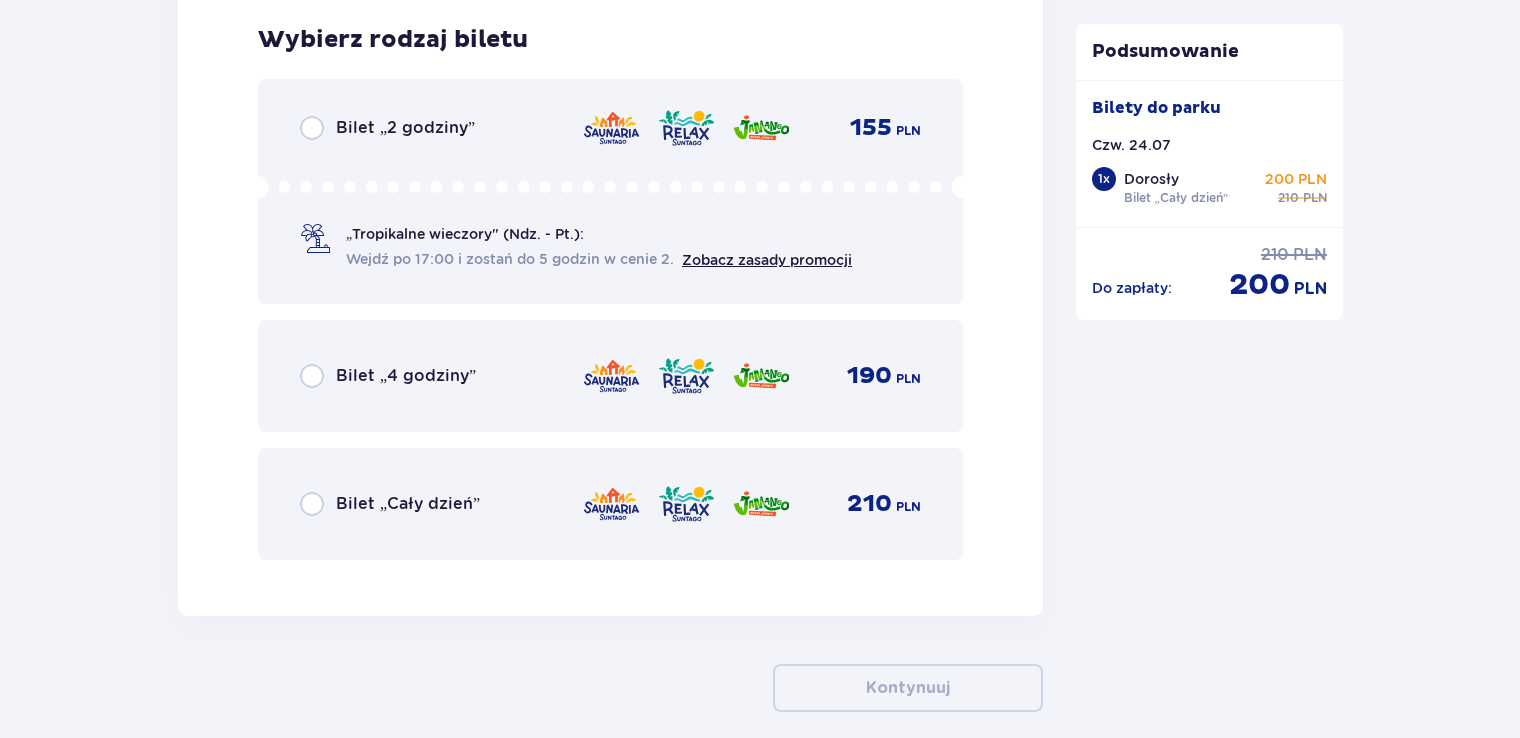 click on "Bilet „Cały dzień”" at bounding box center (390, 504) 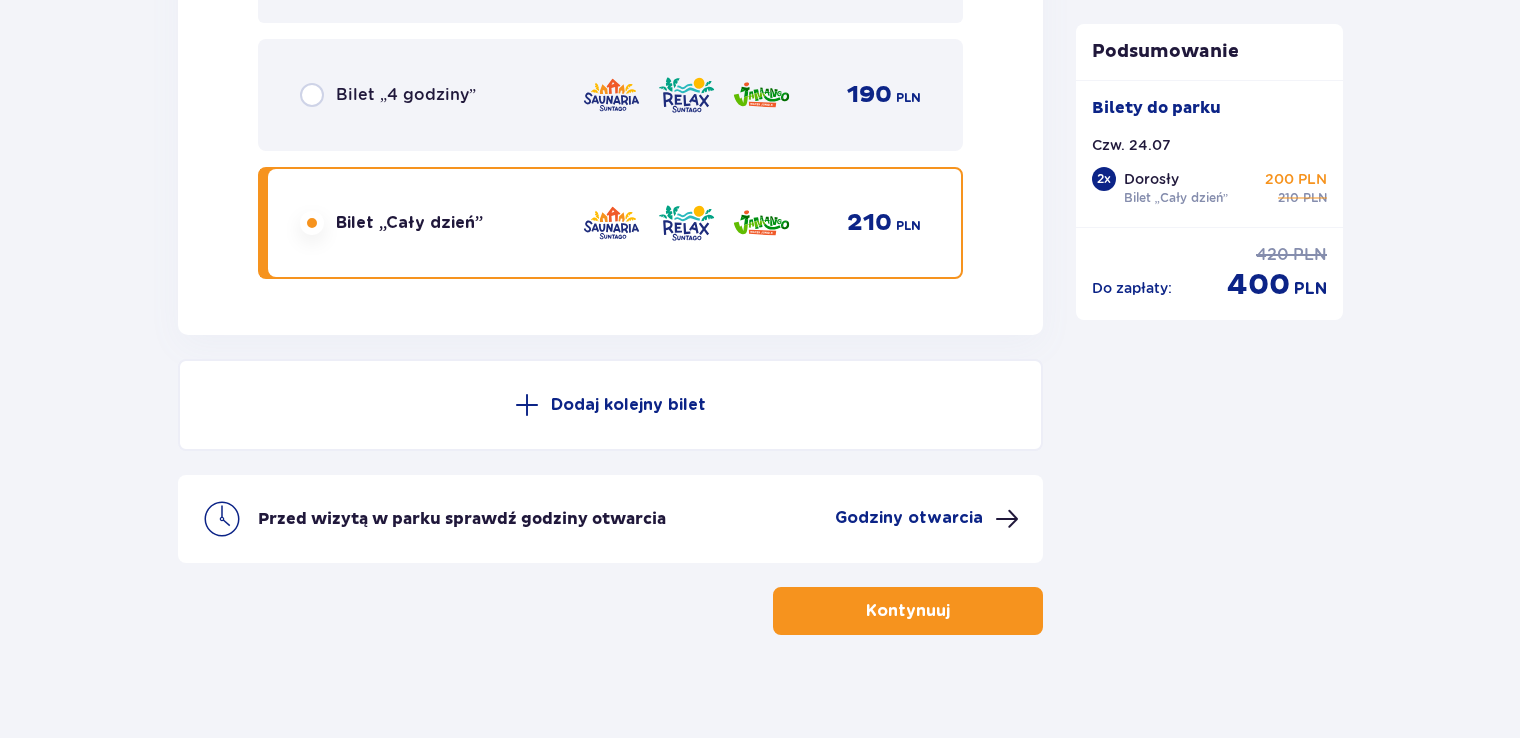 scroll, scrollTop: 3569, scrollLeft: 0, axis: vertical 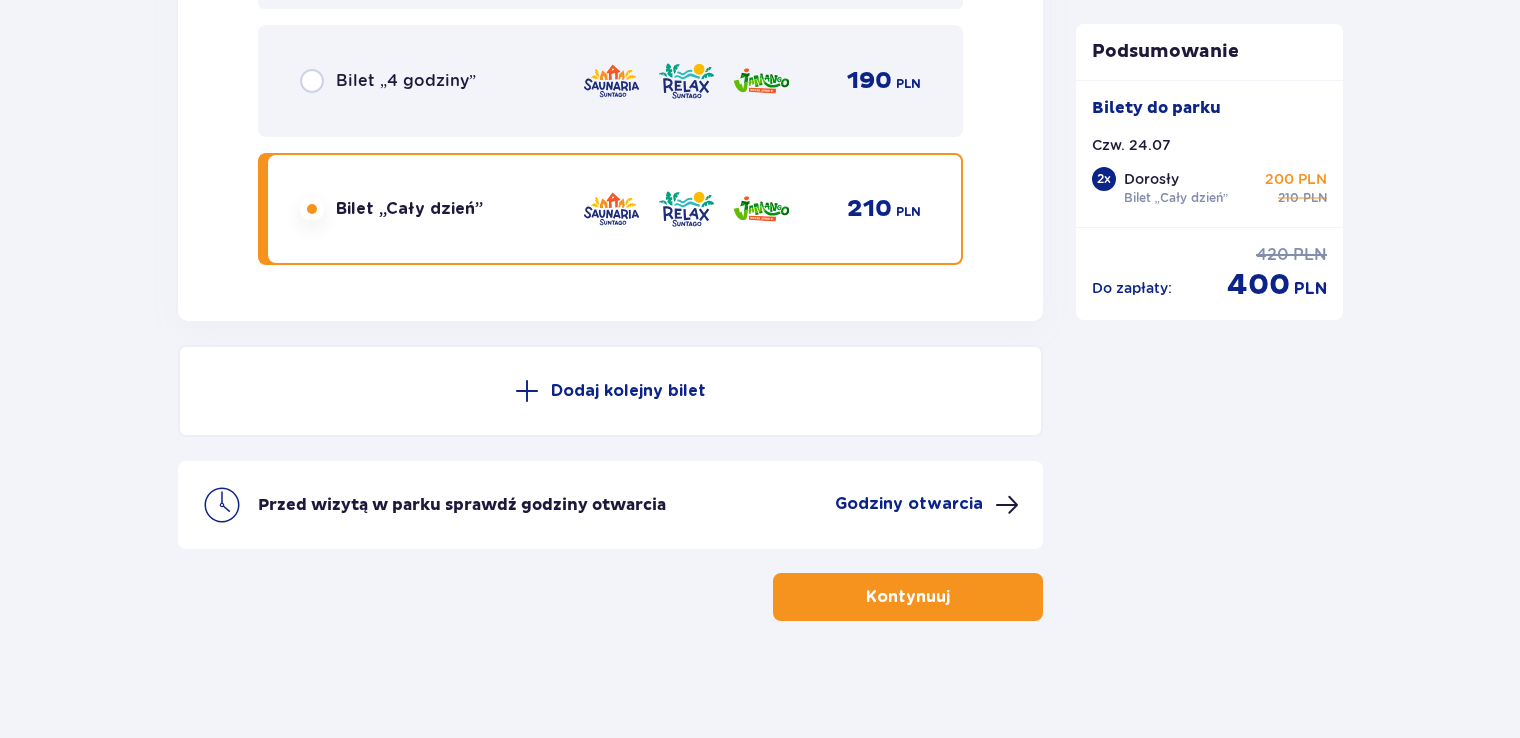 click on "Kontynuuj" at bounding box center [908, 597] 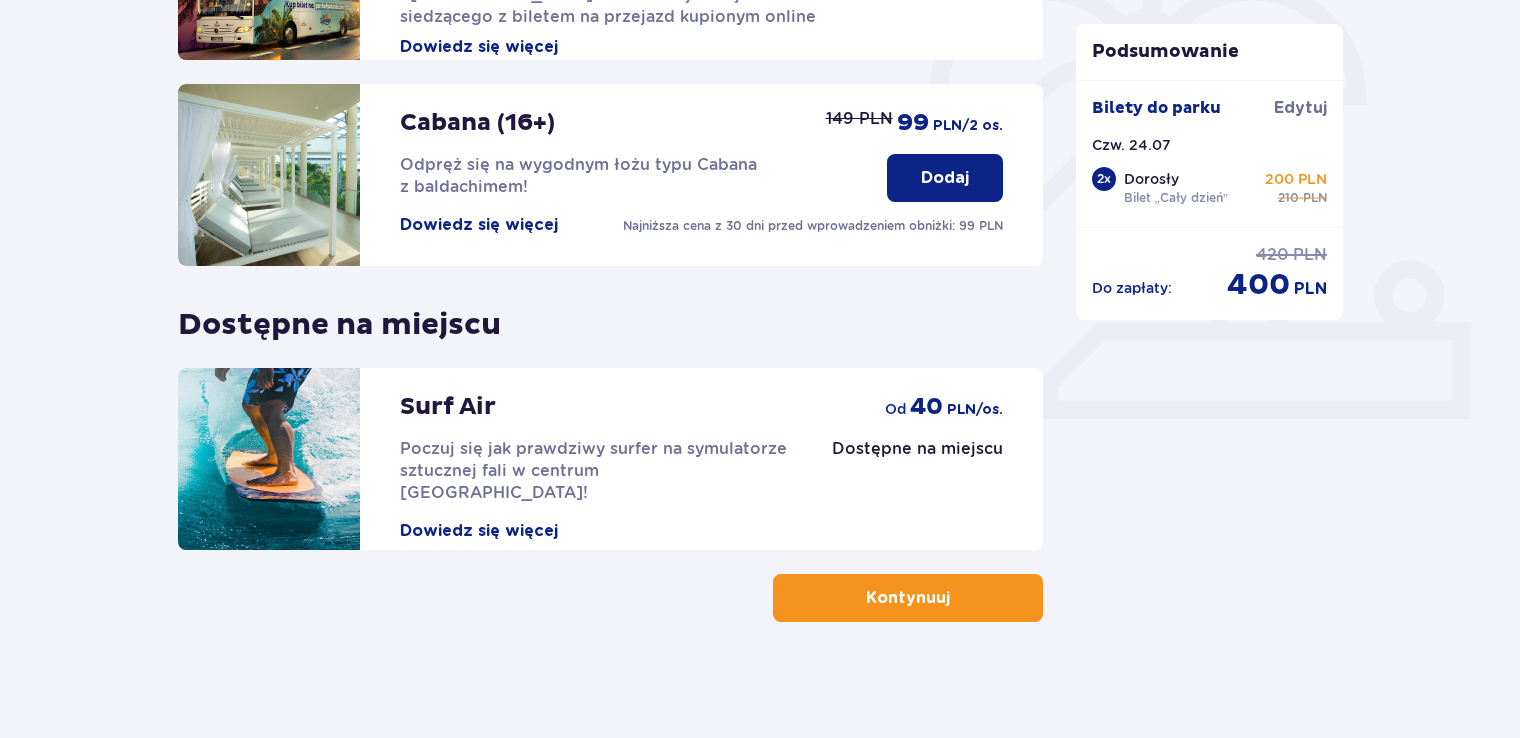 scroll, scrollTop: 617, scrollLeft: 0, axis: vertical 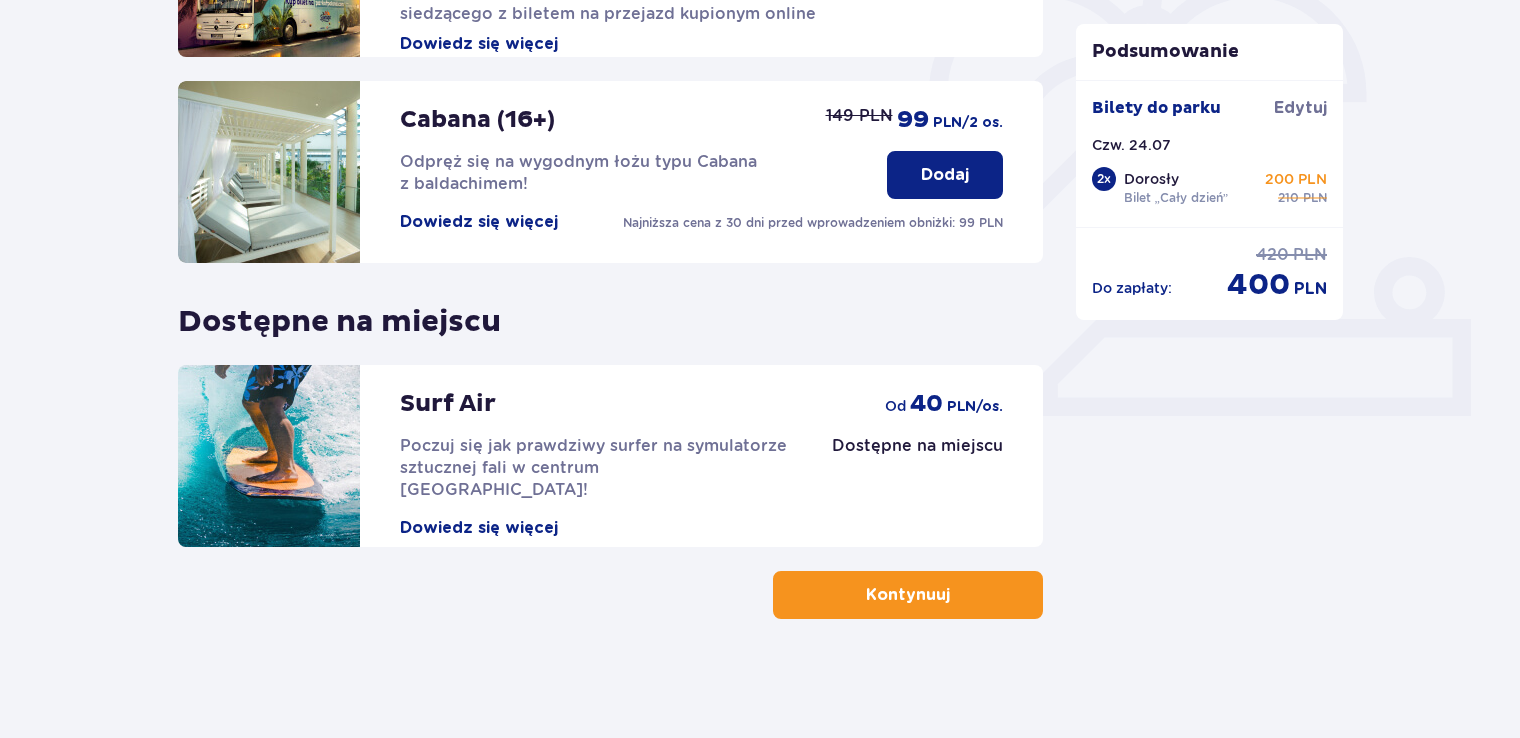 click on "Kontynuuj" at bounding box center [908, 595] 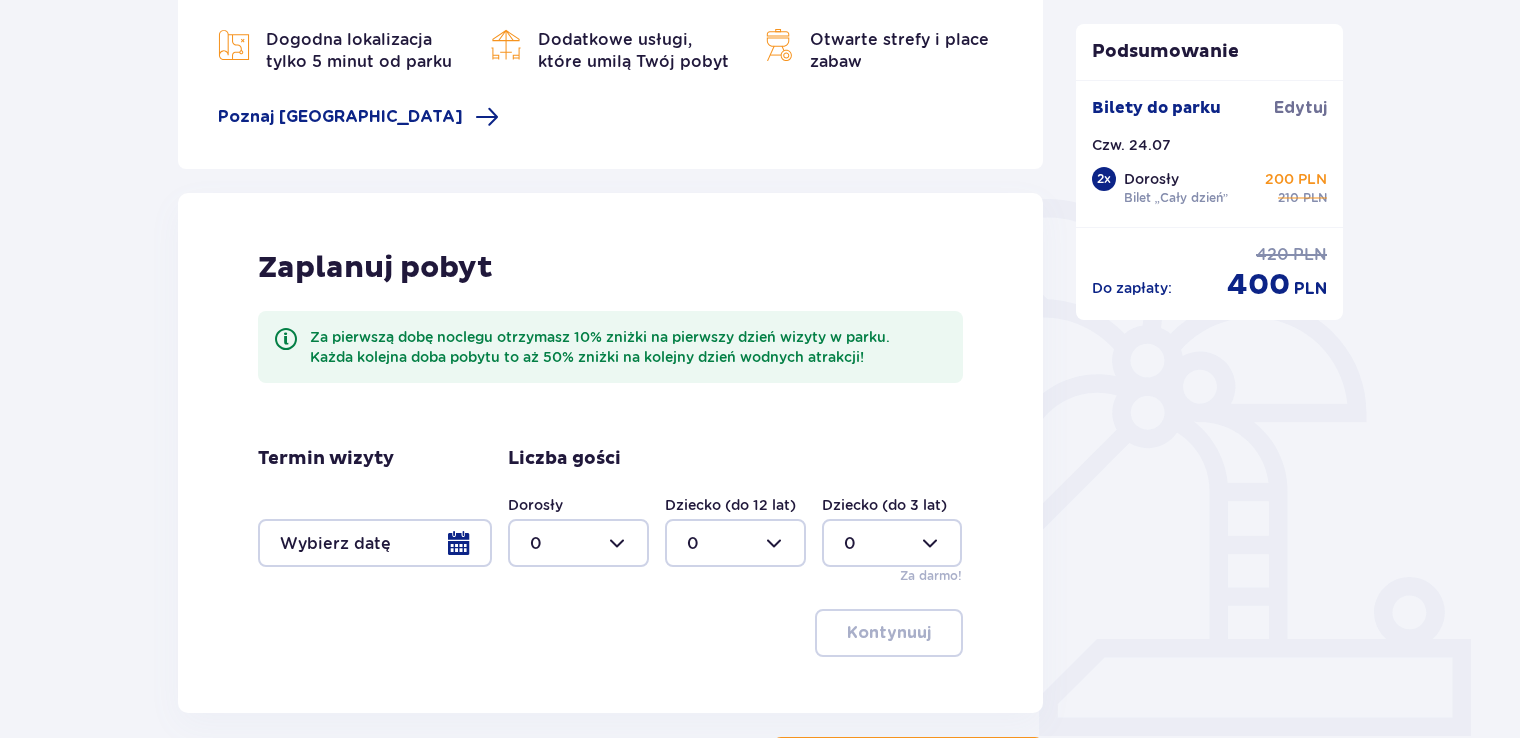 scroll, scrollTop: 300, scrollLeft: 0, axis: vertical 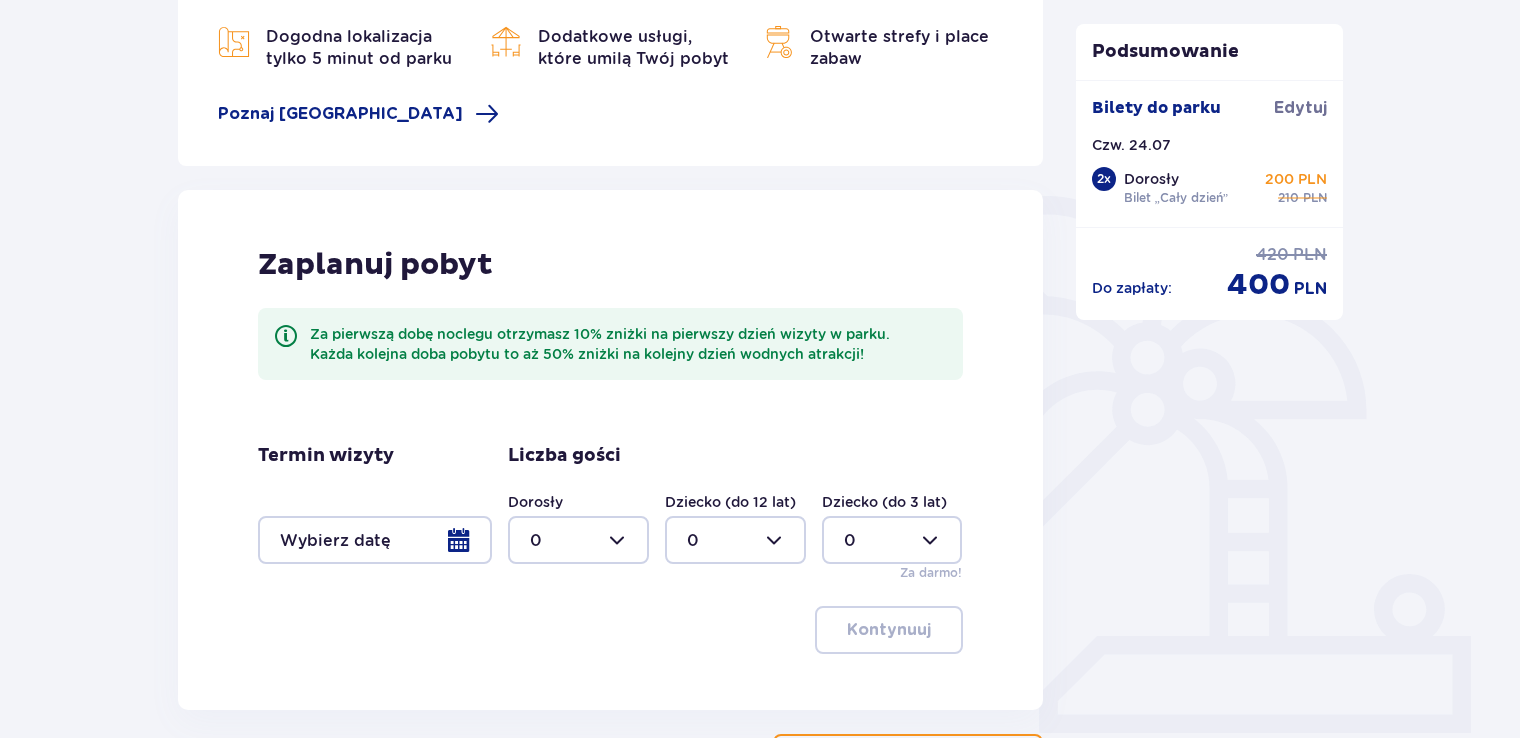 click at bounding box center (375, 540) 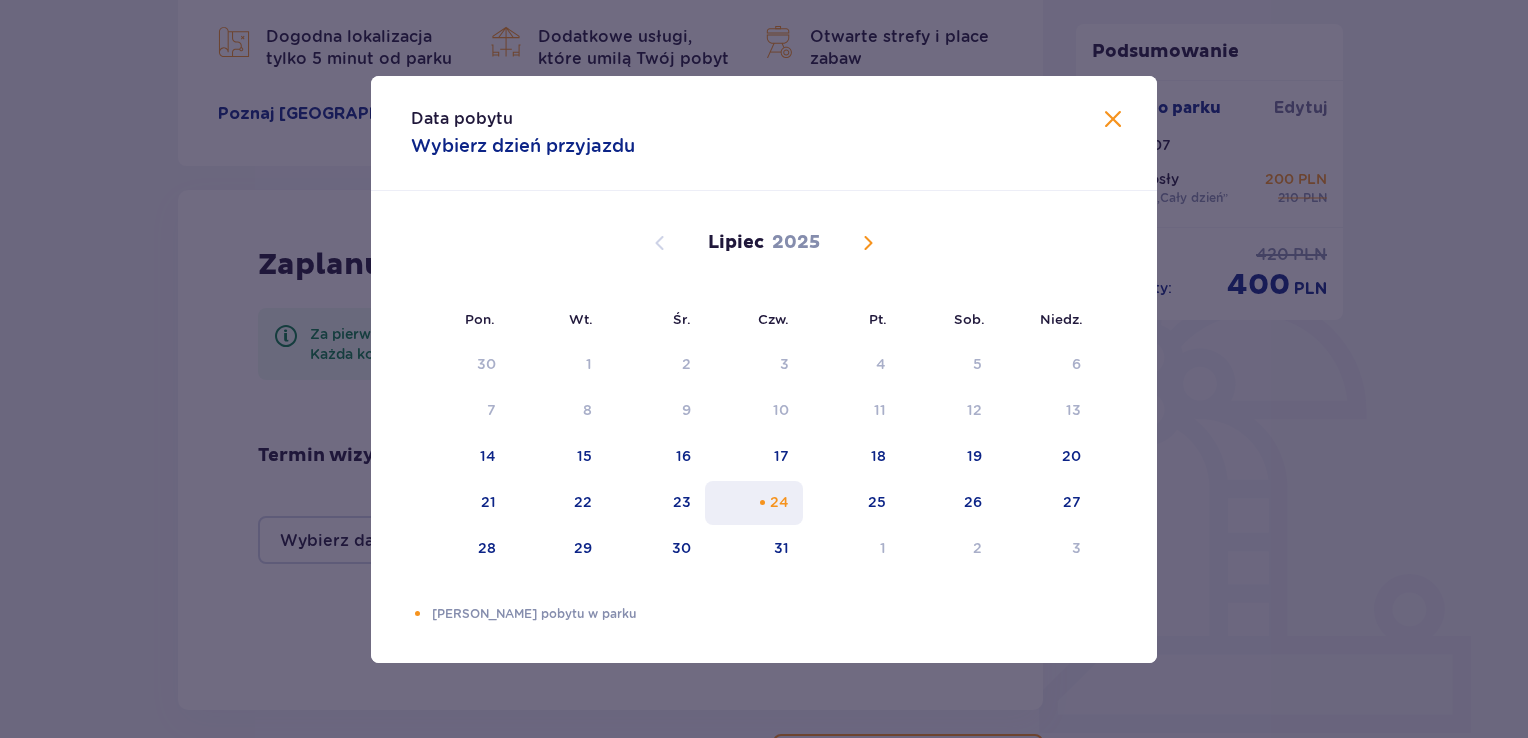click at bounding box center (762, 502) 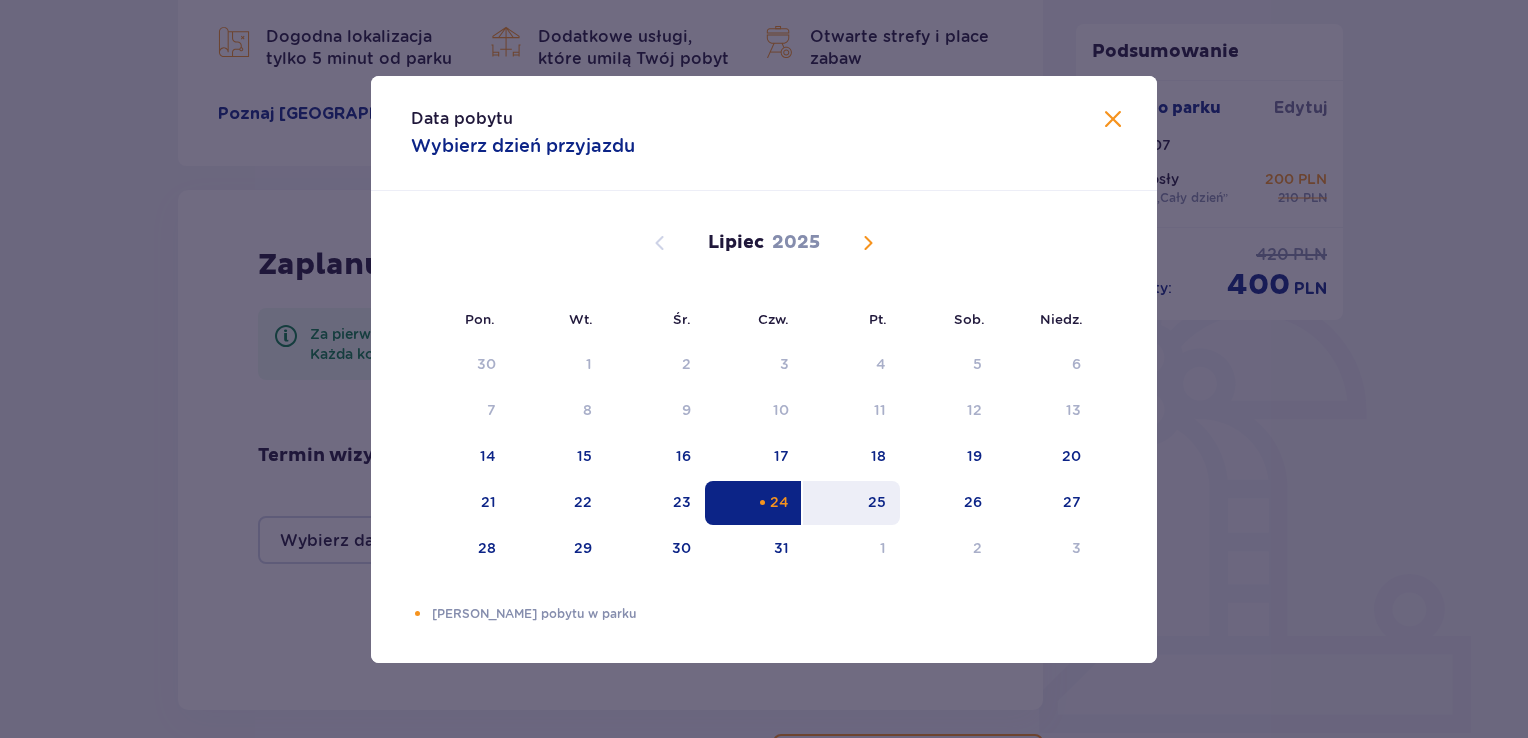 click on "25" at bounding box center (877, 502) 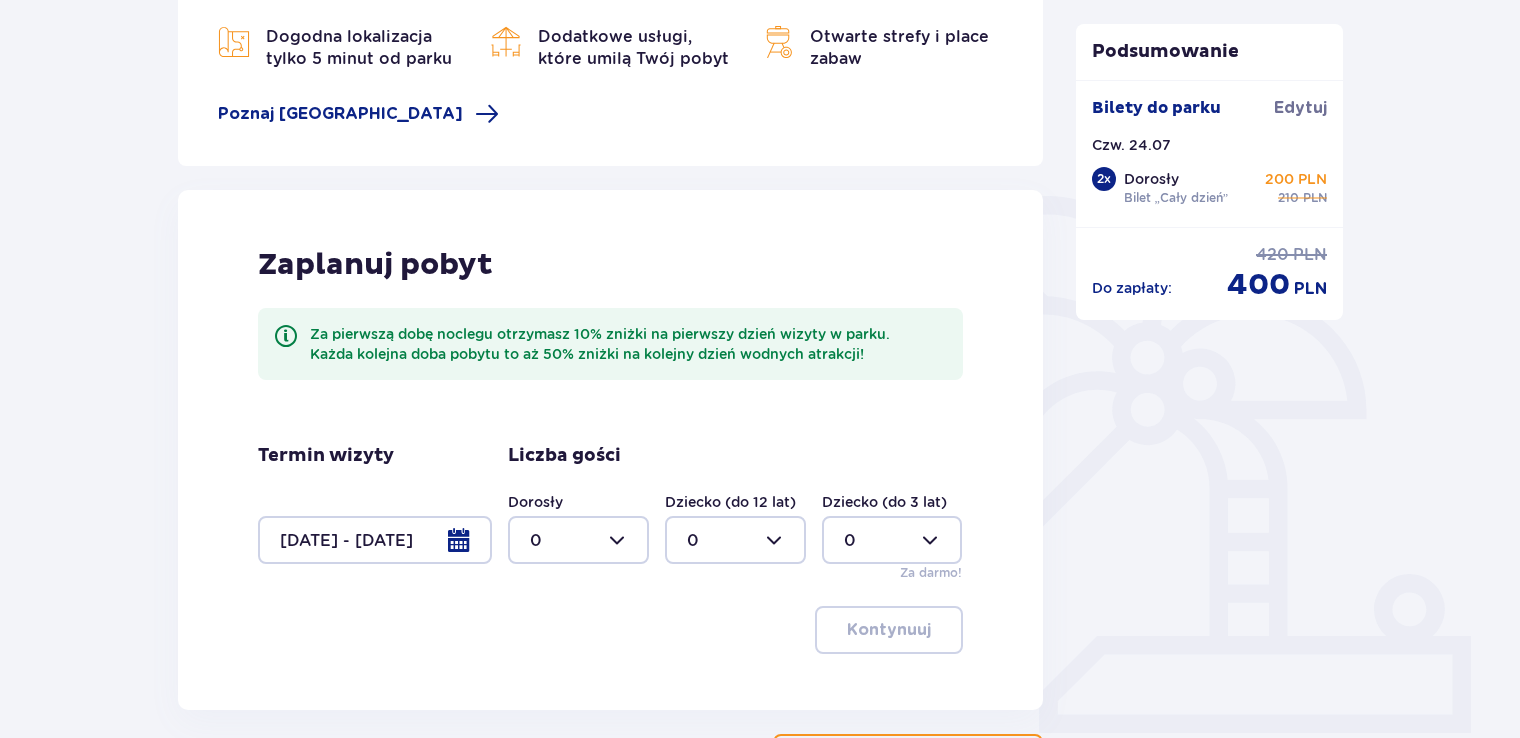 click at bounding box center (578, 540) 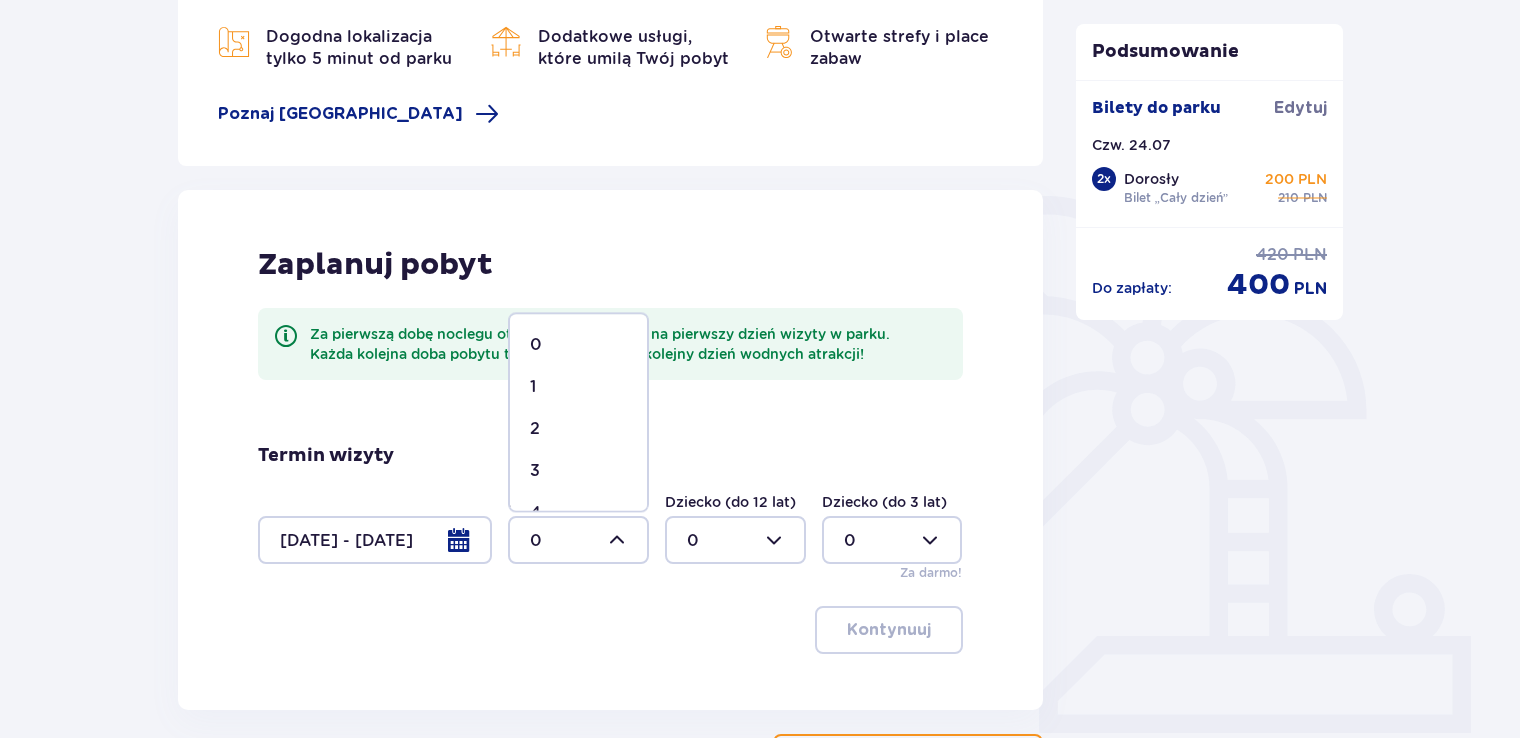click on "2" at bounding box center [578, 429] 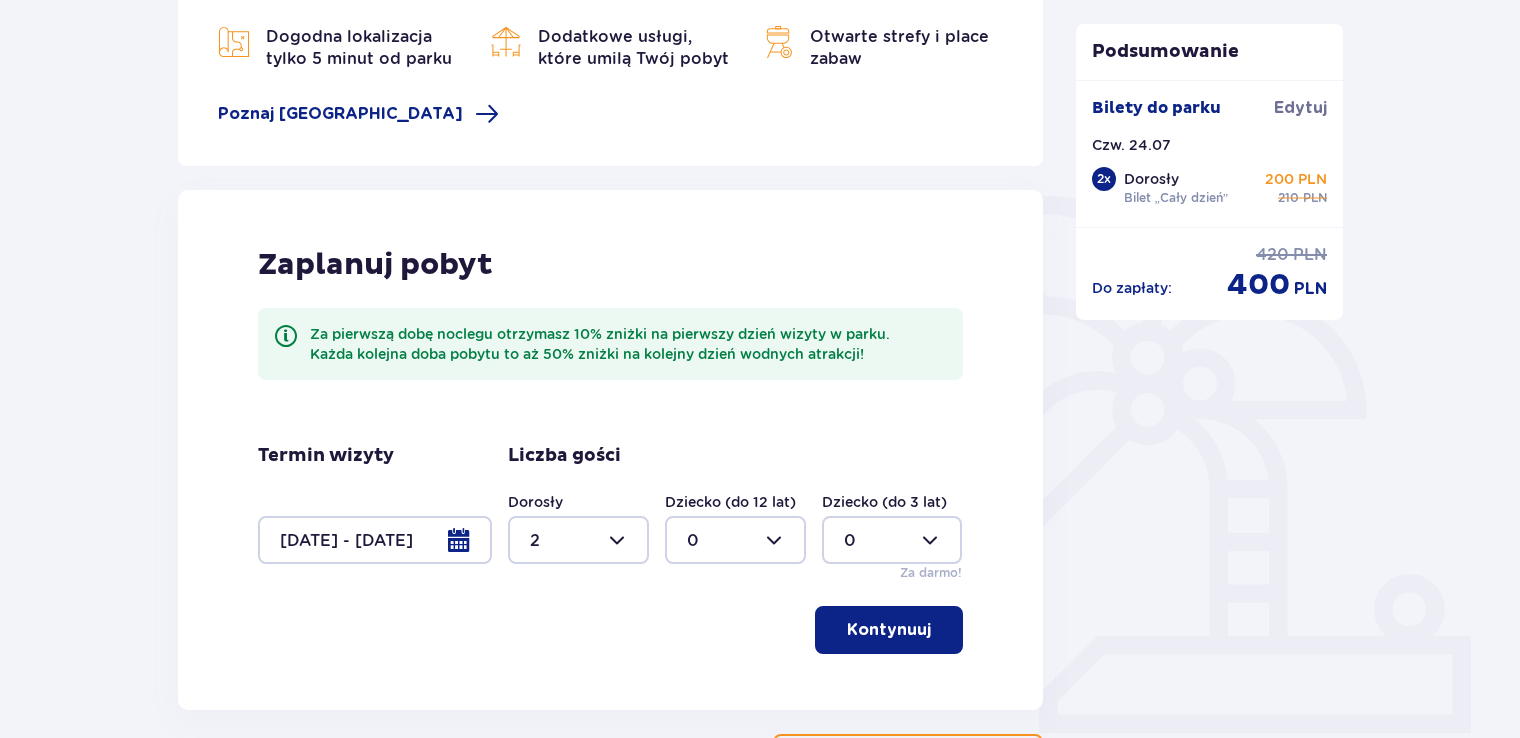 type on "2" 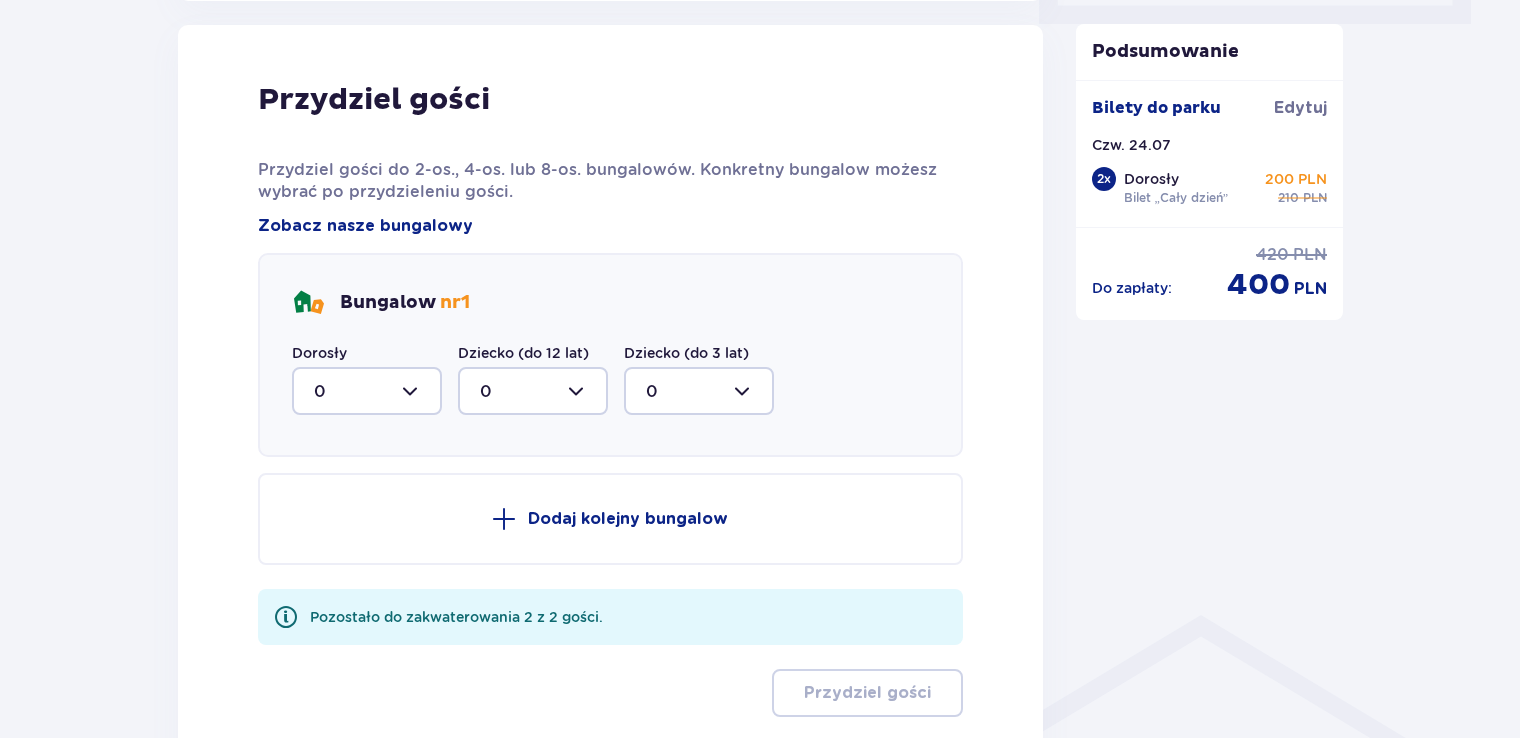 scroll, scrollTop: 1010, scrollLeft: 0, axis: vertical 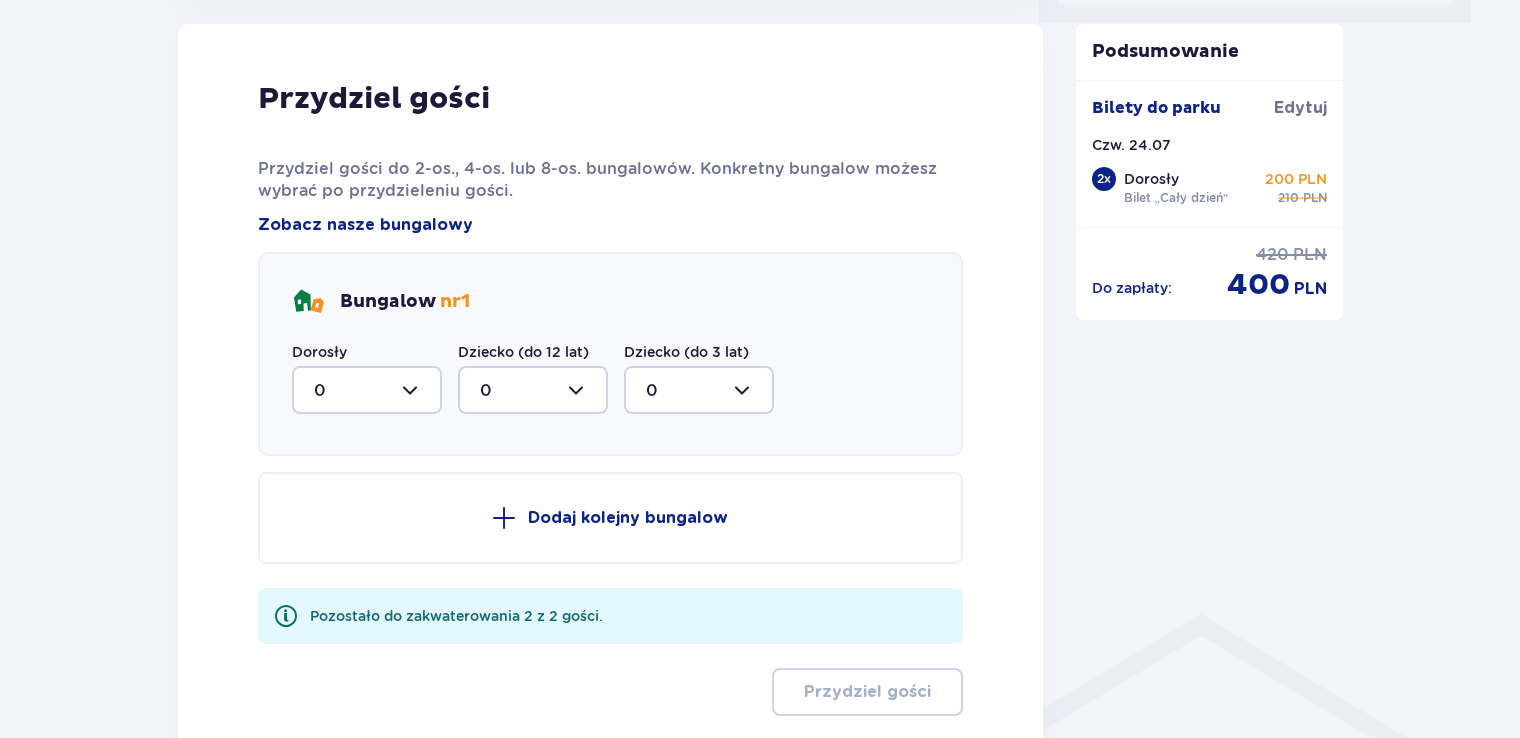 click at bounding box center (367, 390) 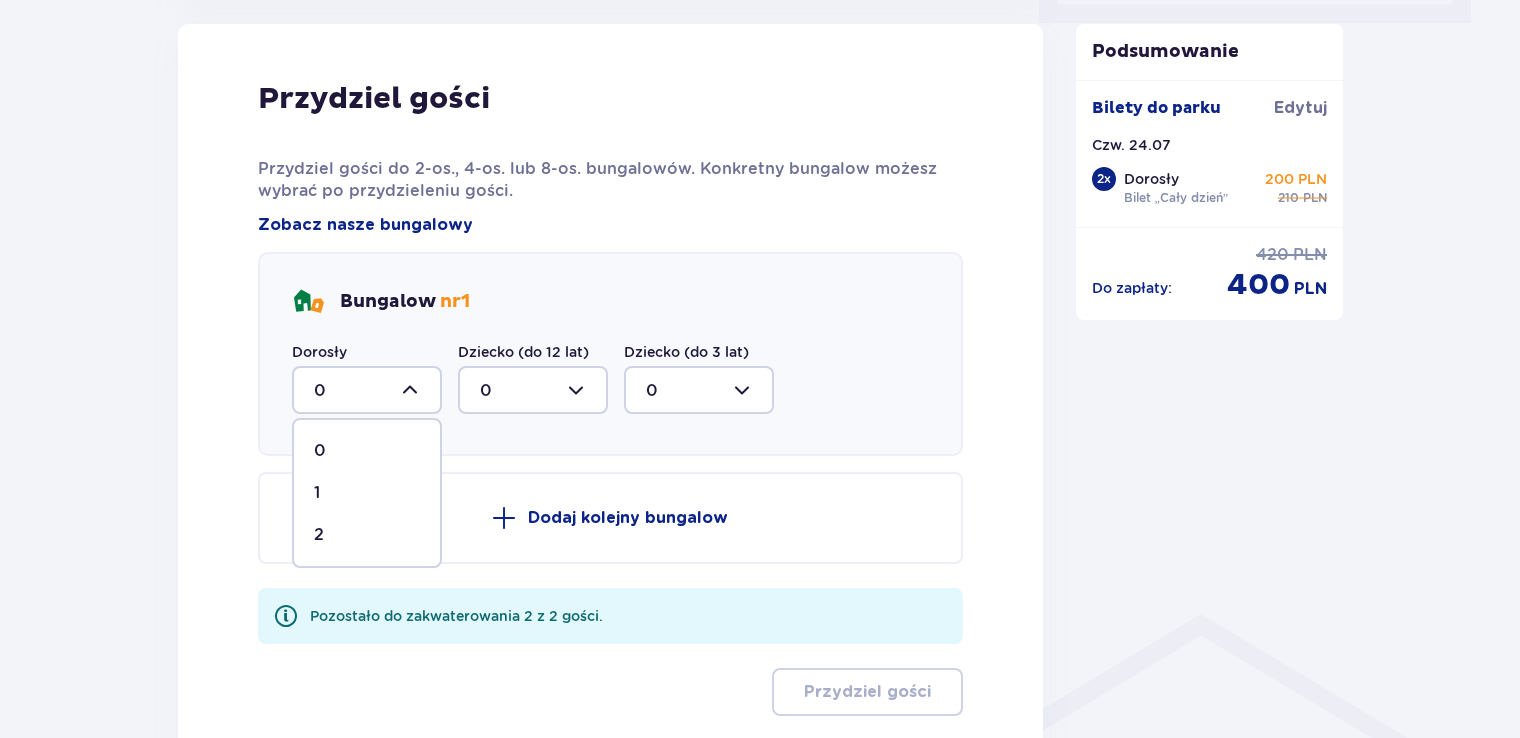 click on "2" at bounding box center [367, 535] 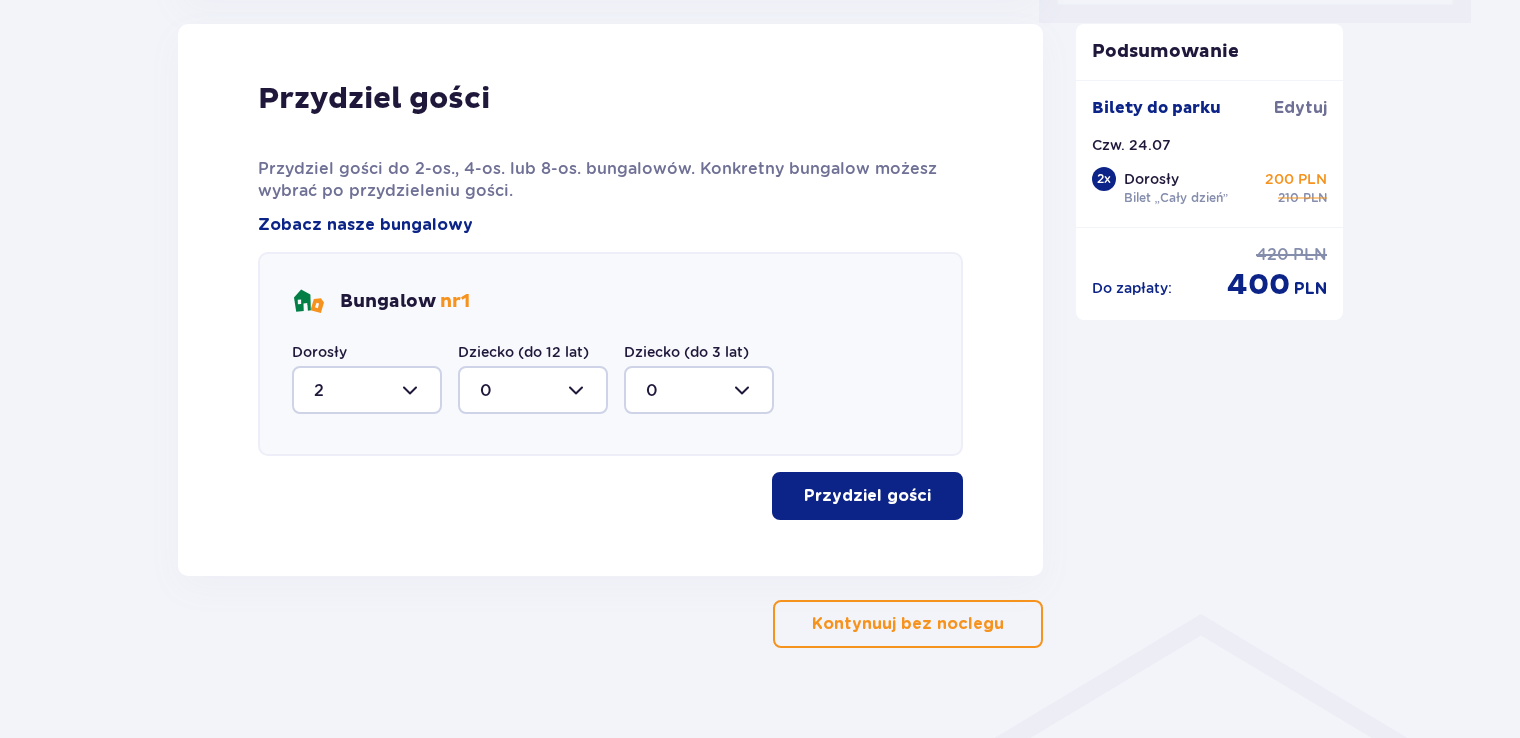 click on "Przydziel gości" at bounding box center [867, 496] 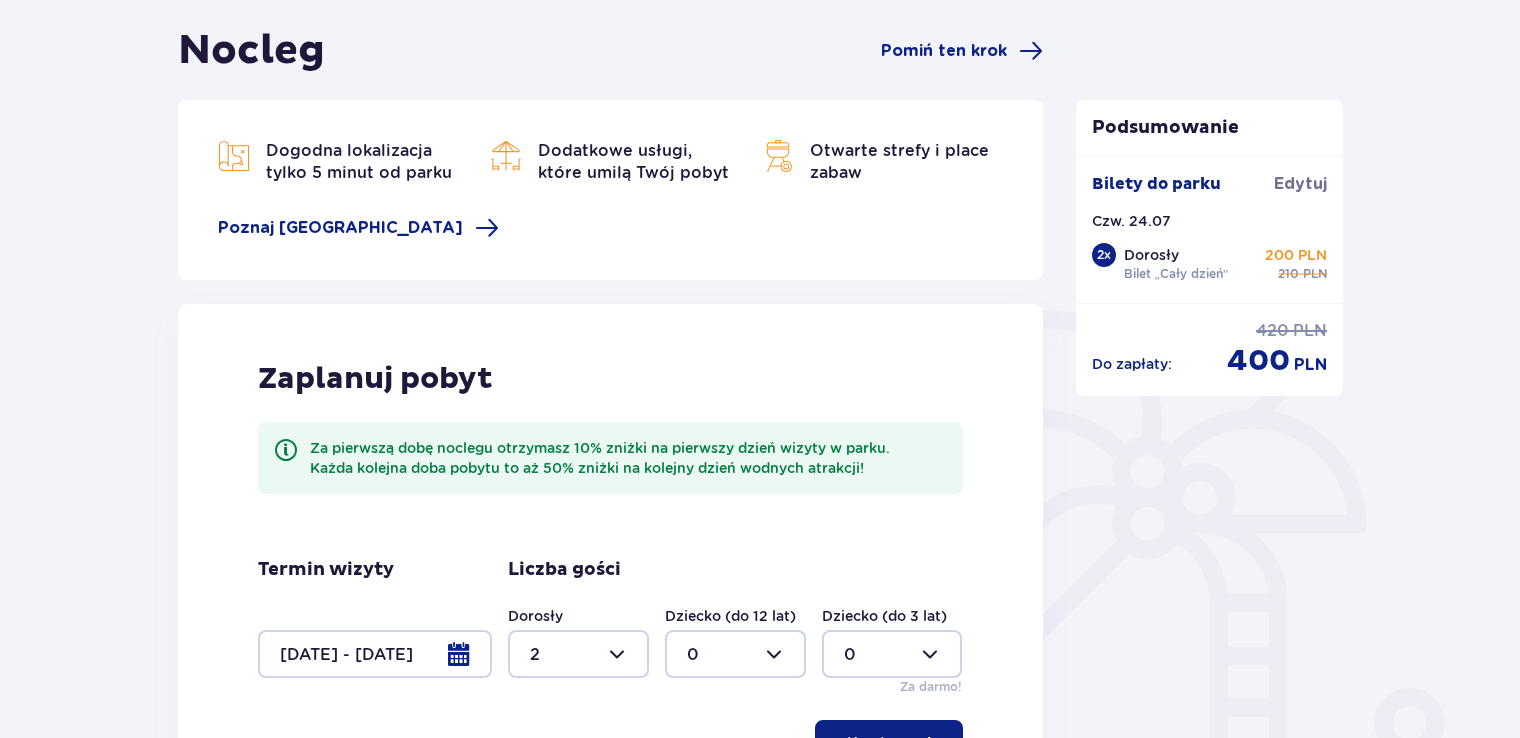 scroll, scrollTop: 0, scrollLeft: 0, axis: both 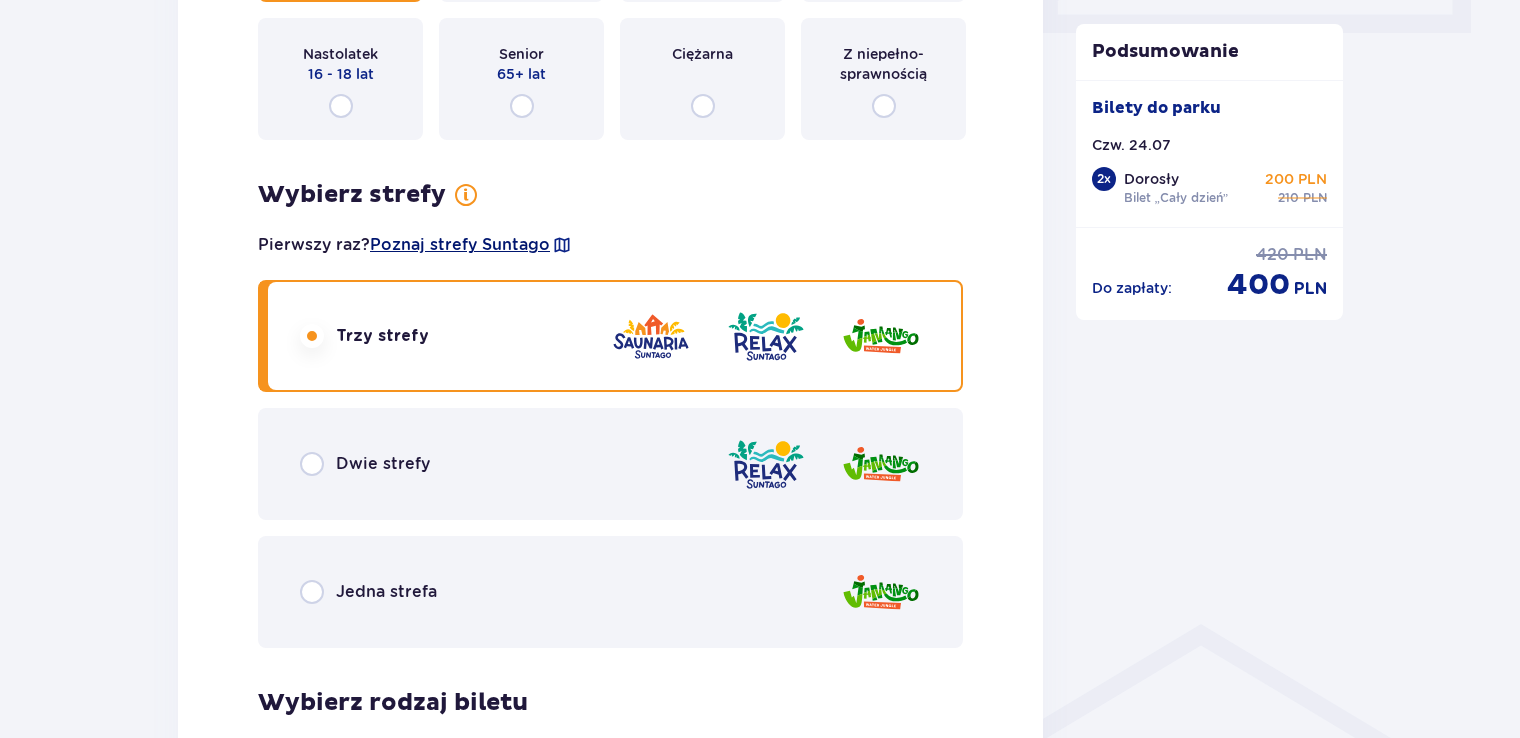 click on "Poznaj strefy Suntago" at bounding box center [460, 245] 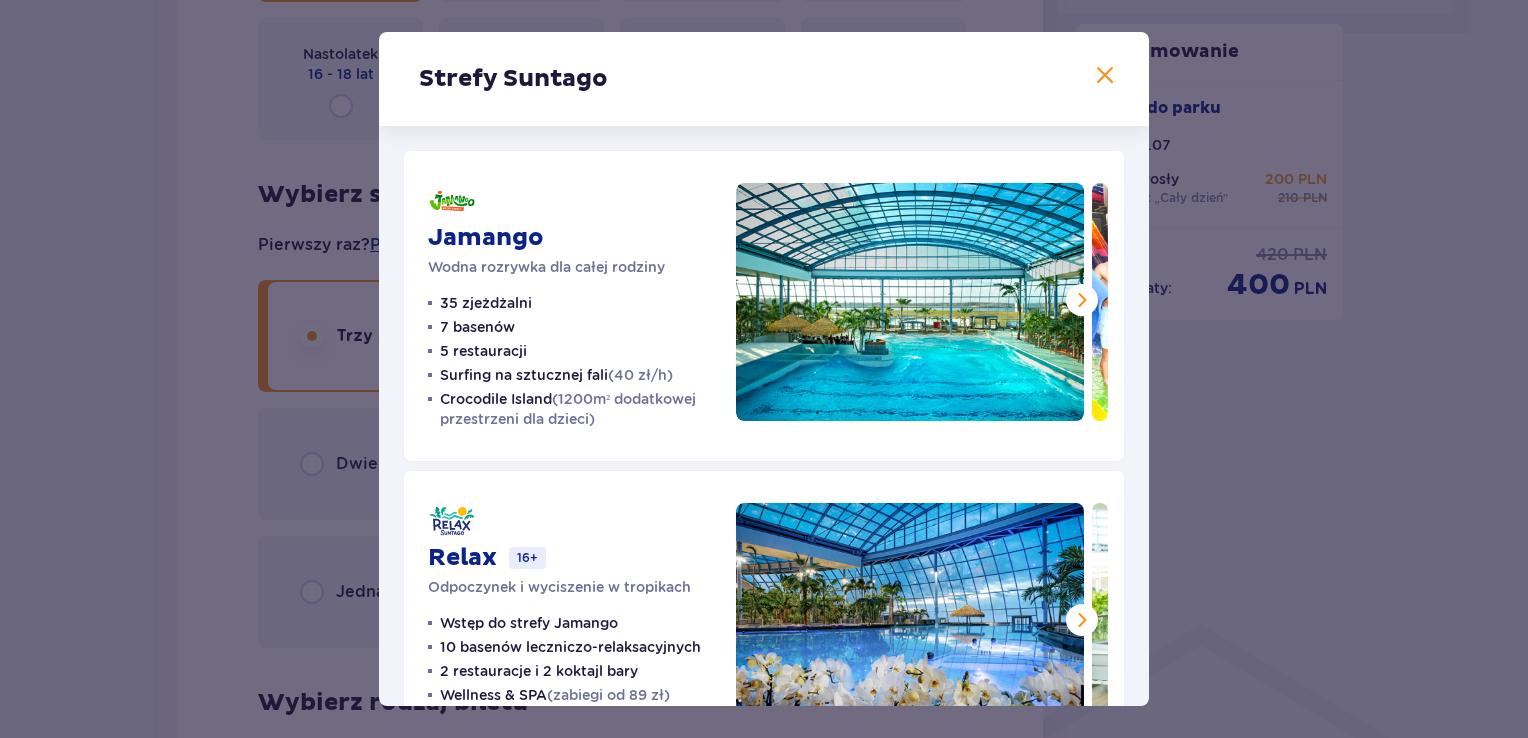 click at bounding box center [1082, 300] 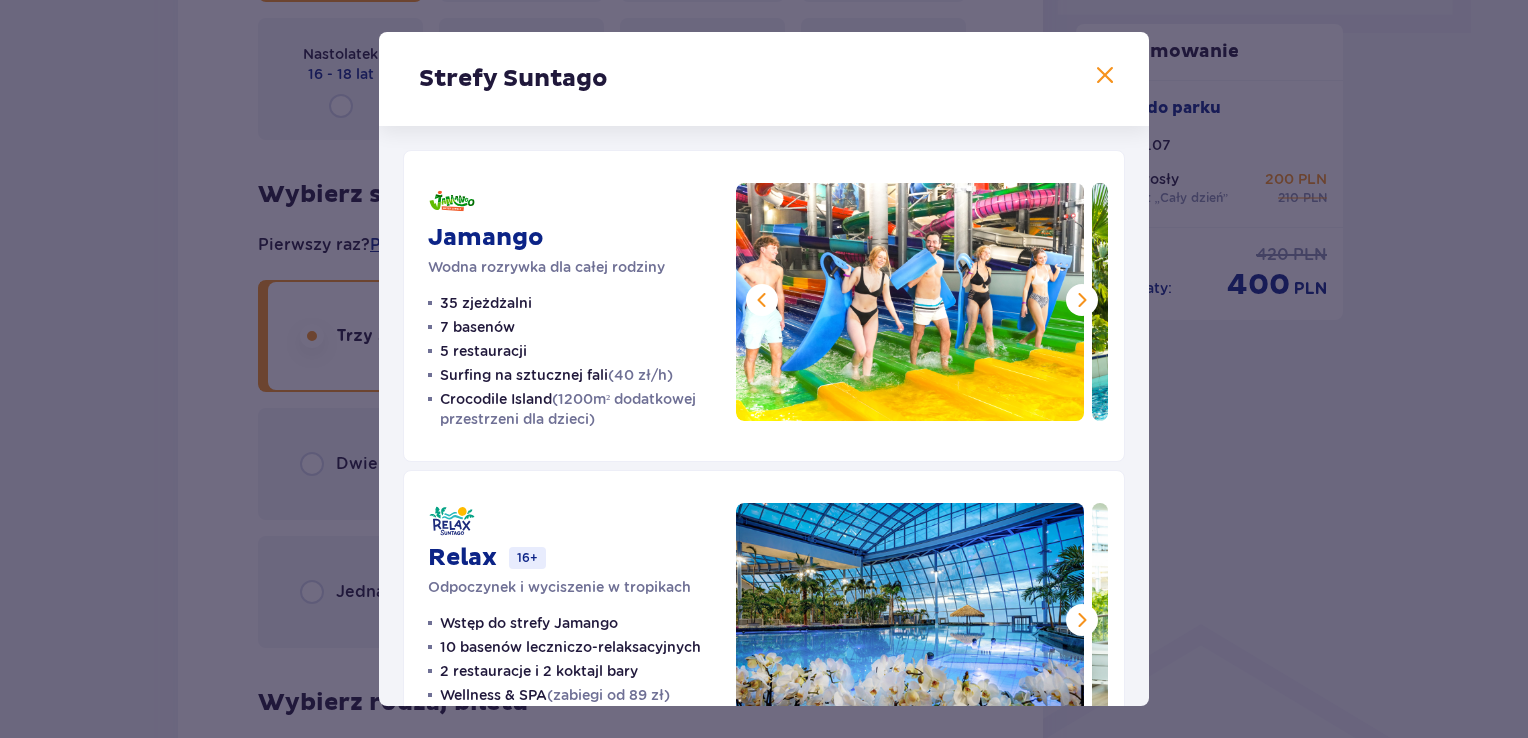 click at bounding box center [1082, 300] 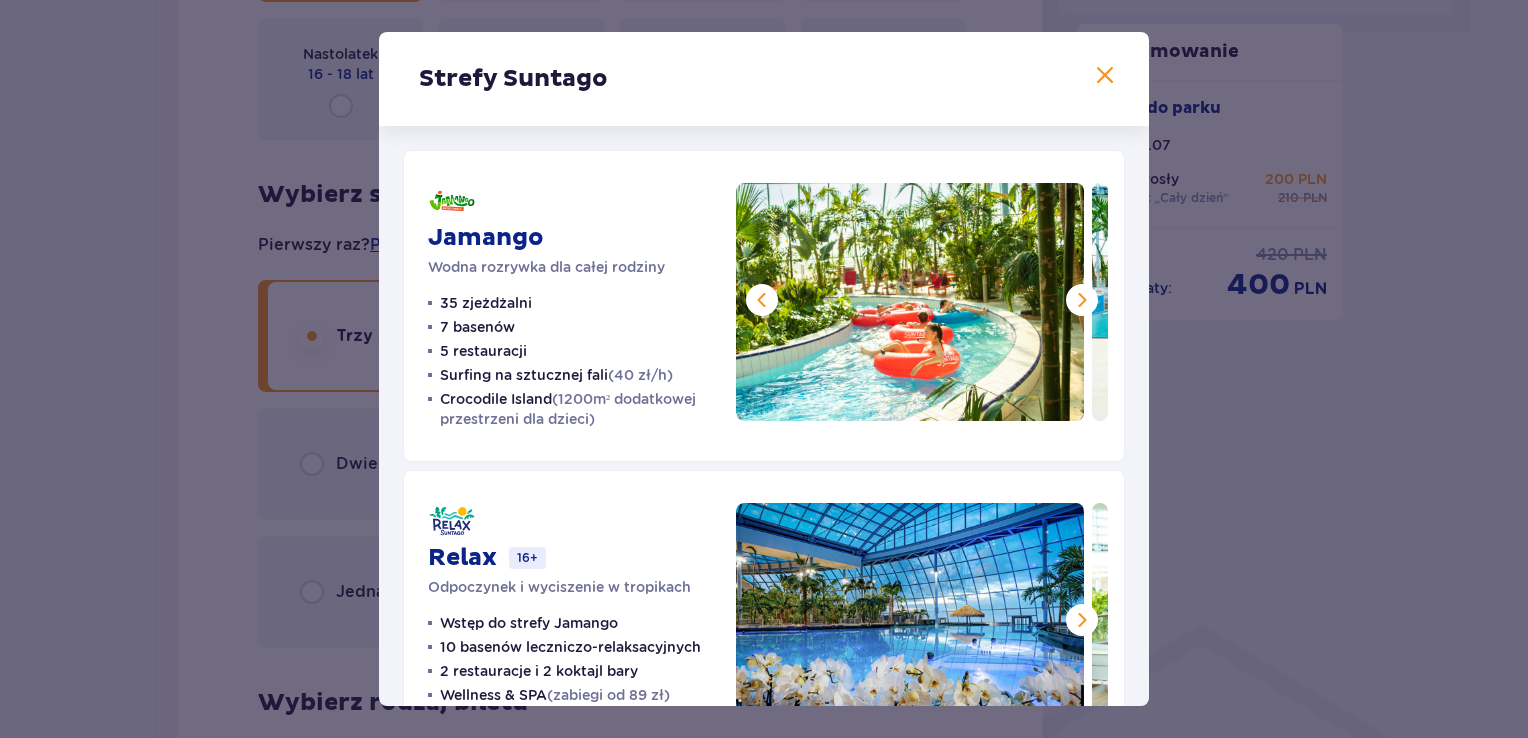click at bounding box center [1082, 300] 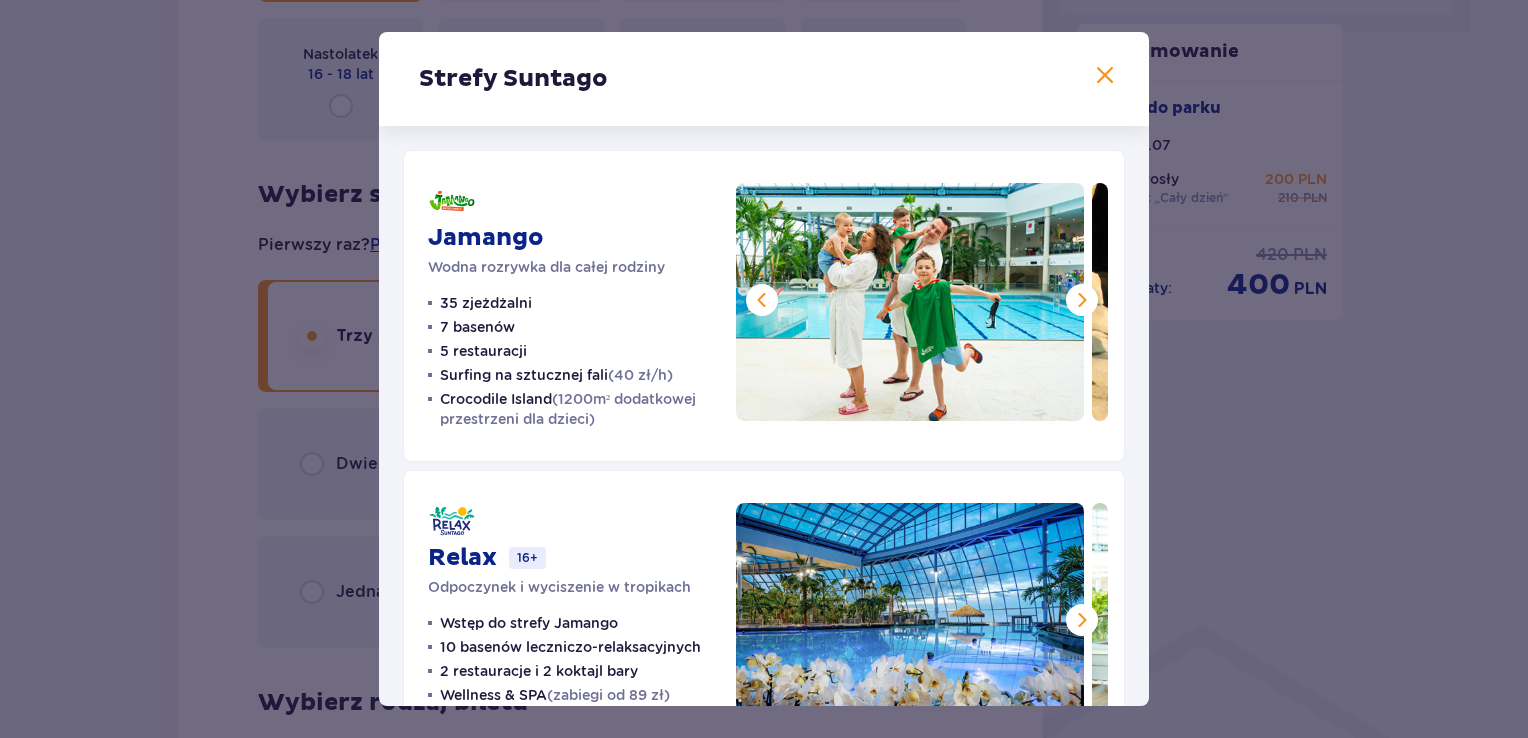 click at bounding box center [1082, 300] 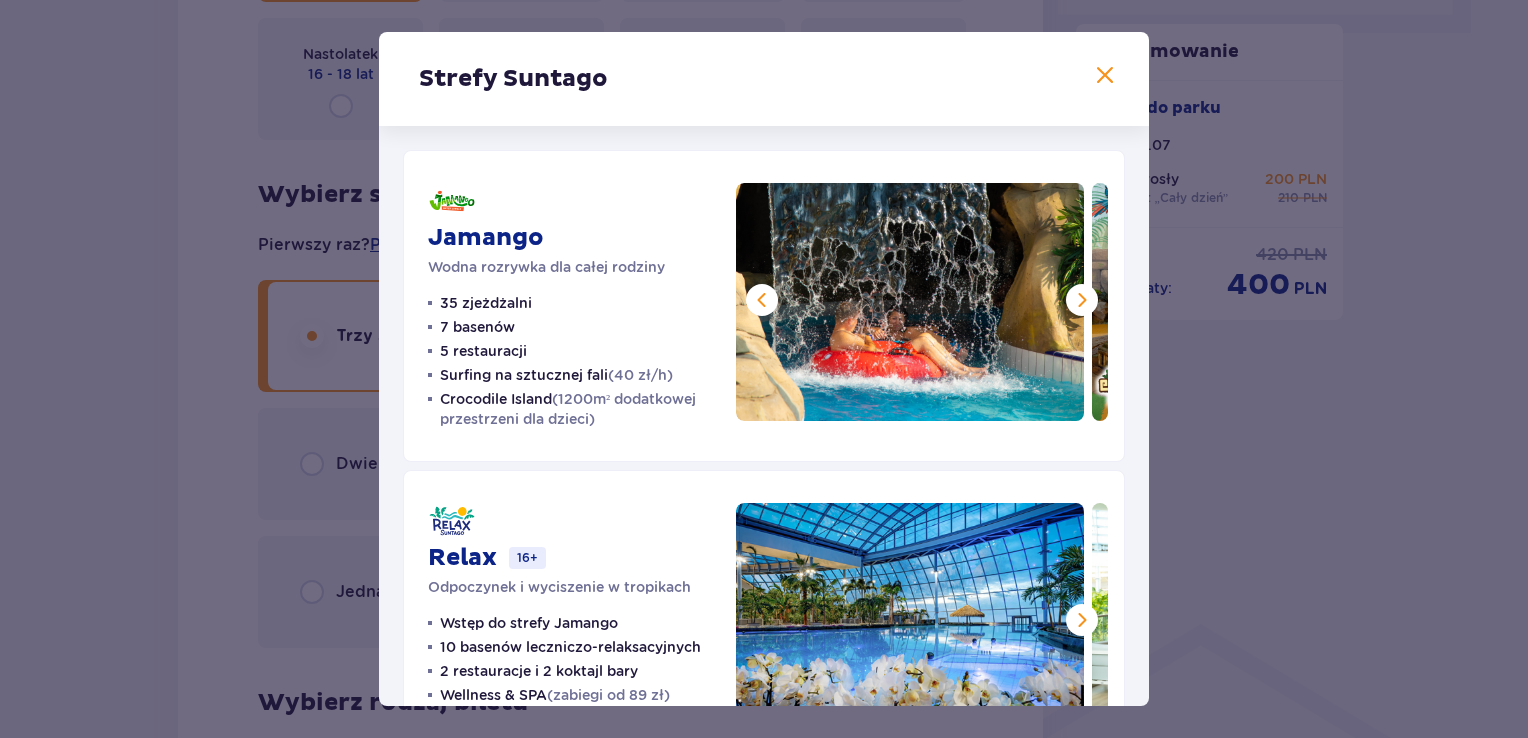 click at bounding box center (1082, 300) 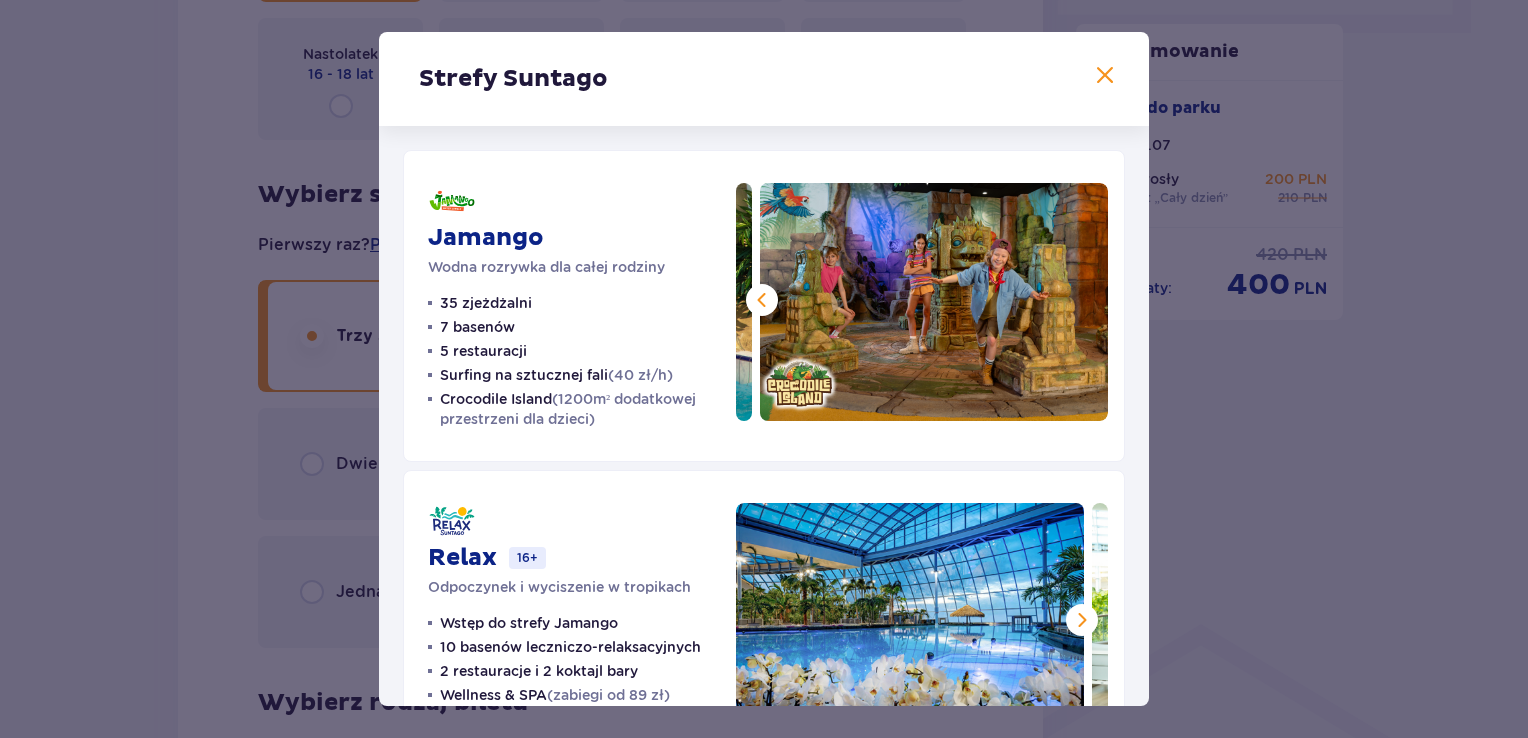 click at bounding box center [934, 302] 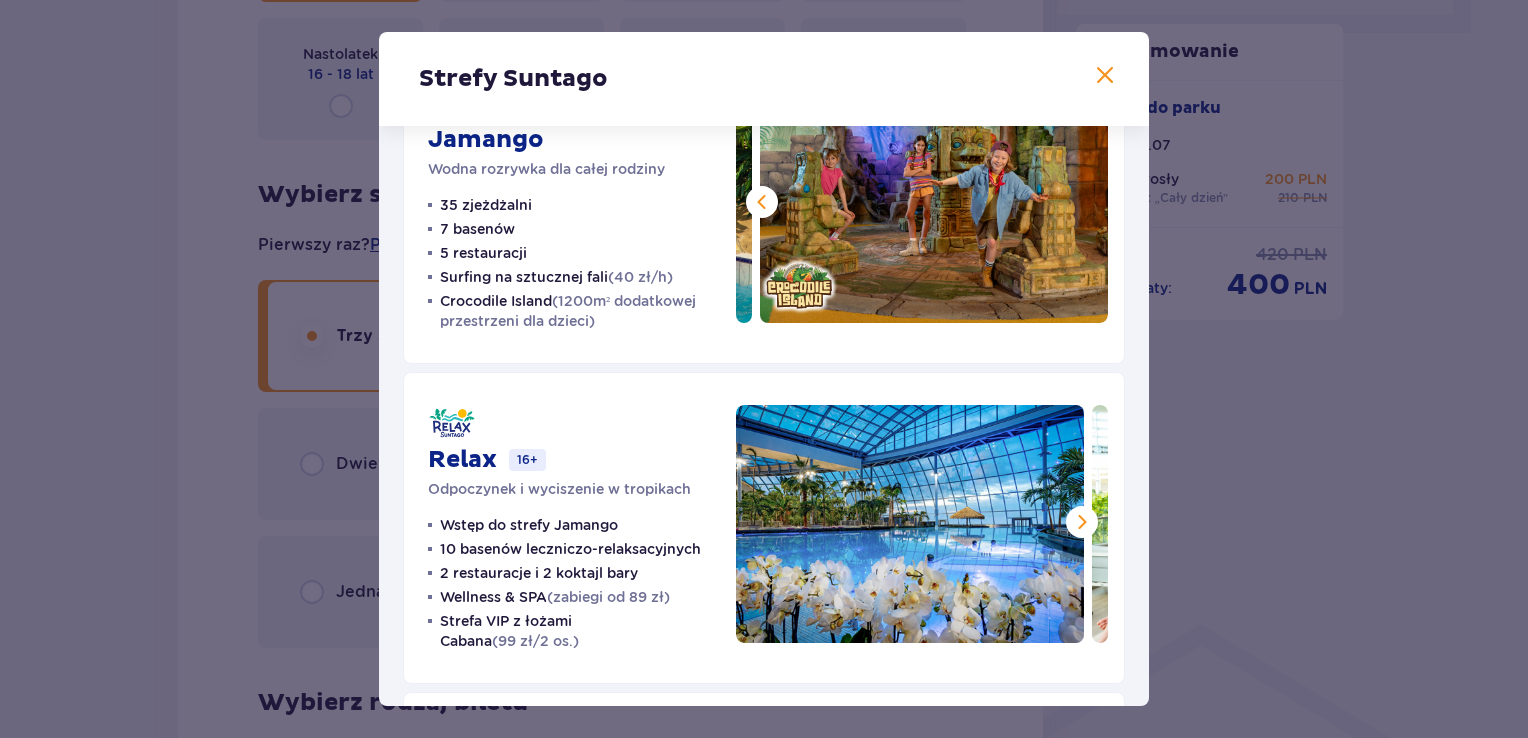 scroll, scrollTop: 100, scrollLeft: 0, axis: vertical 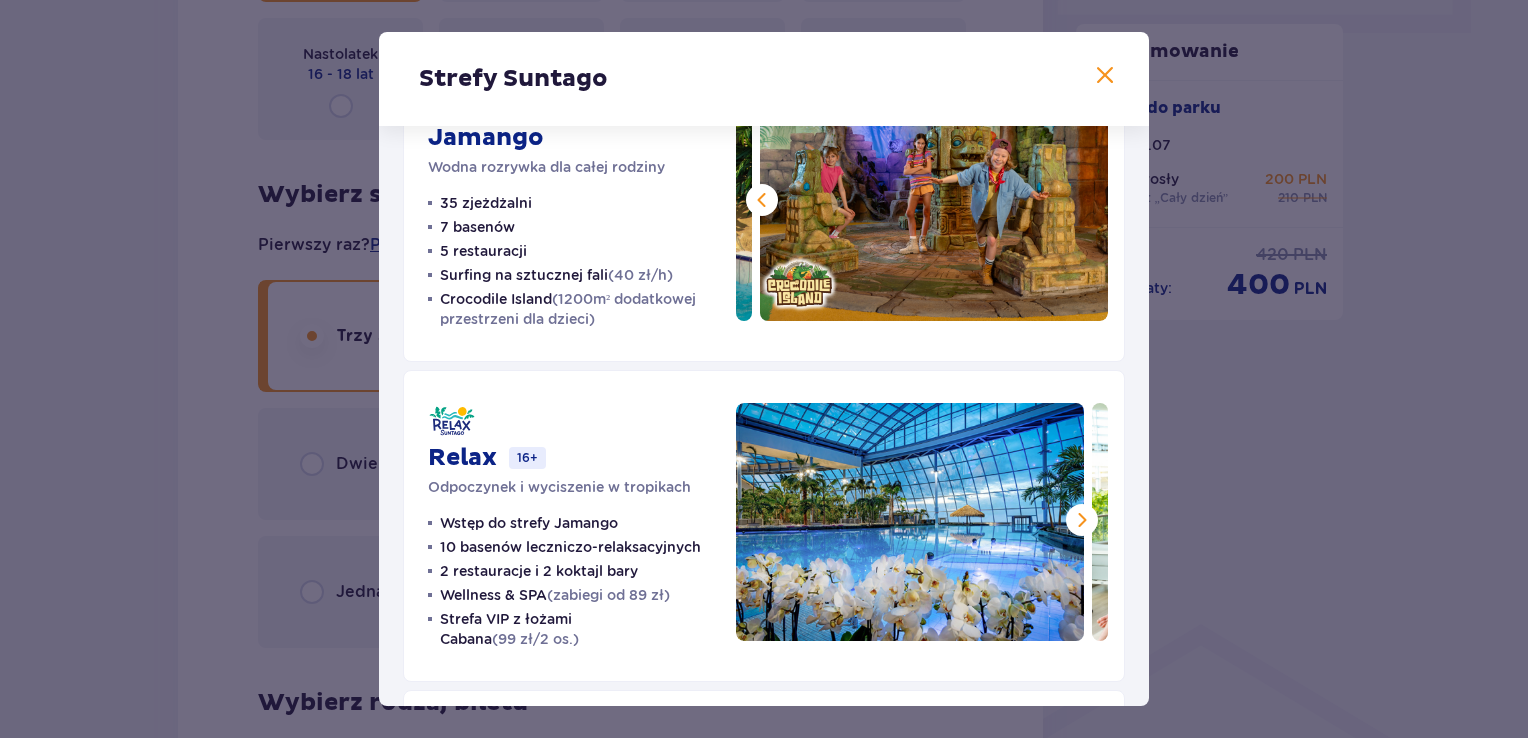 click at bounding box center (1082, 520) 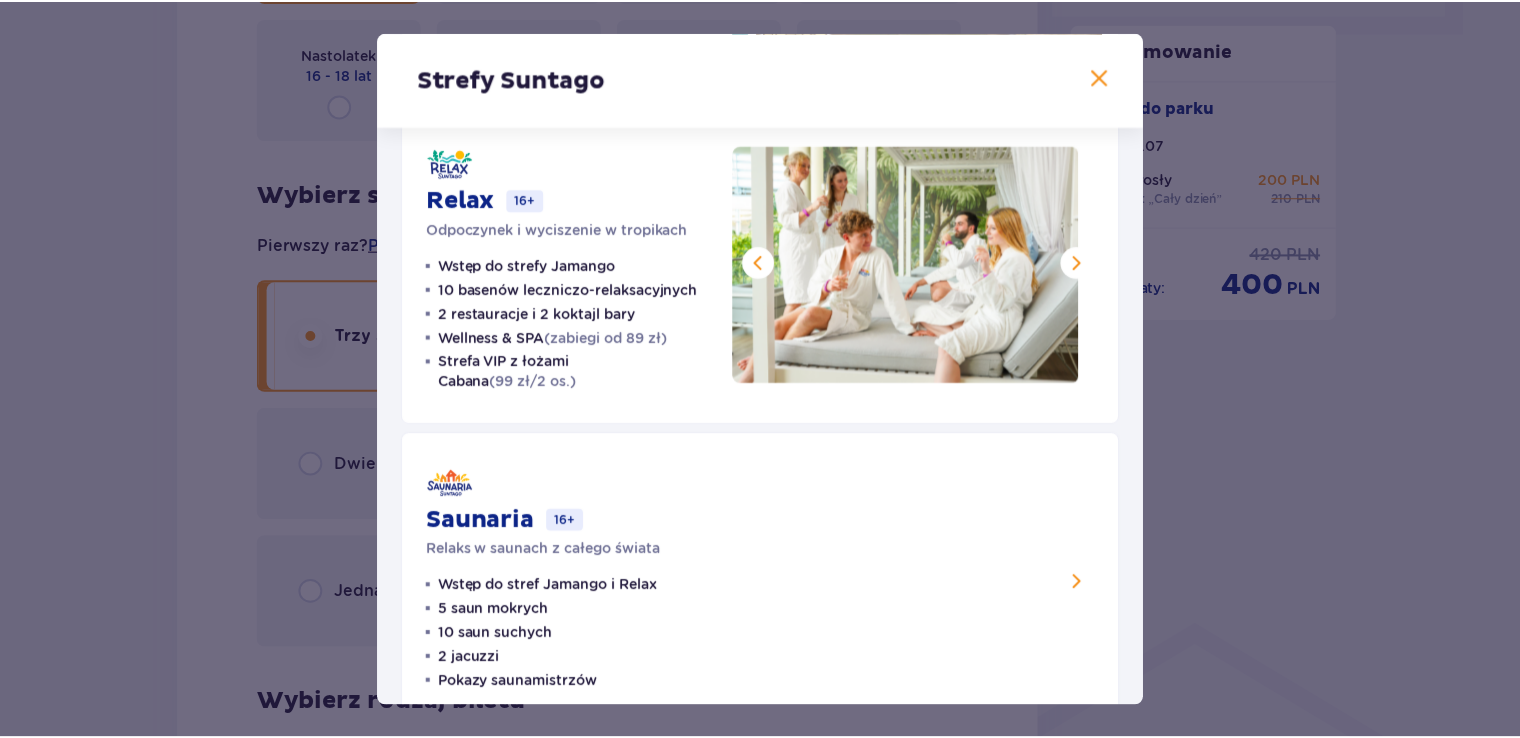 scroll, scrollTop: 410, scrollLeft: 0, axis: vertical 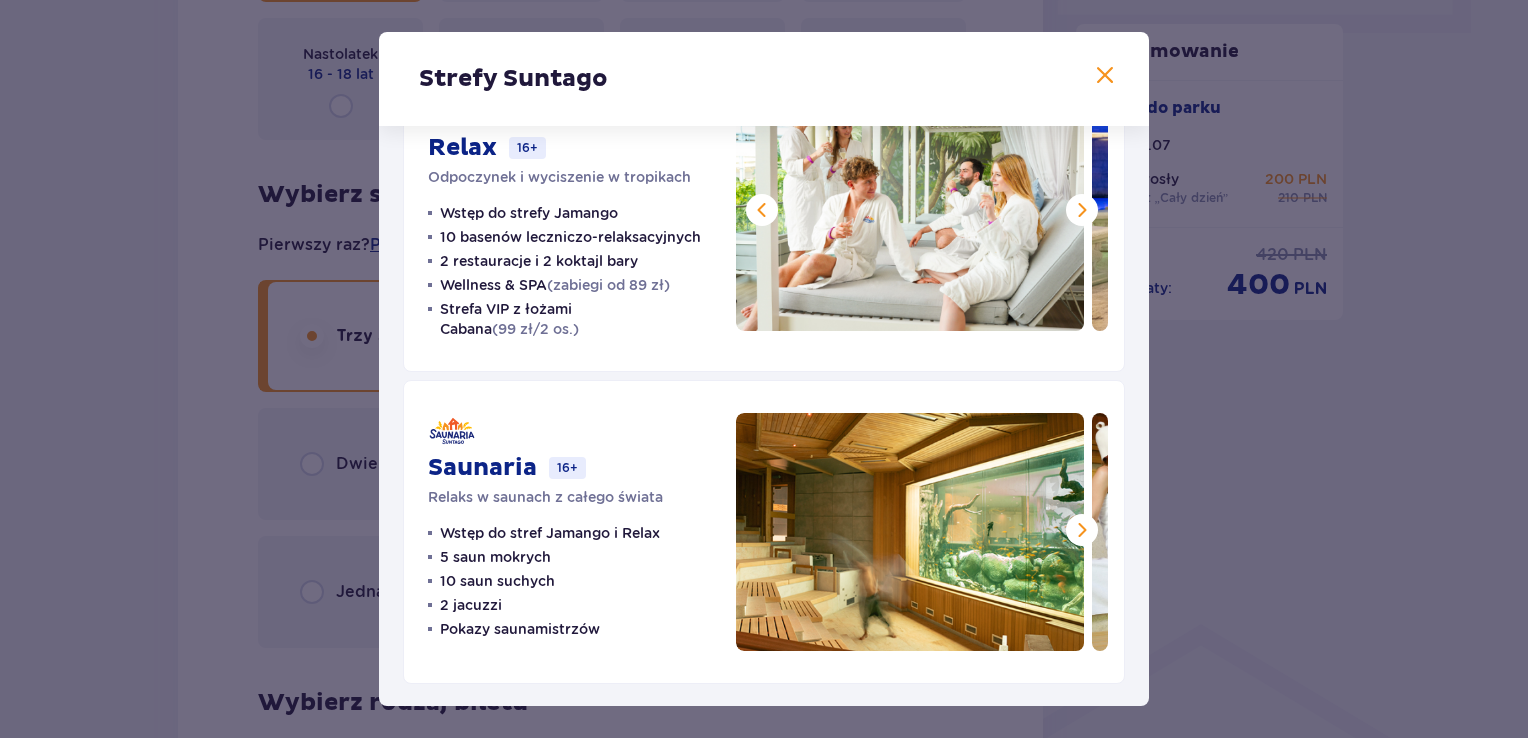 click at bounding box center [1082, 530] 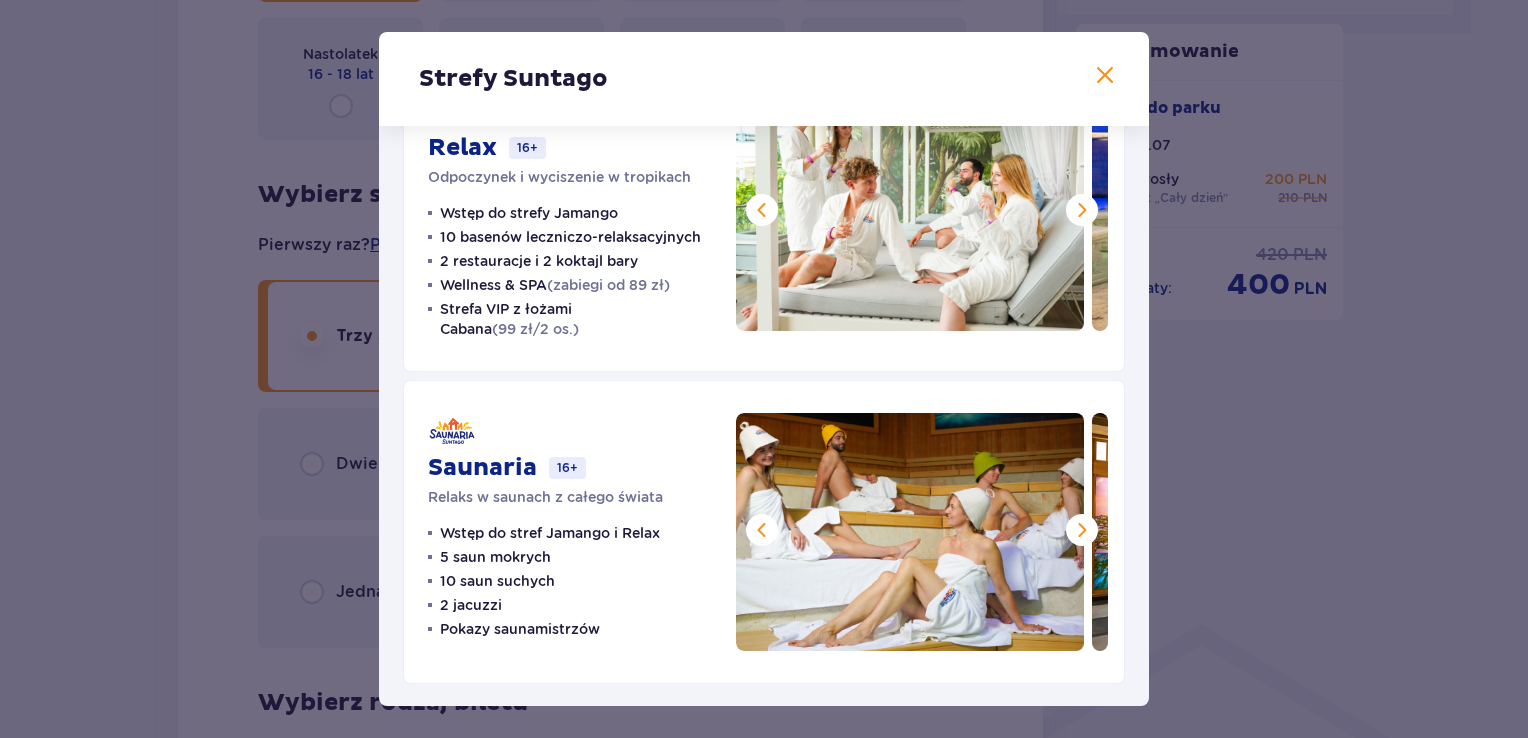click at bounding box center [1105, 76] 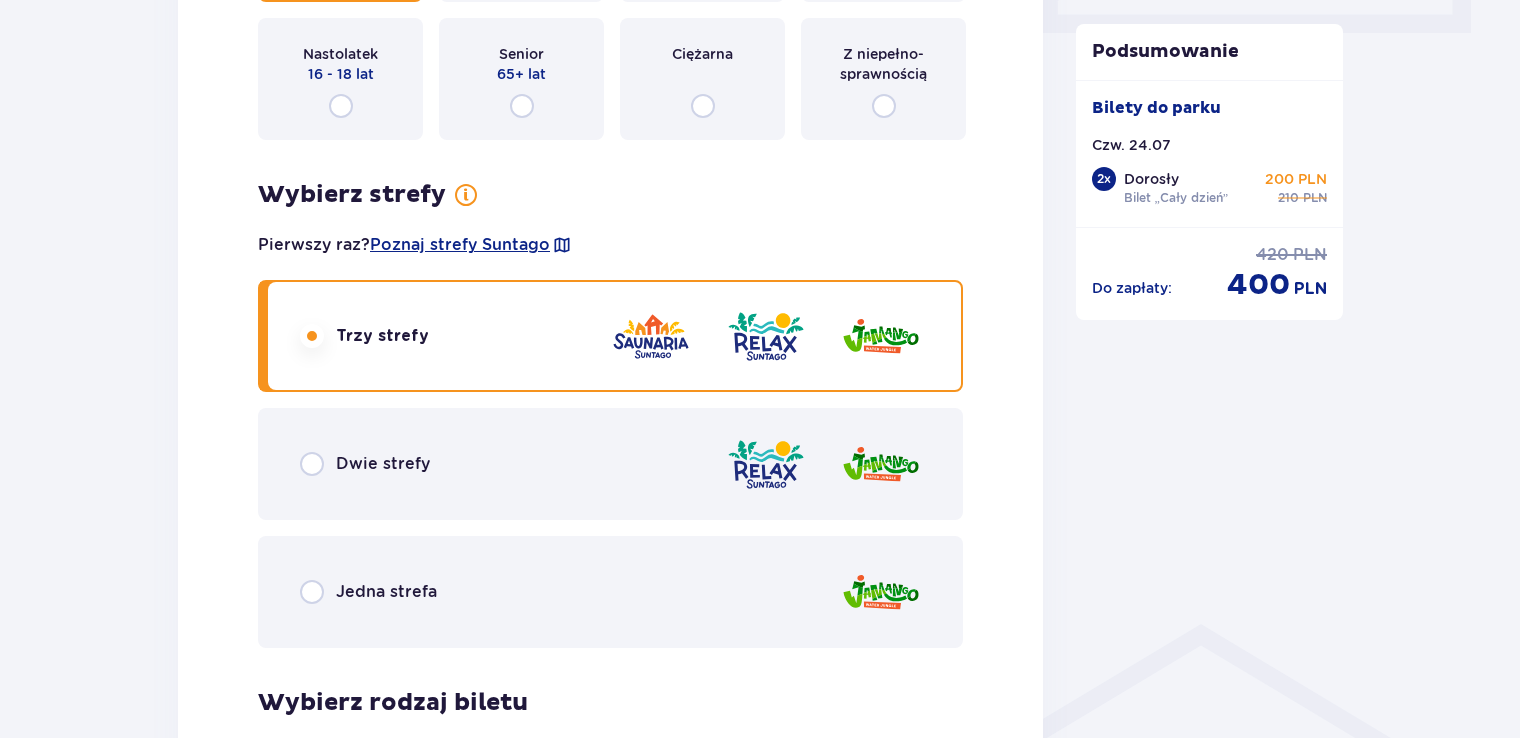 scroll, scrollTop: 1500, scrollLeft: 0, axis: vertical 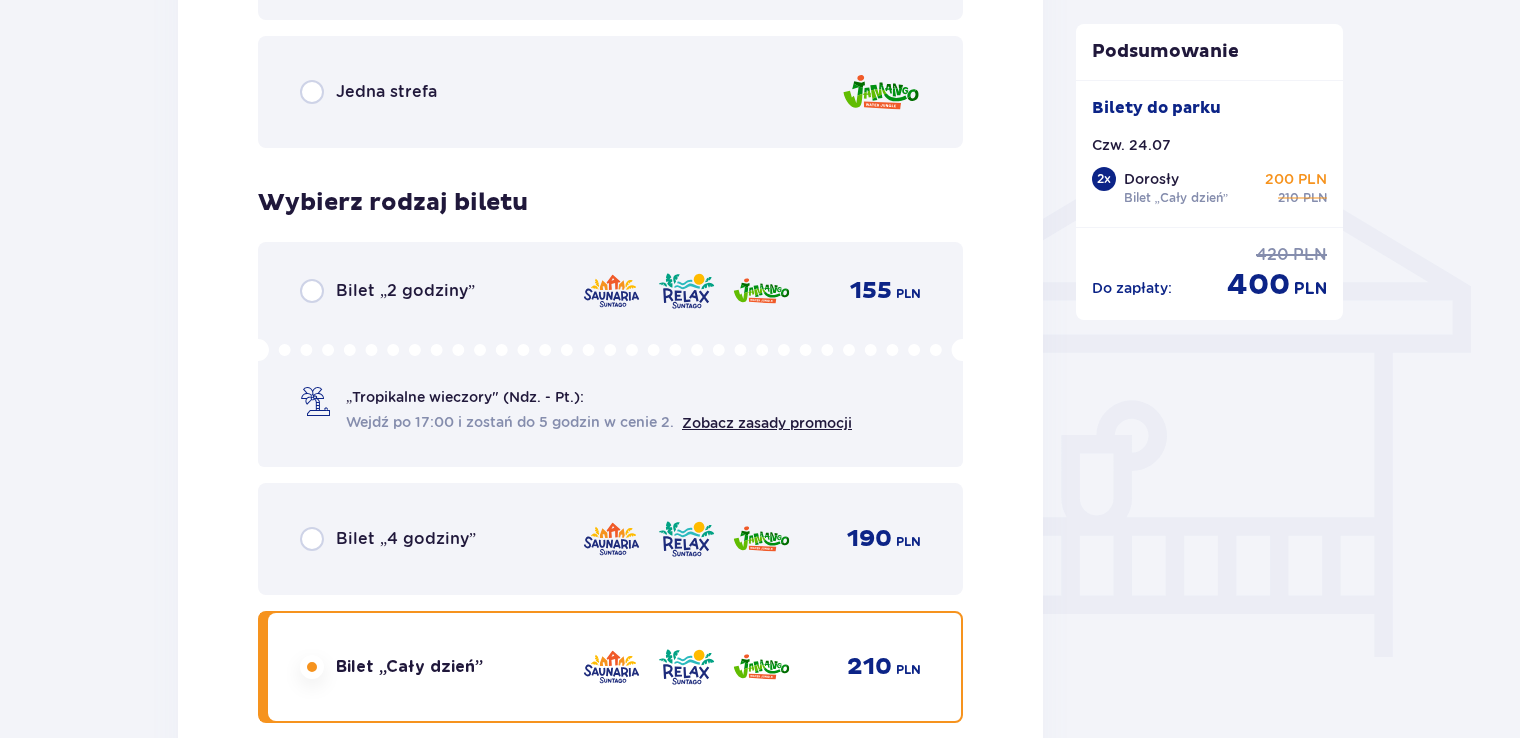 click on "Bilet „4 godziny”" at bounding box center [406, 539] 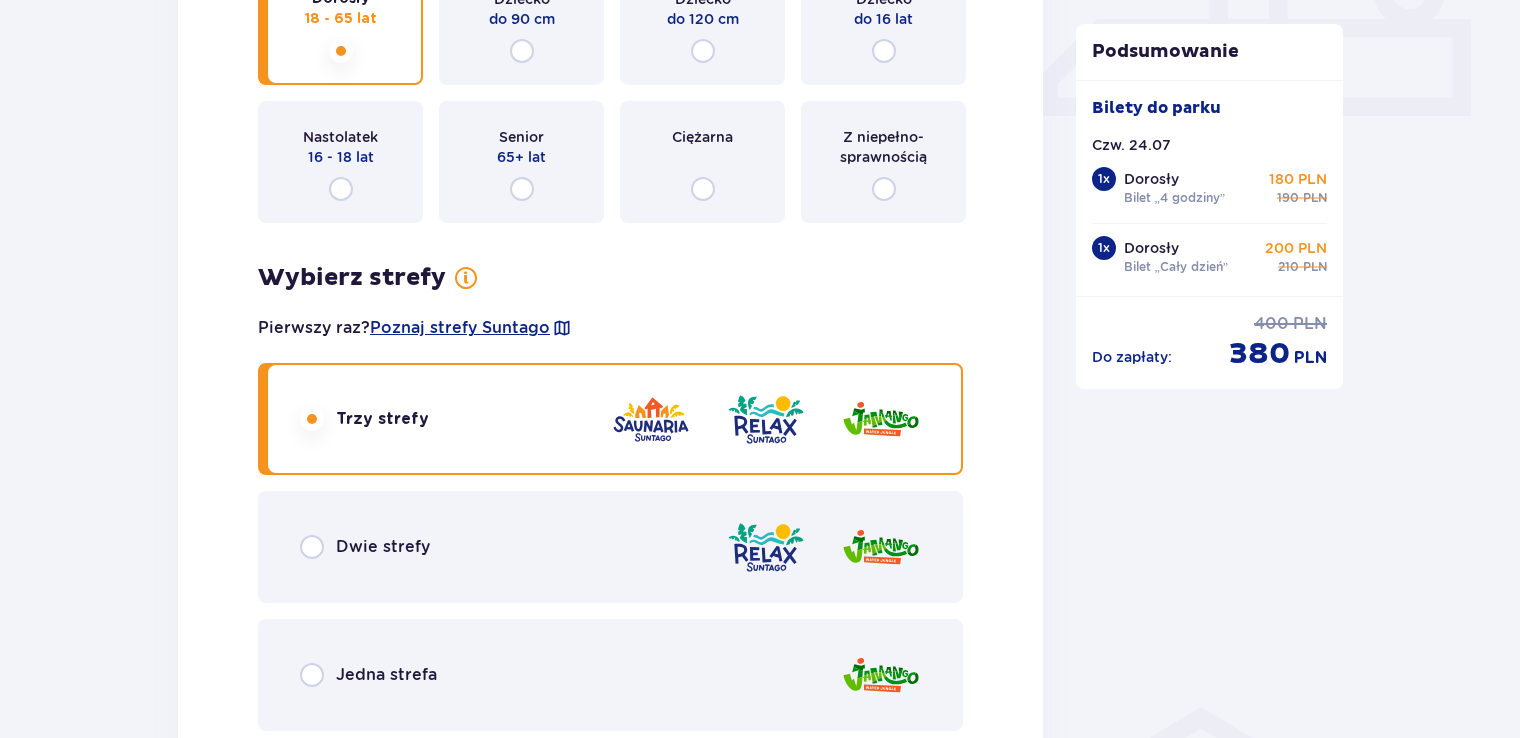 scroll, scrollTop: 1069, scrollLeft: 0, axis: vertical 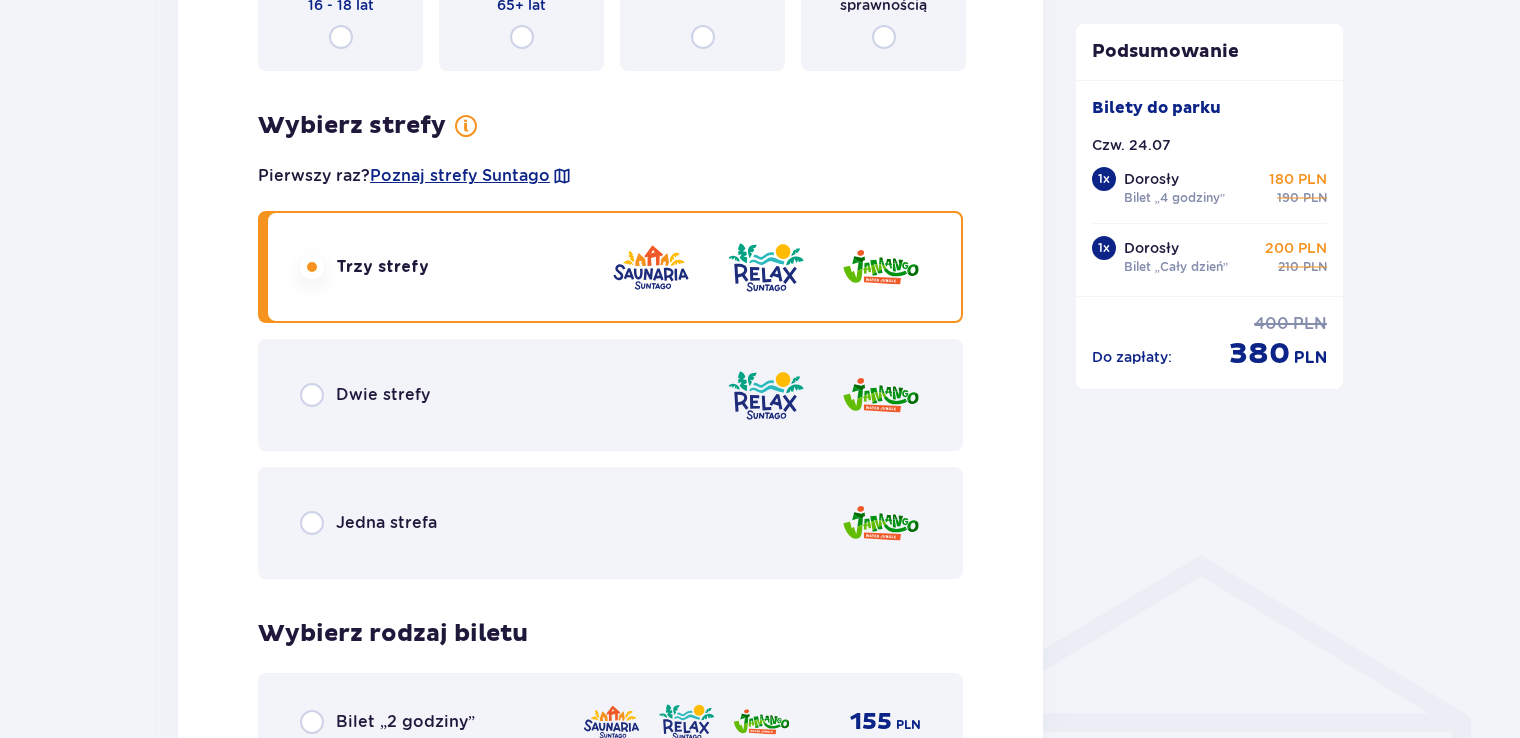 click on "Dwie strefy" at bounding box center [610, 395] 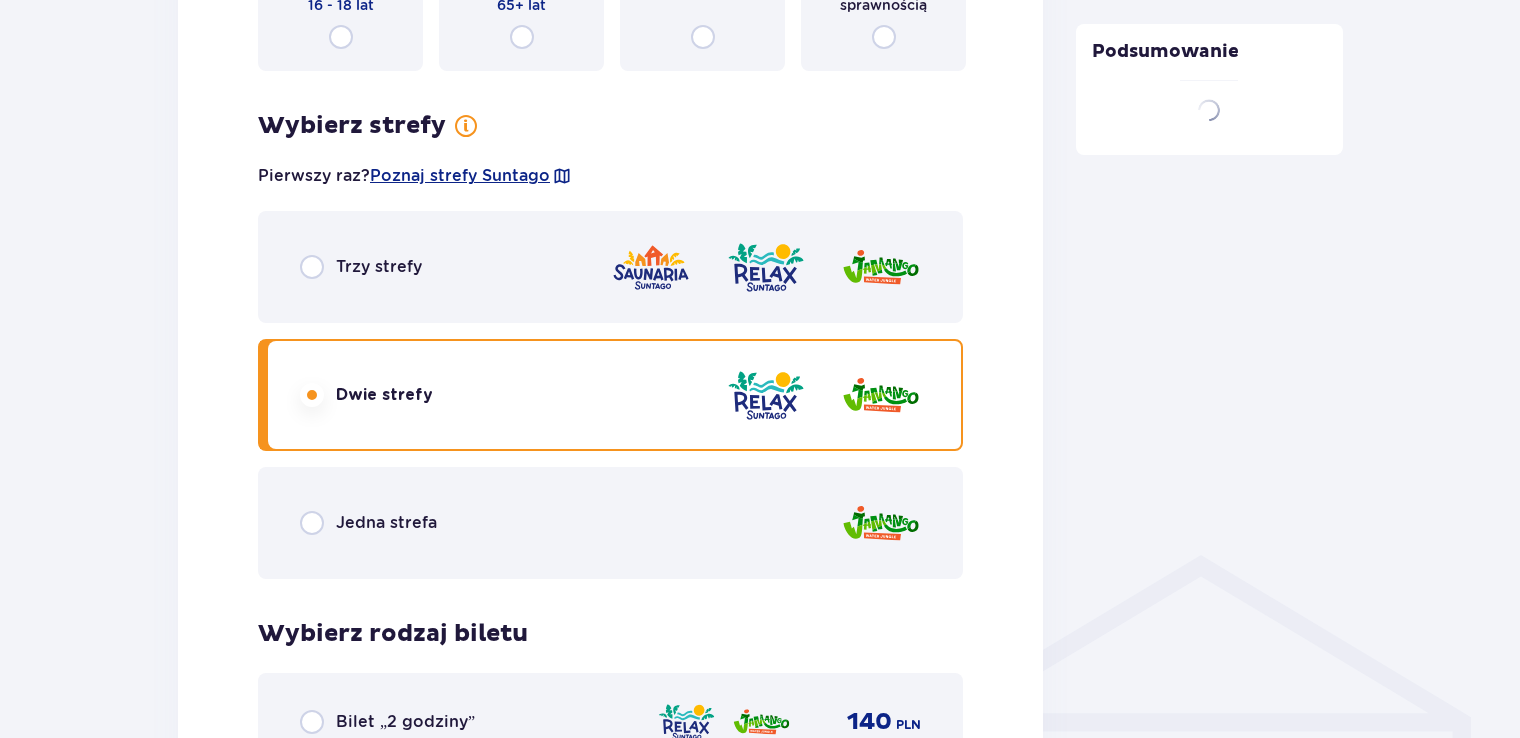 click on "Jedna strefa" at bounding box center (610, 523) 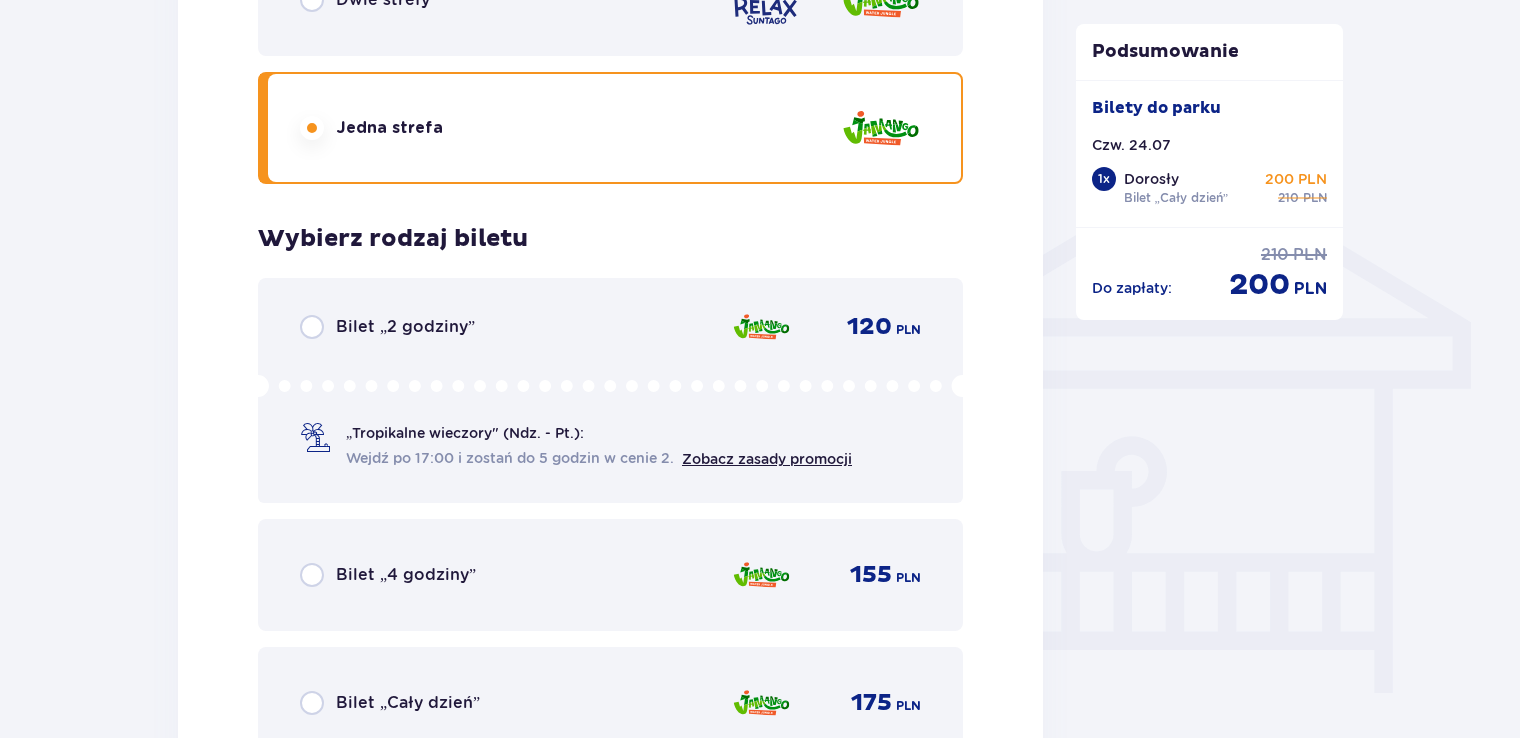 scroll, scrollTop: 1364, scrollLeft: 0, axis: vertical 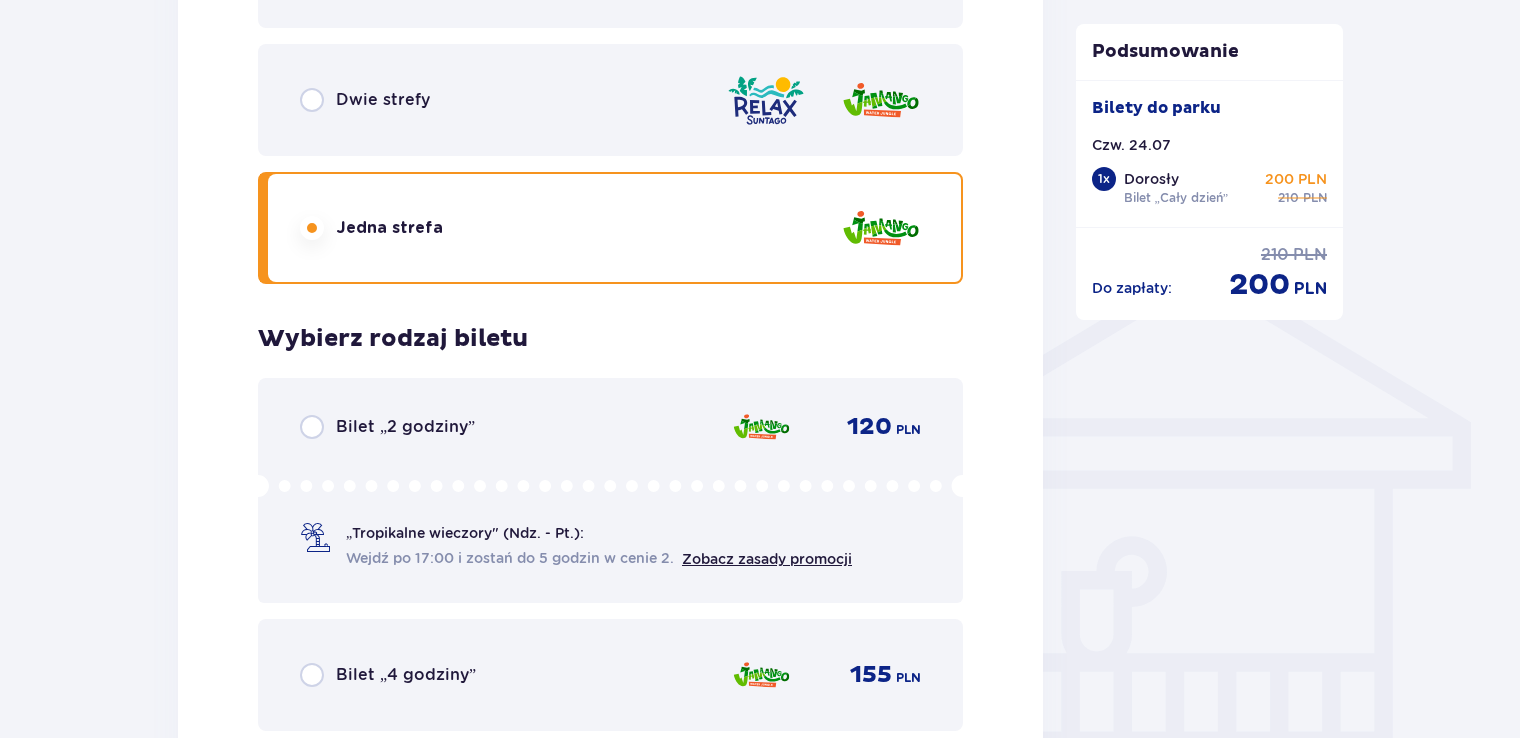 click on "Bilet „2 godziny” 120 PLN „Tropikalne wieczory" (Ndz. - Pt.): Wejdź po 17:00 i zostań do 5 godzin w cenie 2. Zobacz zasady promocji" at bounding box center [610, 490] 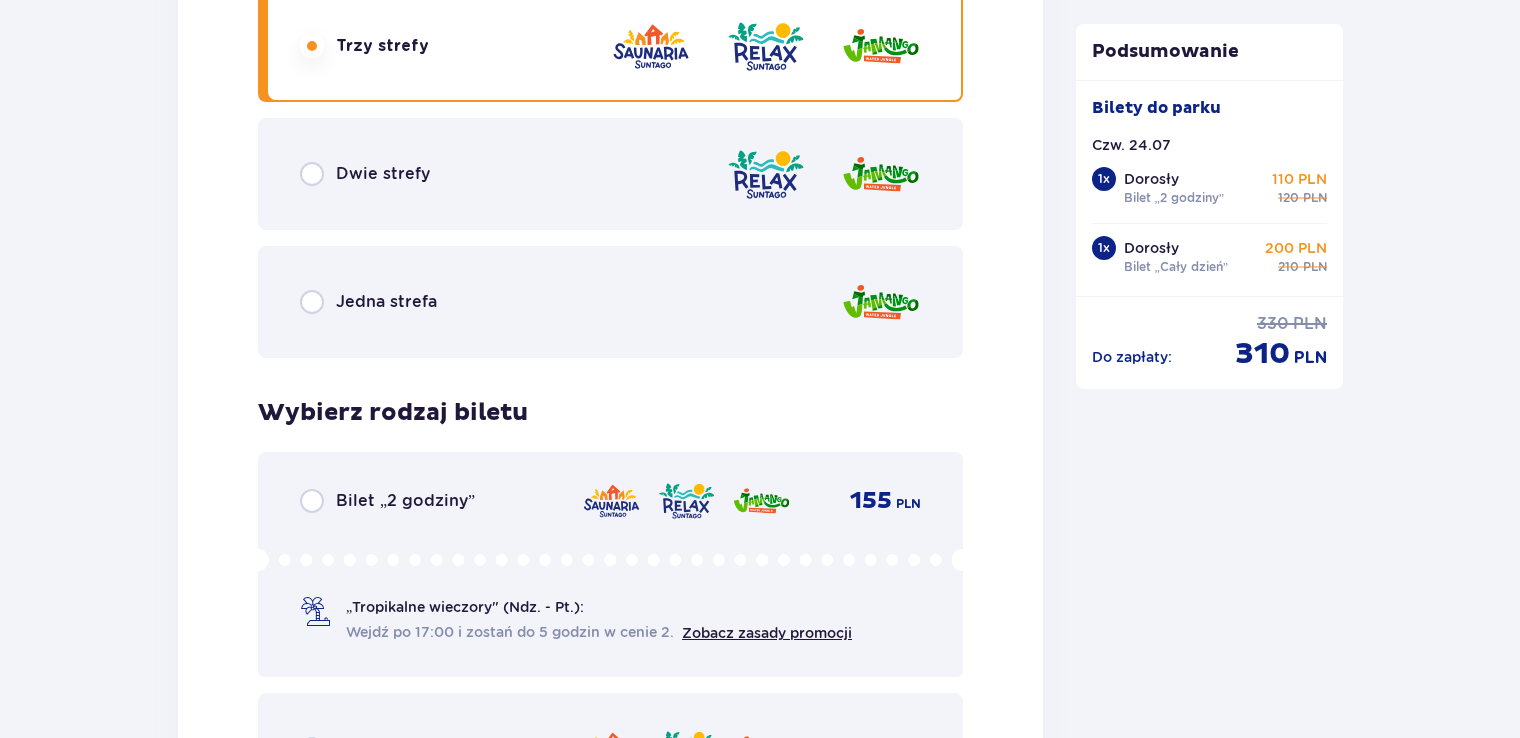 scroll, scrollTop: 2969, scrollLeft: 0, axis: vertical 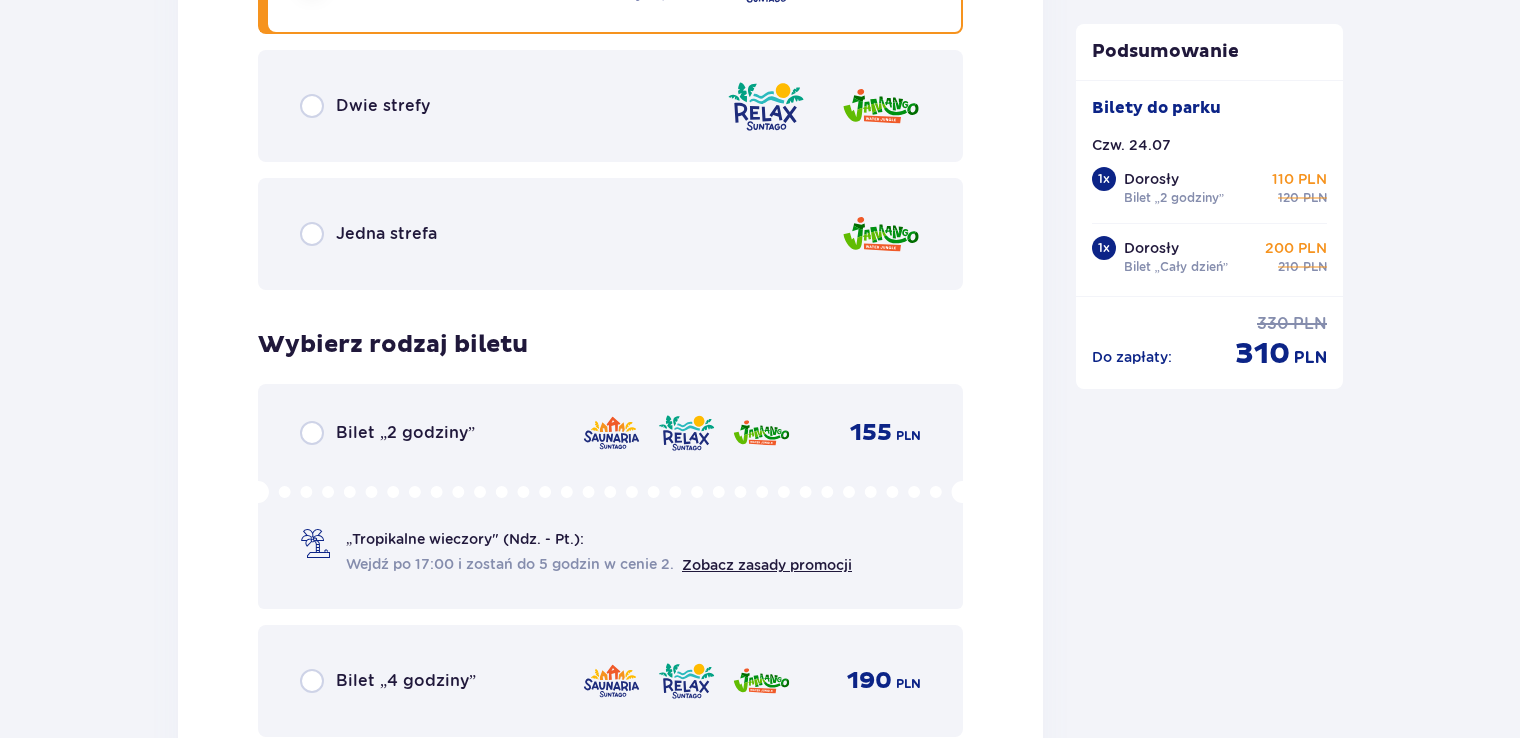 click on "Jedna strefa" at bounding box center [610, 234] 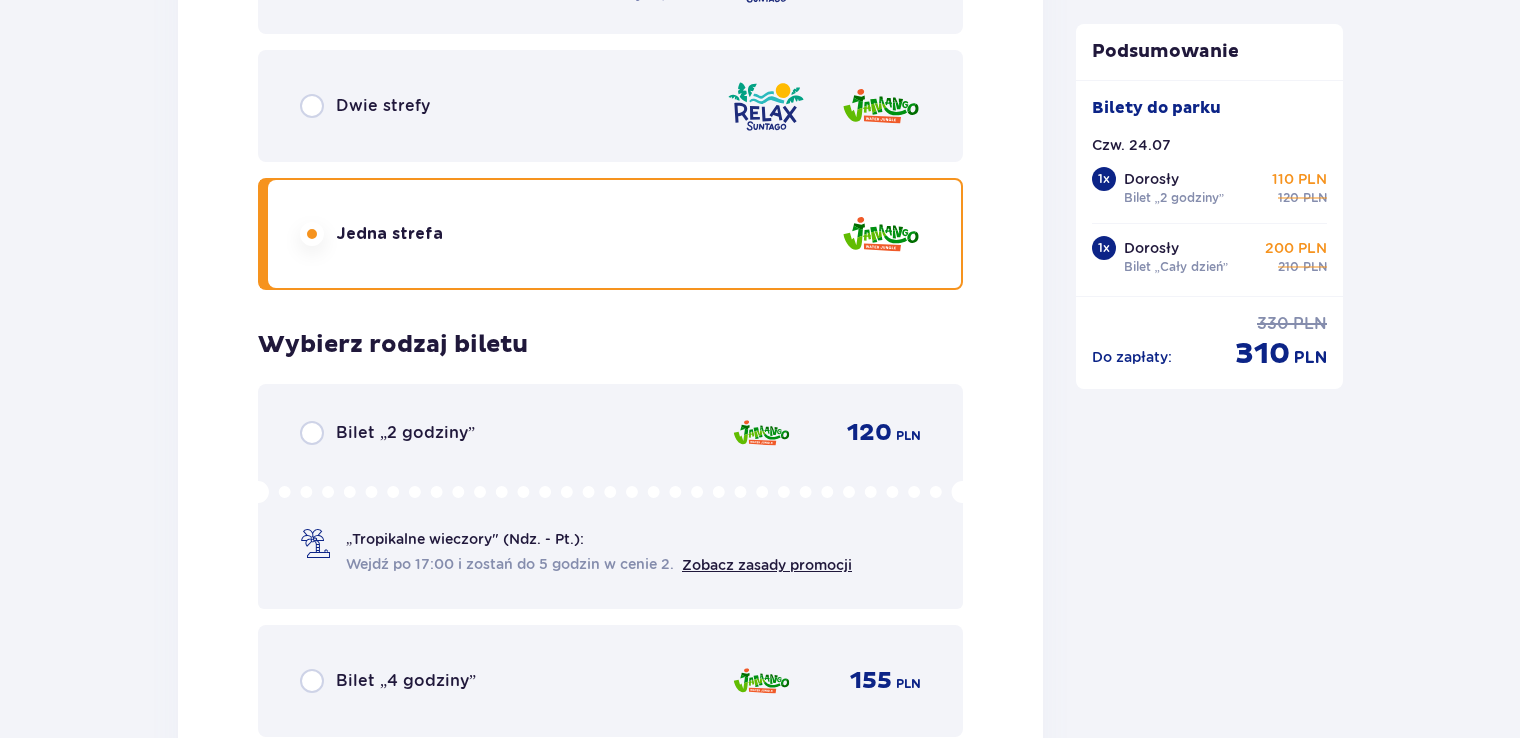 click on "Bilet „2 godziny” 120 PLN „Tropikalne wieczory" (Ndz. - Pt.): Wejdź po 17:00 i zostań do 5 godzin w cenie 2. Zobacz zasady promocji" at bounding box center (610, 496) 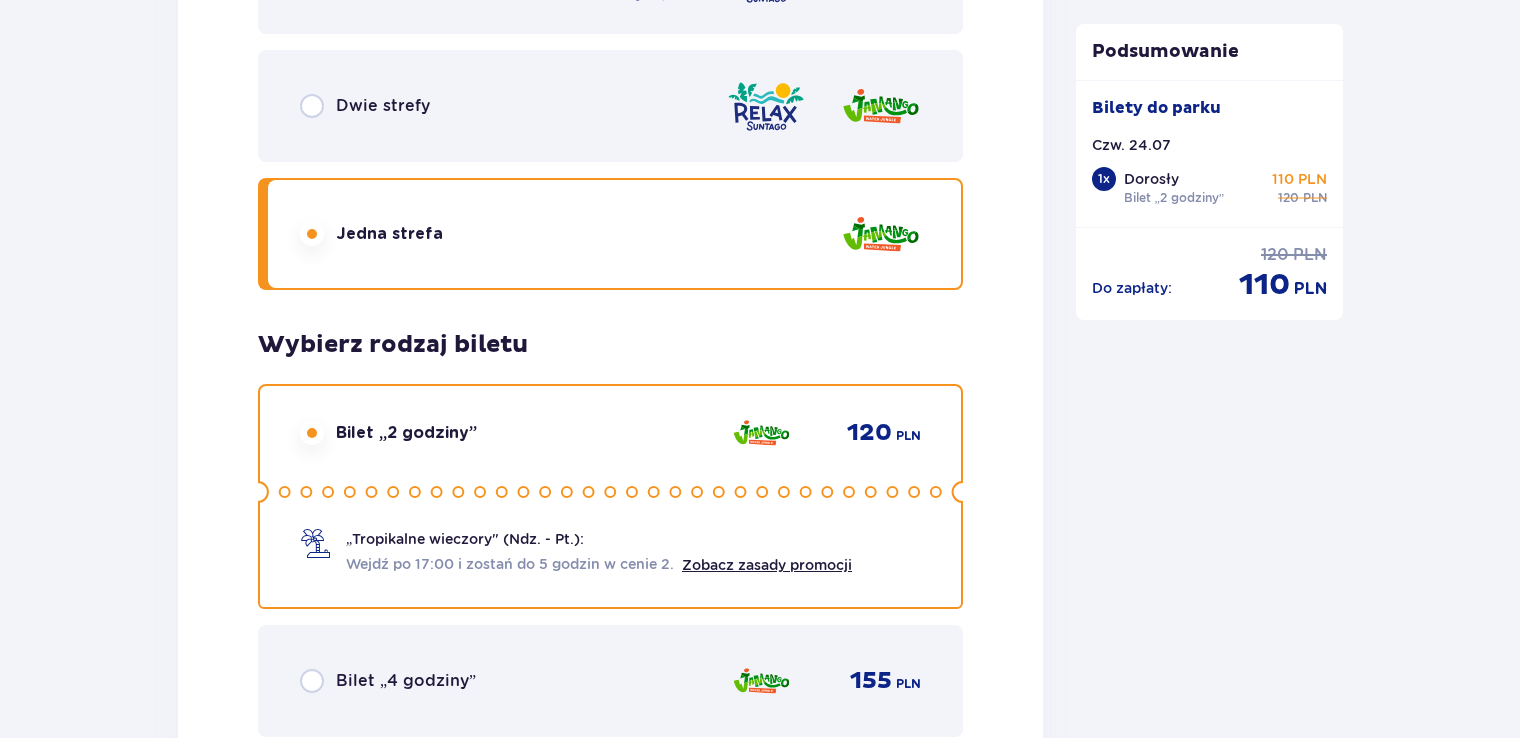 click at bounding box center (312, 433) 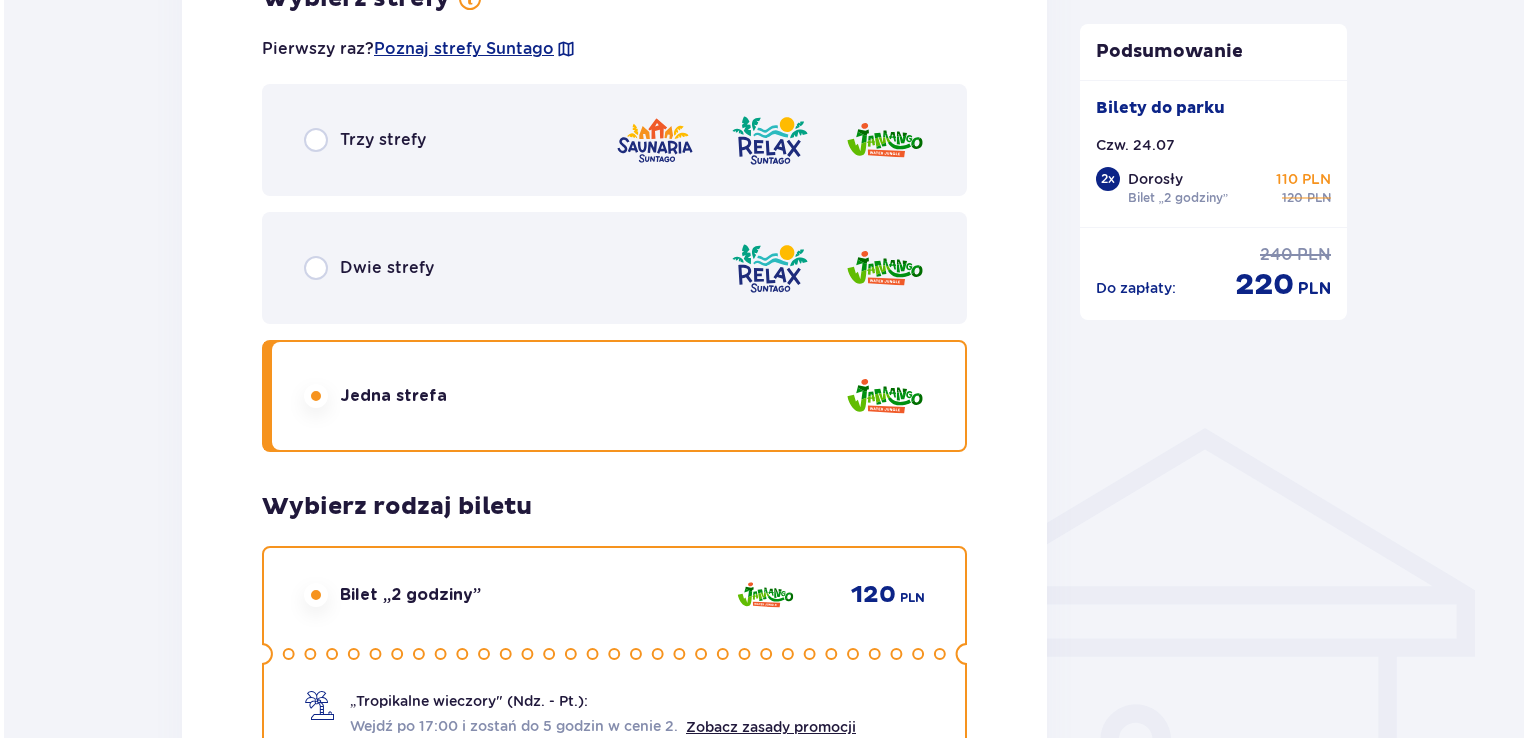 scroll, scrollTop: 1200, scrollLeft: 0, axis: vertical 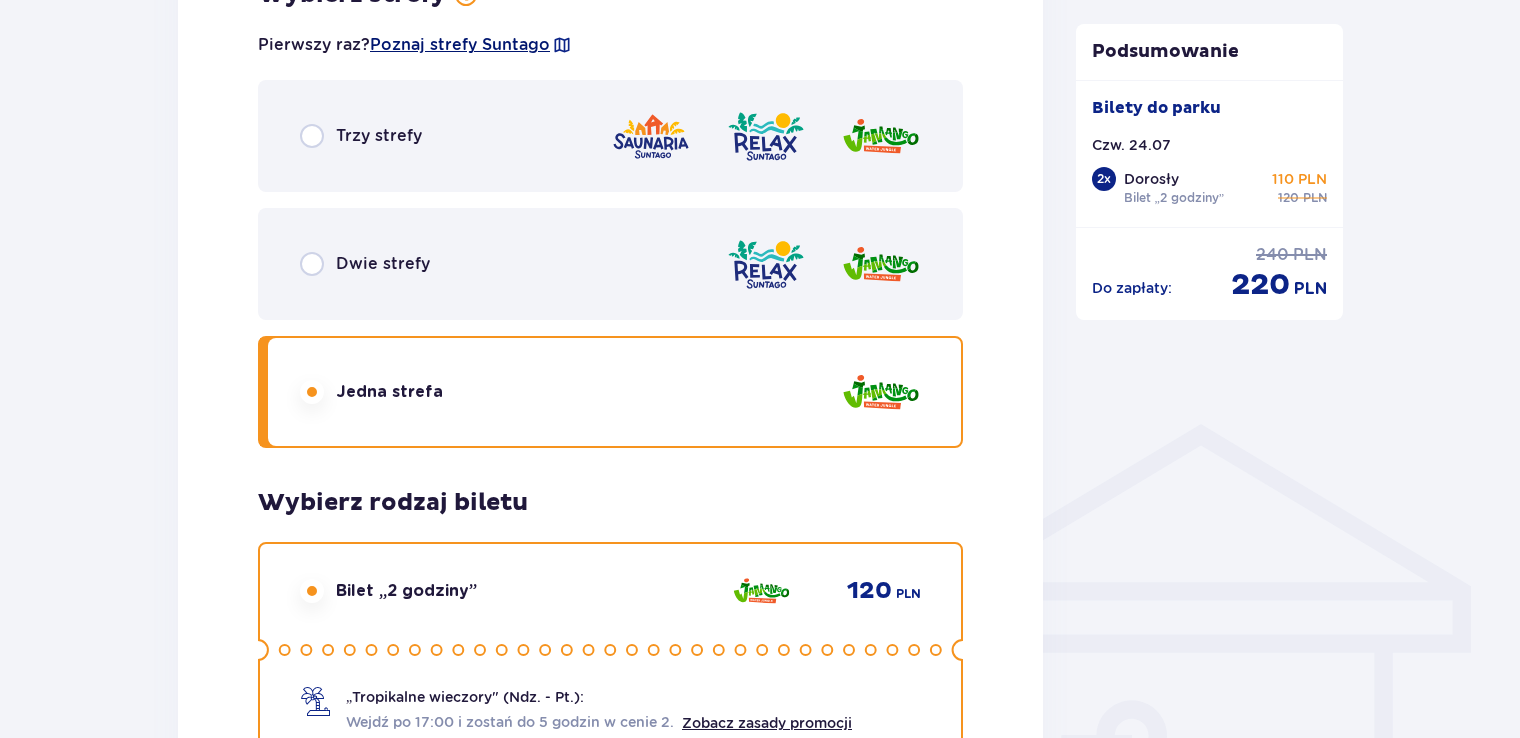 click on "Poznaj strefy Suntago" at bounding box center (460, 45) 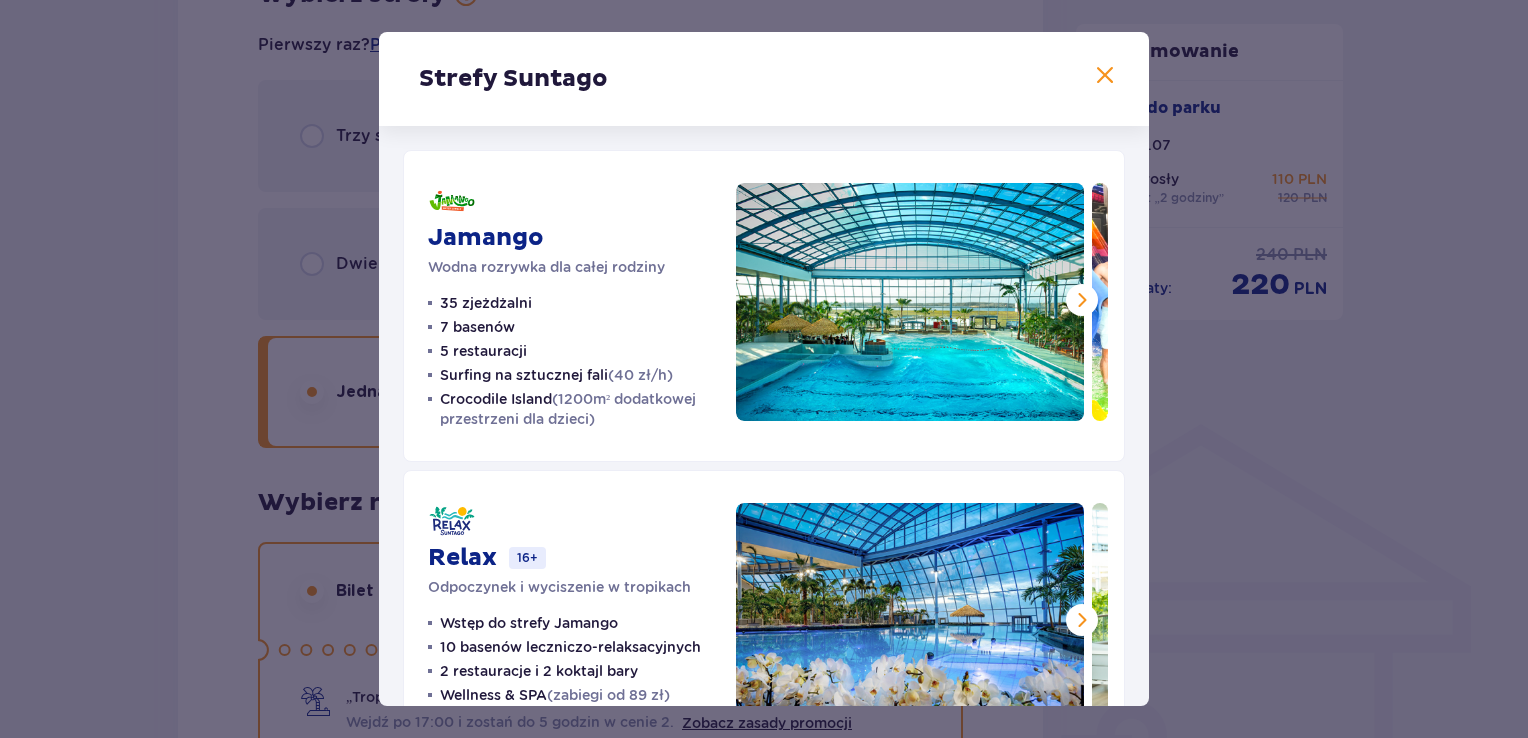 click at bounding box center [1082, 300] 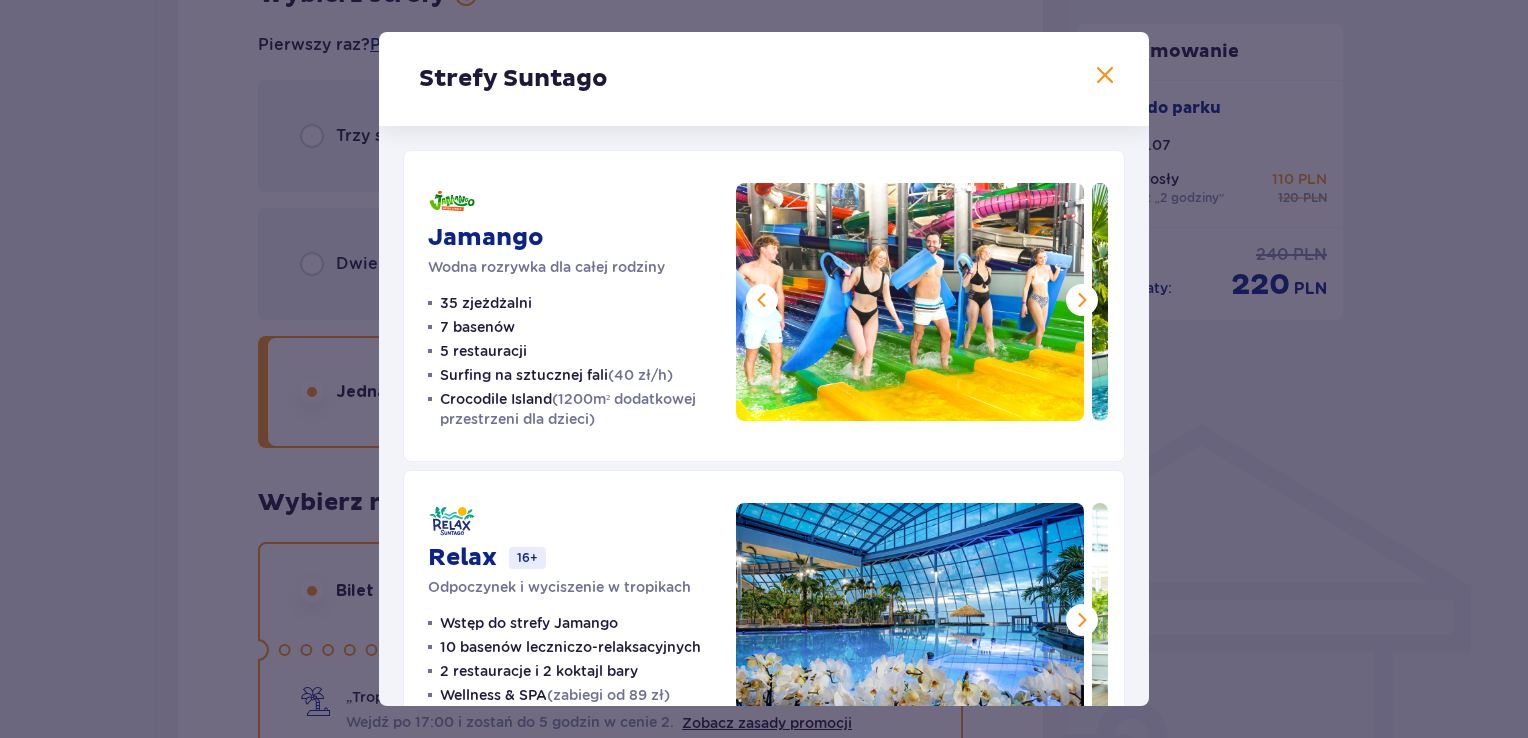 click at bounding box center [1082, 620] 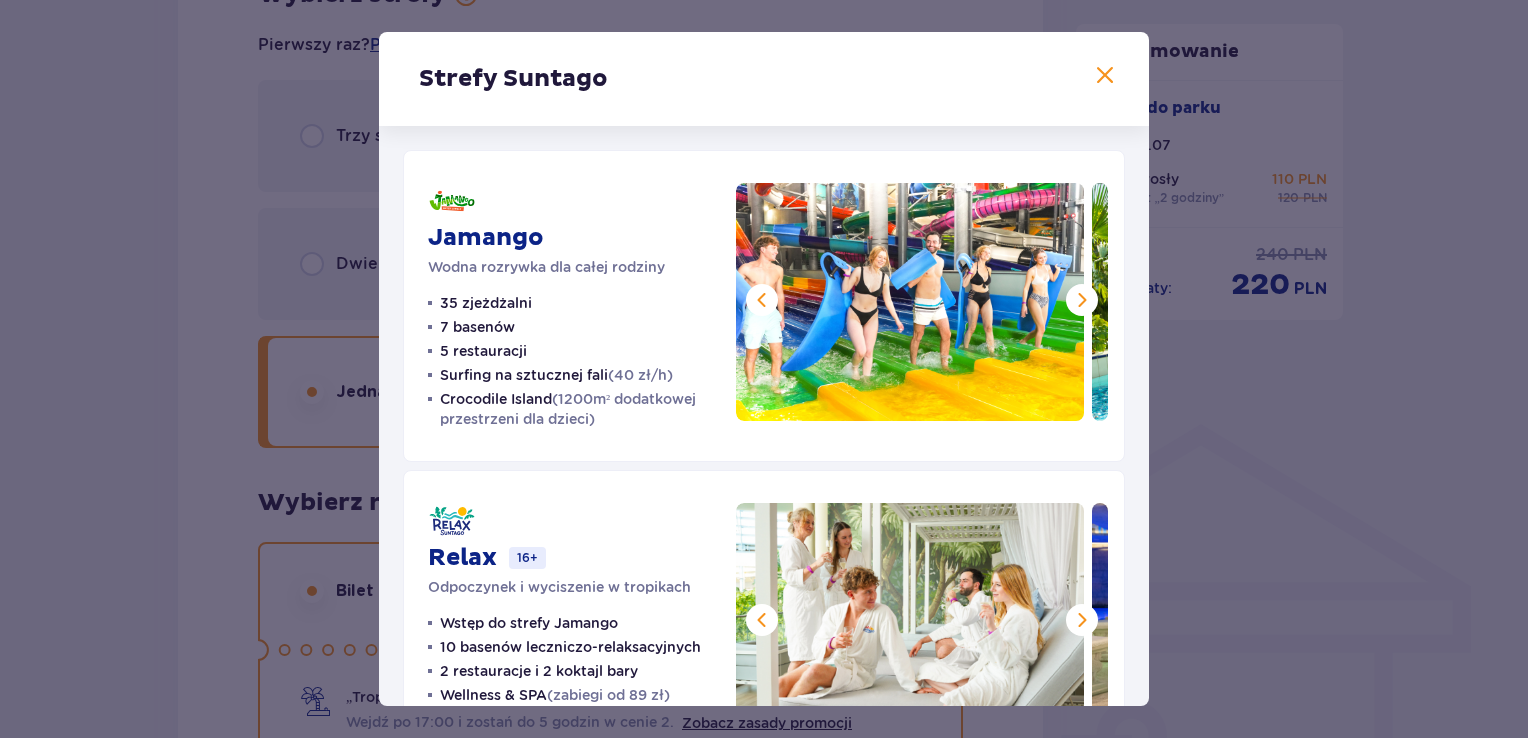 click at bounding box center (1082, 620) 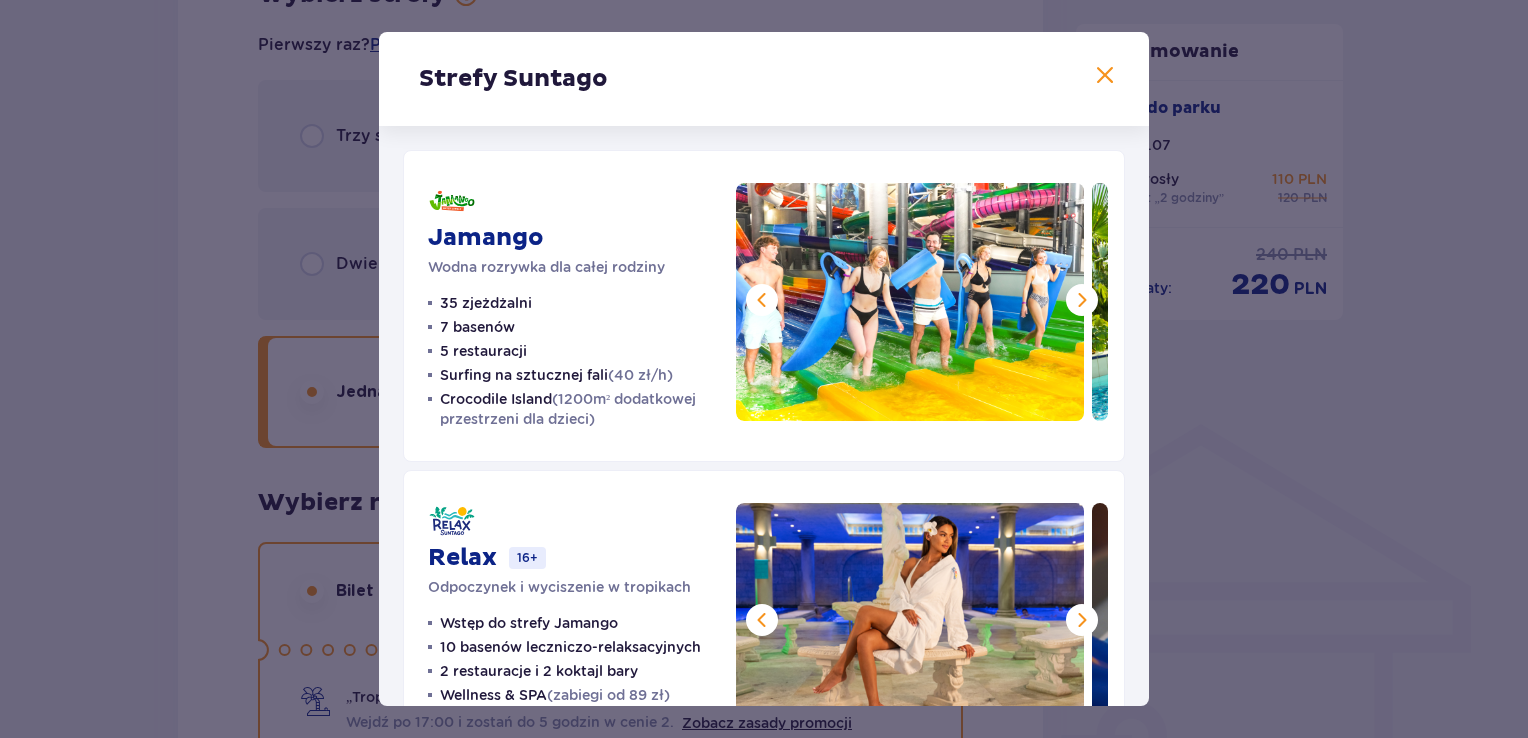 click at bounding box center (1082, 620) 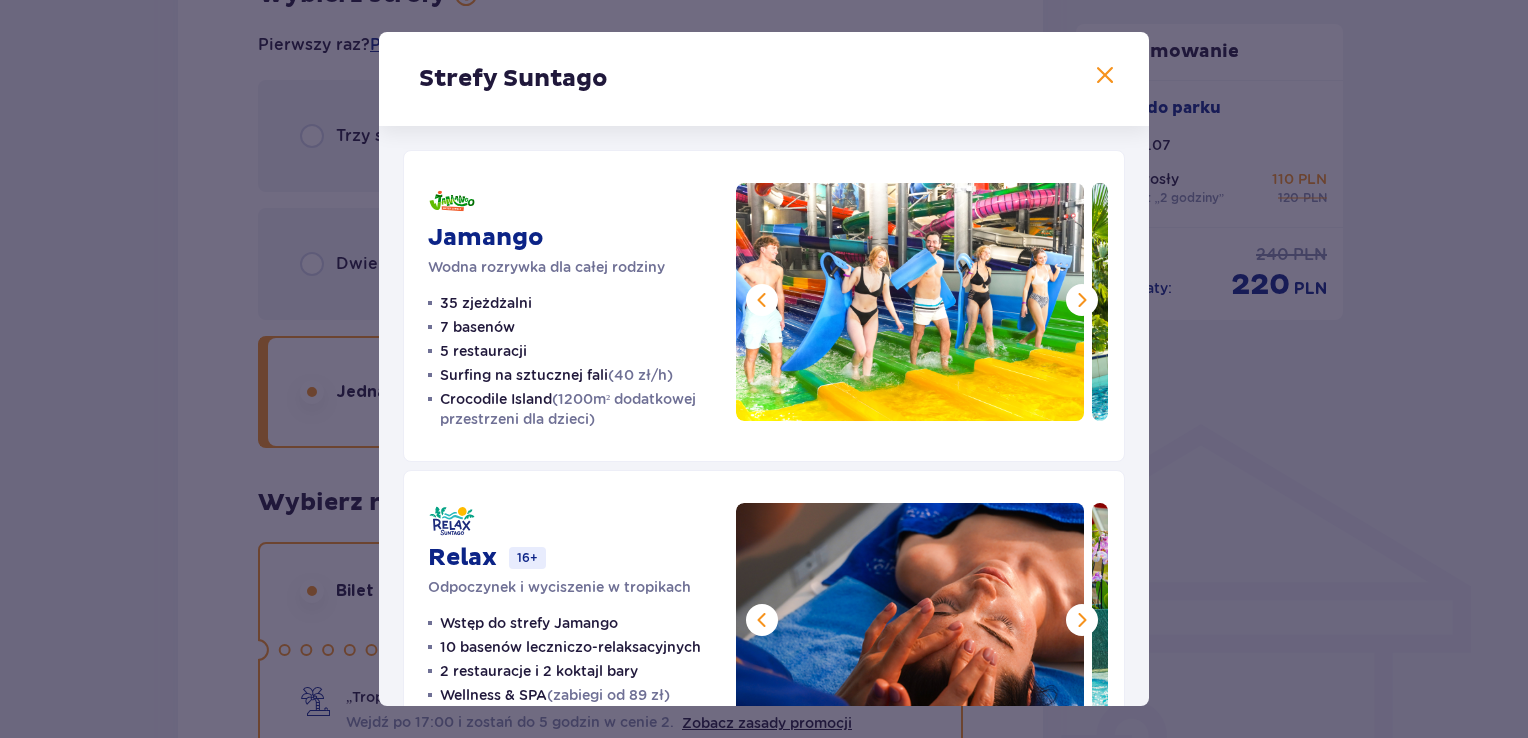 click at bounding box center [1082, 620] 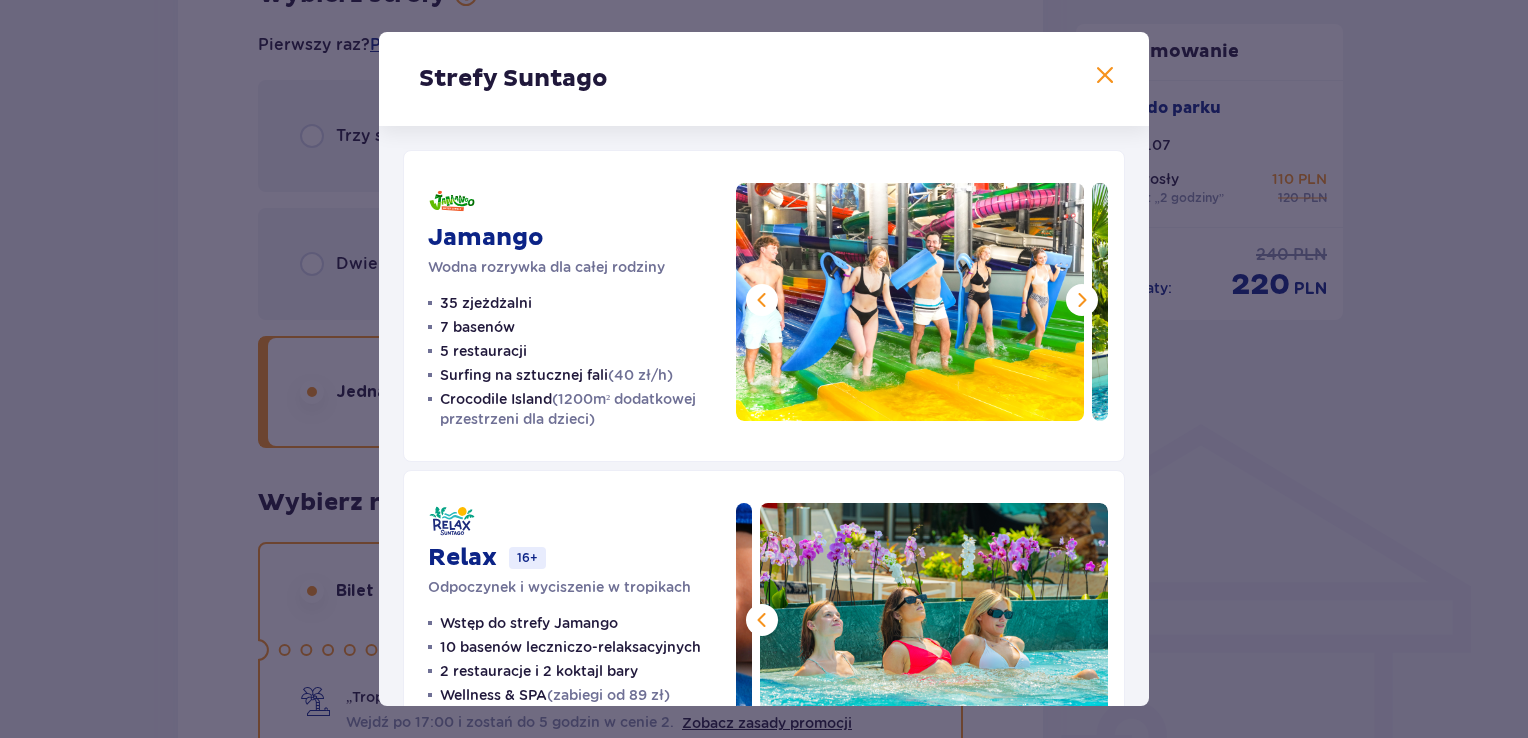 click at bounding box center (934, 622) 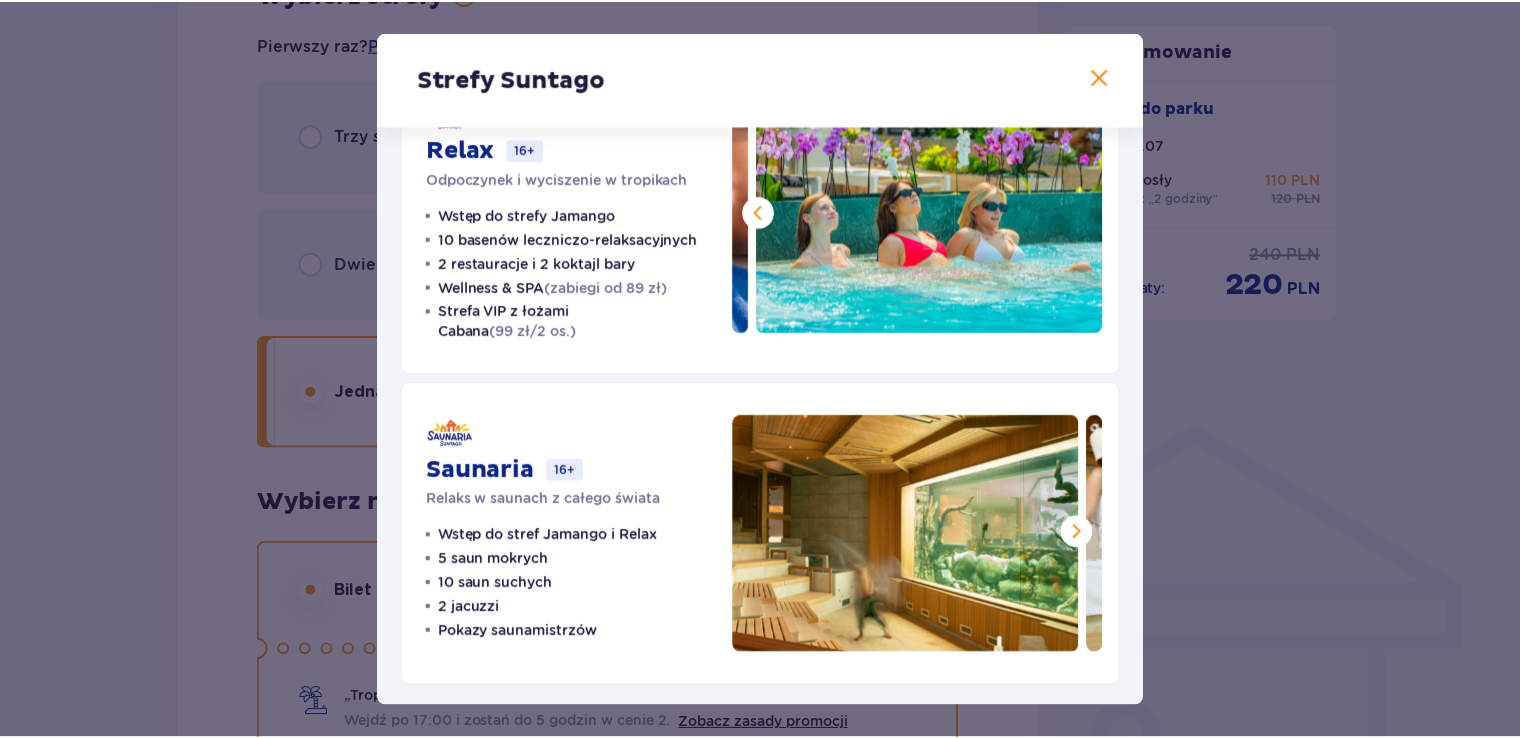 scroll, scrollTop: 410, scrollLeft: 0, axis: vertical 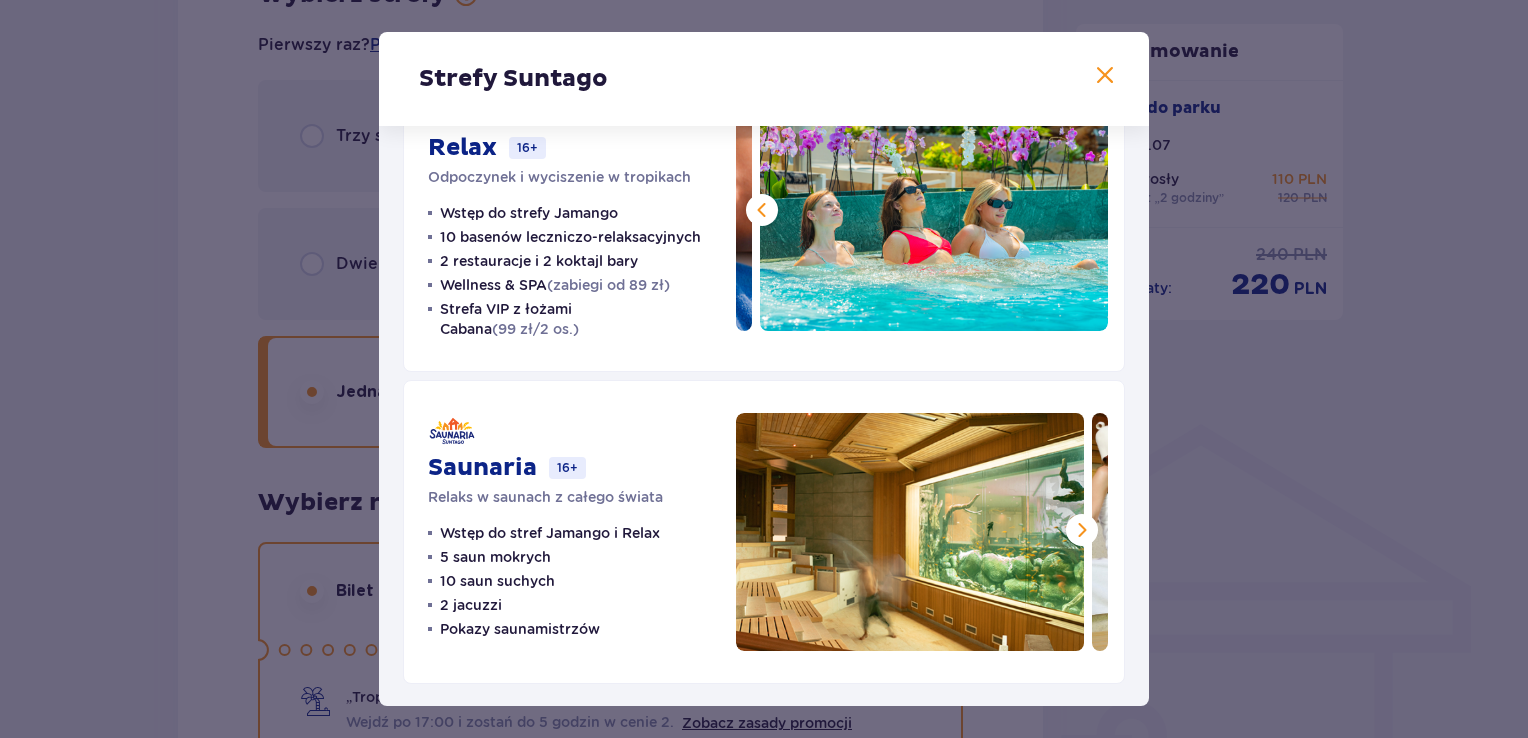 click at bounding box center (1105, 76) 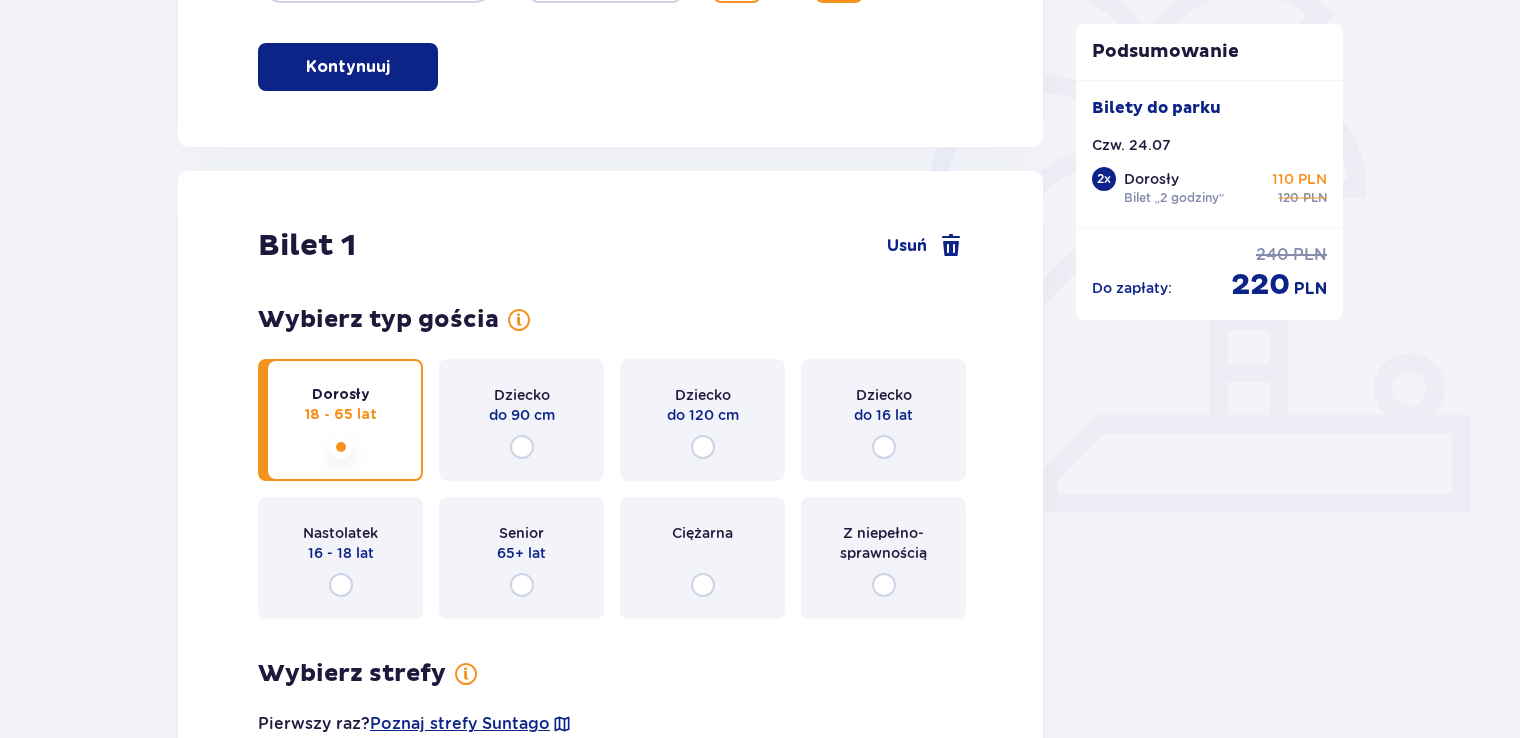 scroll, scrollTop: 300, scrollLeft: 0, axis: vertical 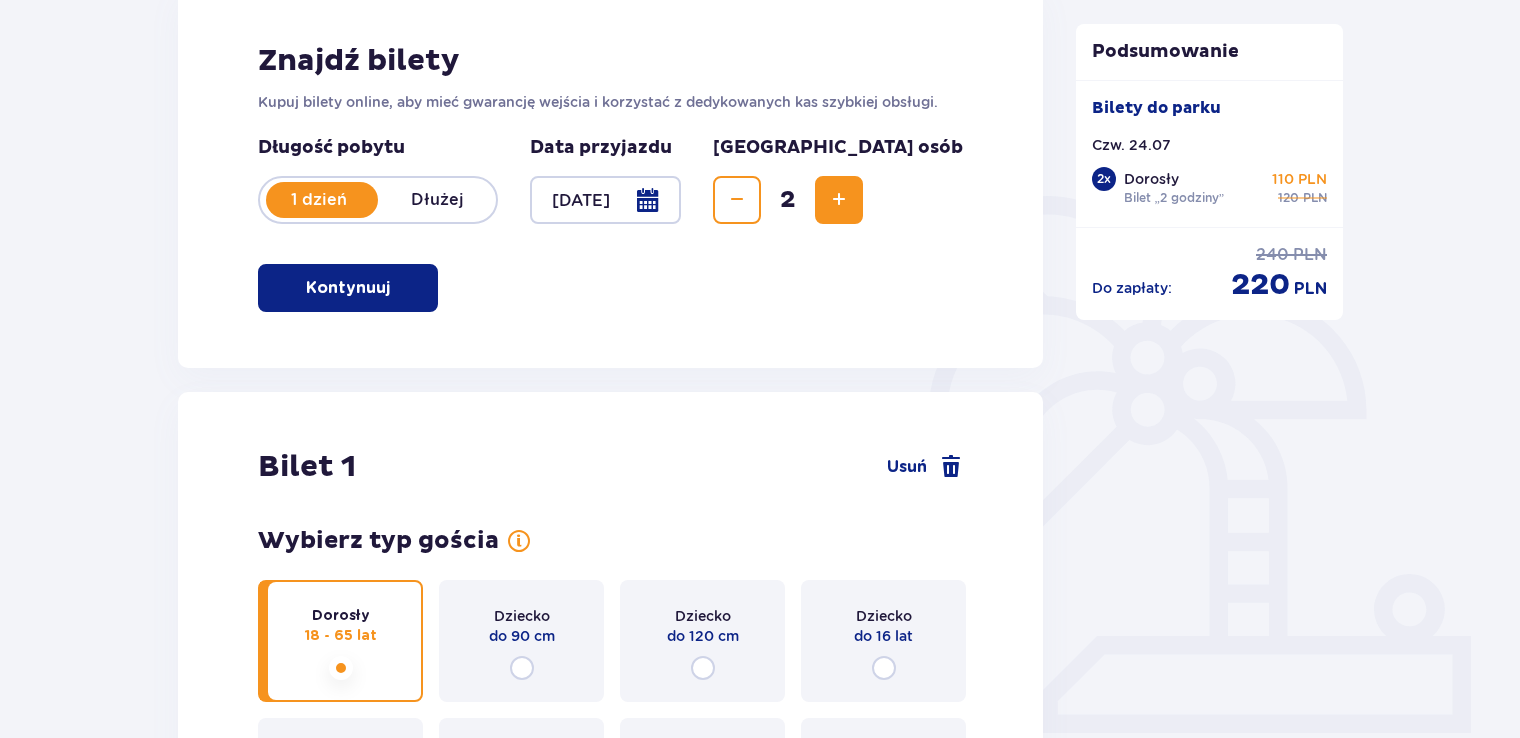 click at bounding box center [605, 200] 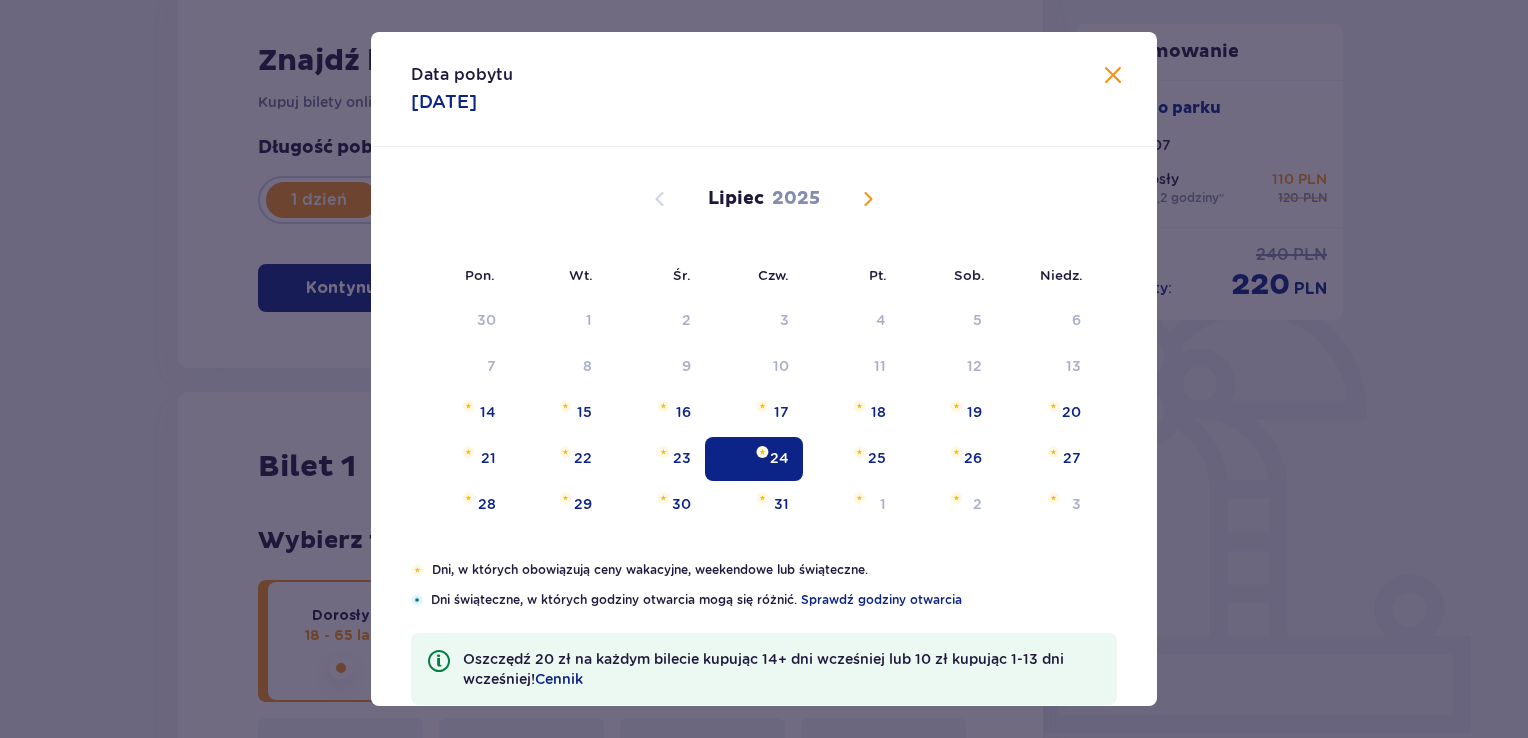click at bounding box center (1113, 76) 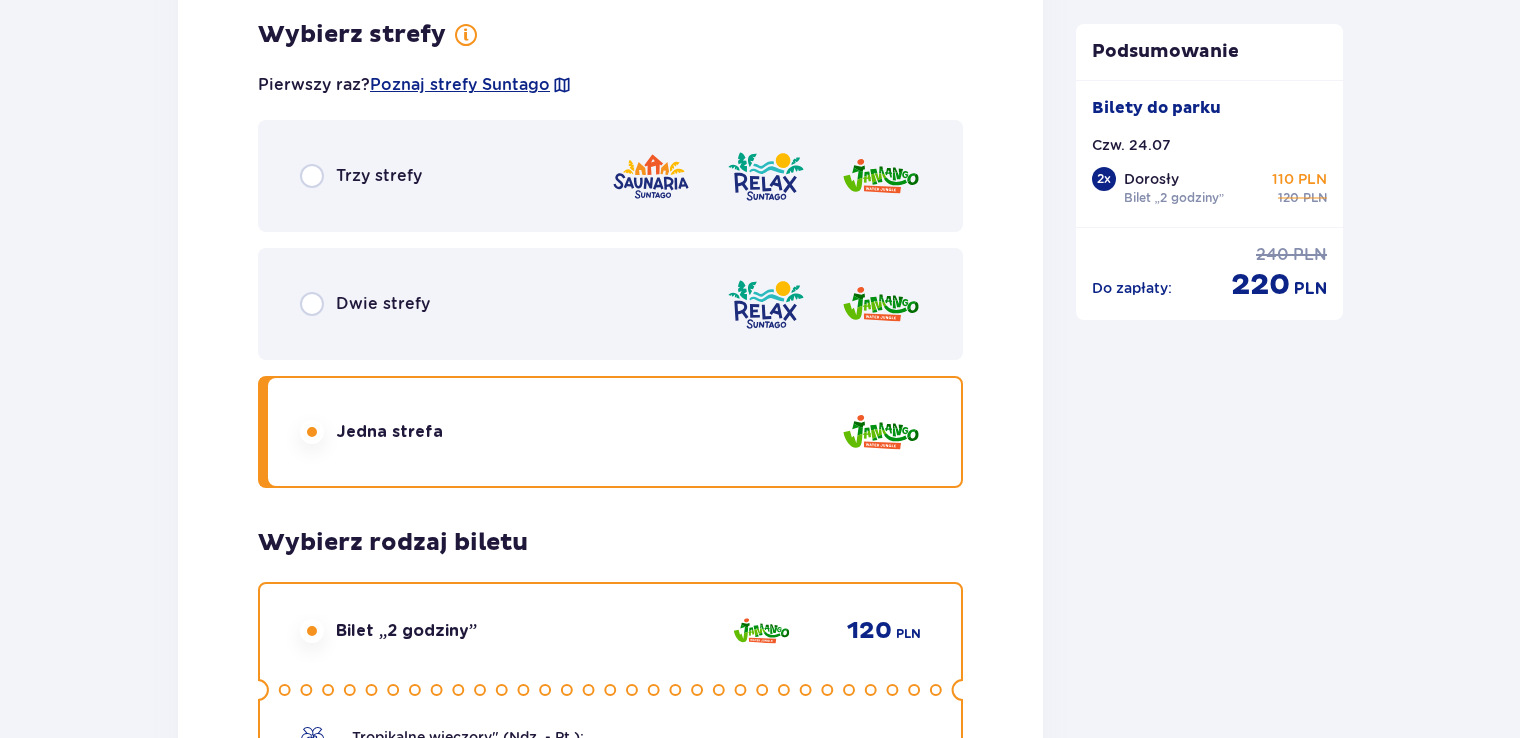 scroll, scrollTop: 2900, scrollLeft: 0, axis: vertical 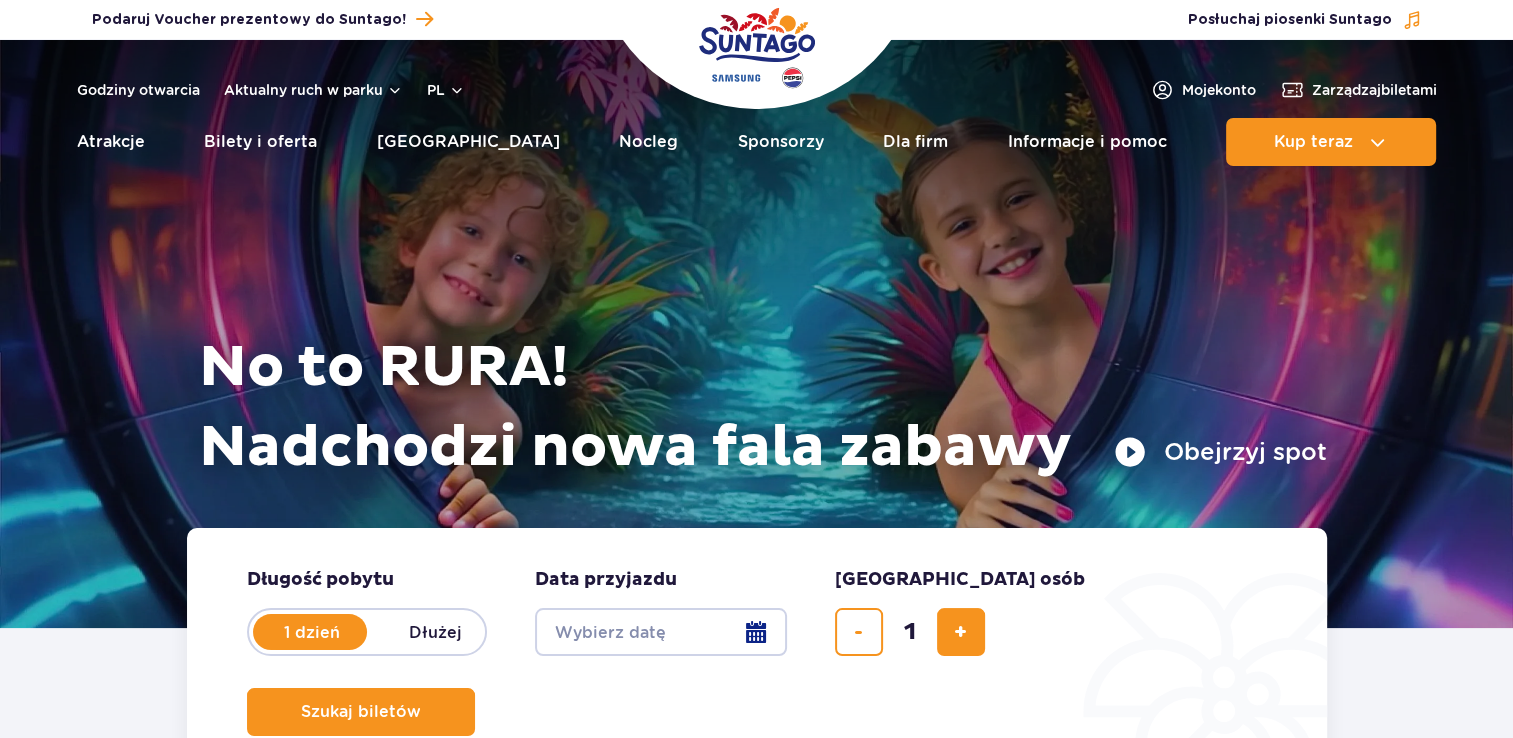 click at bounding box center [756, 334] 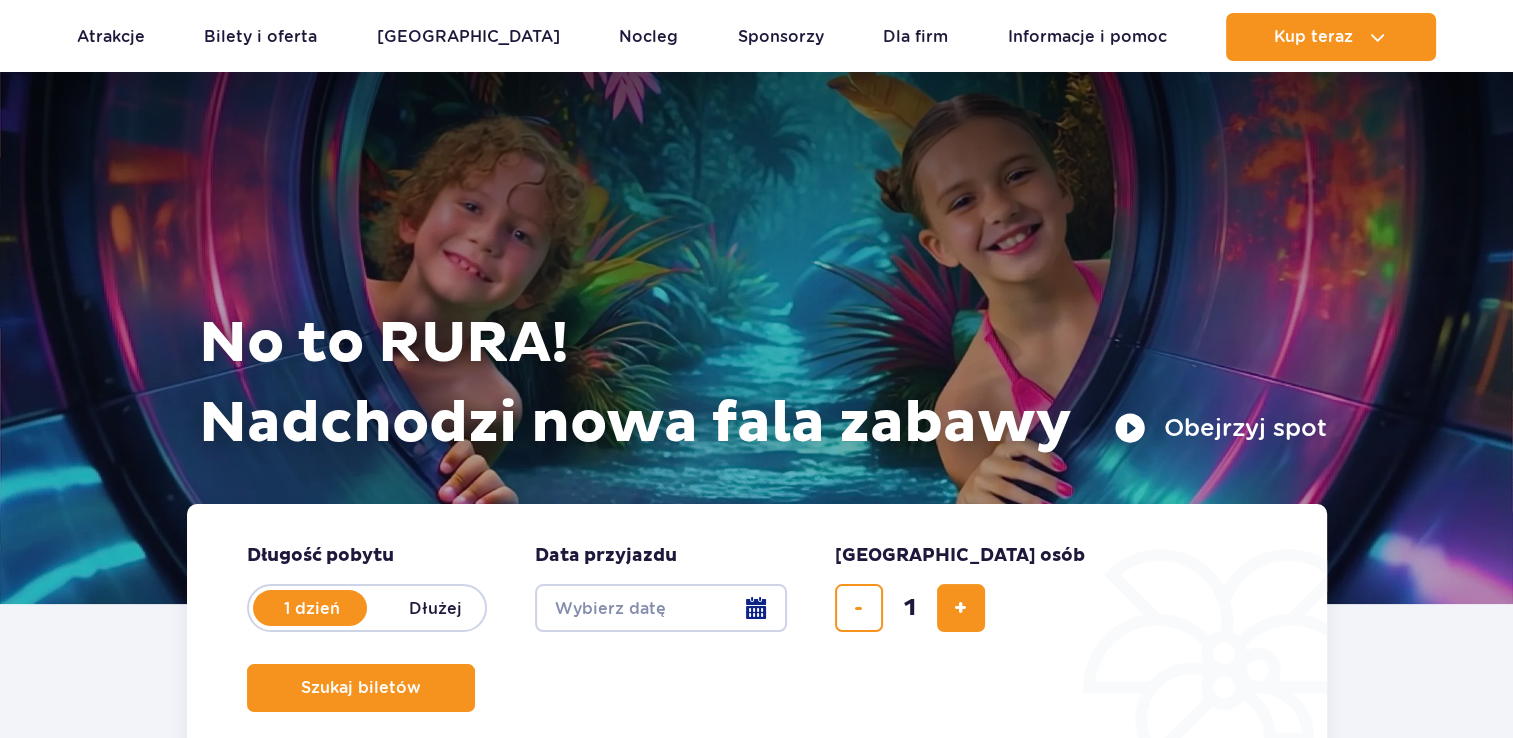 scroll, scrollTop: 200, scrollLeft: 0, axis: vertical 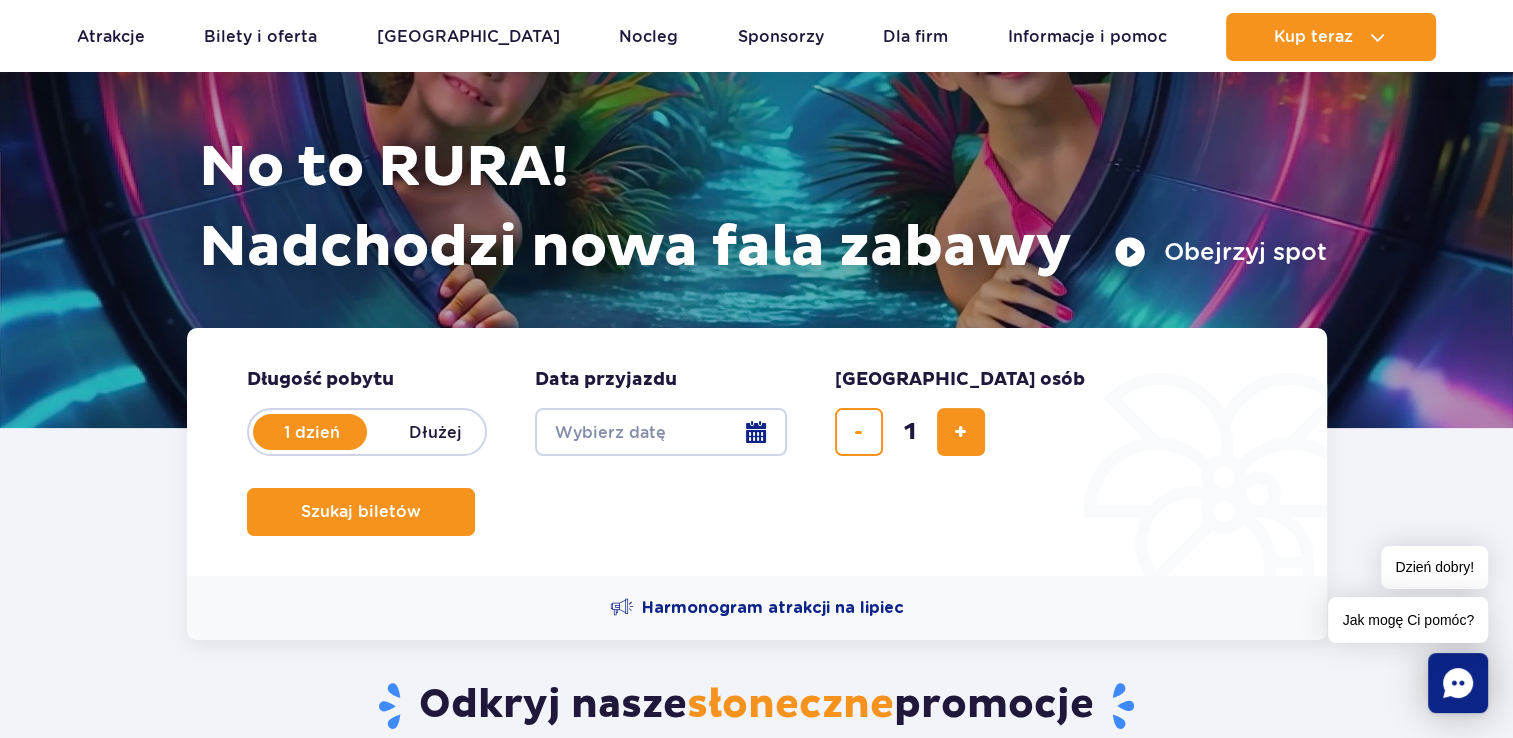 click on "Date from" at bounding box center [661, 432] 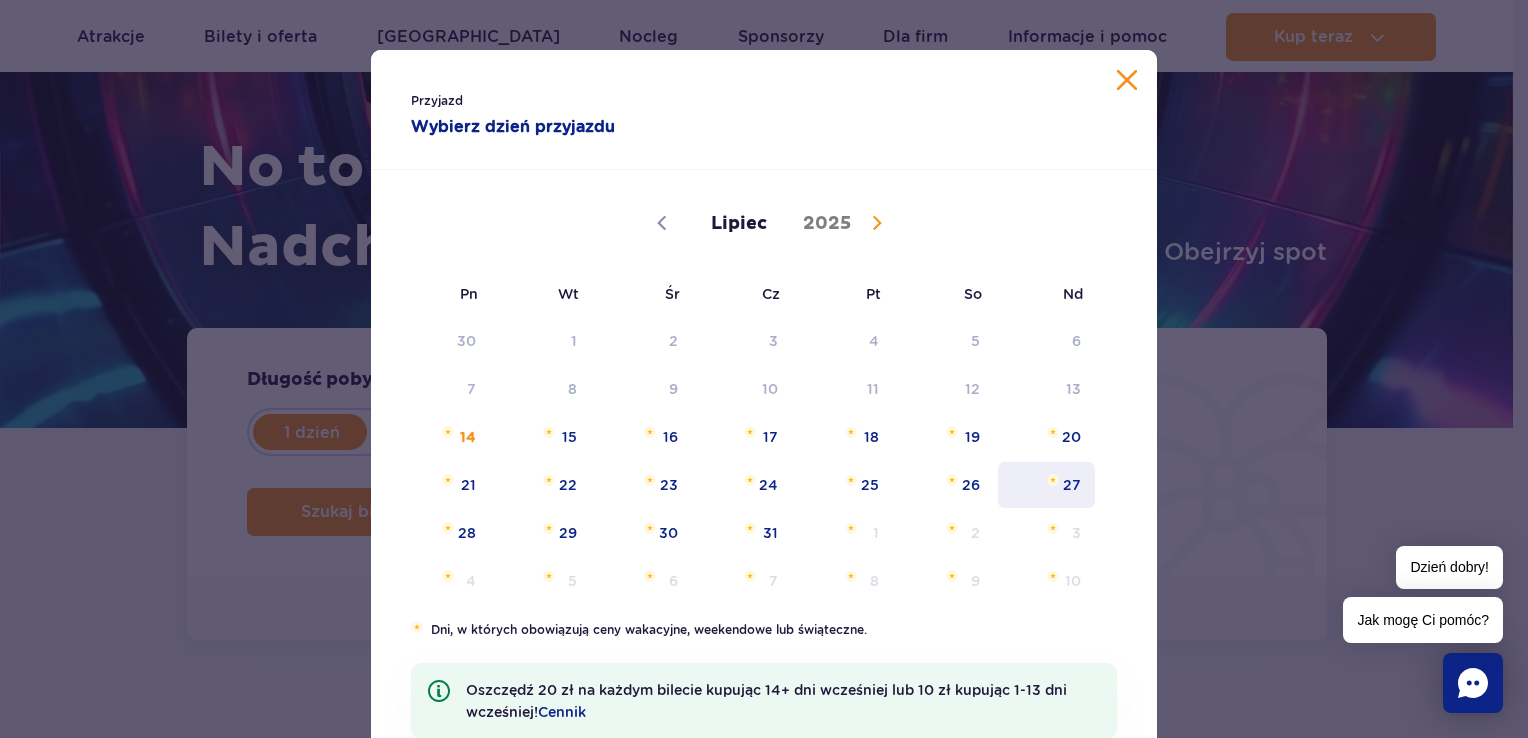 click on "27" at bounding box center (1046, 485) 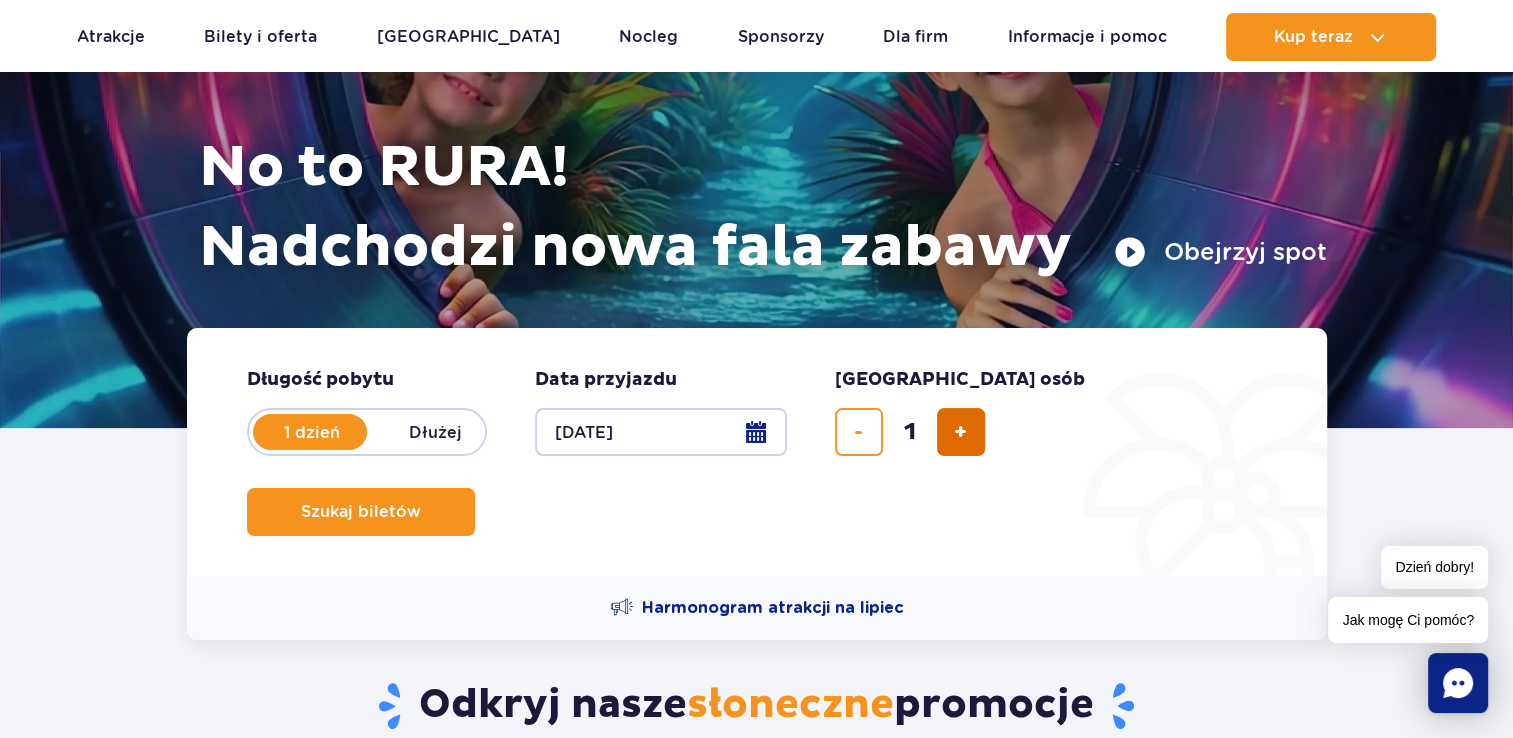 click at bounding box center [960, 432] 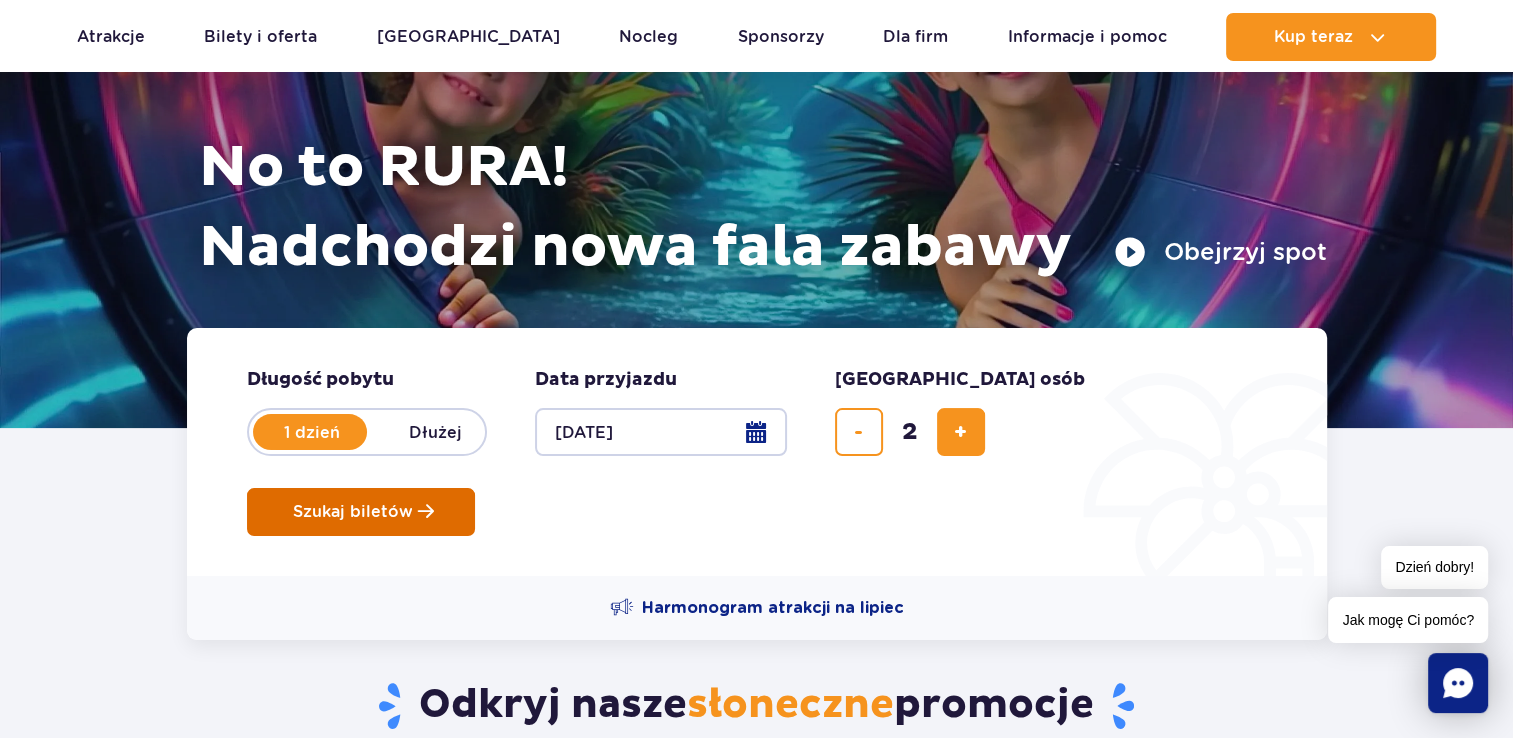 click on "Szukaj biletów" at bounding box center [353, 512] 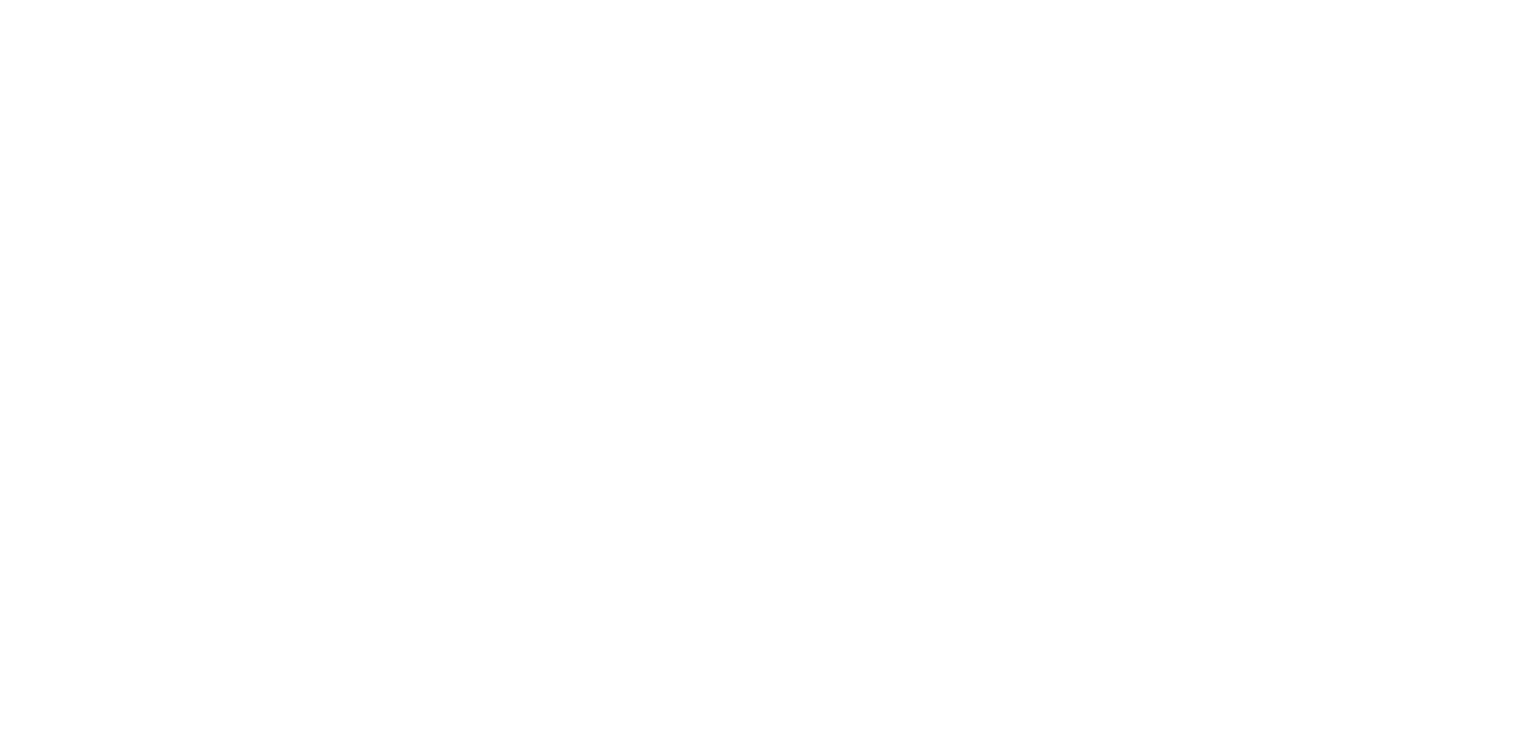 scroll, scrollTop: 0, scrollLeft: 0, axis: both 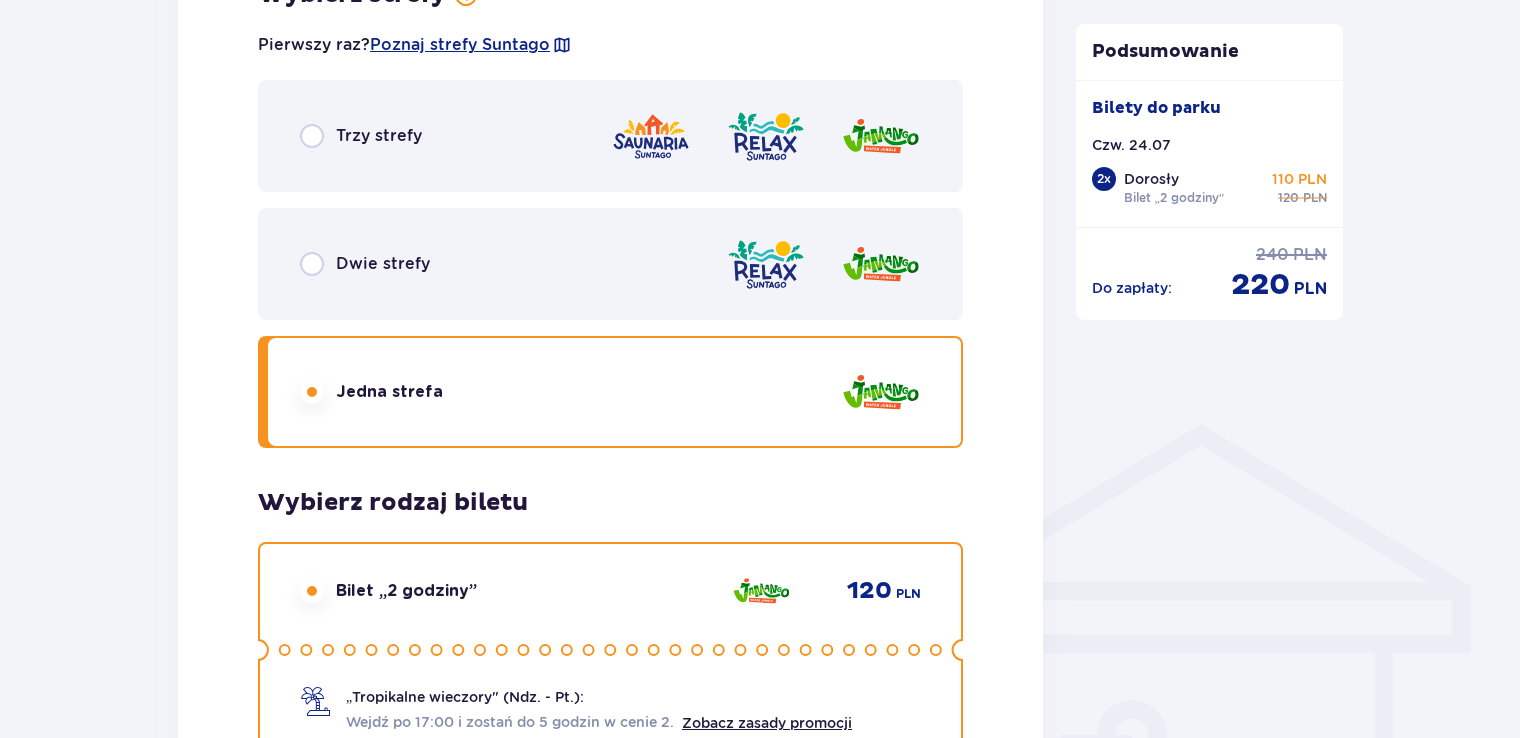 click on "Trzy strefy" at bounding box center (610, 136) 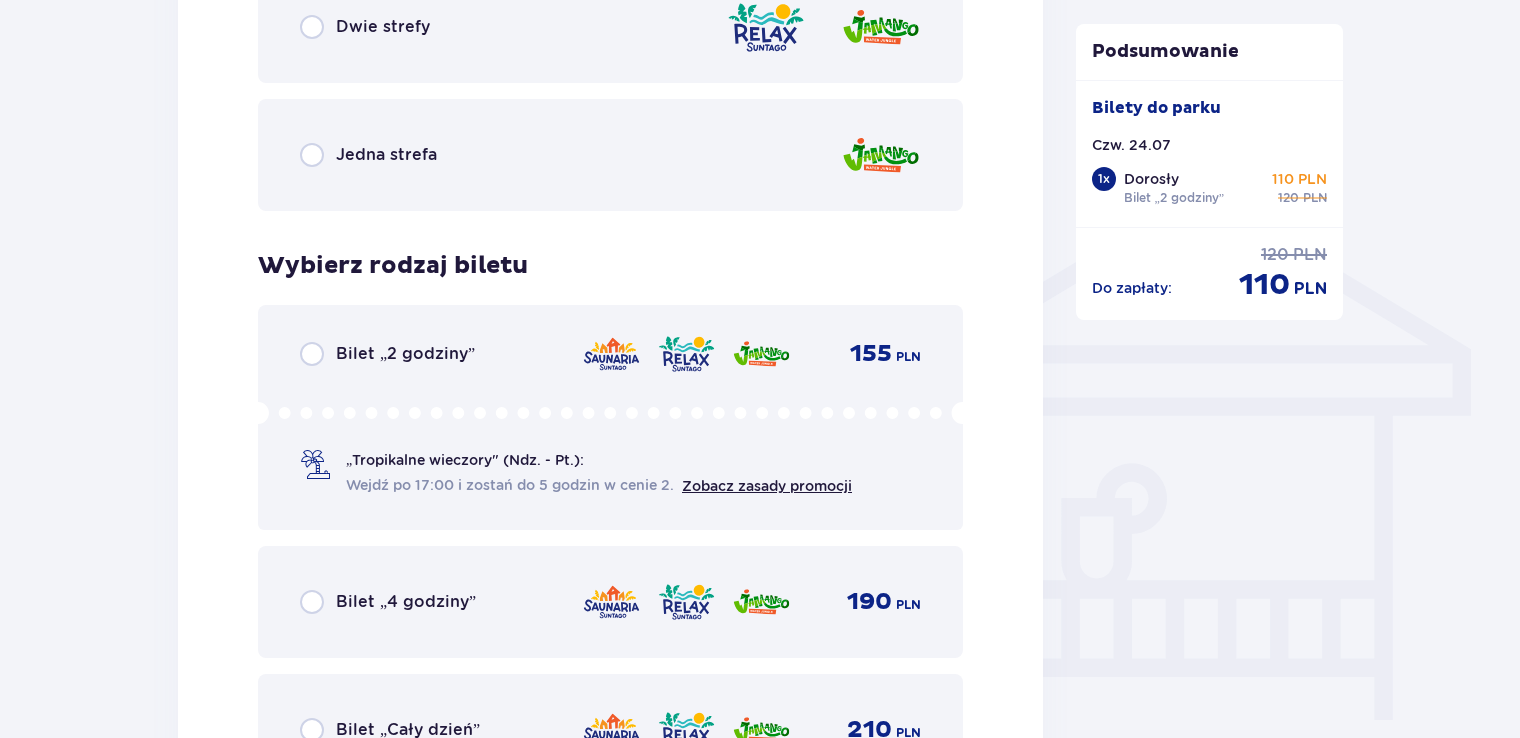 scroll, scrollTop: 1664, scrollLeft: 0, axis: vertical 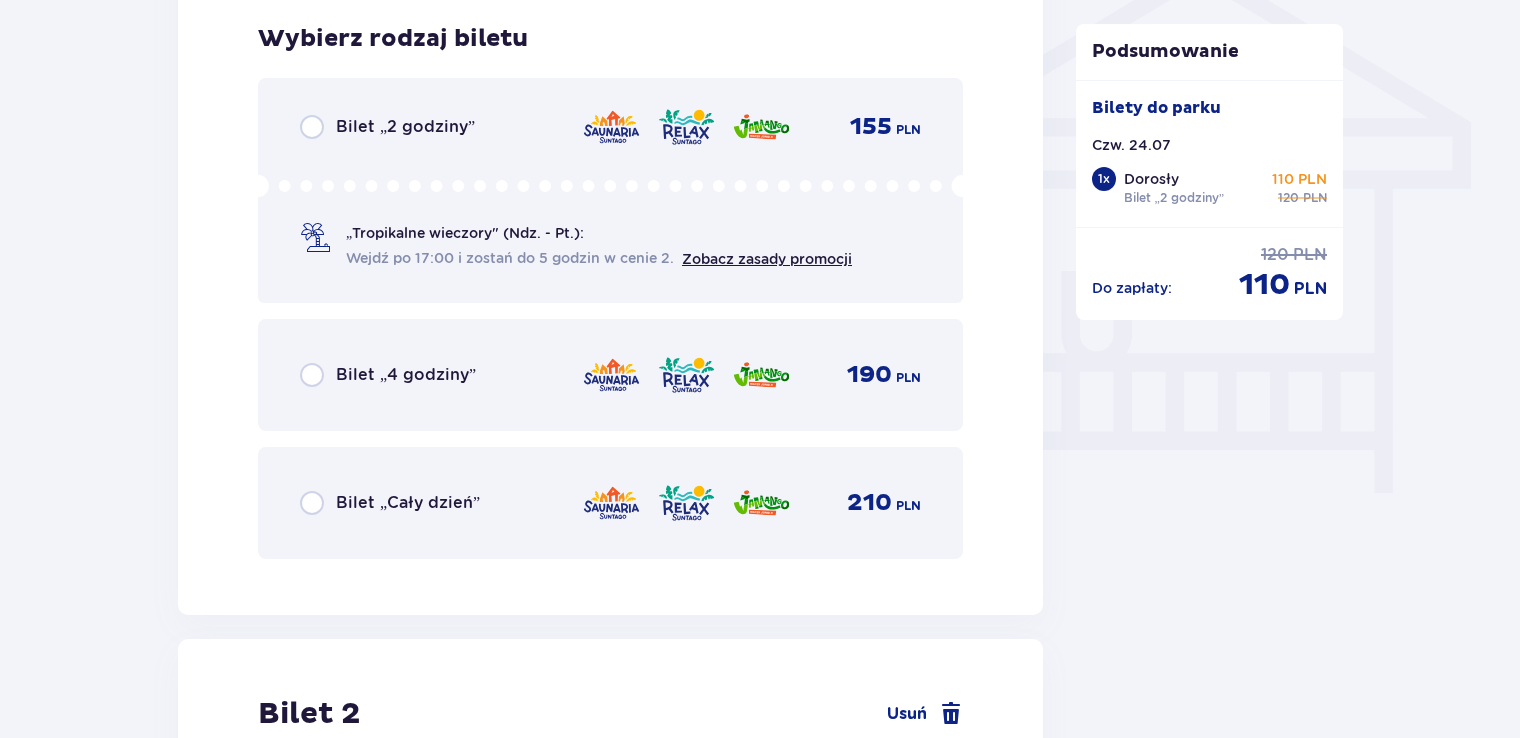 click on "Bilet „2 godziny”" at bounding box center (387, 127) 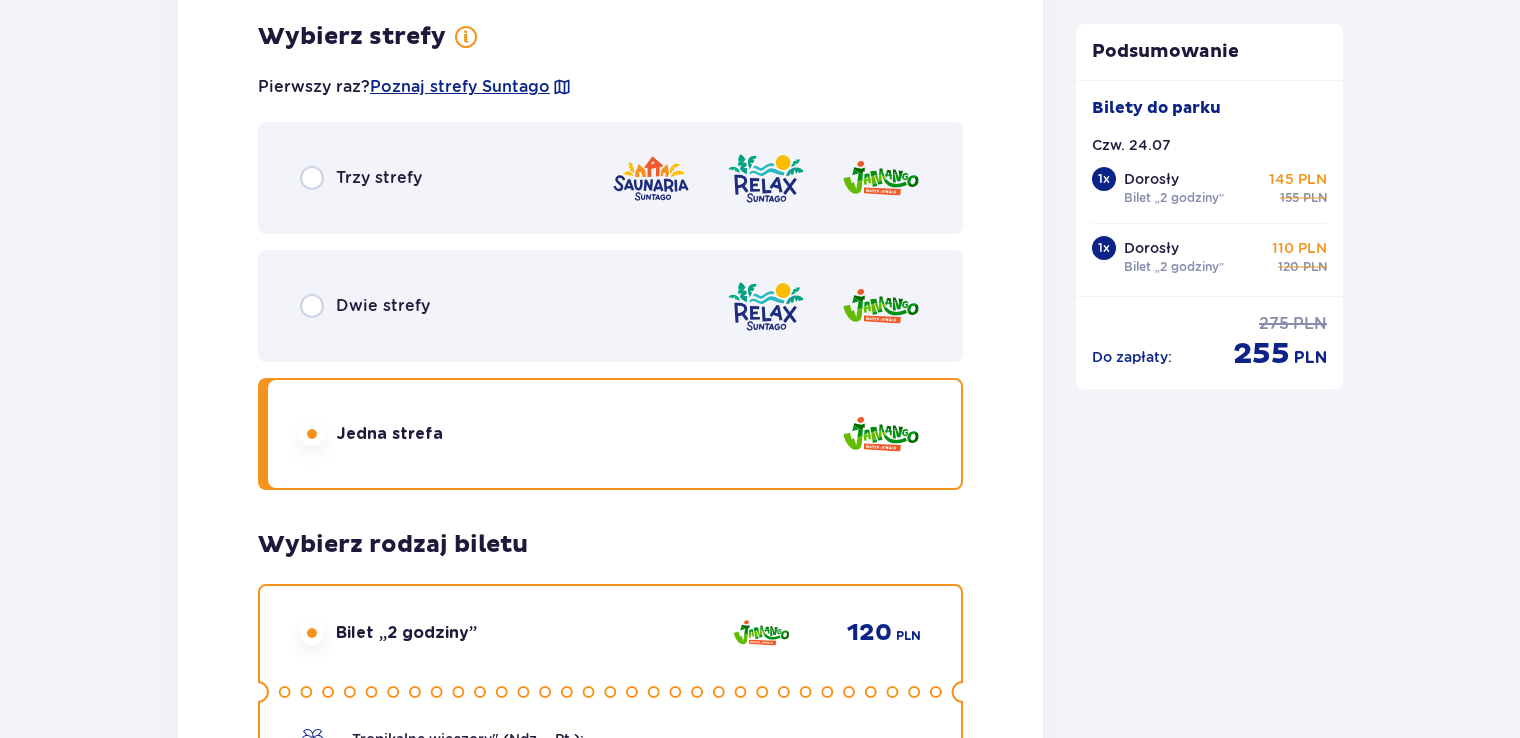 scroll, scrollTop: 2669, scrollLeft: 0, axis: vertical 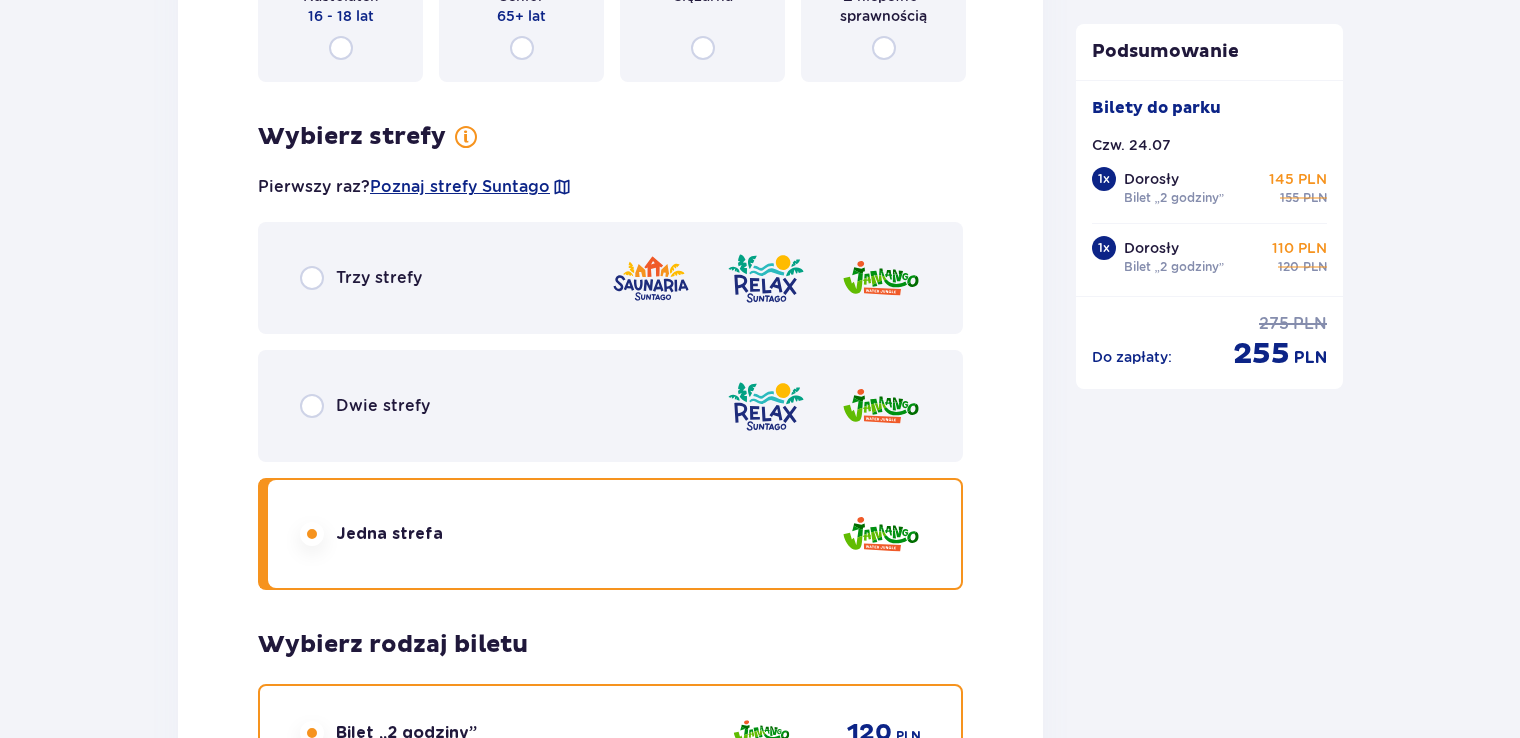 click on "Trzy strefy" at bounding box center (610, 278) 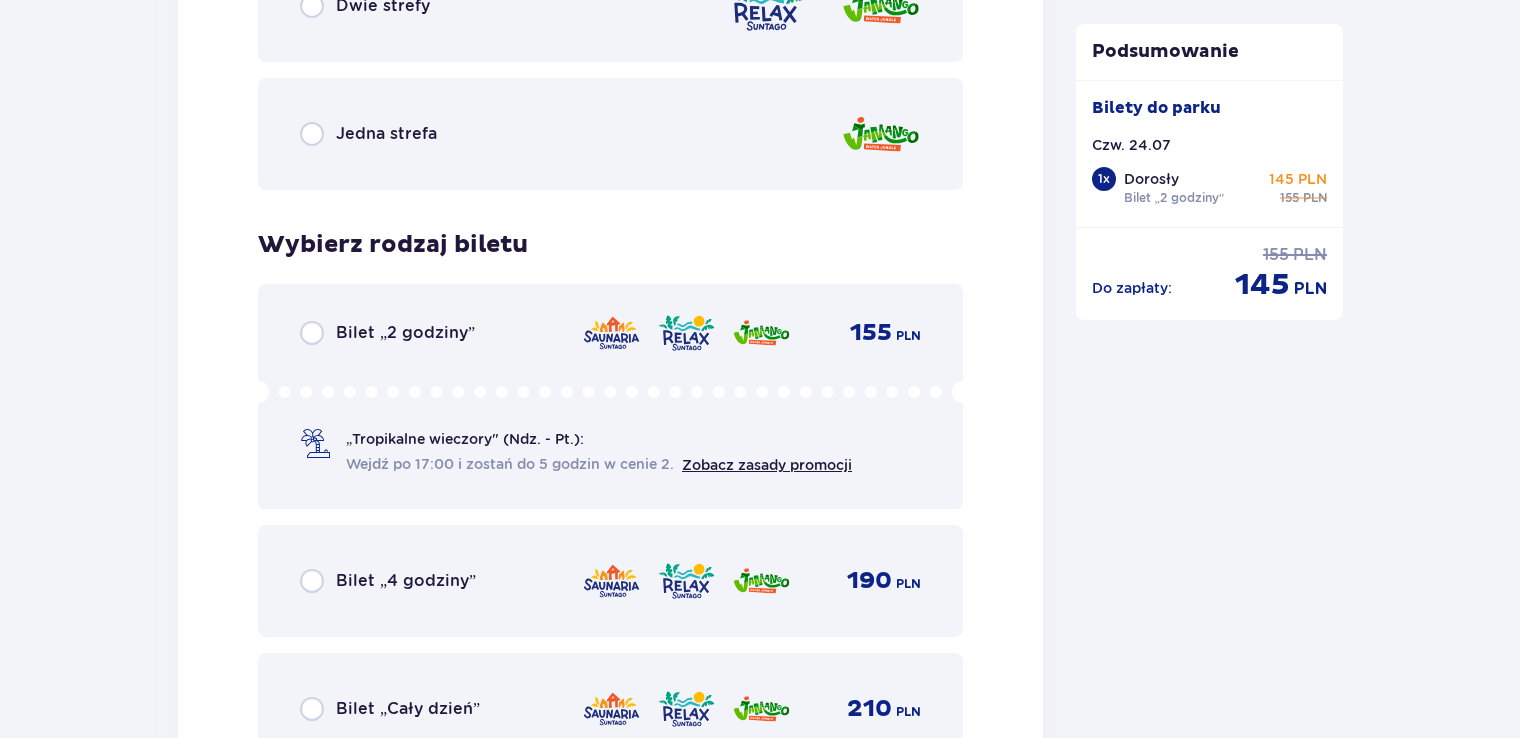 scroll, scrollTop: 3269, scrollLeft: 0, axis: vertical 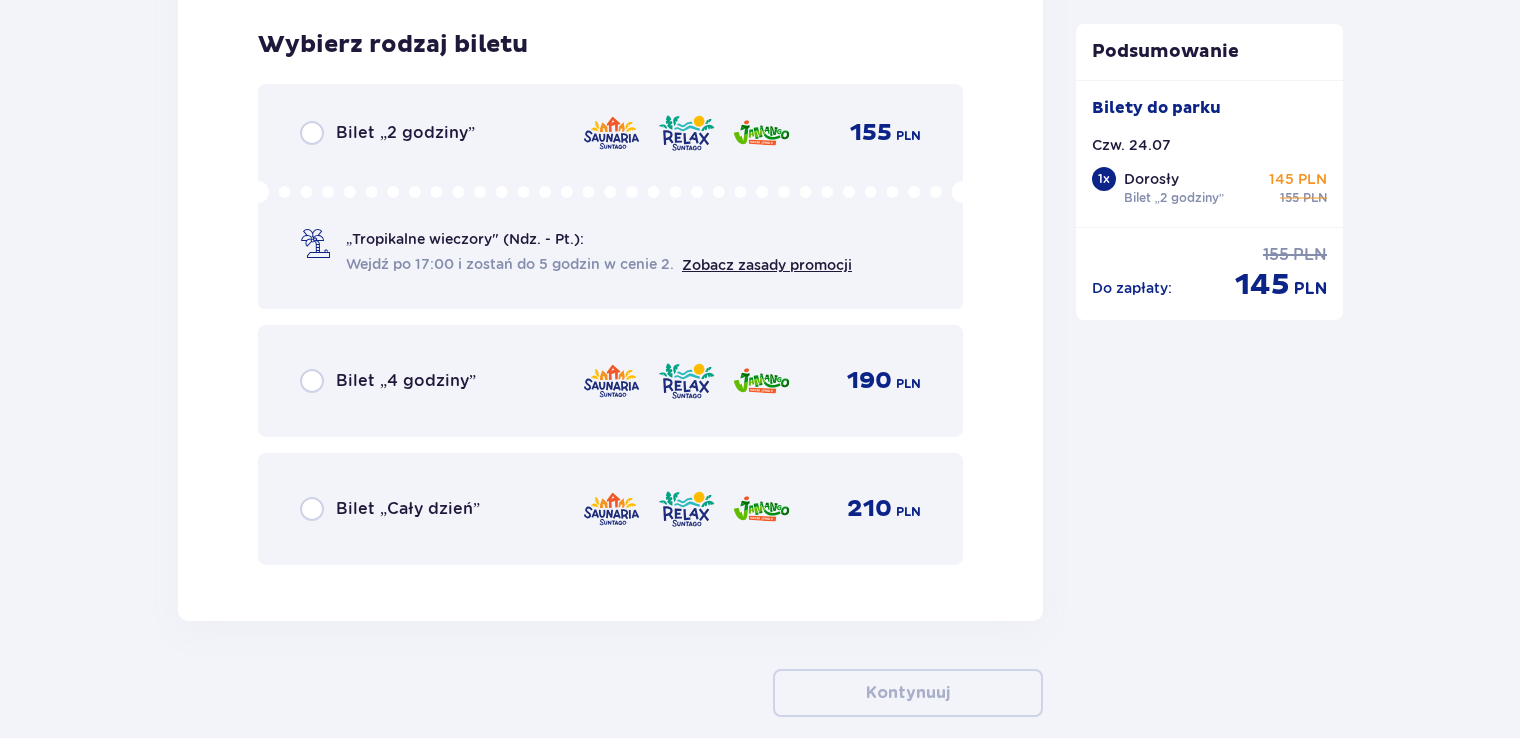 click on "Bilet „4 godziny”" at bounding box center [406, 381] 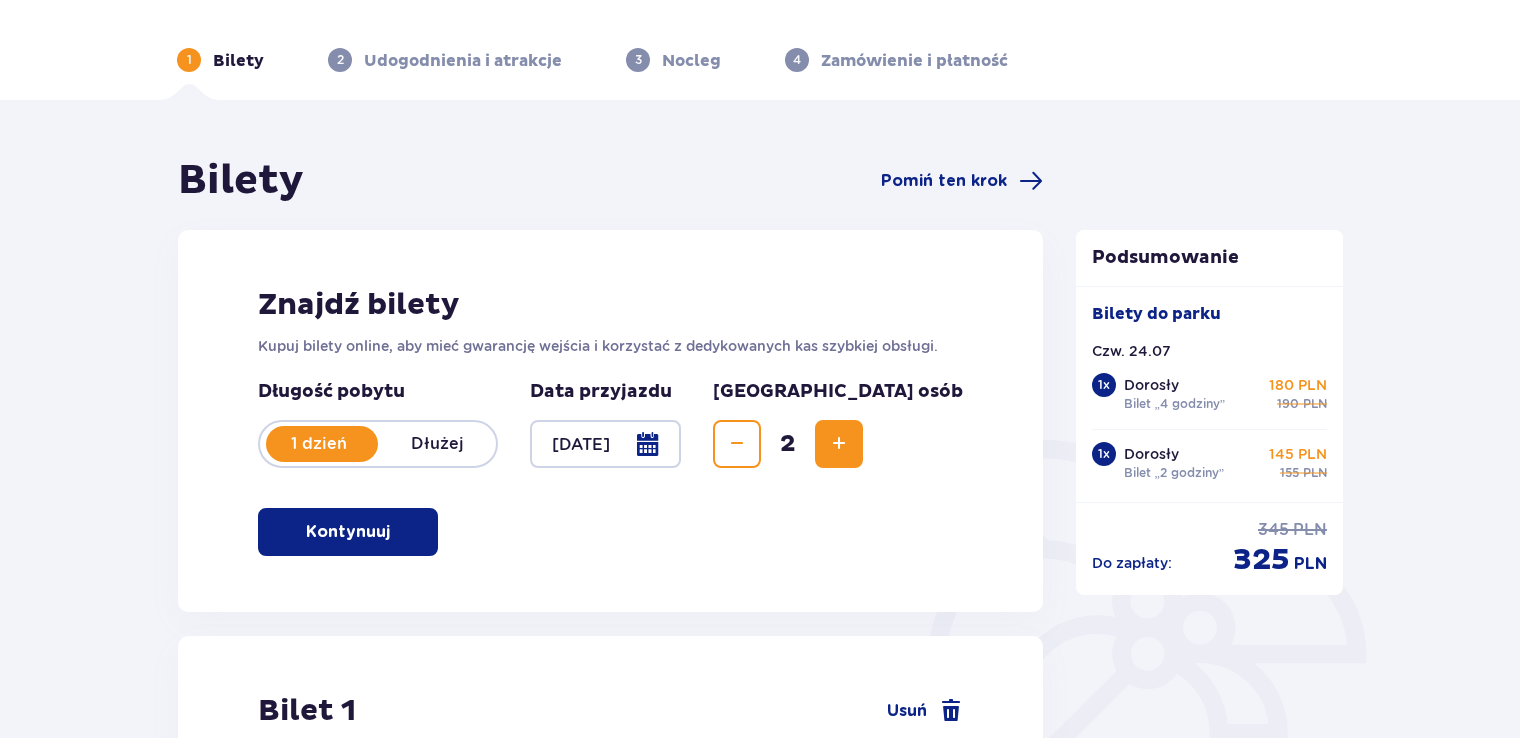 scroll, scrollTop: 0, scrollLeft: 0, axis: both 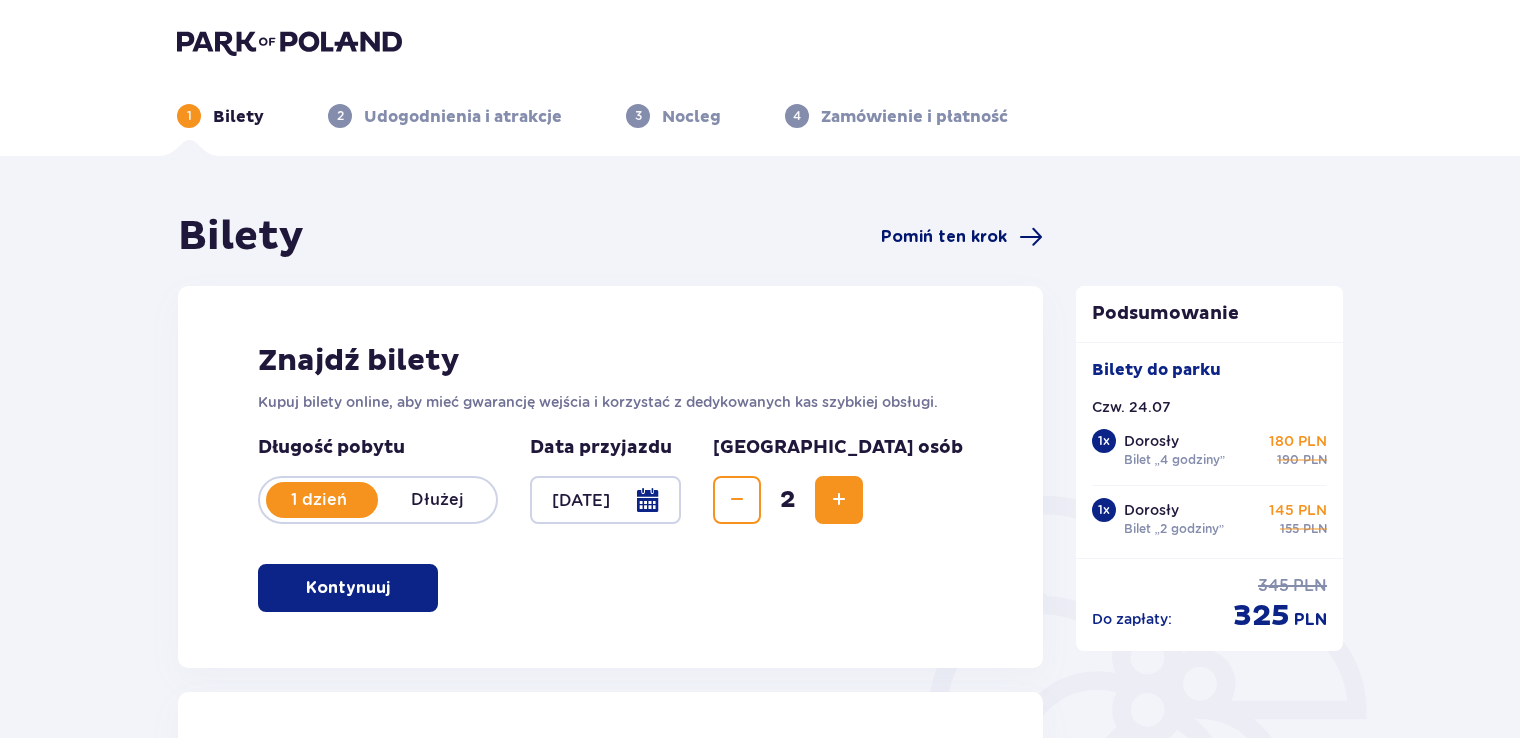 click on "Pomiń ten krok" at bounding box center [944, 237] 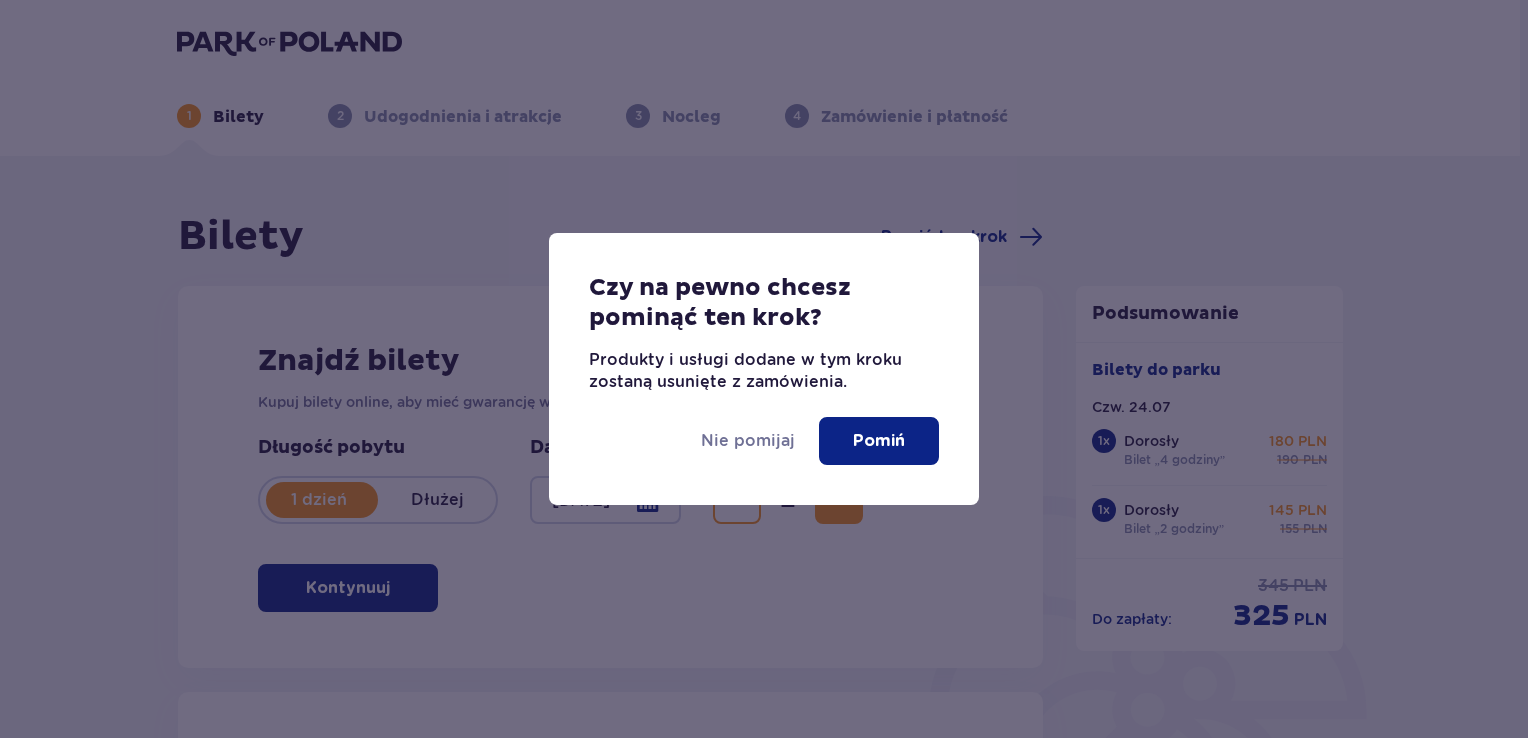 click on "Pomiń" at bounding box center [879, 441] 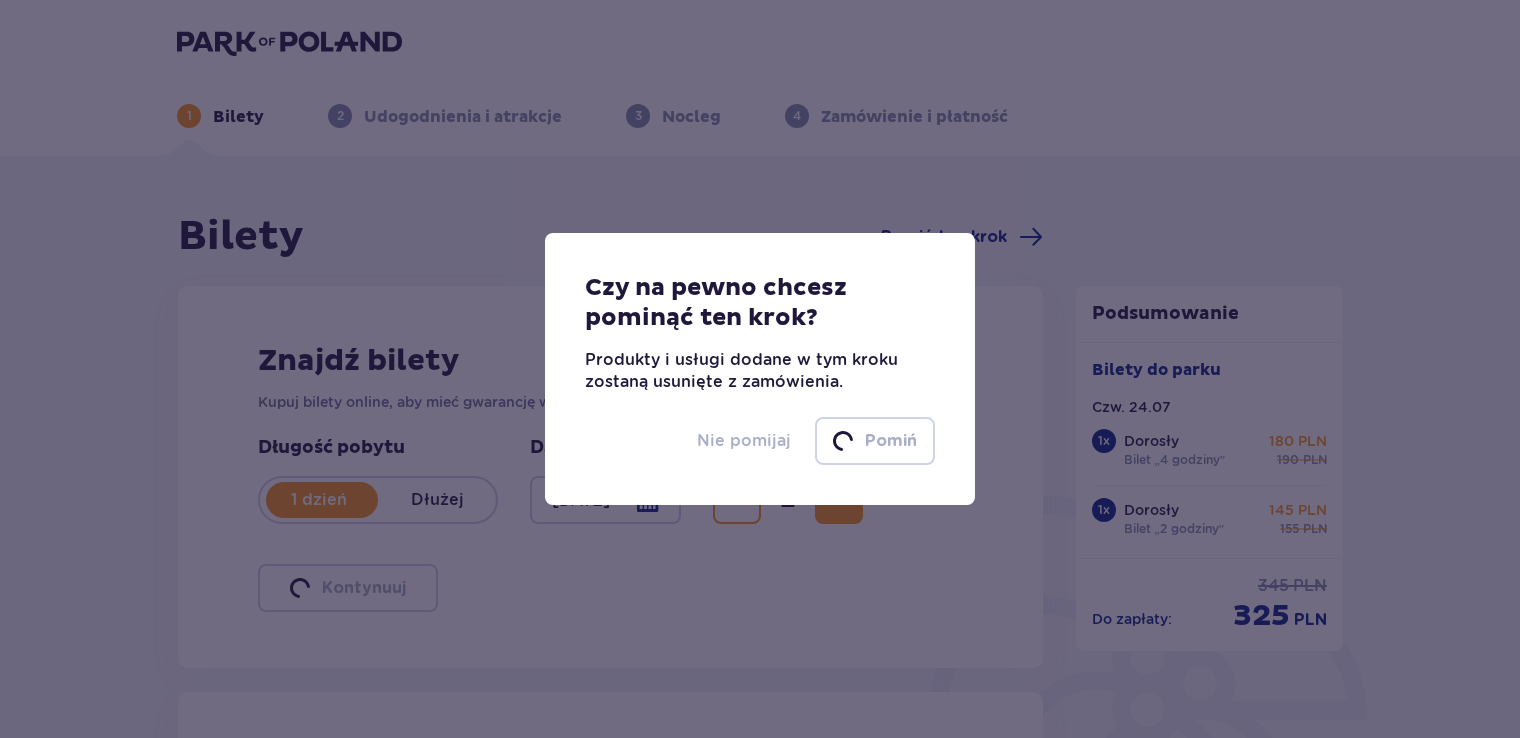 type 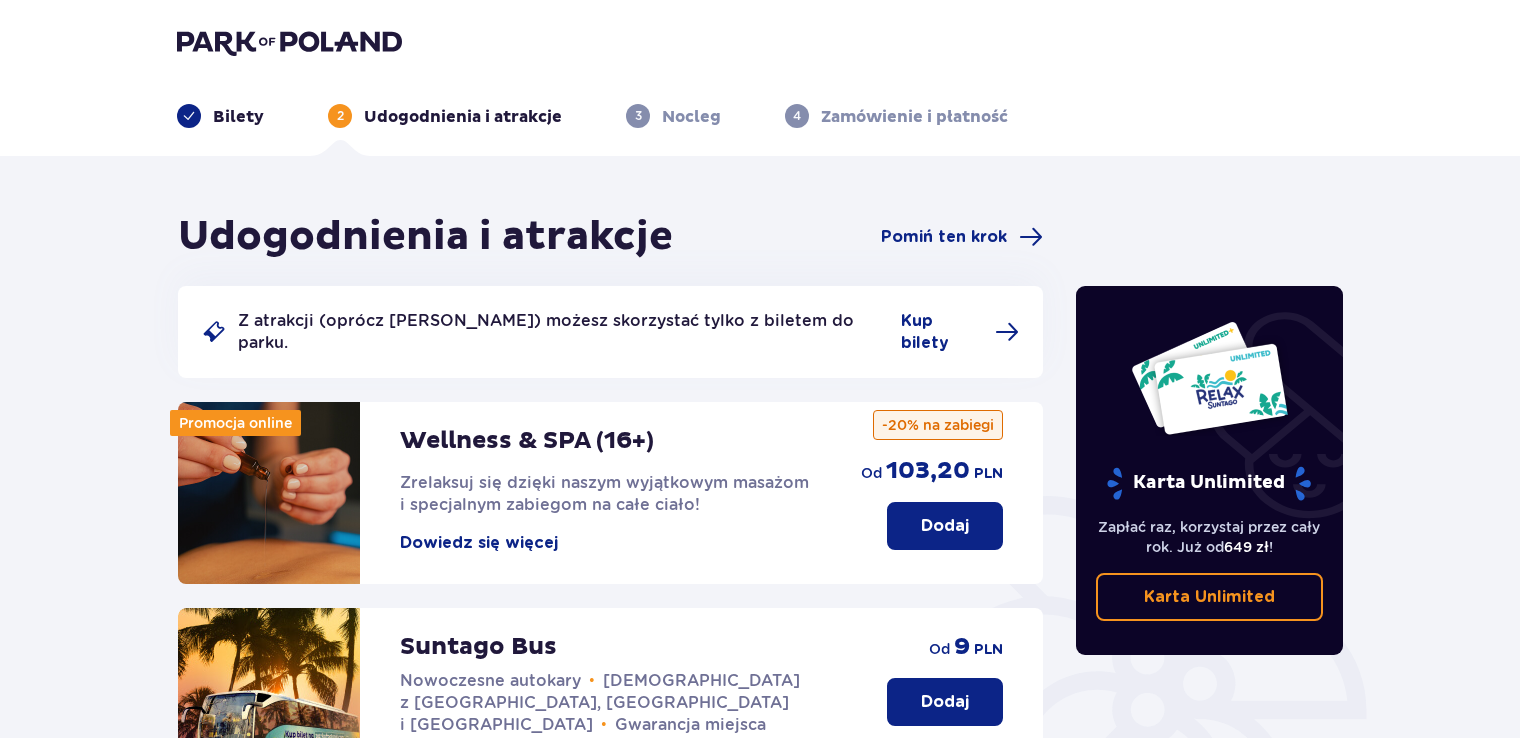 click on "Nocleg" at bounding box center (691, 117) 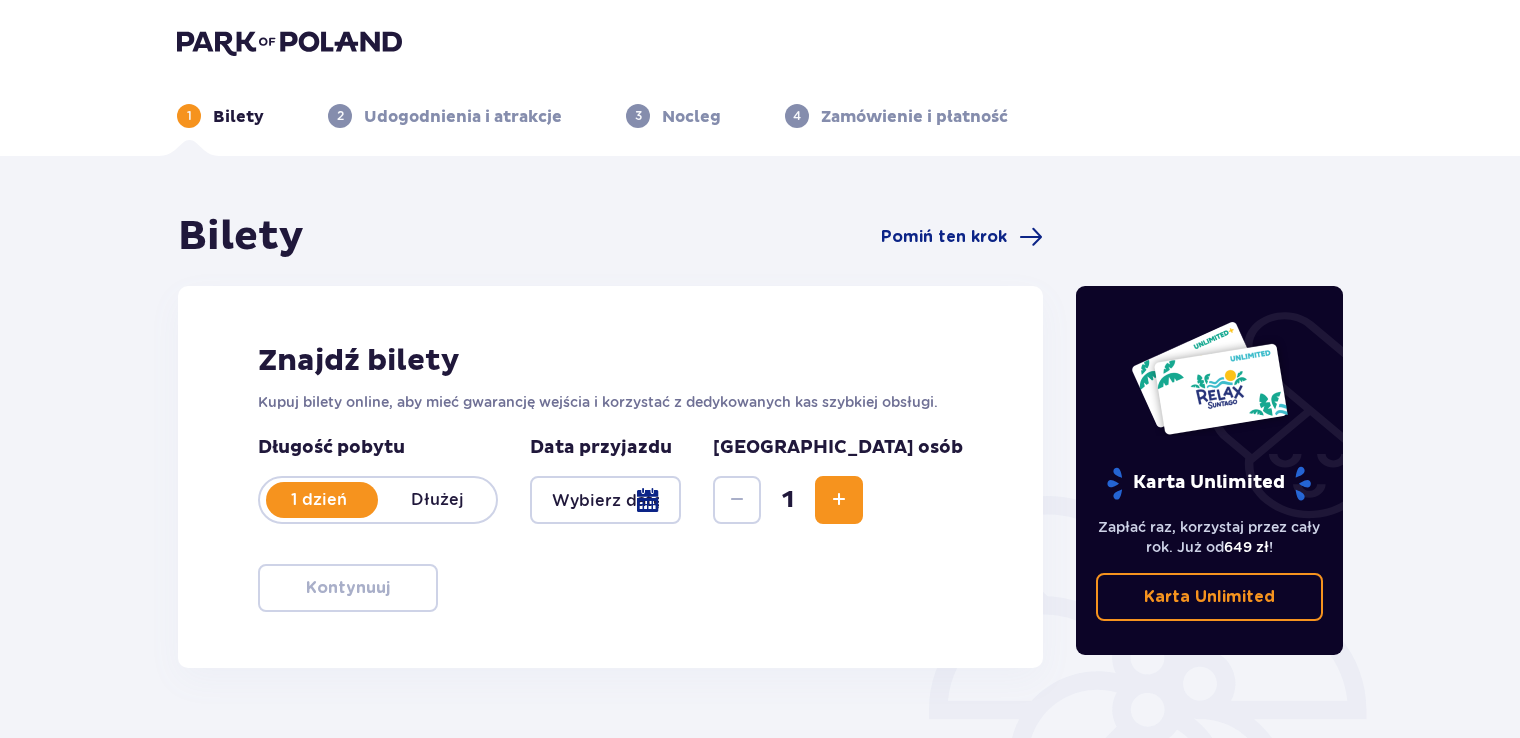scroll, scrollTop: 0, scrollLeft: 0, axis: both 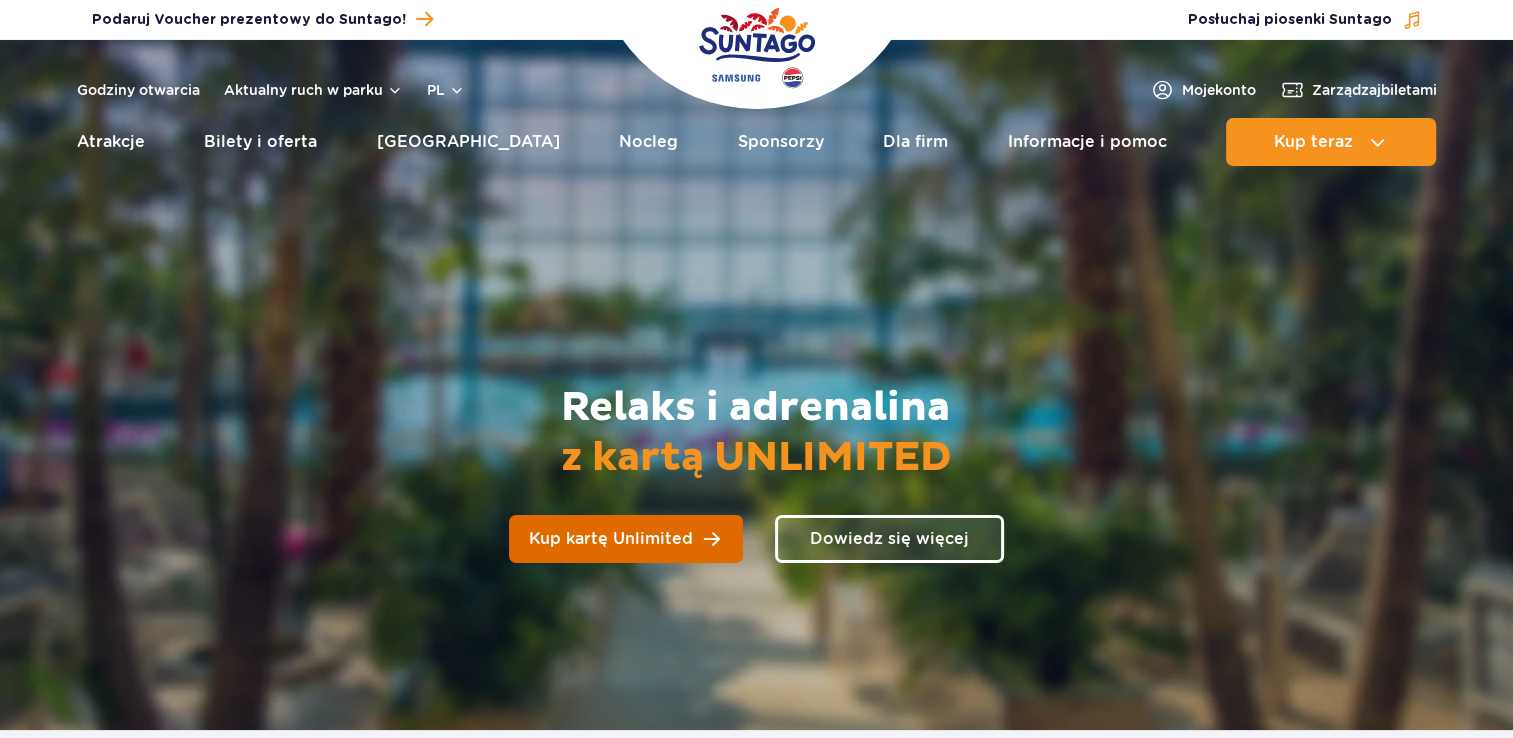 click on "Kup kartę Unlimited" at bounding box center [626, 539] 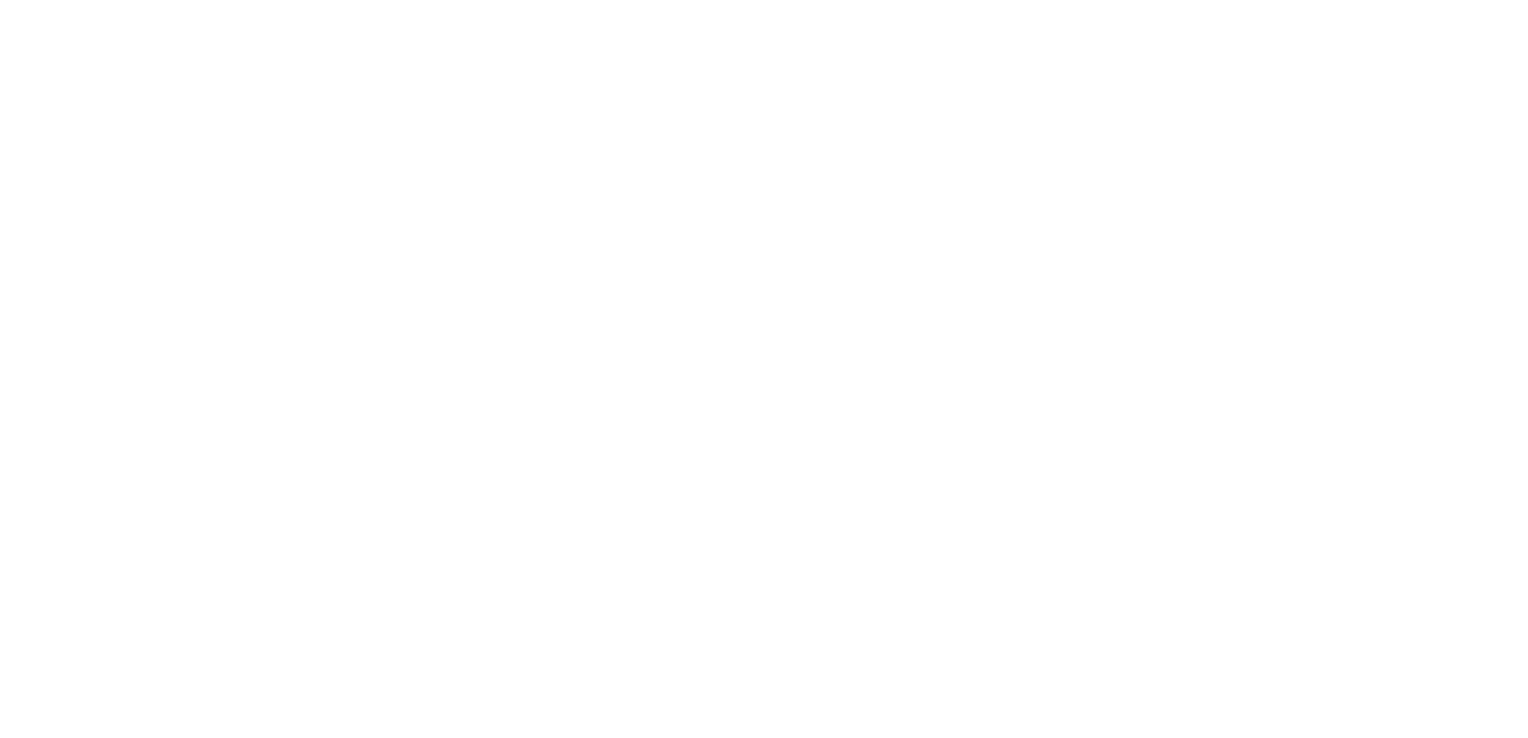 scroll, scrollTop: 0, scrollLeft: 0, axis: both 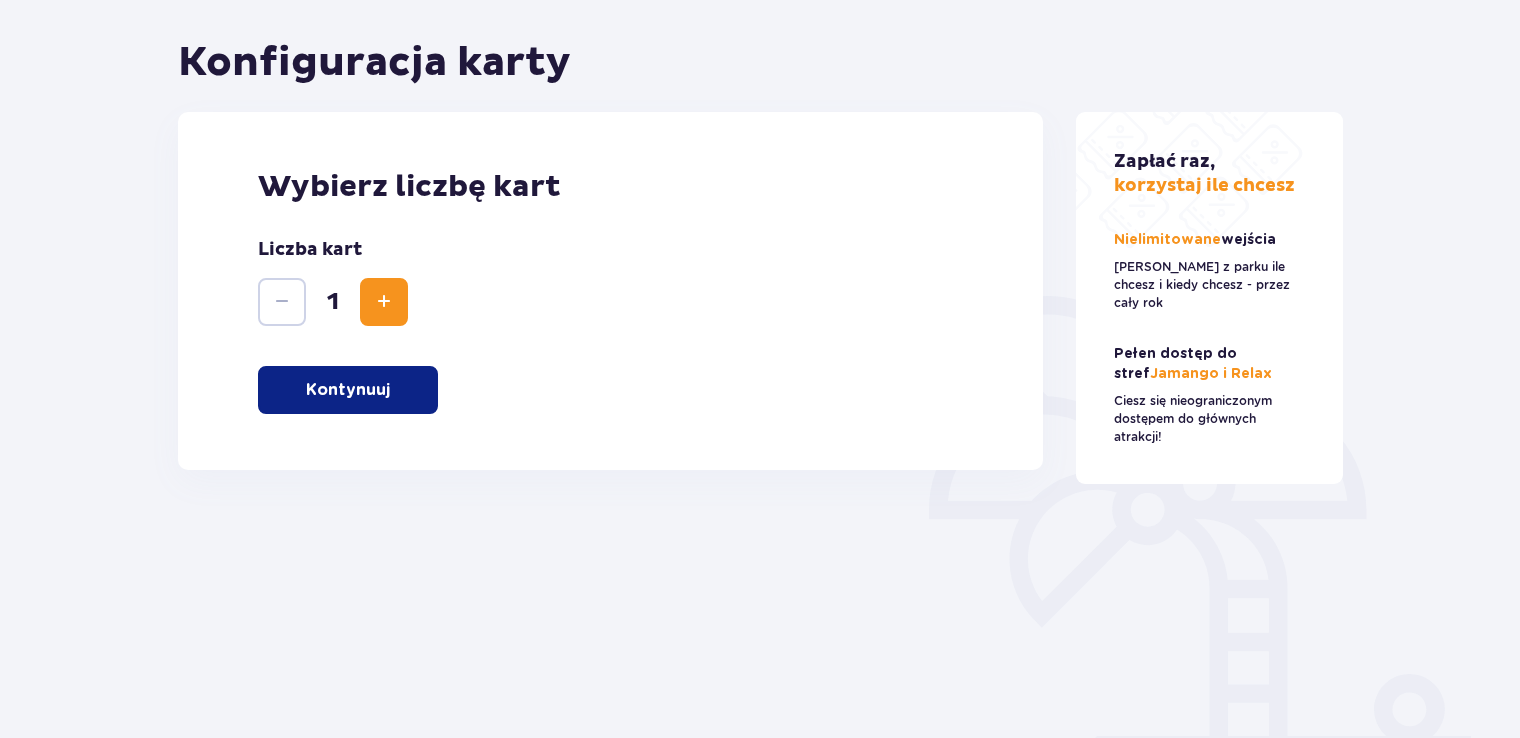 click on "Kontynuuj" at bounding box center (348, 390) 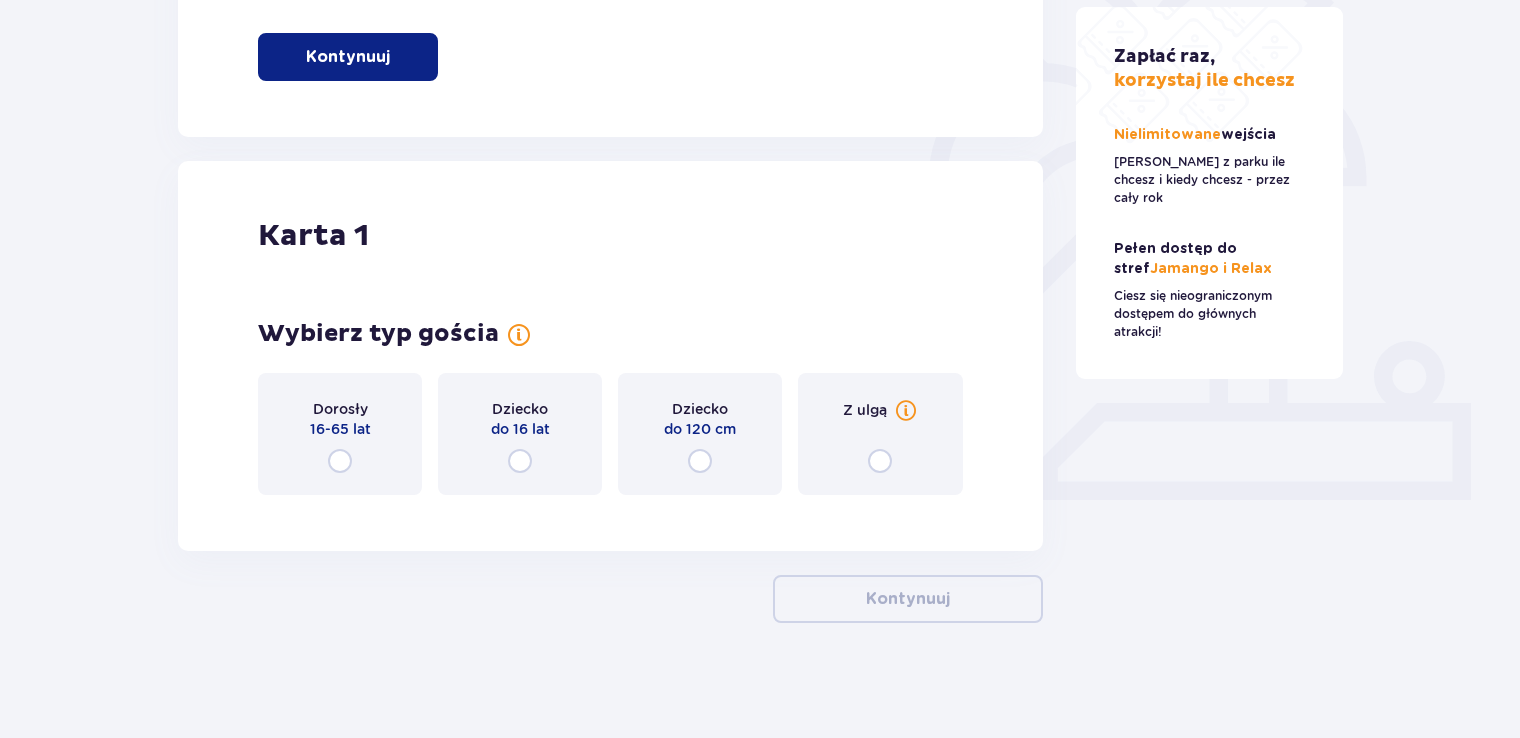 scroll, scrollTop: 537, scrollLeft: 0, axis: vertical 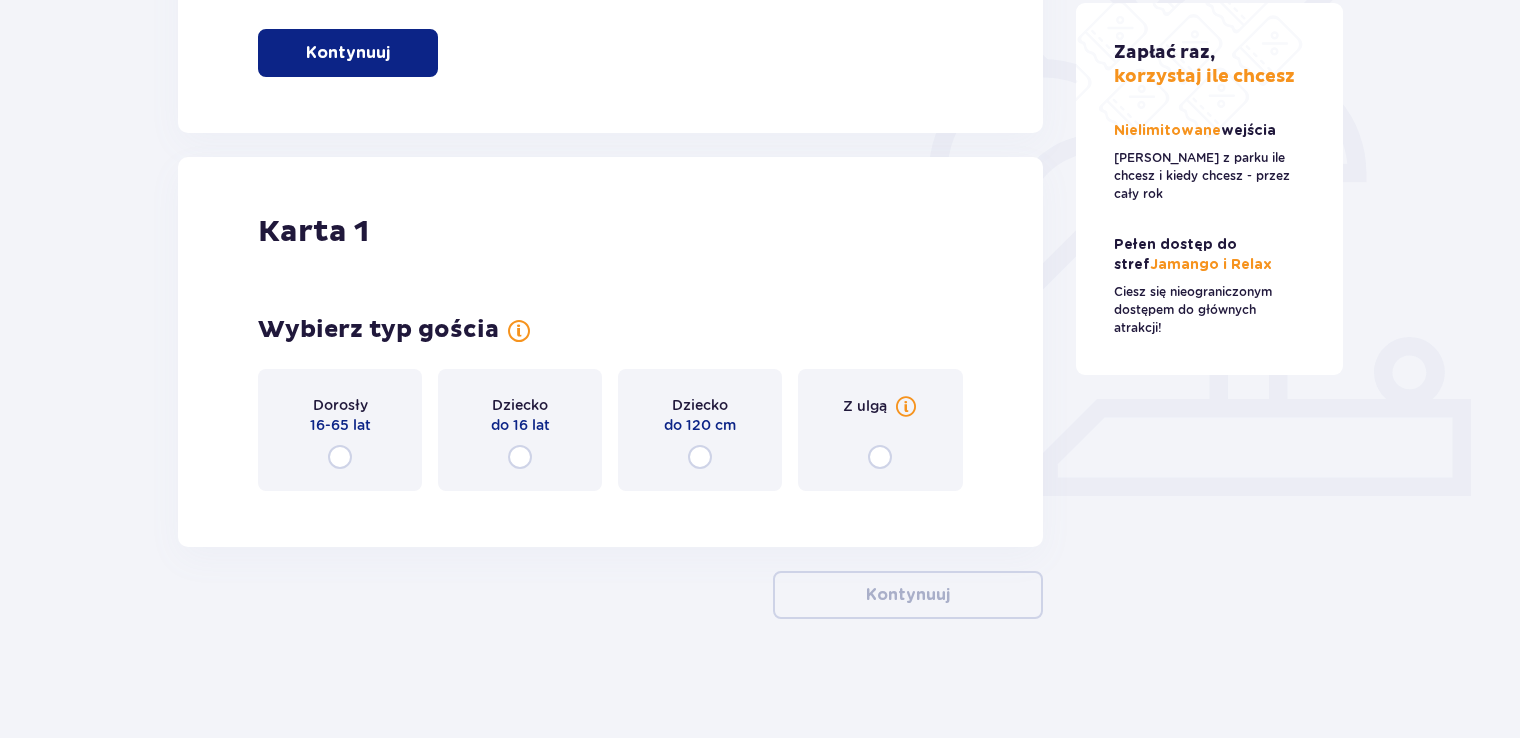 click on "Dorosły 16-65 lat" at bounding box center [340, 430] 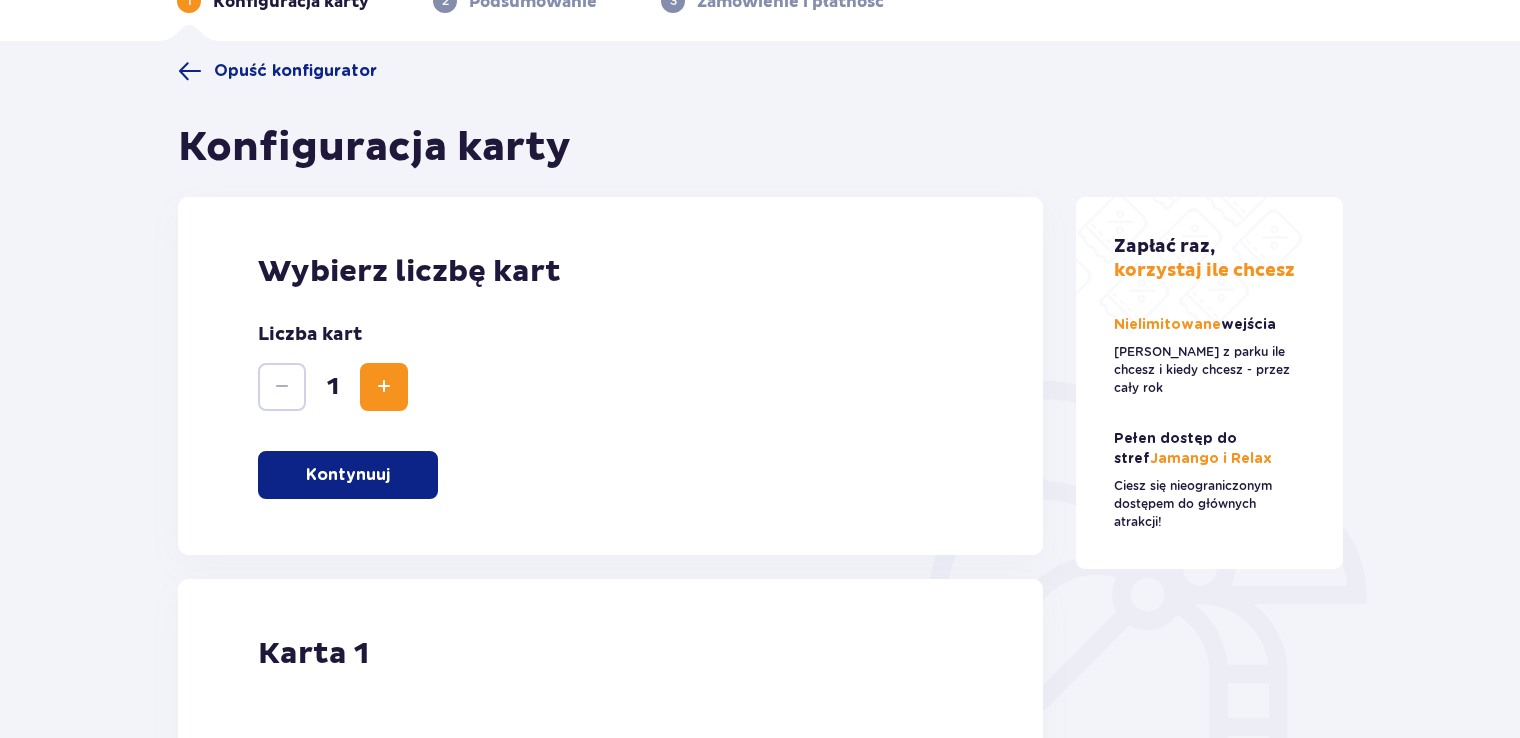 scroll, scrollTop: 0, scrollLeft: 0, axis: both 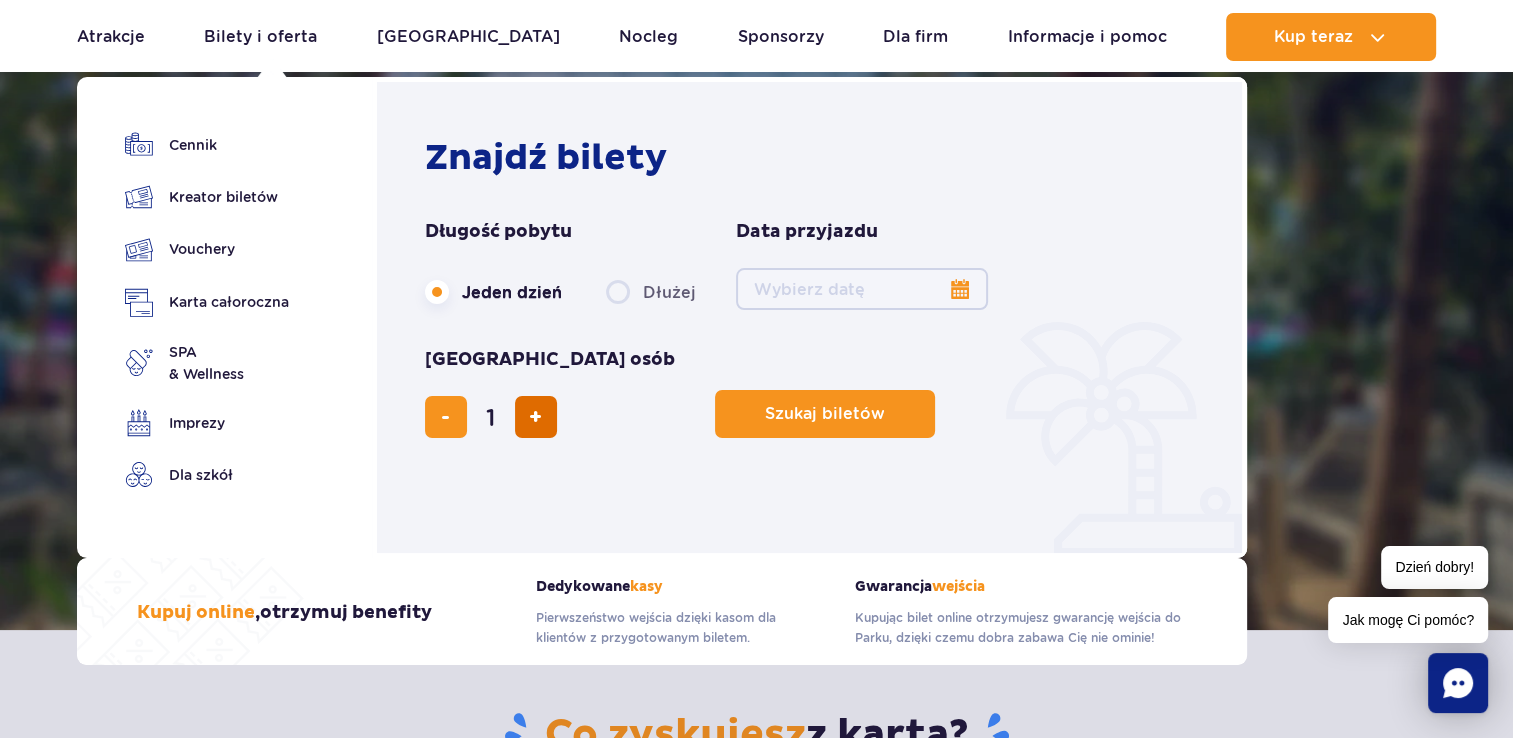 click at bounding box center [535, 417] 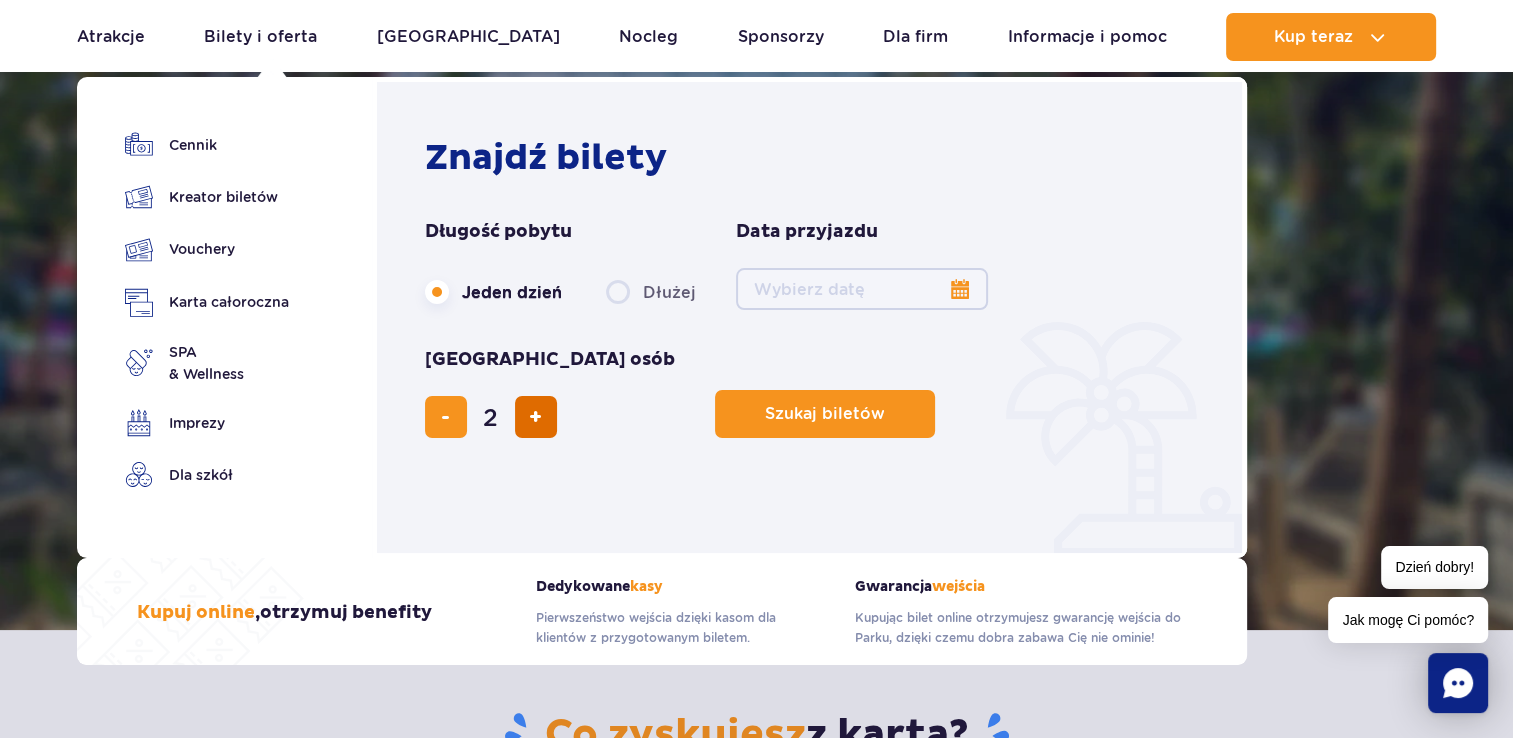 click at bounding box center (535, 417) 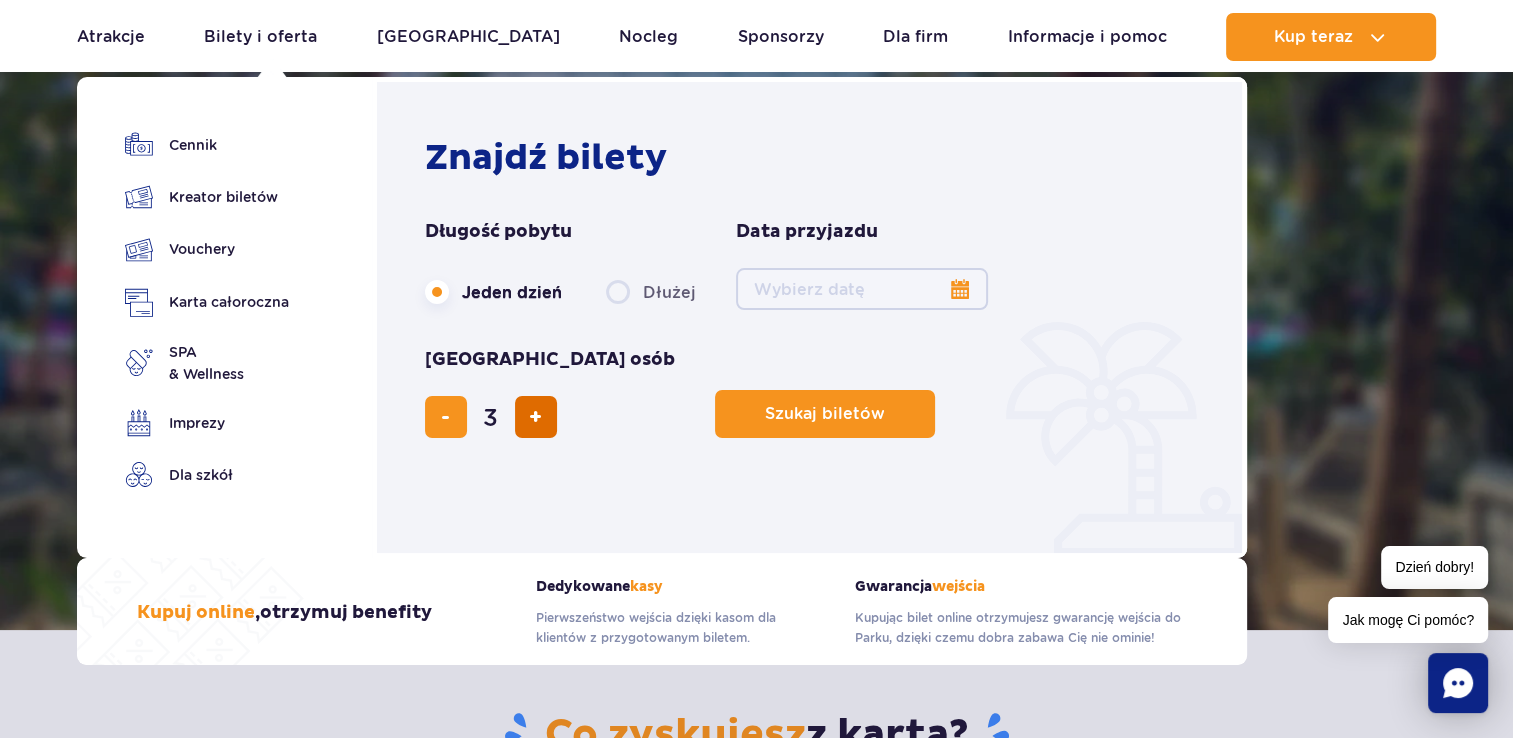 click at bounding box center [535, 417] 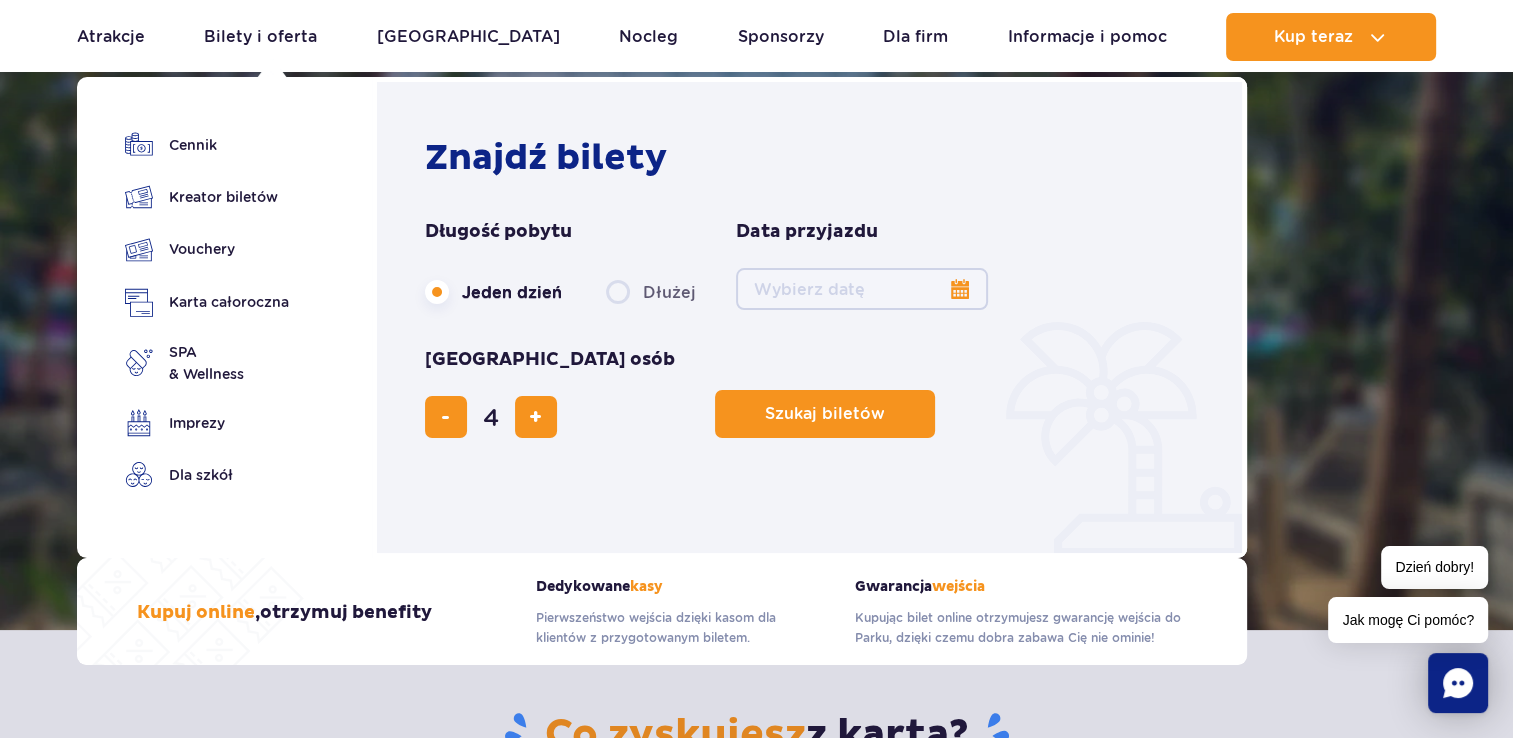 click on "Date from" at bounding box center (862, 289) 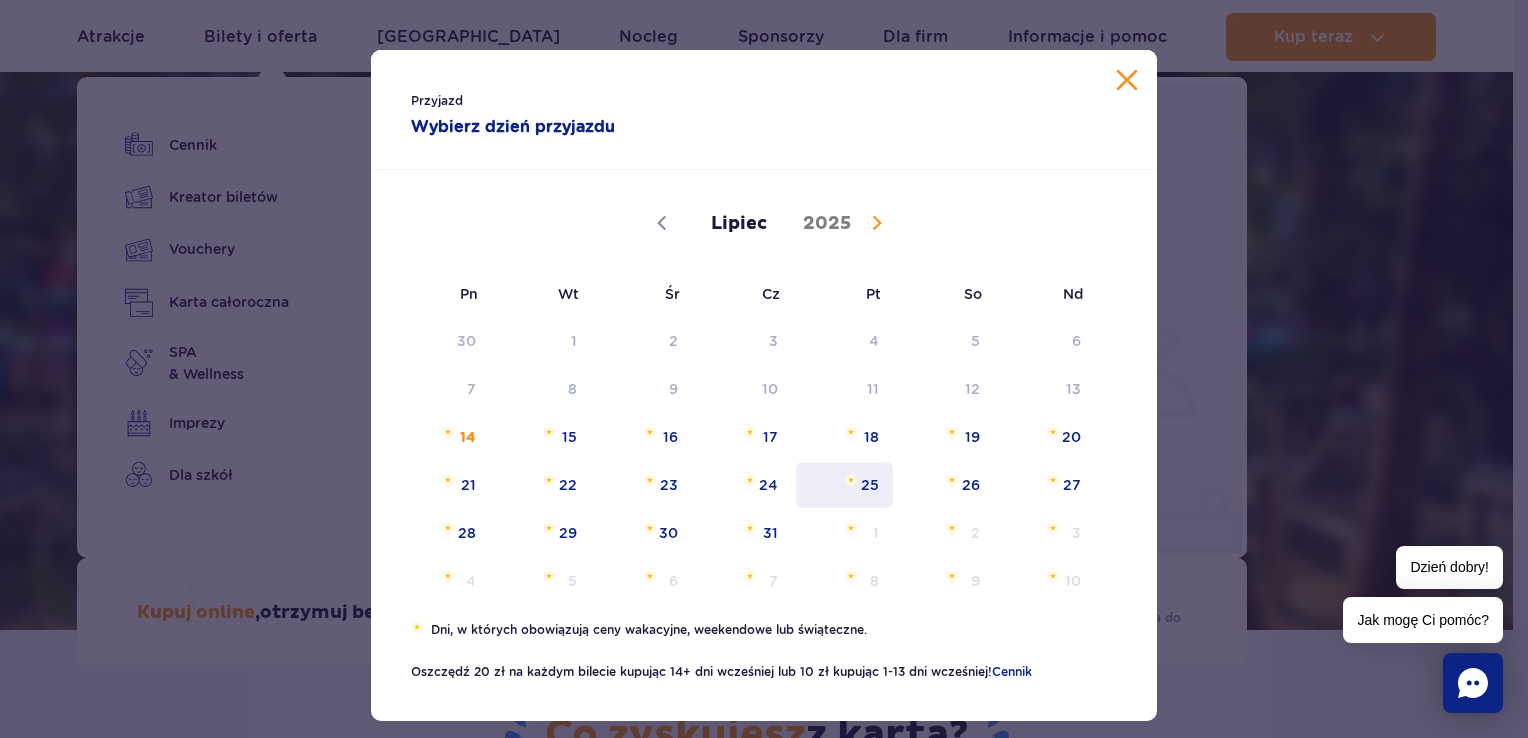click on "25" at bounding box center [844, 485] 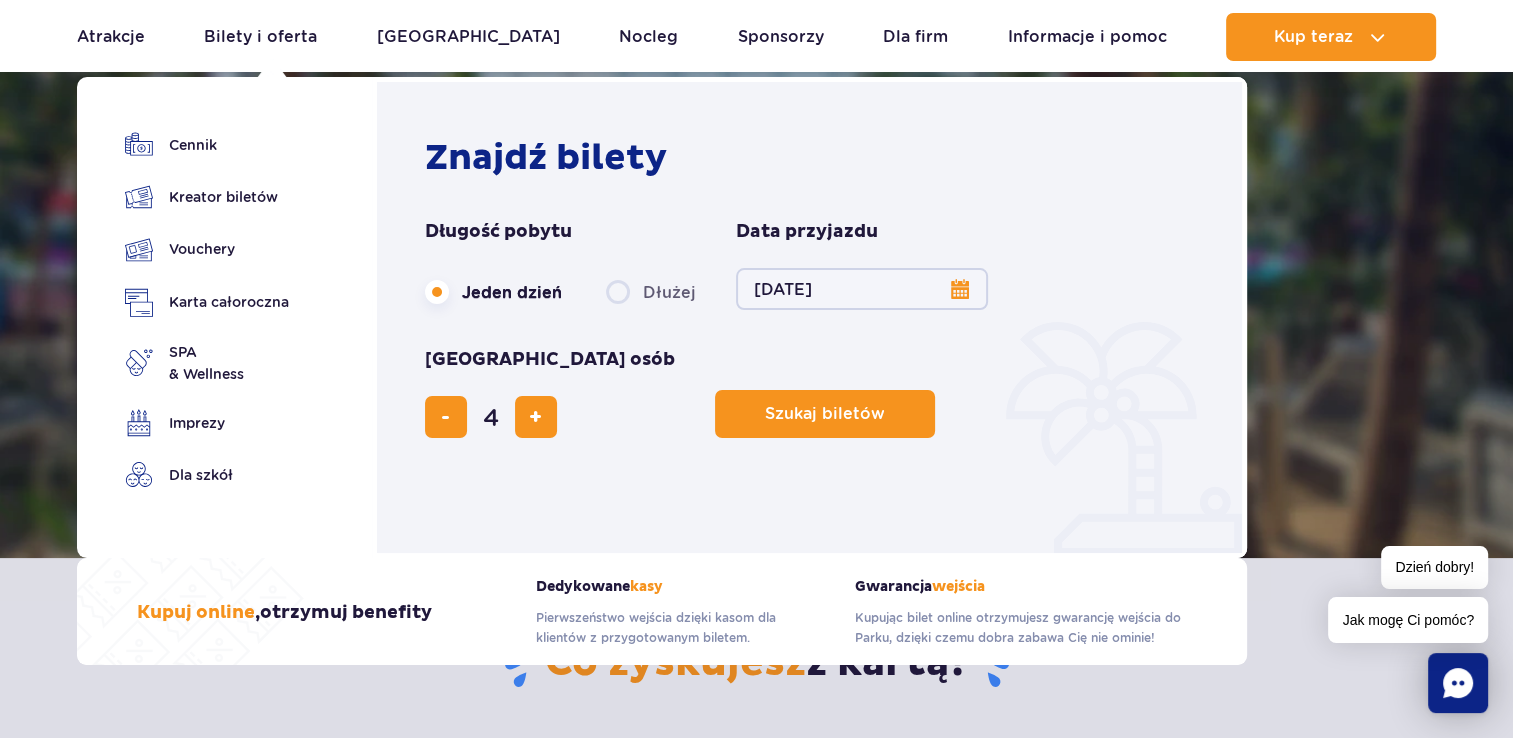 scroll, scrollTop: 300, scrollLeft: 0, axis: vertical 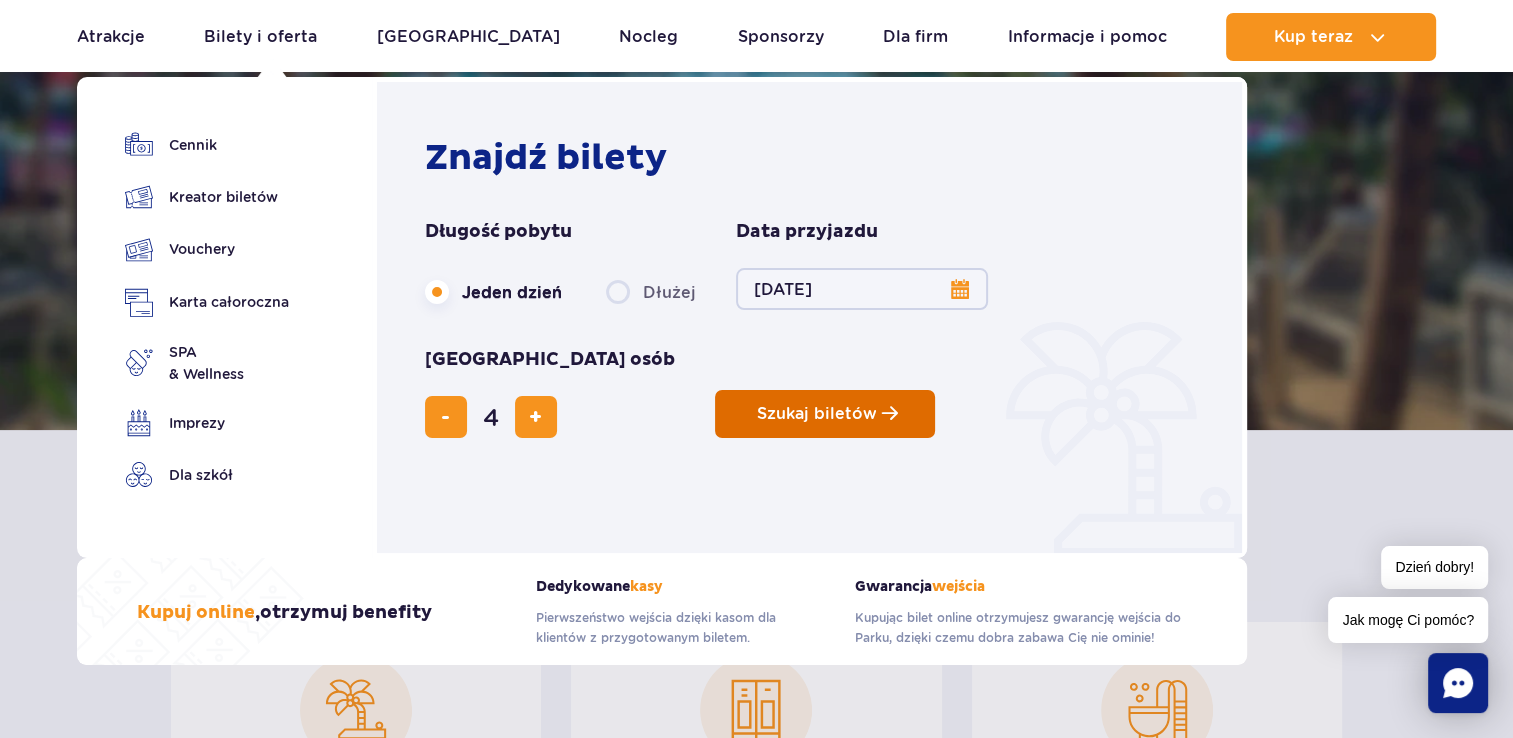 click on "Szukaj biletów" at bounding box center (825, 414) 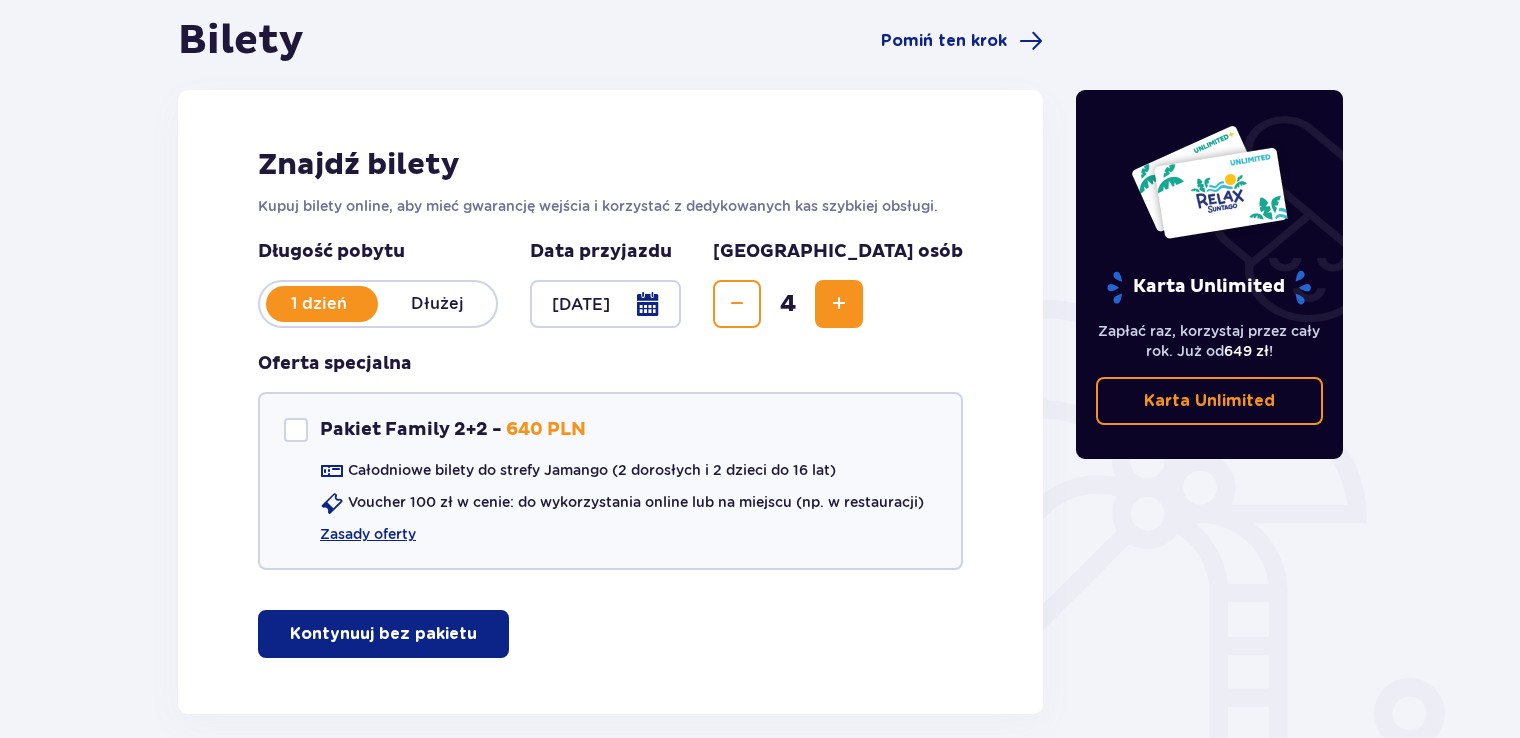 scroll, scrollTop: 200, scrollLeft: 0, axis: vertical 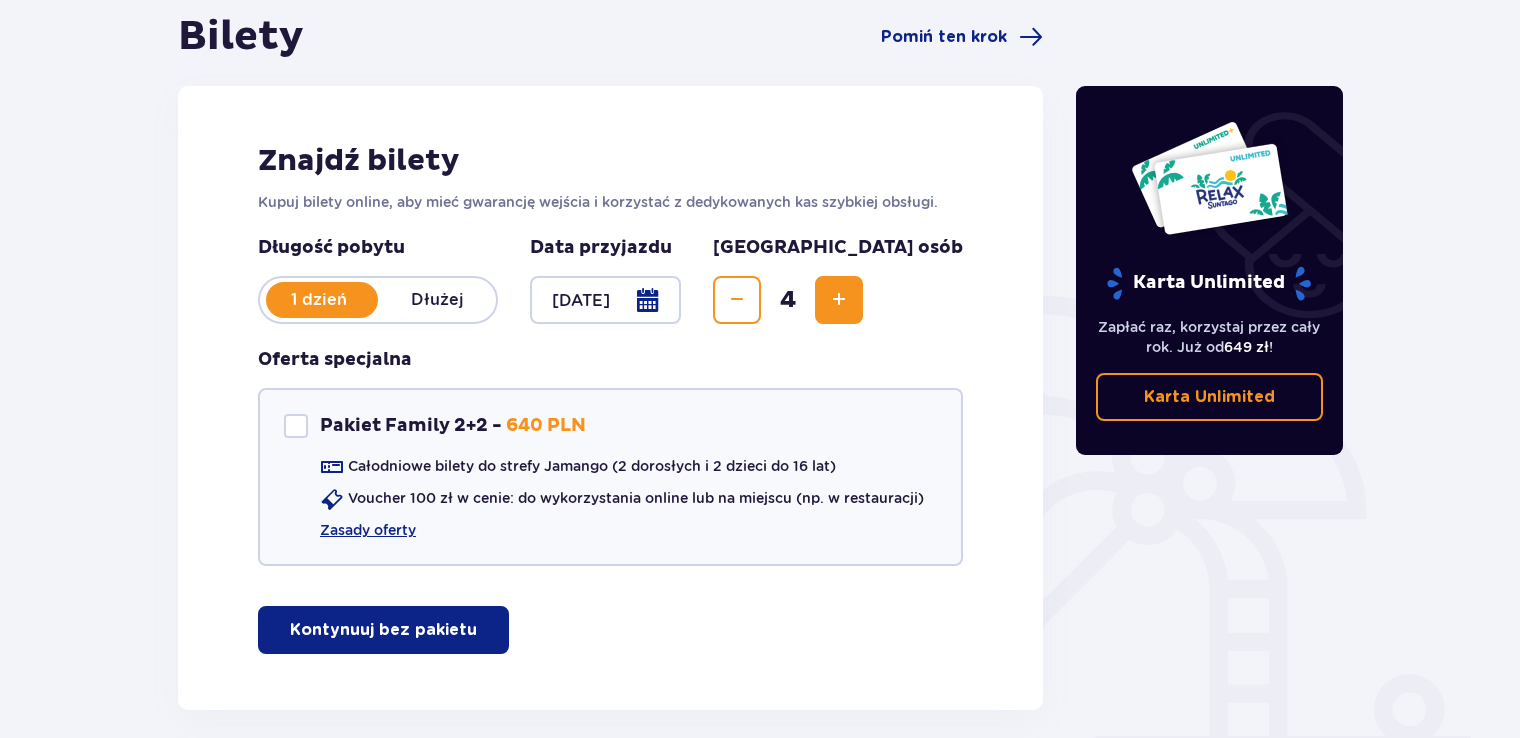 click on "Kontynuuj bez pakietu" at bounding box center (383, 630) 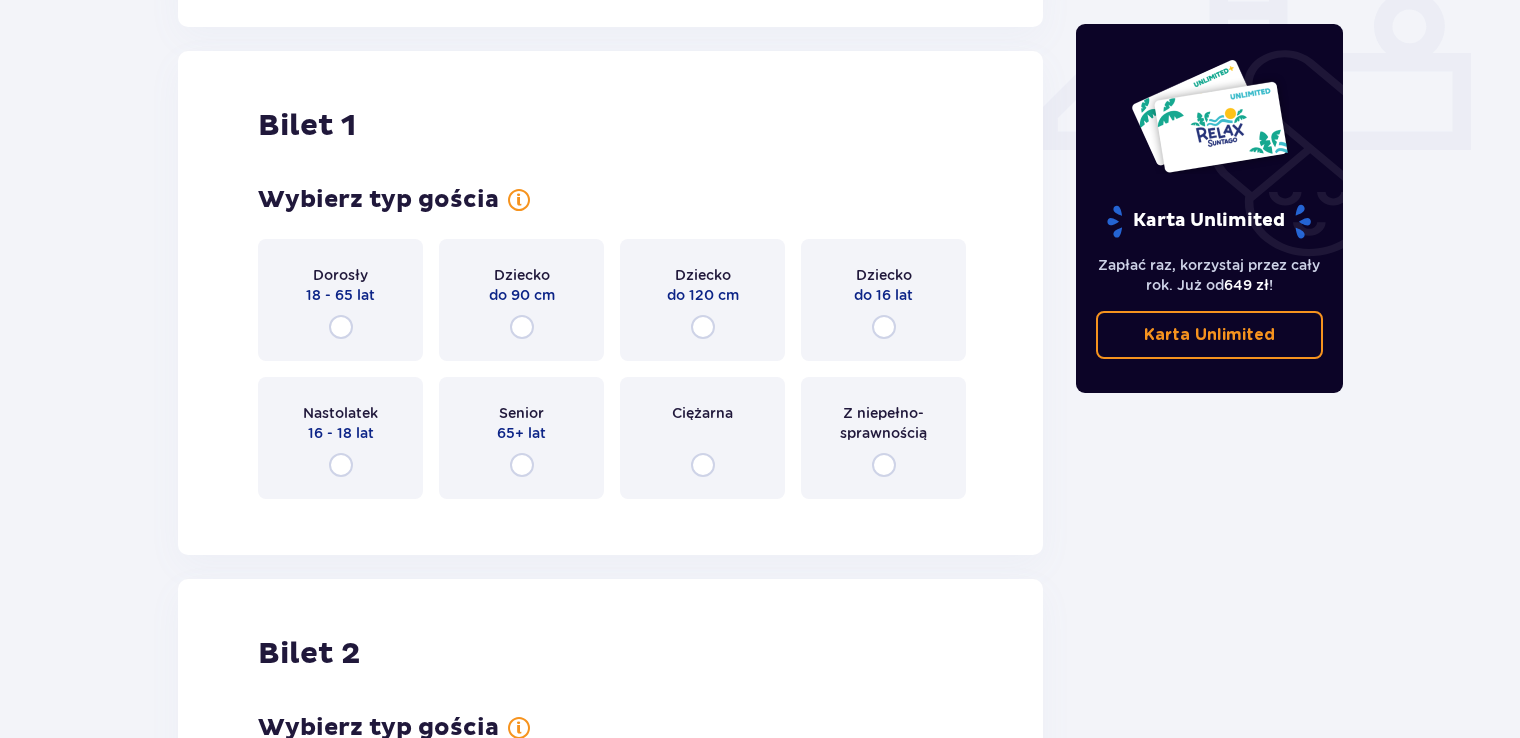 scroll, scrollTop: 909, scrollLeft: 0, axis: vertical 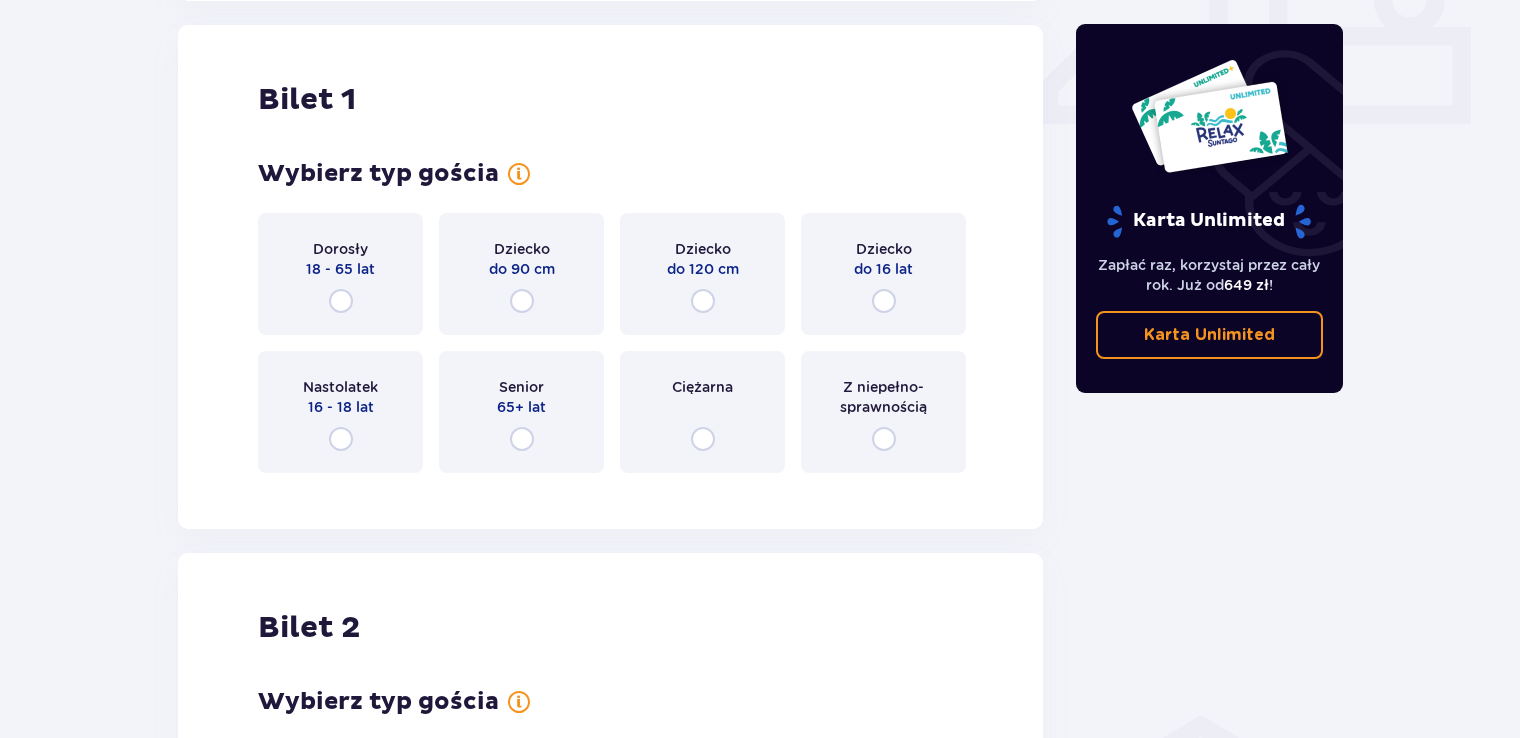 click on "18 - 65 lat" at bounding box center [340, 269] 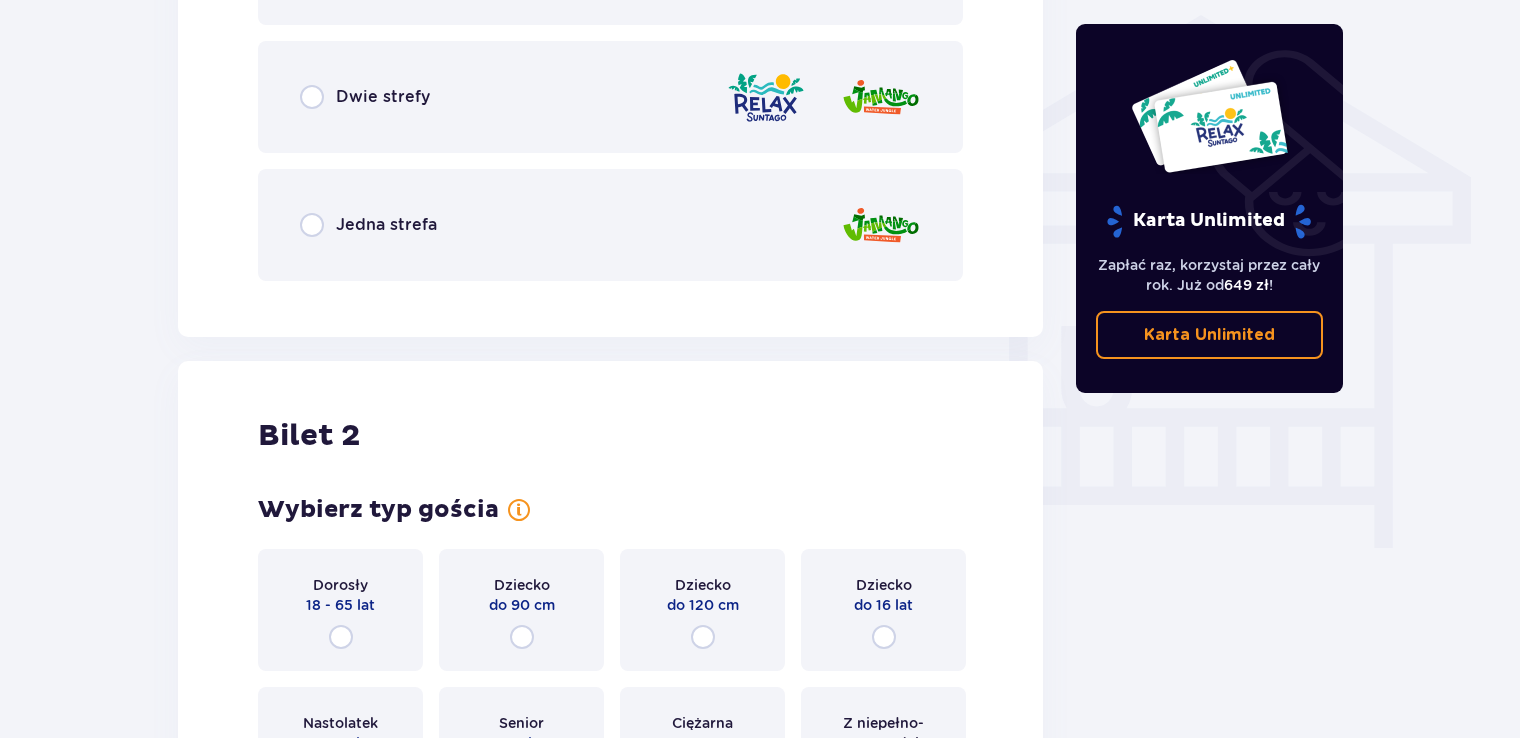 scroll, scrollTop: 1397, scrollLeft: 0, axis: vertical 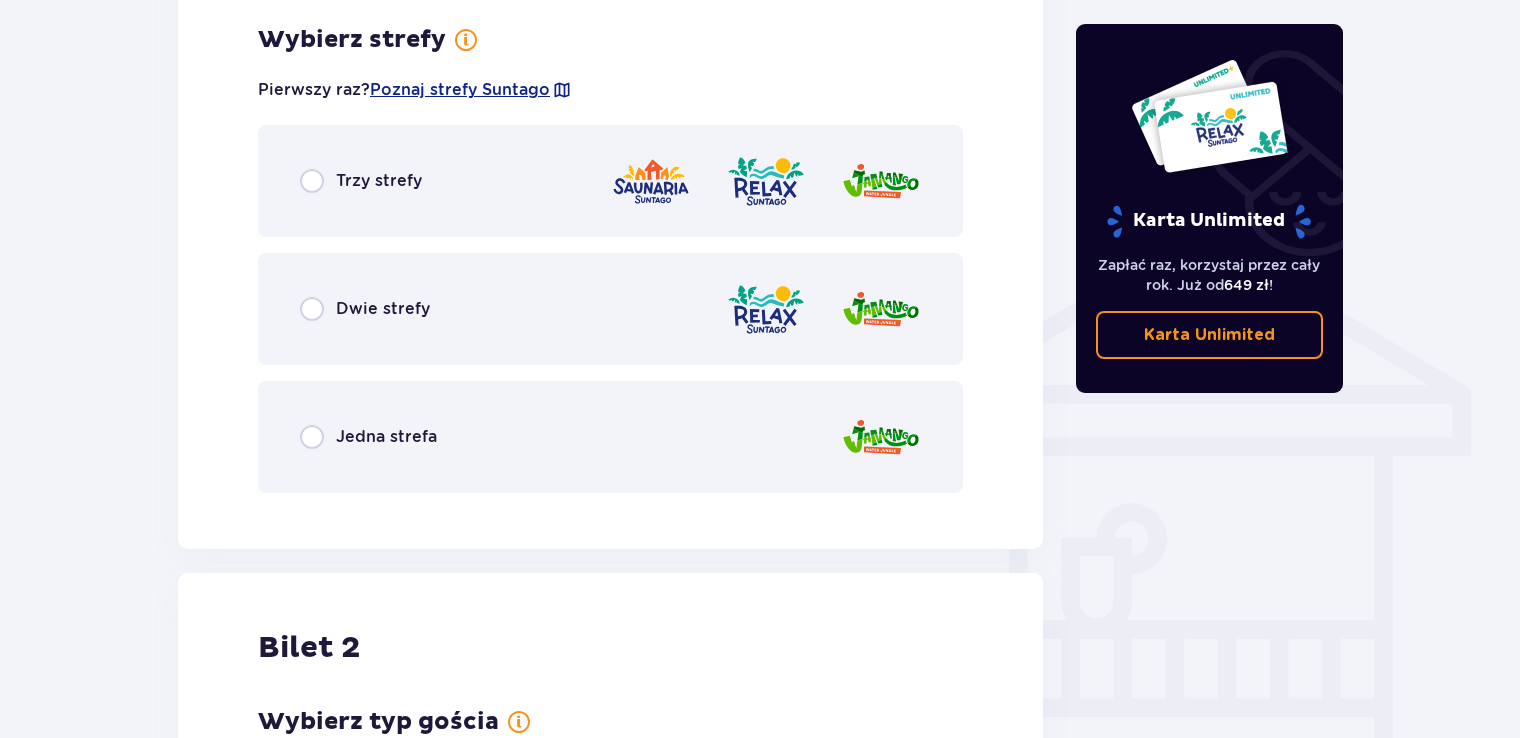 click on "Trzy strefy" at bounding box center [610, 181] 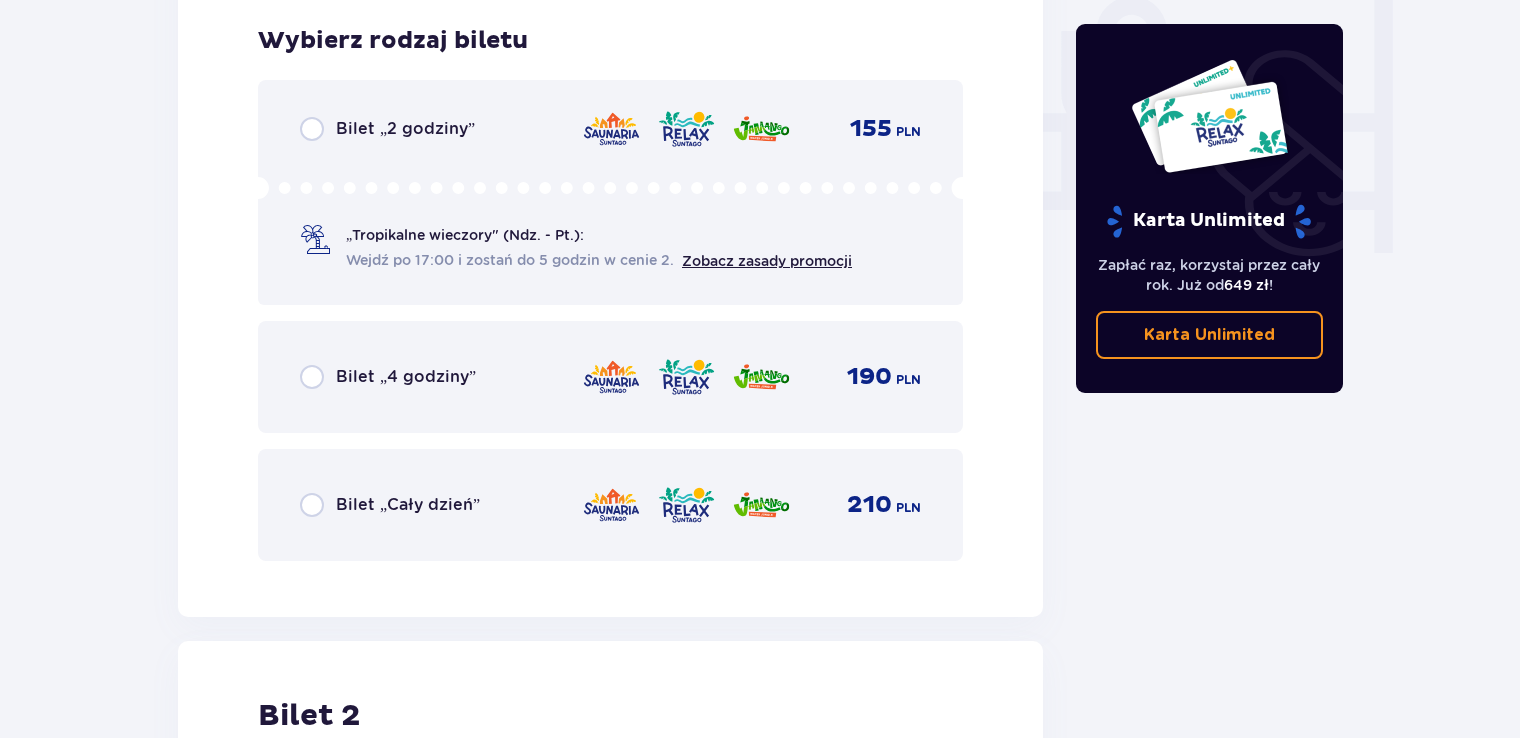 scroll, scrollTop: 1905, scrollLeft: 0, axis: vertical 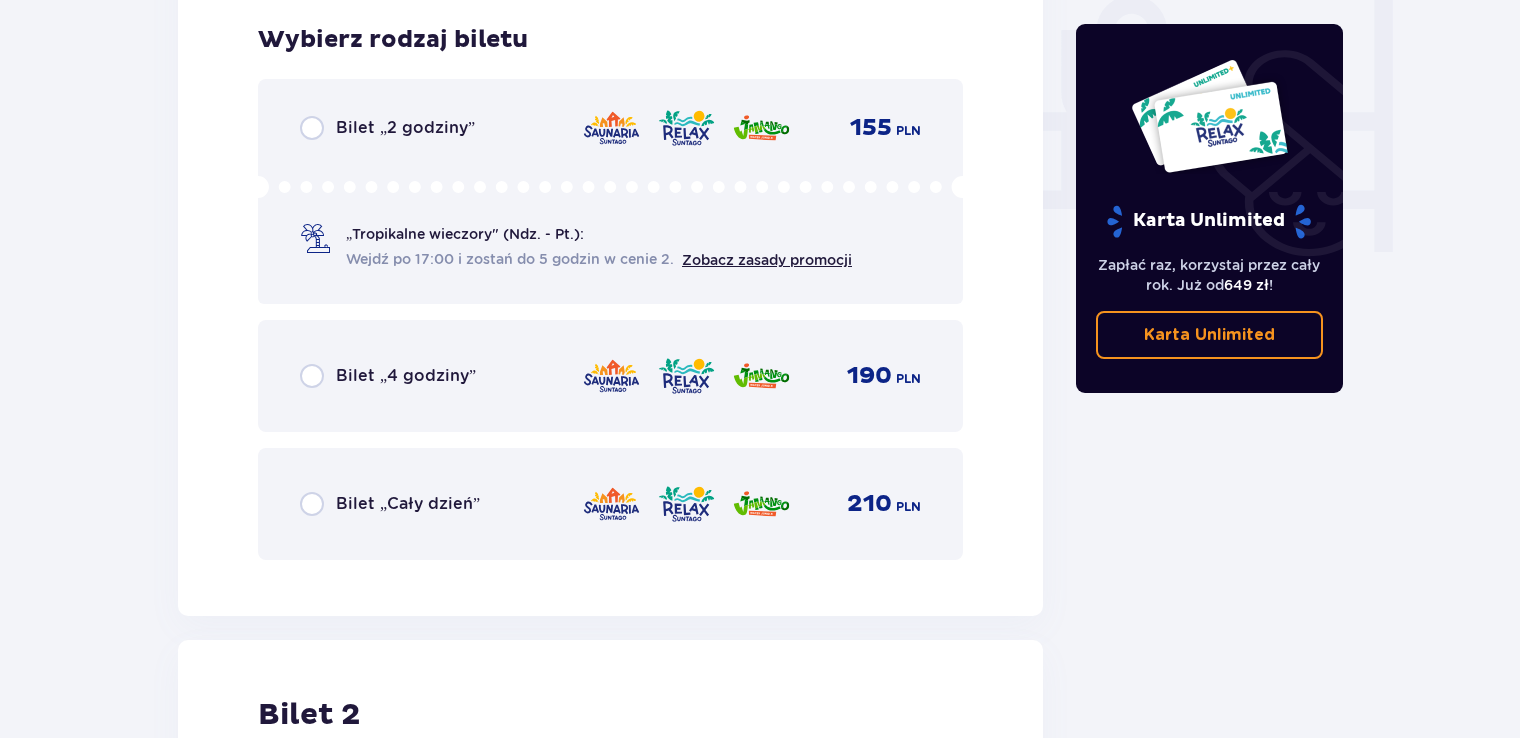 click on "Bilet „4 godziny” 190 PLN" at bounding box center [610, 376] 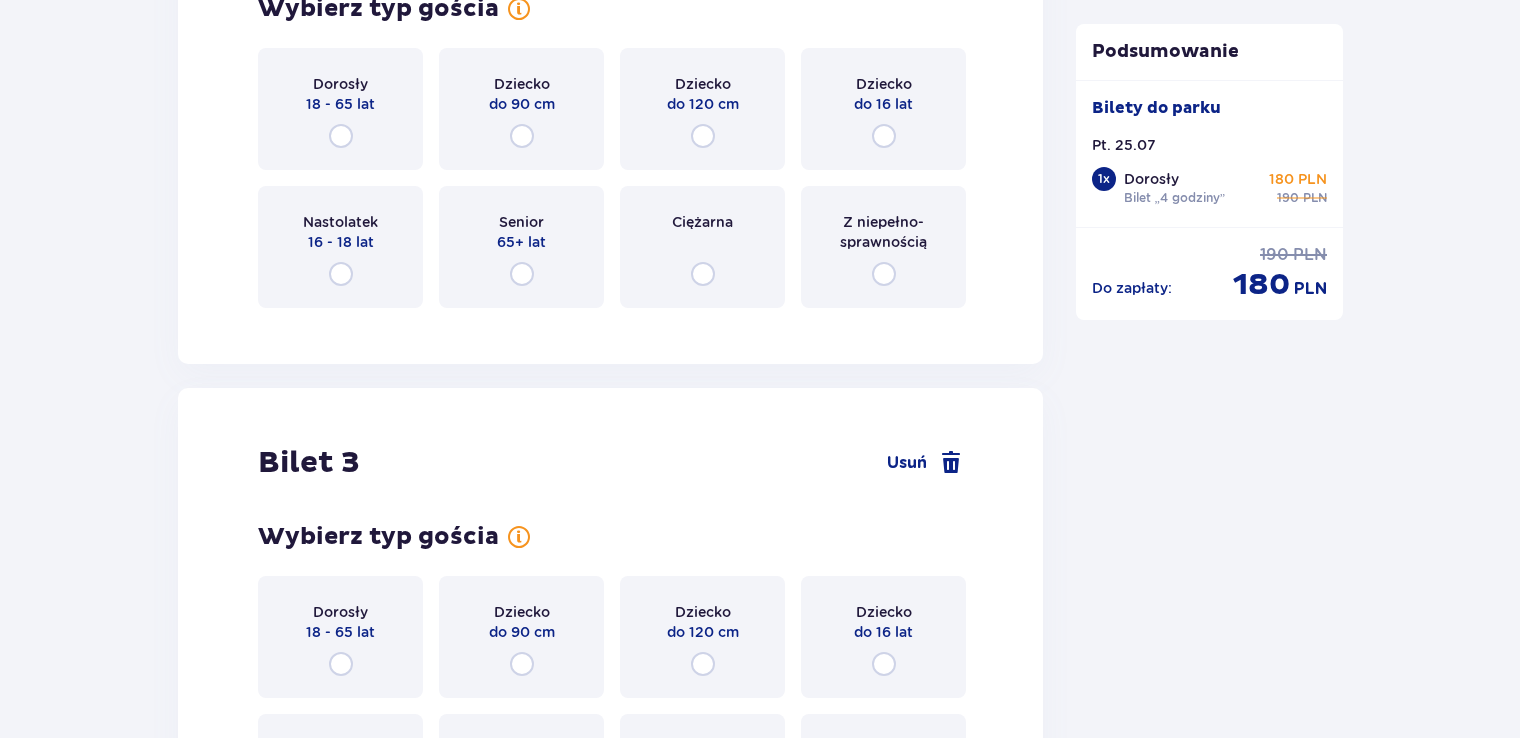 scroll, scrollTop: 2719, scrollLeft: 0, axis: vertical 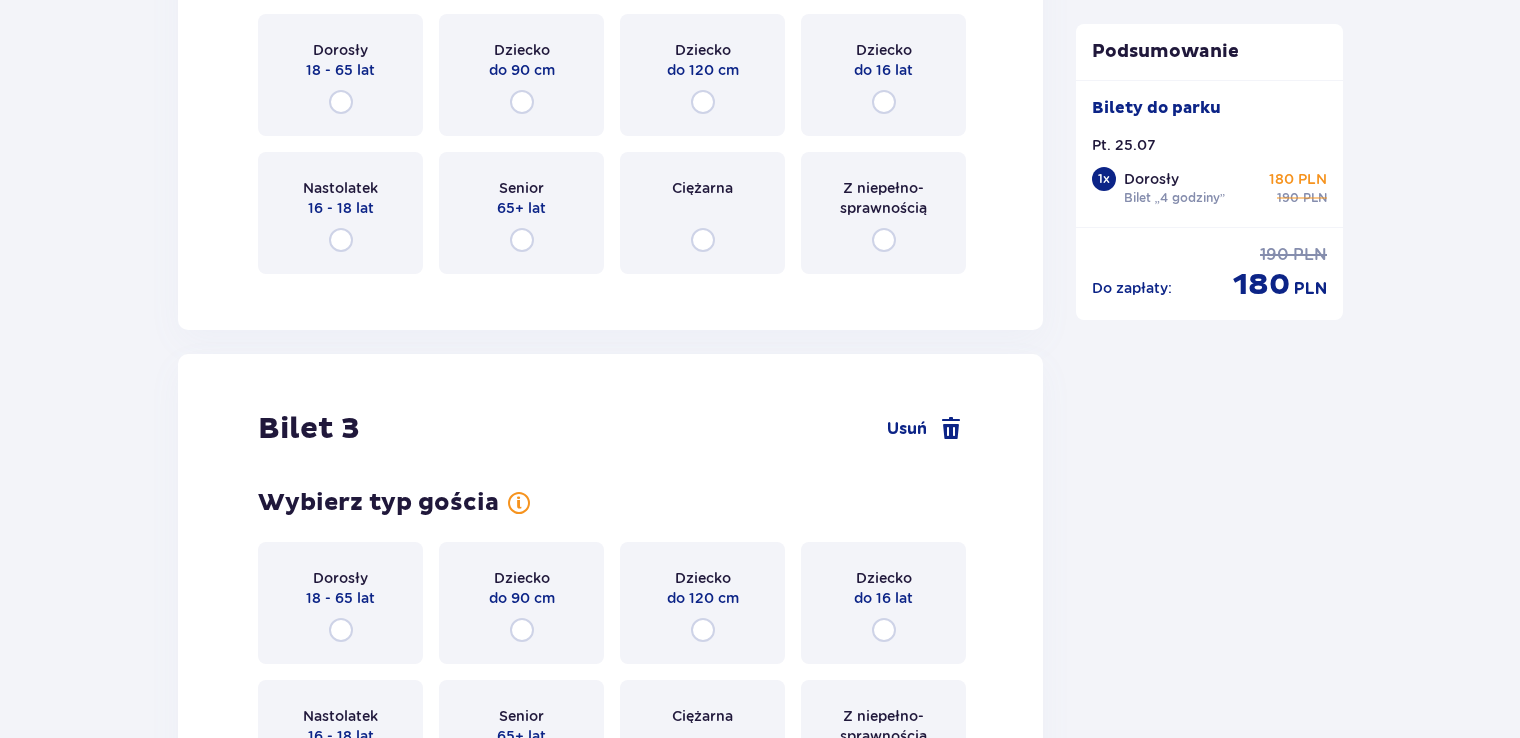 click on "Dorosły 18 - 65 lat" at bounding box center (340, 75) 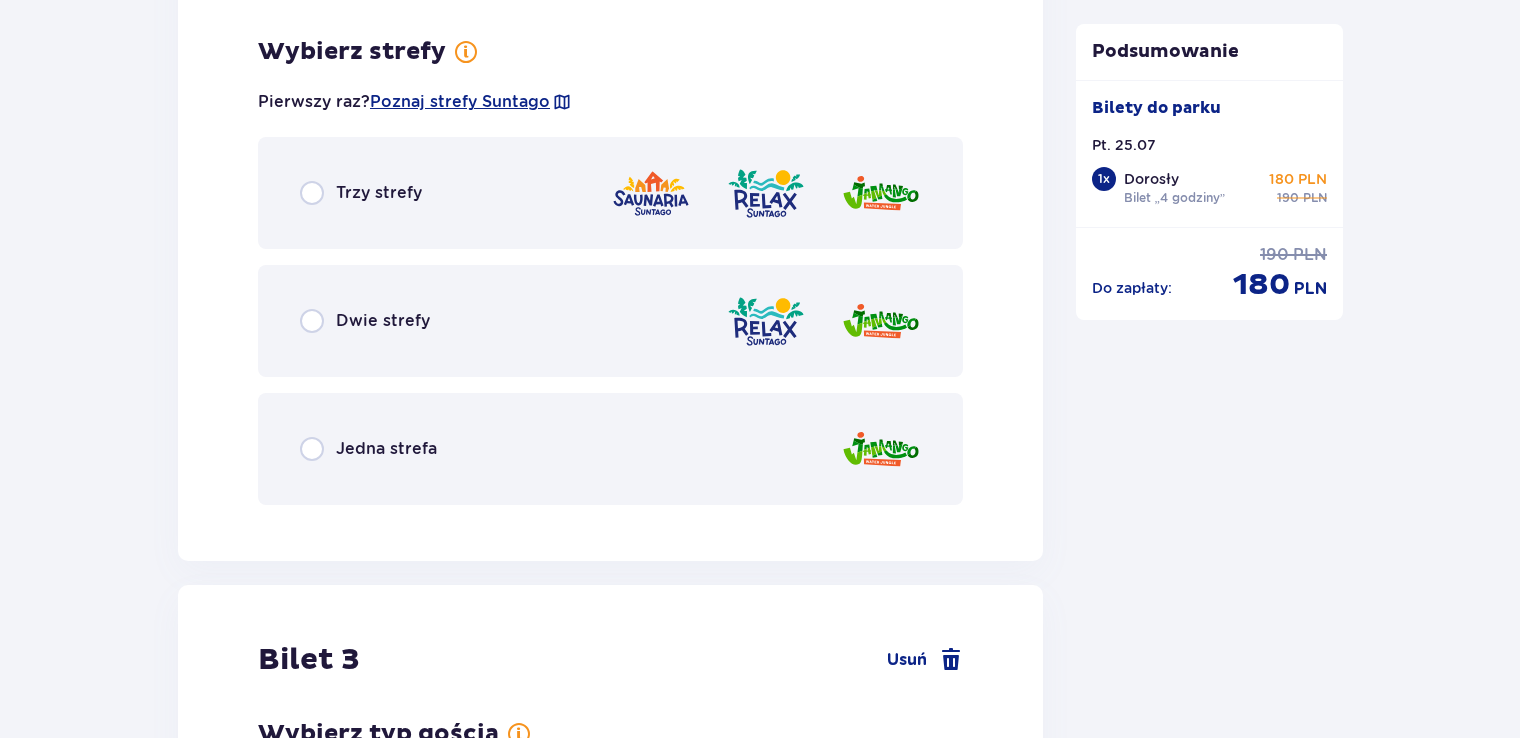 scroll, scrollTop: 3007, scrollLeft: 0, axis: vertical 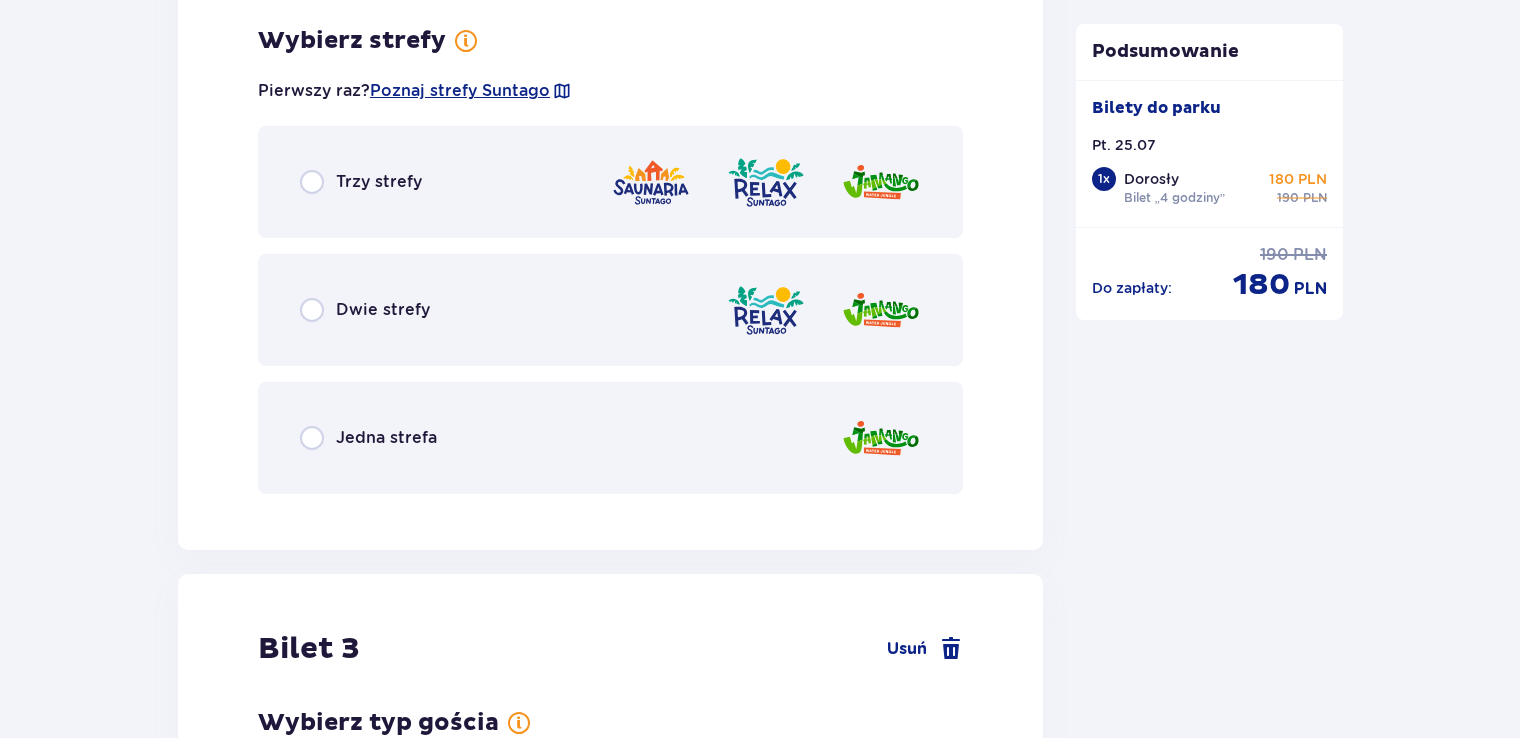 click on "Trzy strefy" at bounding box center [610, 182] 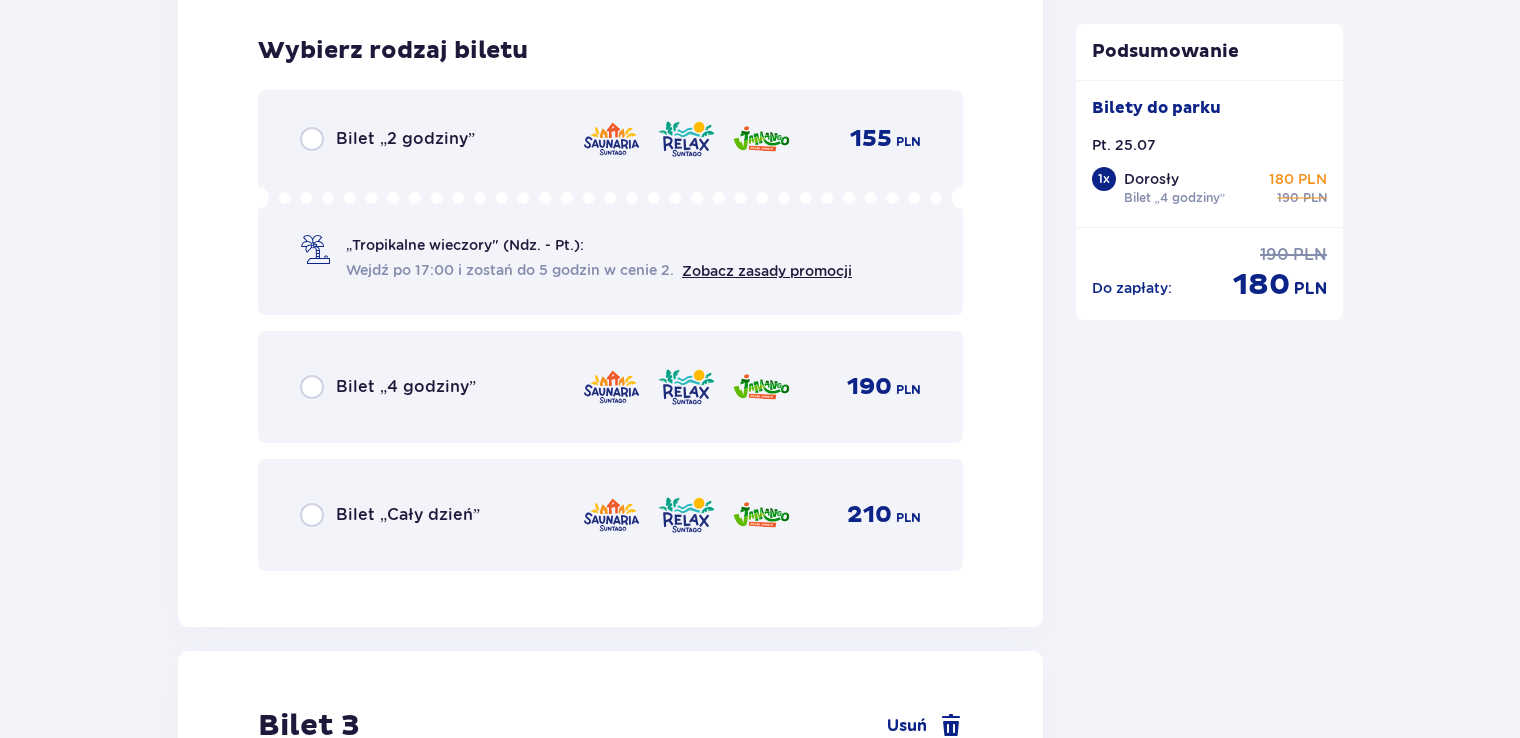 scroll, scrollTop: 3515, scrollLeft: 0, axis: vertical 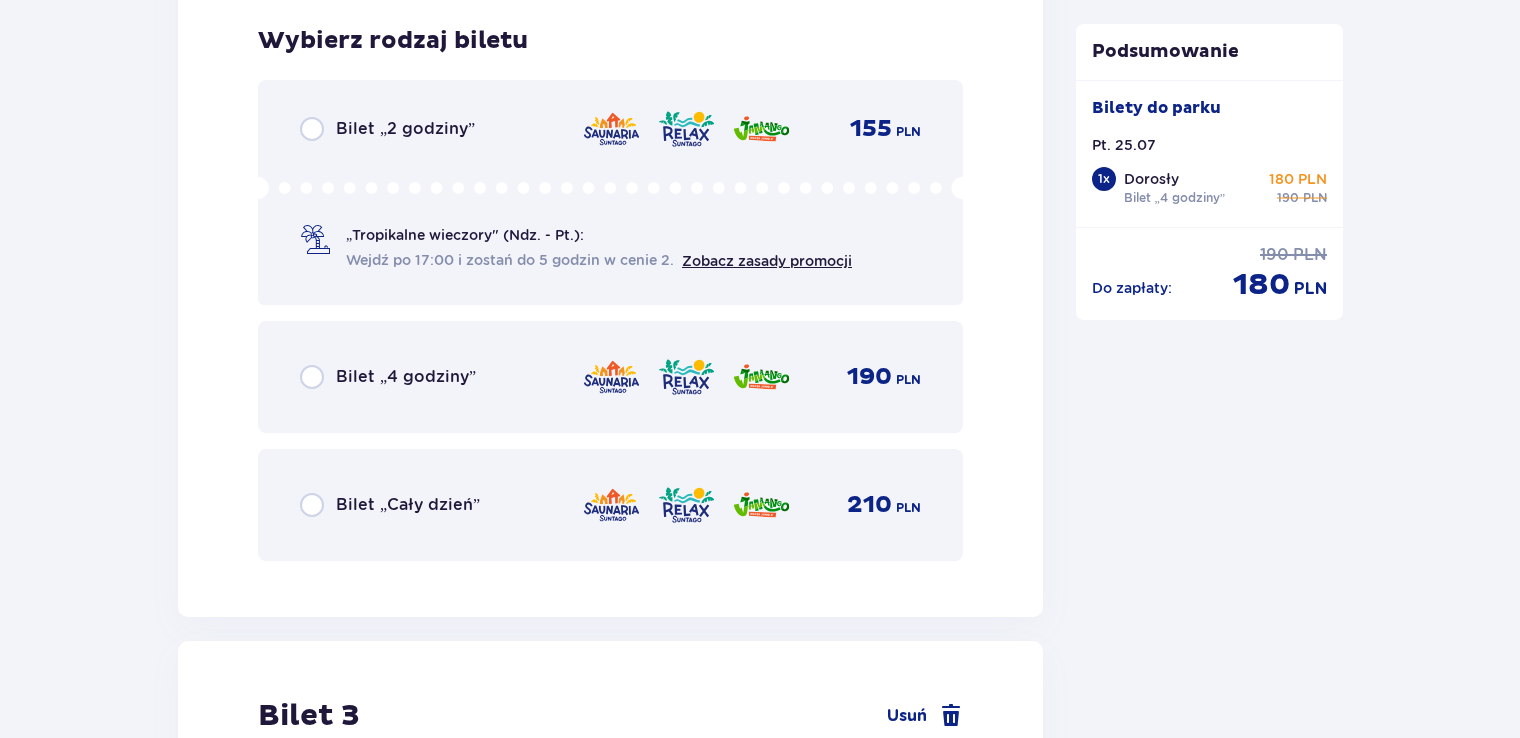 click on "Bilet „2 godziny” 155 PLN „Tropikalne wieczory" (Ndz. - Pt.): Wejdź po 17:00 i zostań do 5 godzin w cenie 2. Zobacz zasady promocji" at bounding box center [610, 192] 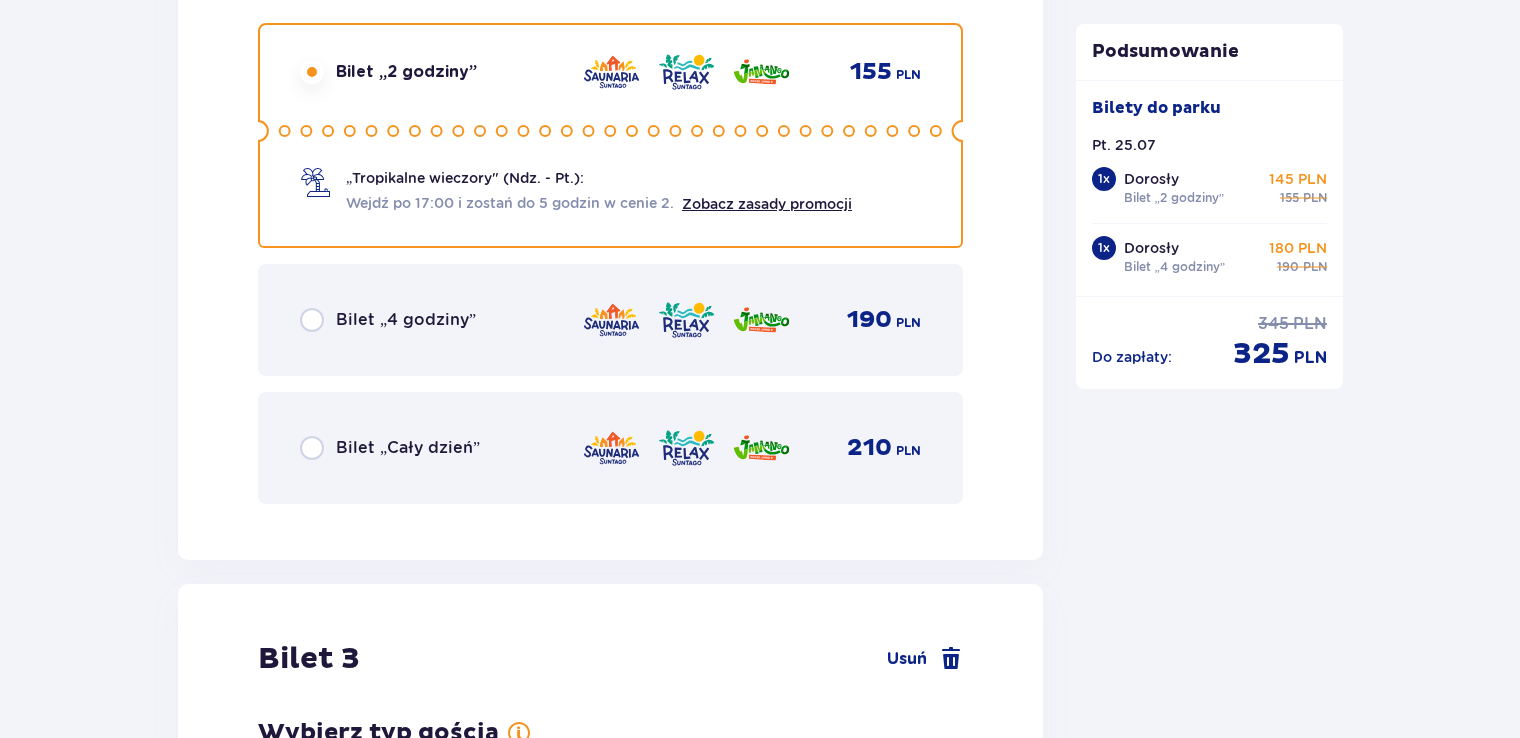 scroll, scrollTop: 4129, scrollLeft: 0, axis: vertical 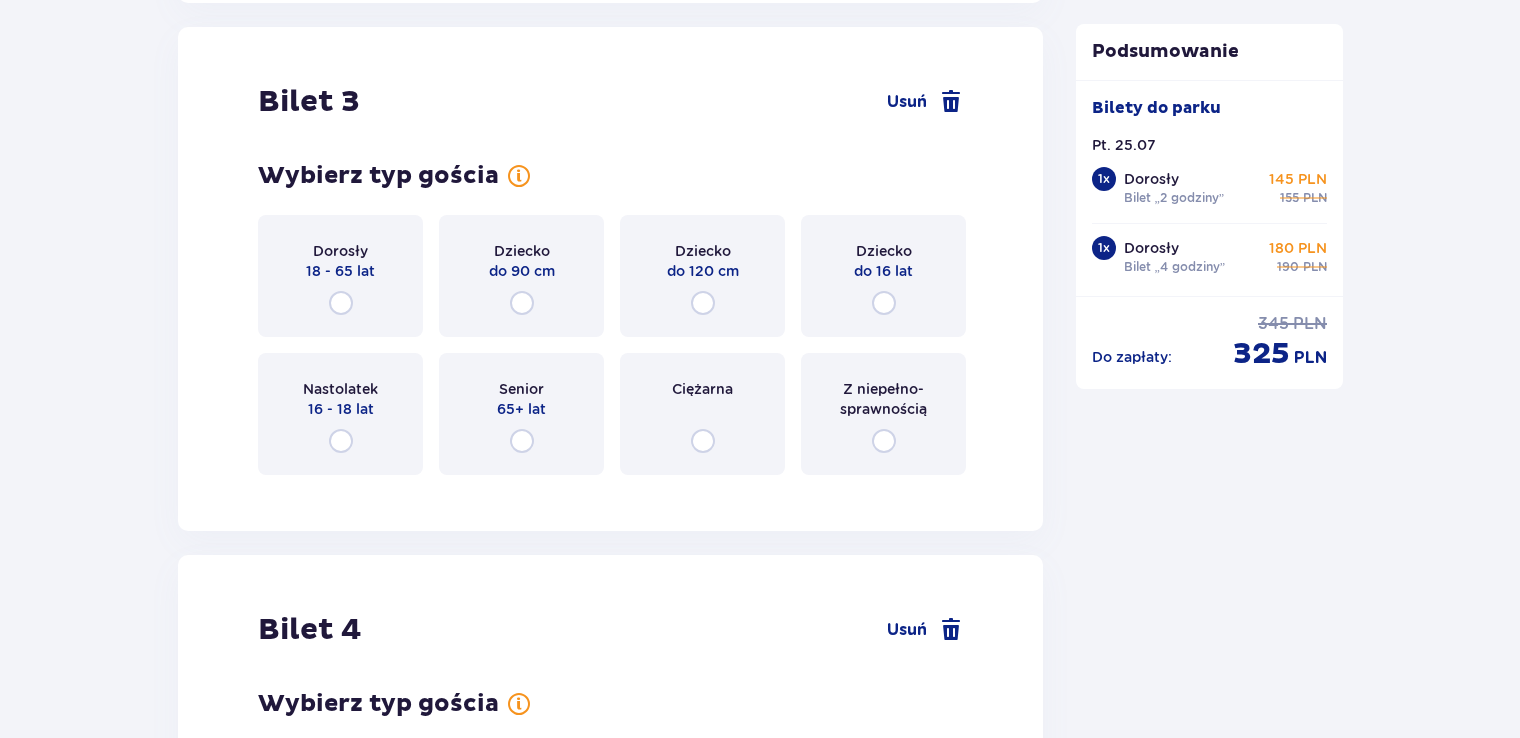 click on "Dorosły 18 - 65 lat" at bounding box center (340, 276) 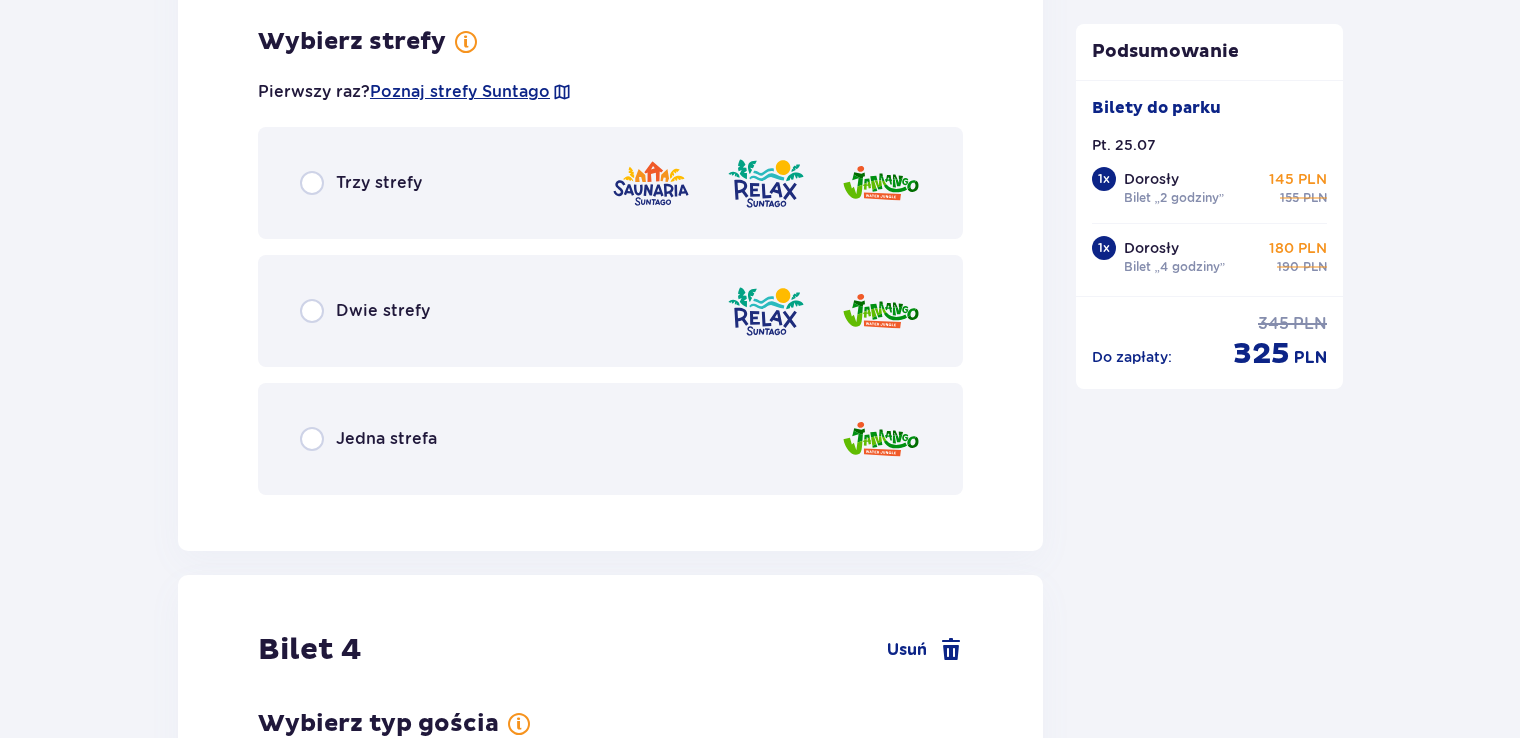 click on "Trzy strefy" at bounding box center [379, 183] 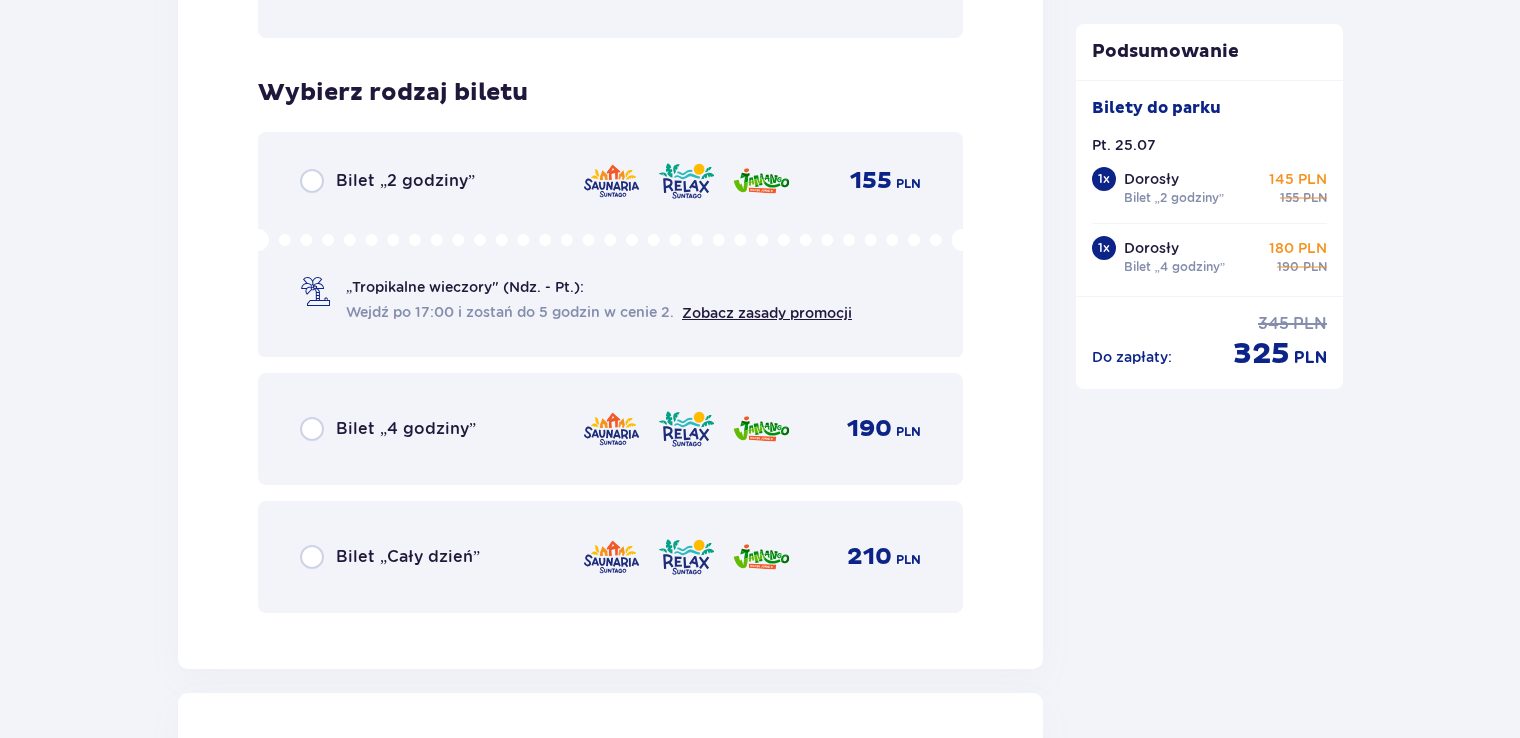 scroll, scrollTop: 5125, scrollLeft: 0, axis: vertical 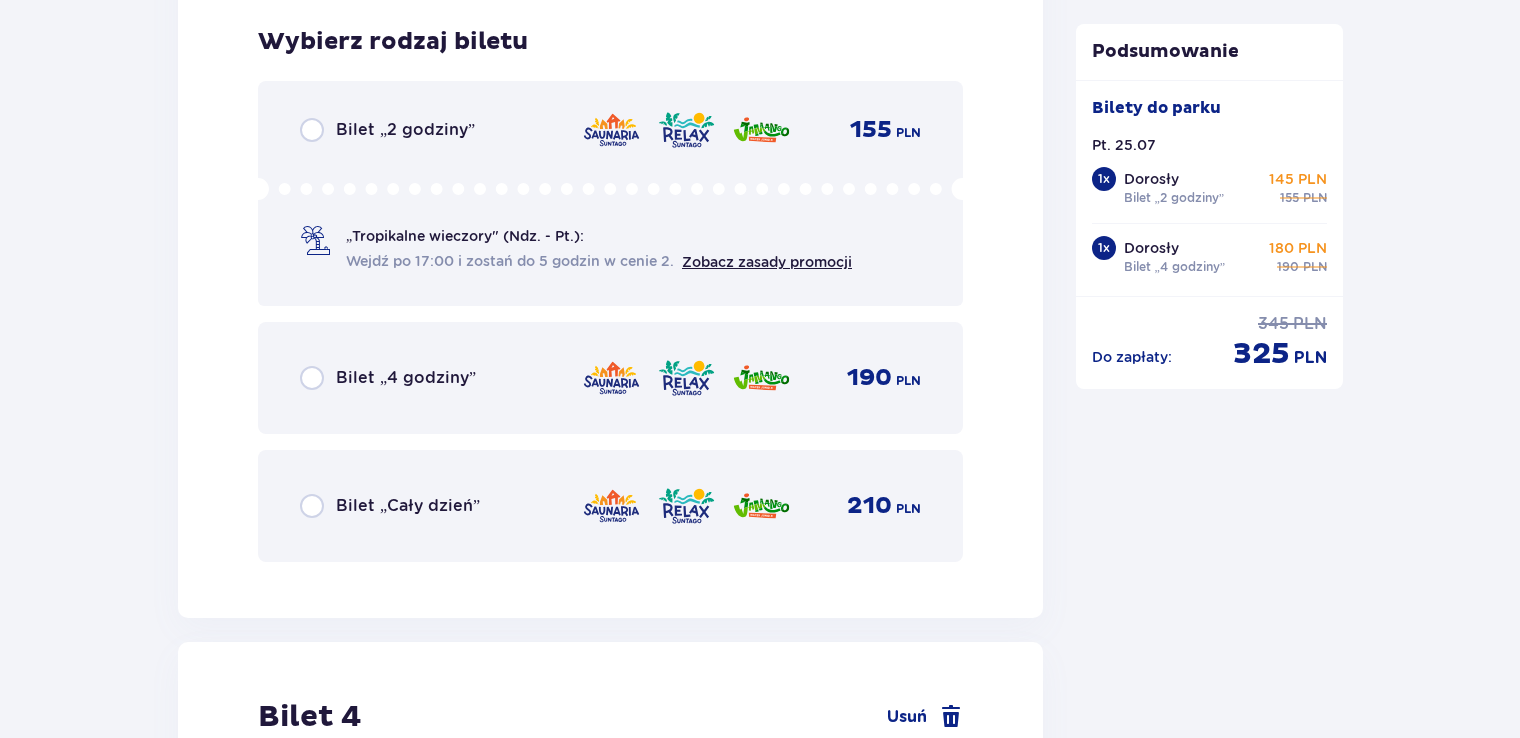 click on "Bilet „2 godziny”" at bounding box center (405, 130) 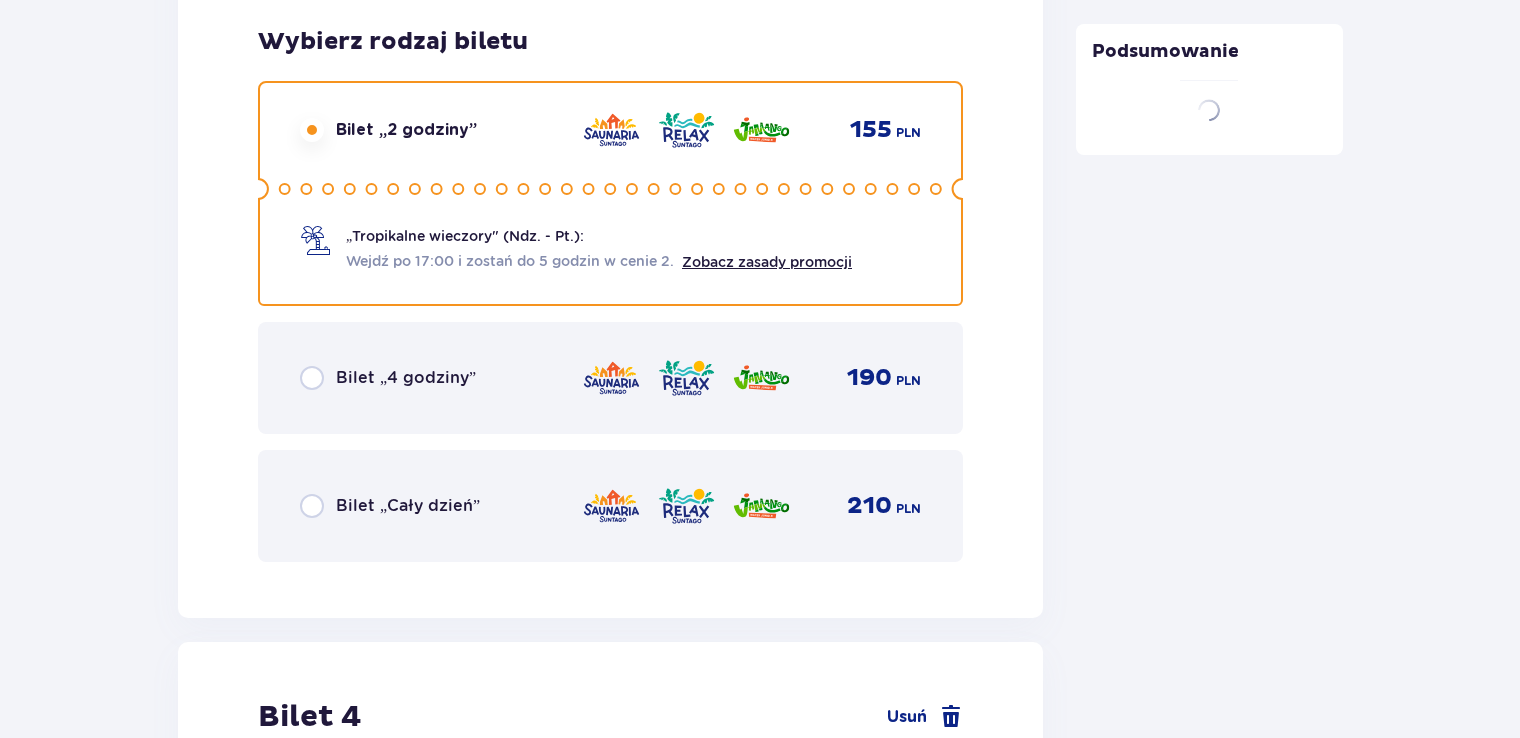click on "Bilet „4 godziny” 190 PLN" at bounding box center (610, 378) 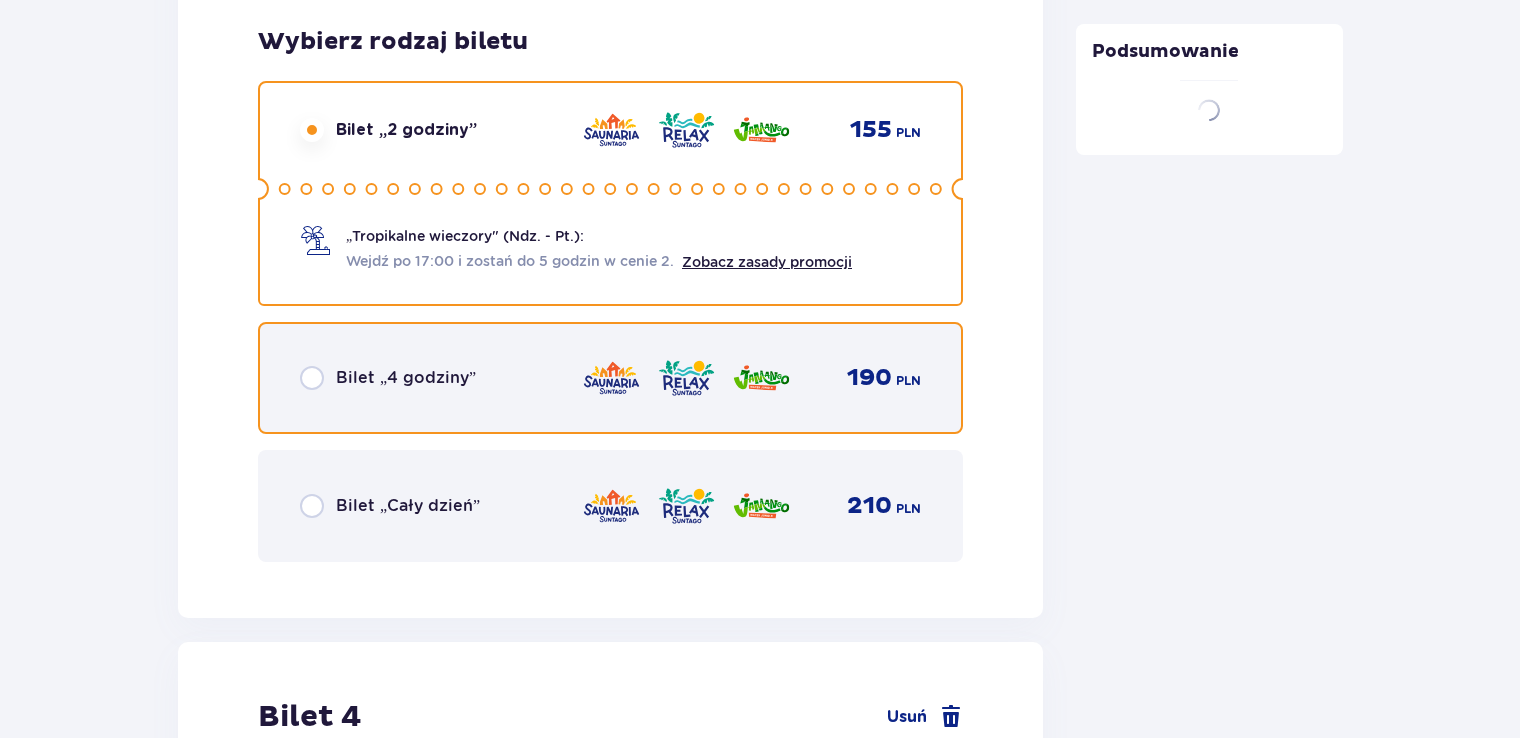 click at bounding box center (312, 378) 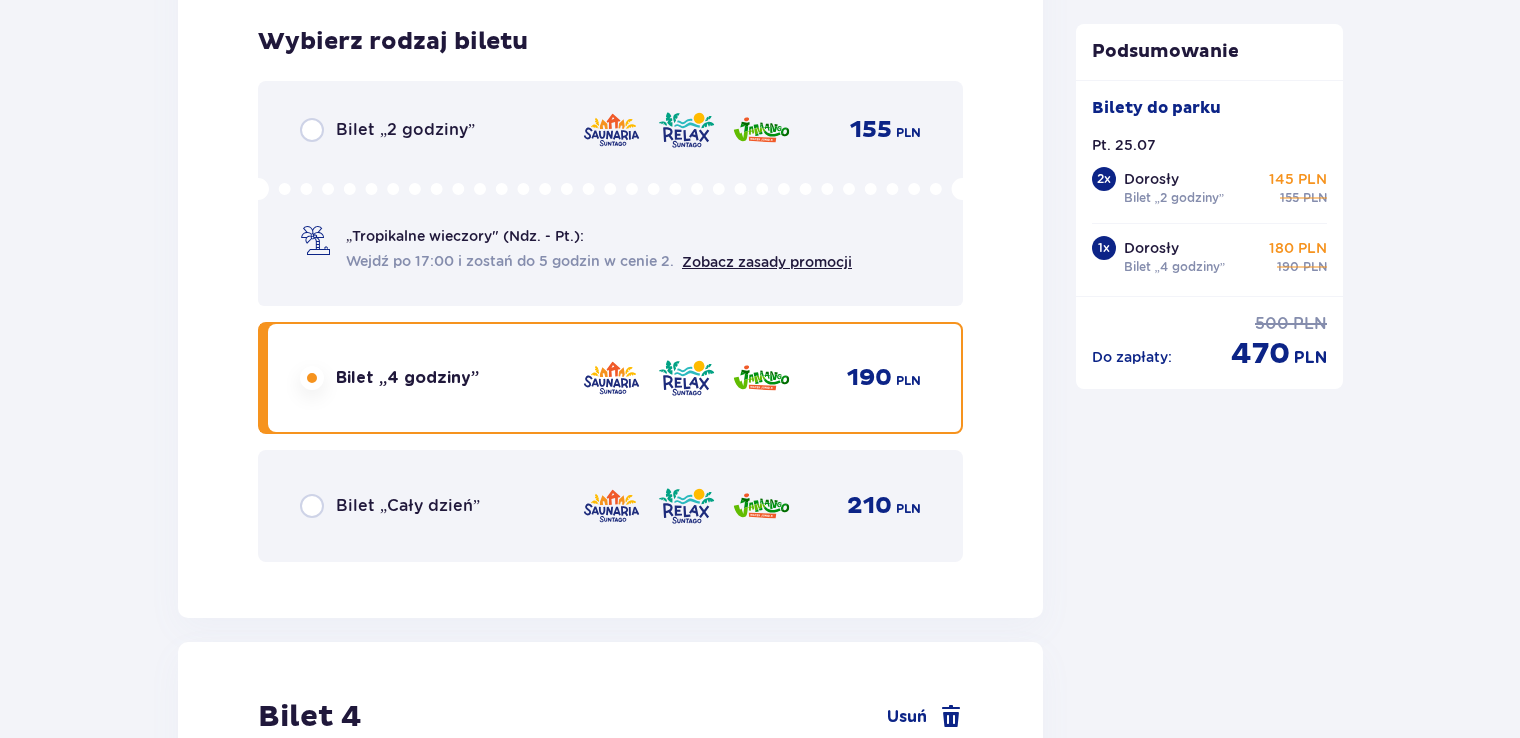 scroll, scrollTop: 5740, scrollLeft: 0, axis: vertical 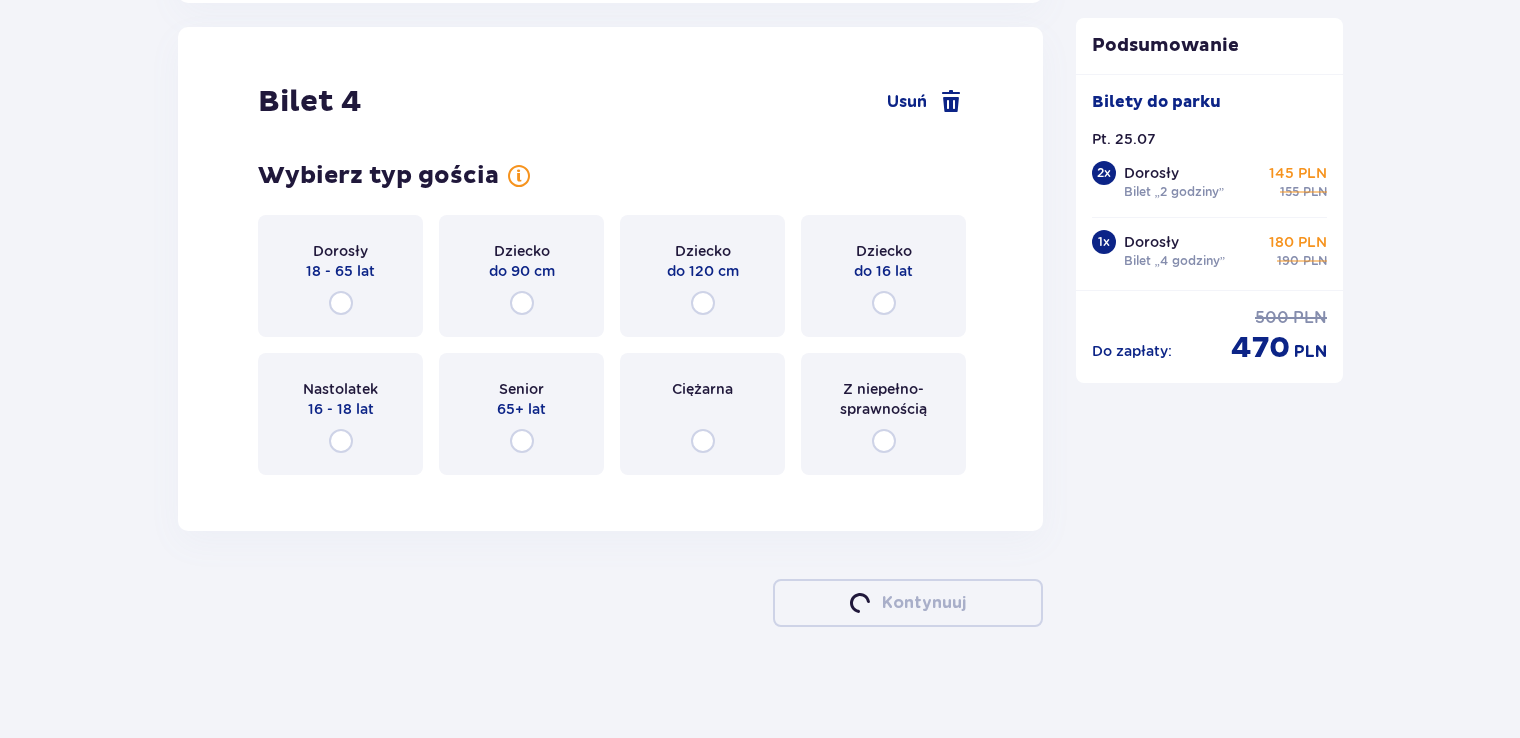 click on "Wybierz typ gościa Dorosły 18 - 65 lat Dziecko do 90 cm Dziecko do 120 cm Dziecko do 16 lat Nastolatek 16 - 18 lat Senior 65+ lat Ciężarna Z niepełno­sprawnością" at bounding box center (610, 318) 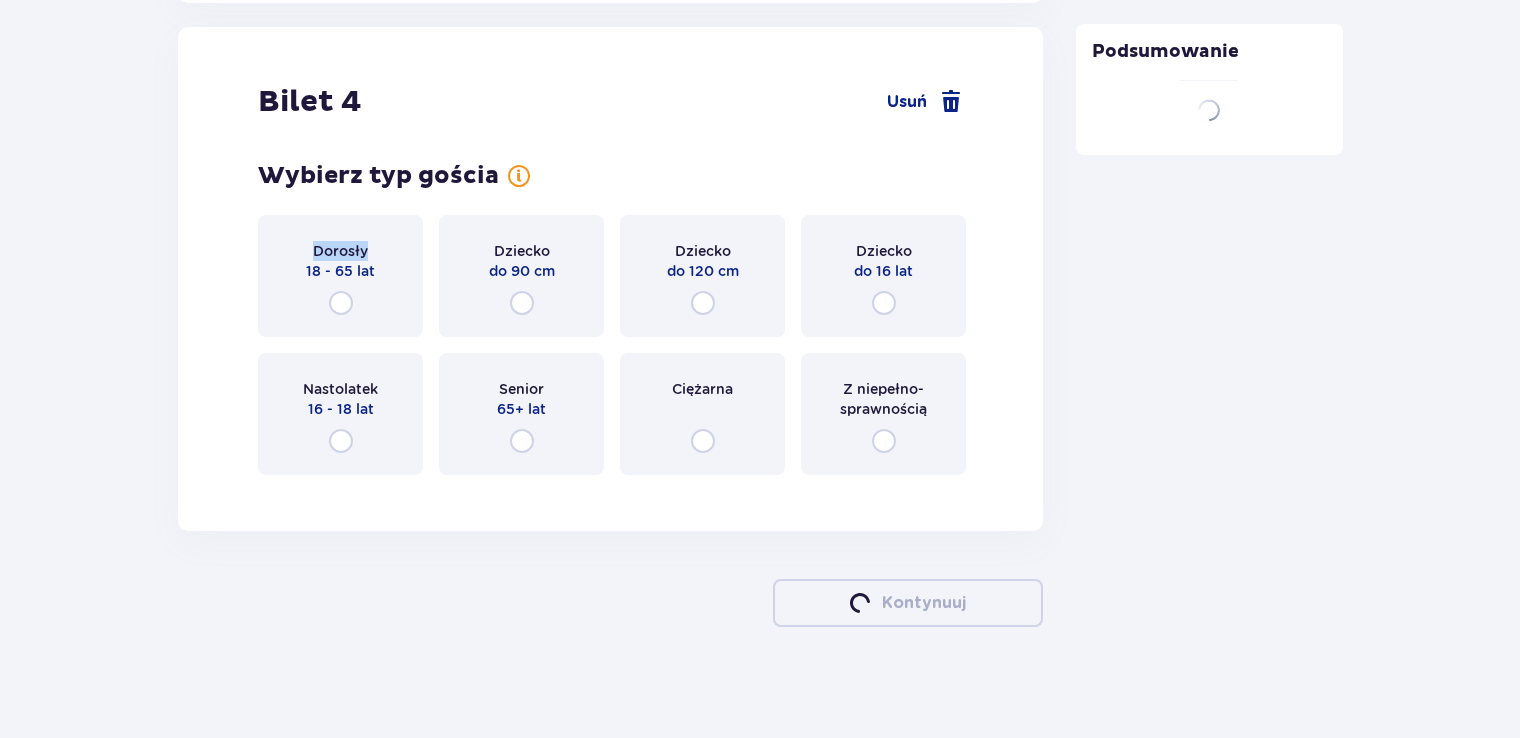drag, startPoint x: 309, startPoint y: 201, endPoint x: 320, endPoint y: 347, distance: 146.4138 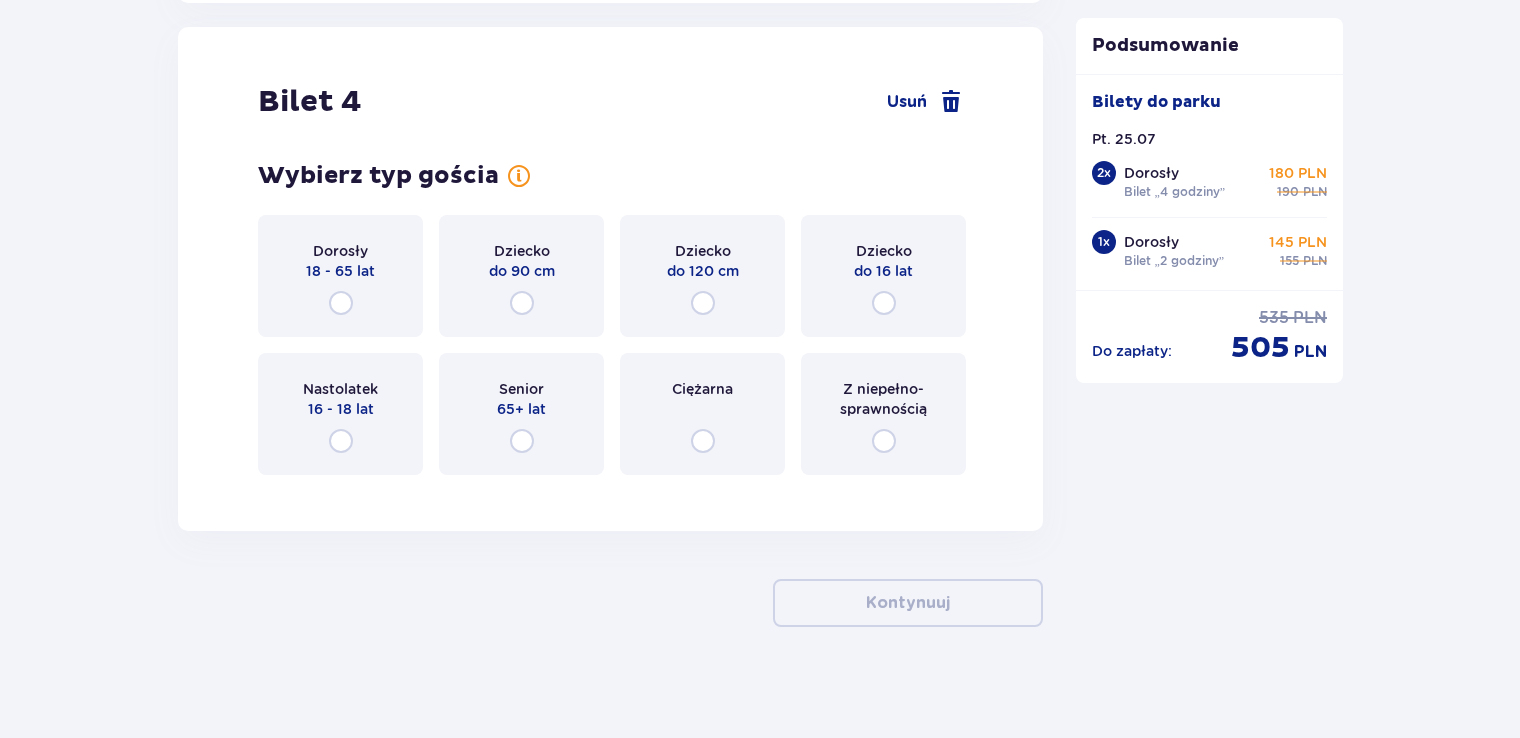 scroll, scrollTop: 5745, scrollLeft: 0, axis: vertical 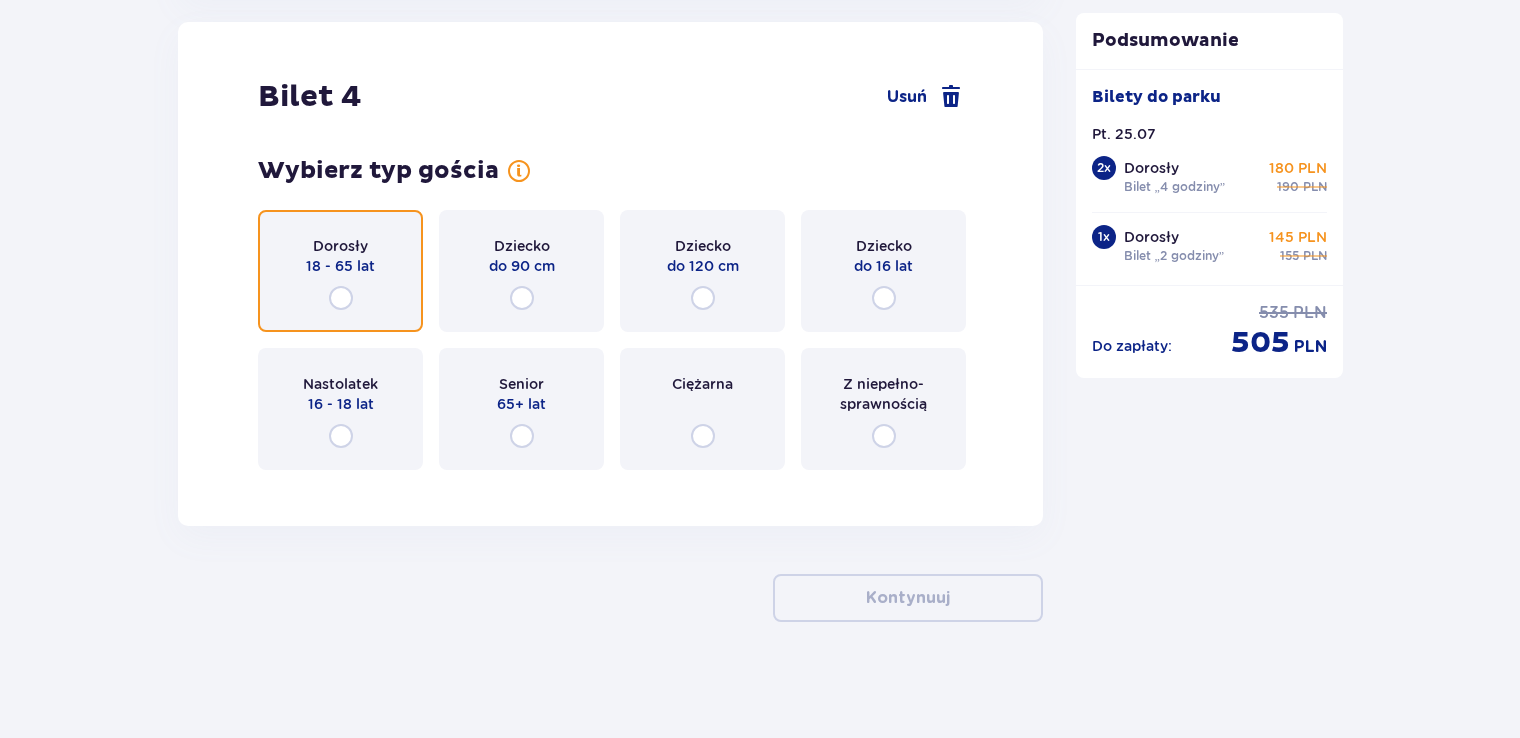 click at bounding box center (341, 298) 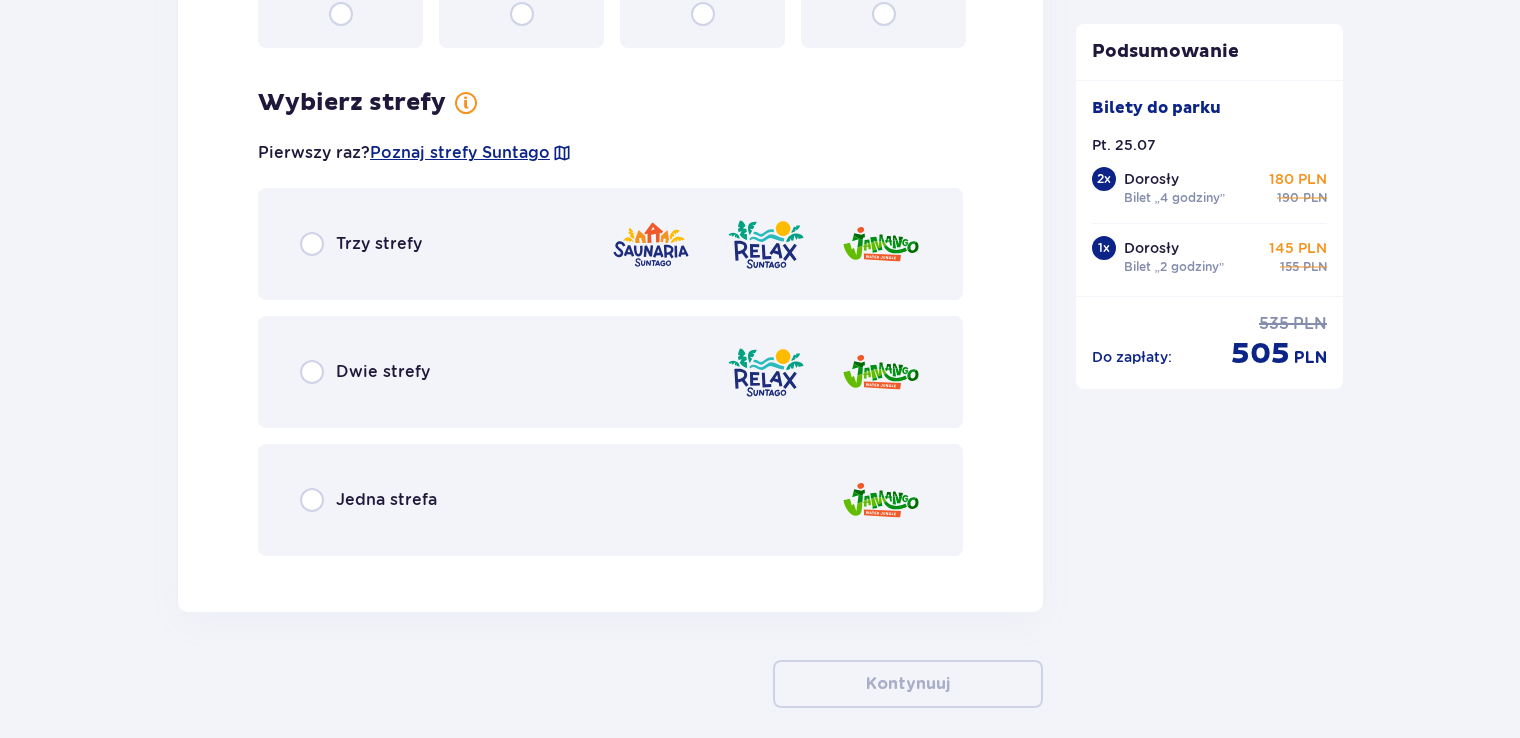 scroll, scrollTop: 6228, scrollLeft: 0, axis: vertical 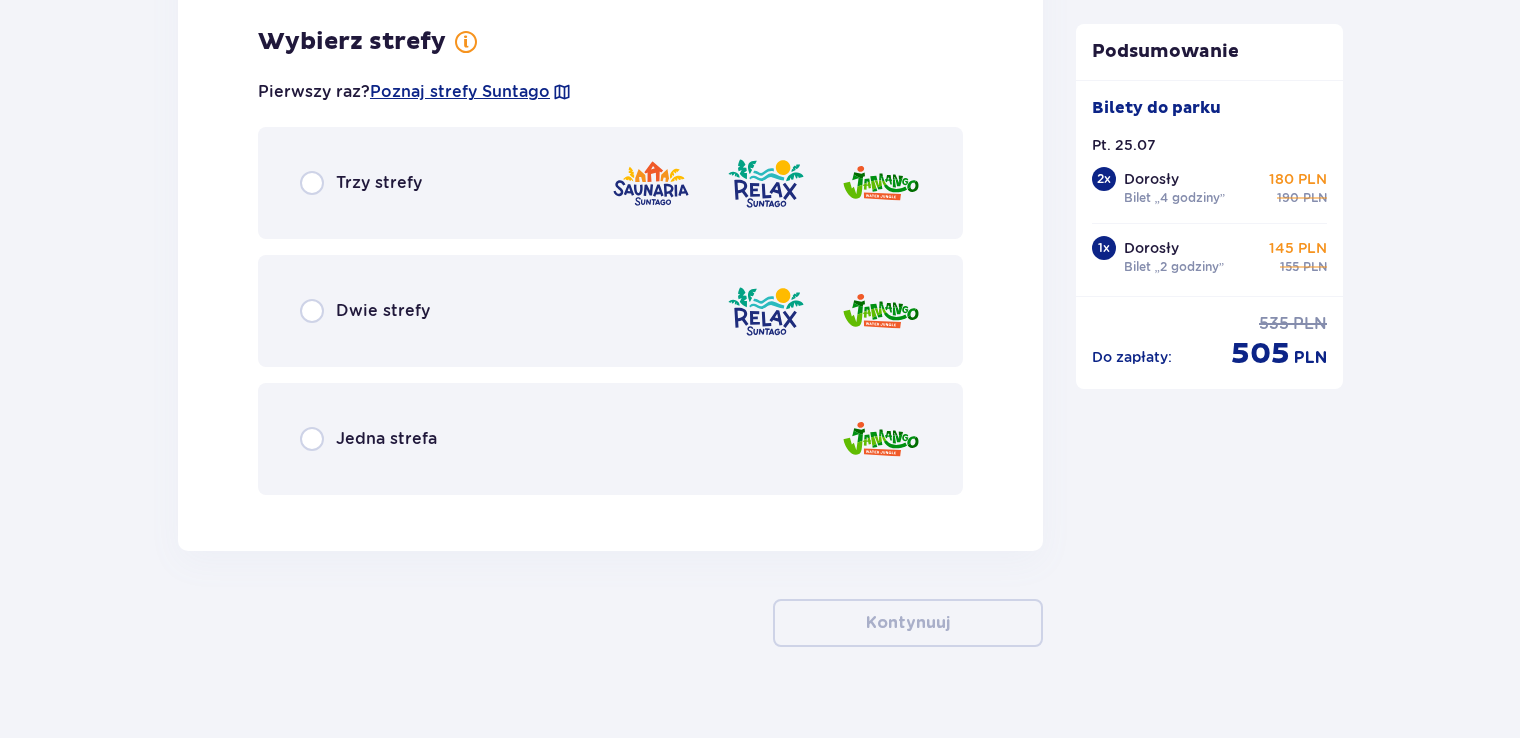 click on "Trzy strefy" at bounding box center [610, 183] 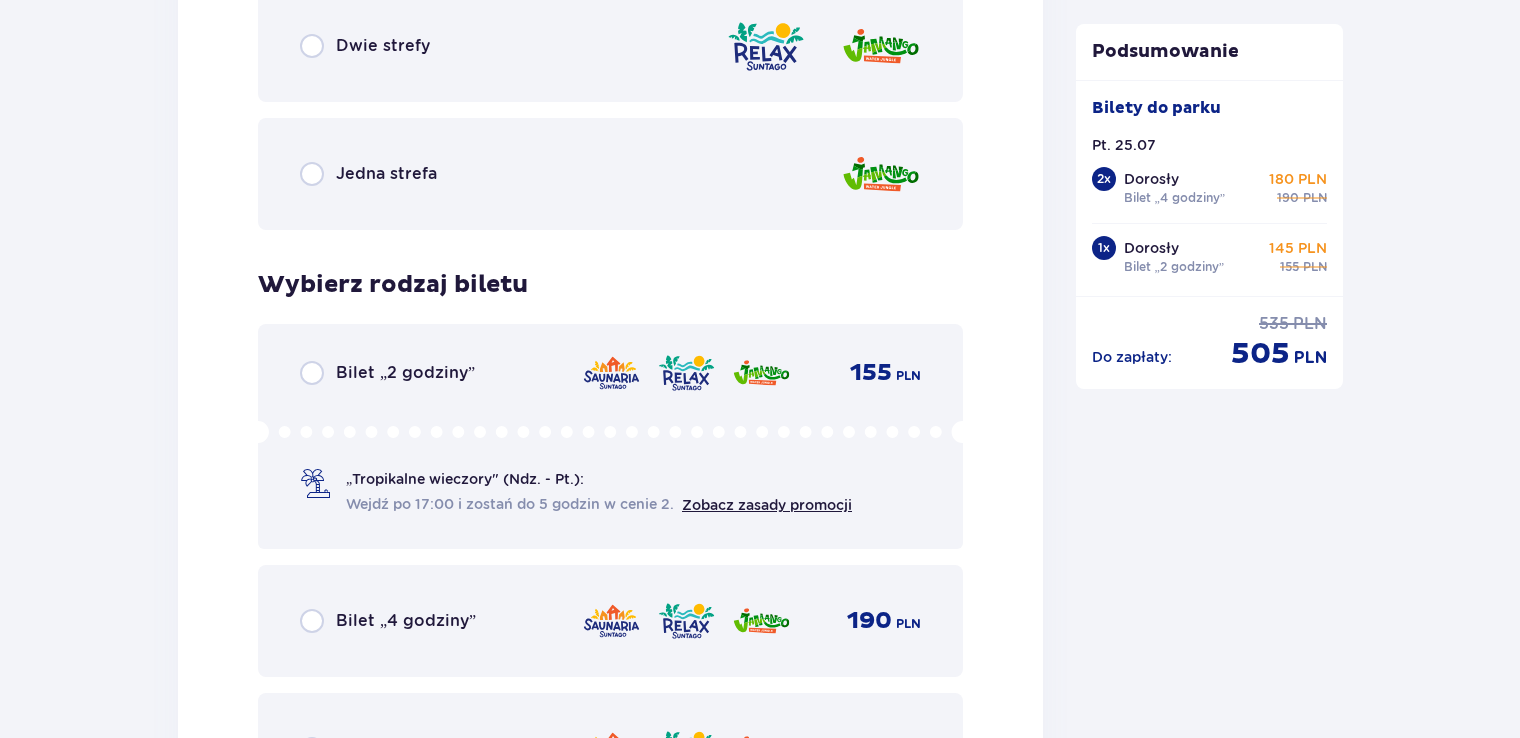 scroll, scrollTop: 6536, scrollLeft: 0, axis: vertical 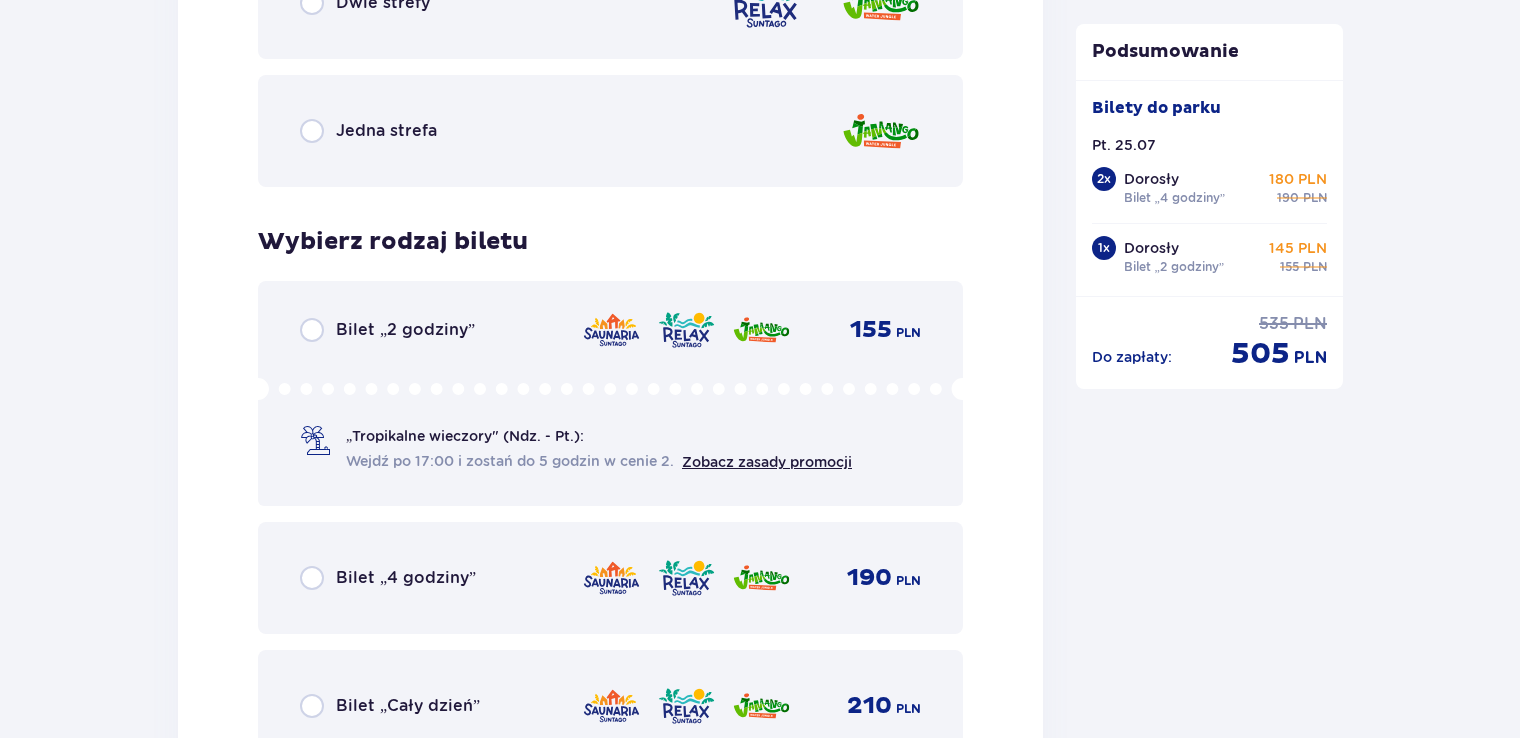 click on "Bilet „4 godziny”" at bounding box center (406, 578) 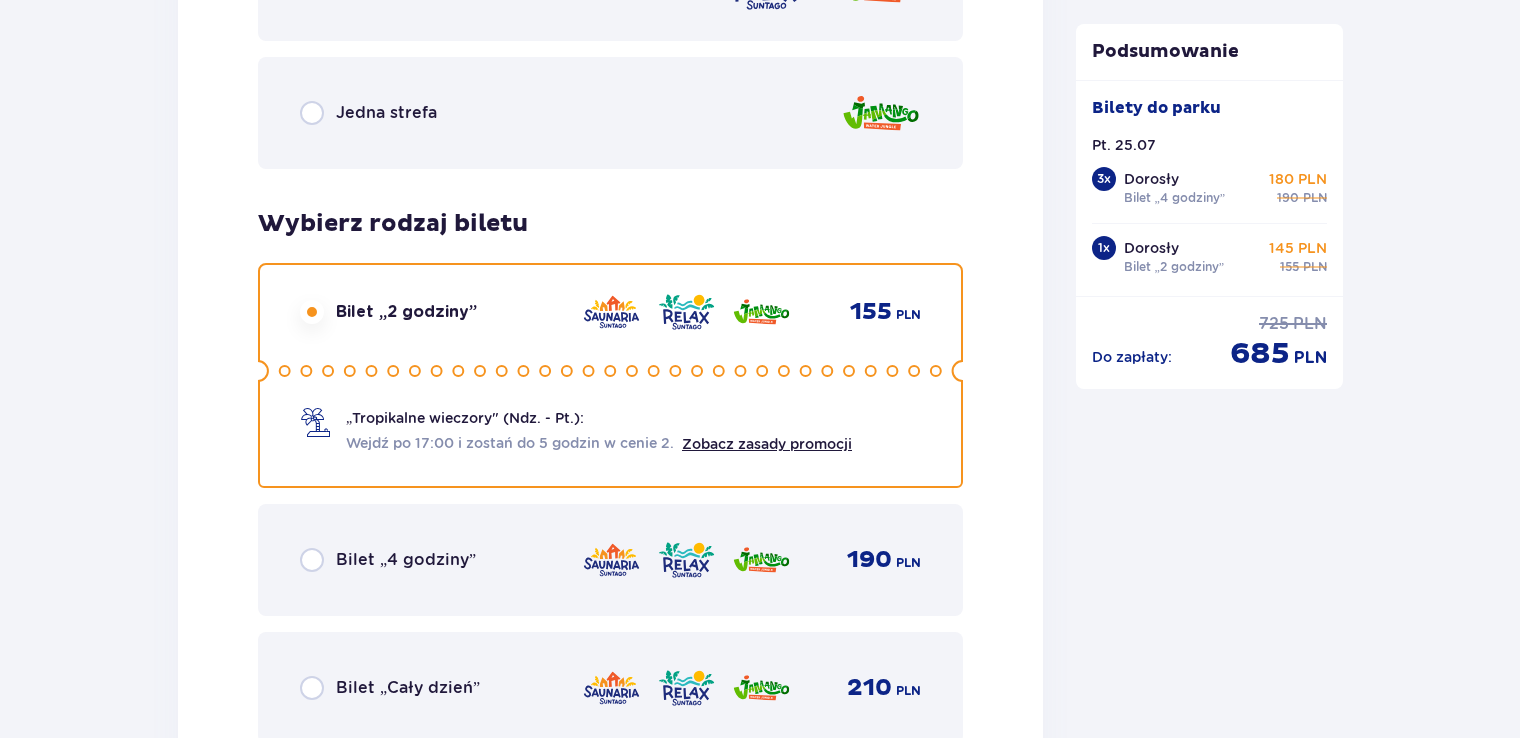 scroll, scrollTop: 3331, scrollLeft: 0, axis: vertical 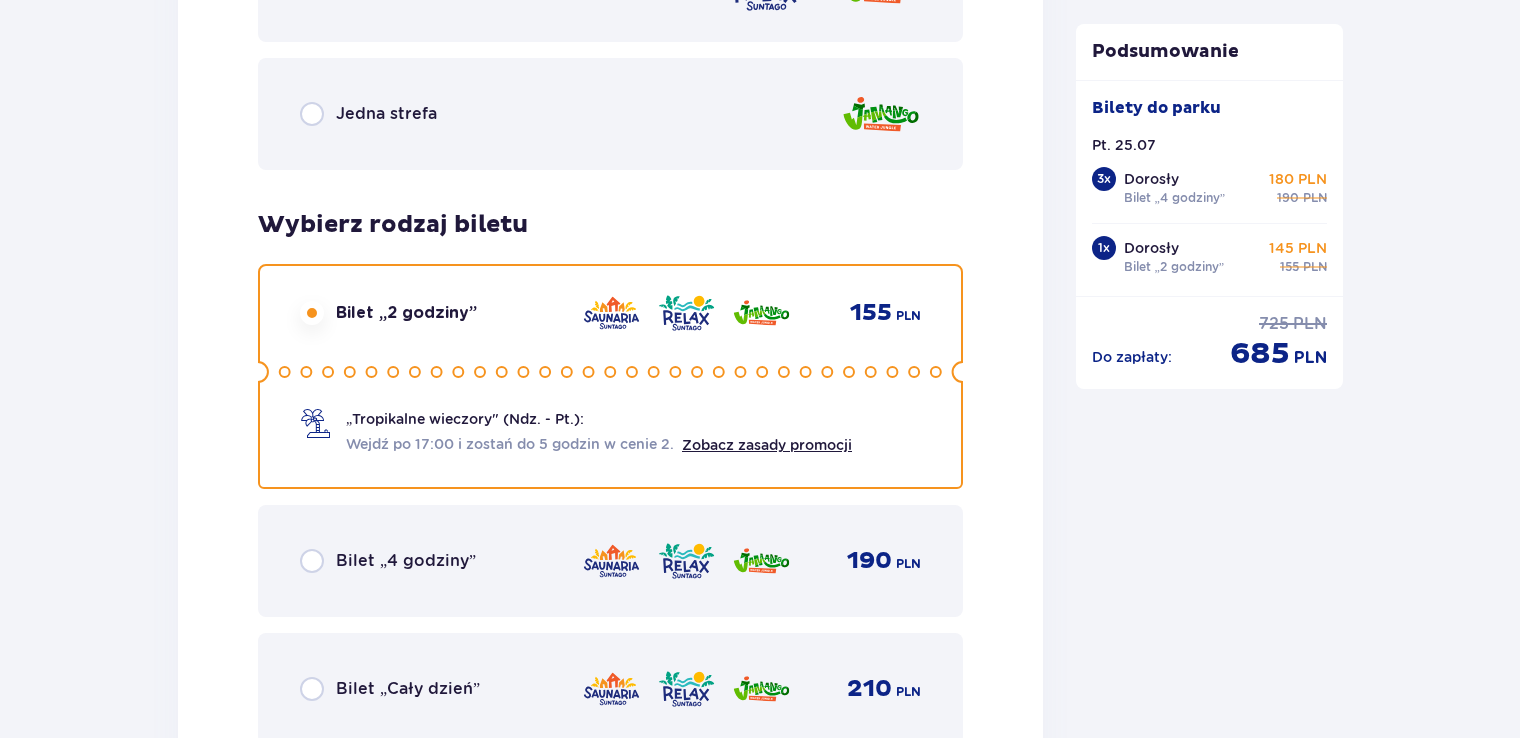 click on "Bilet „4 godziny” 190 PLN" at bounding box center [610, 561] 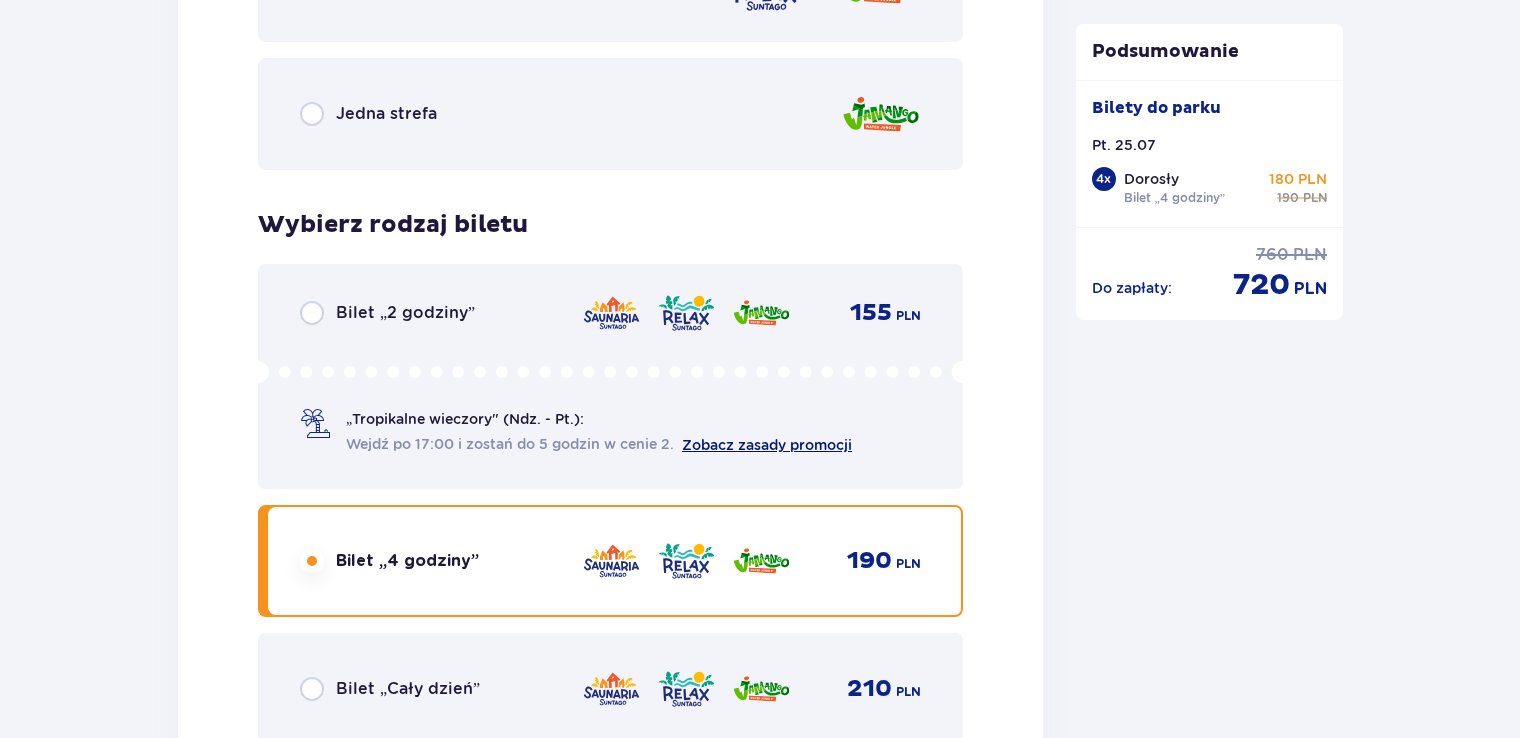 scroll, scrollTop: 7031, scrollLeft: 0, axis: vertical 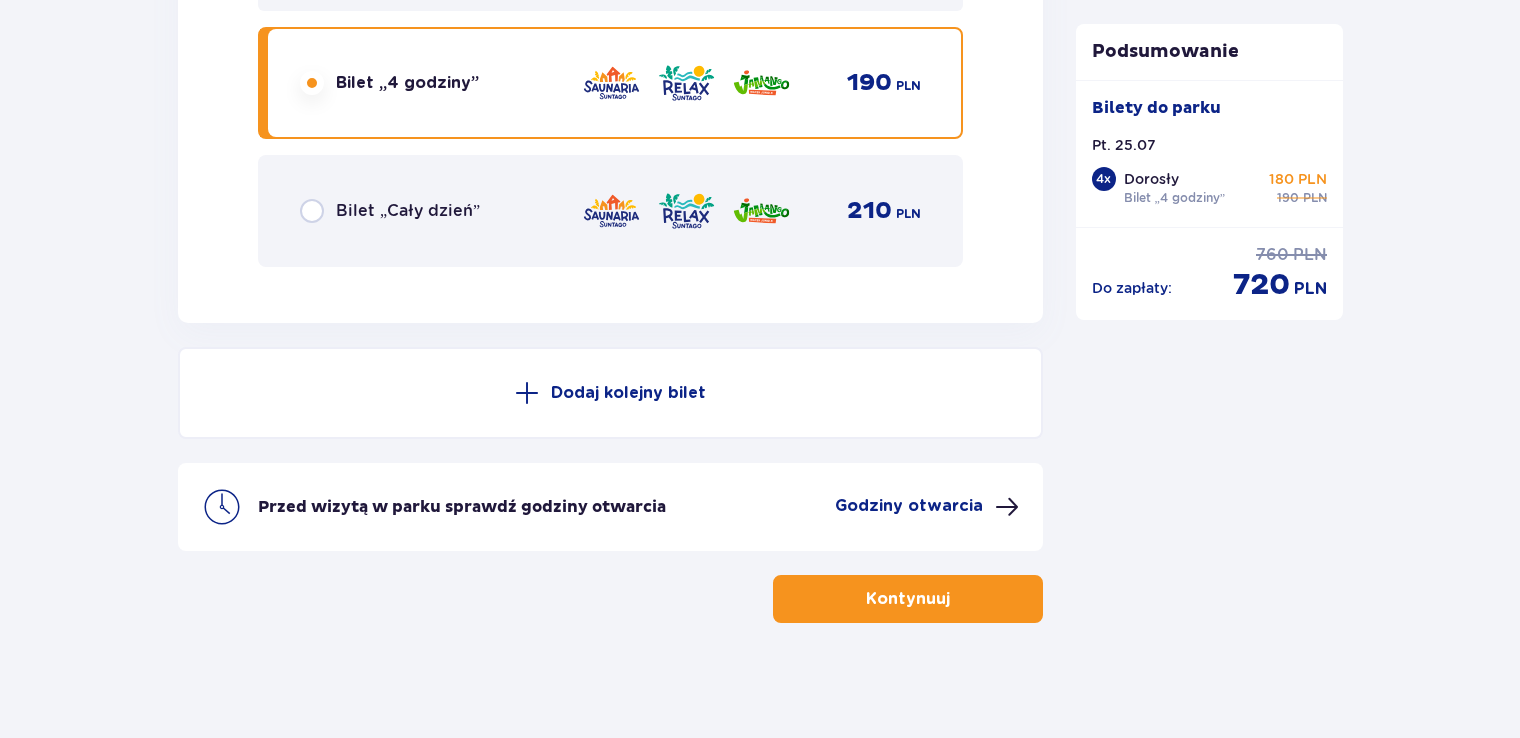 click on "Kontynuuj" at bounding box center [908, 599] 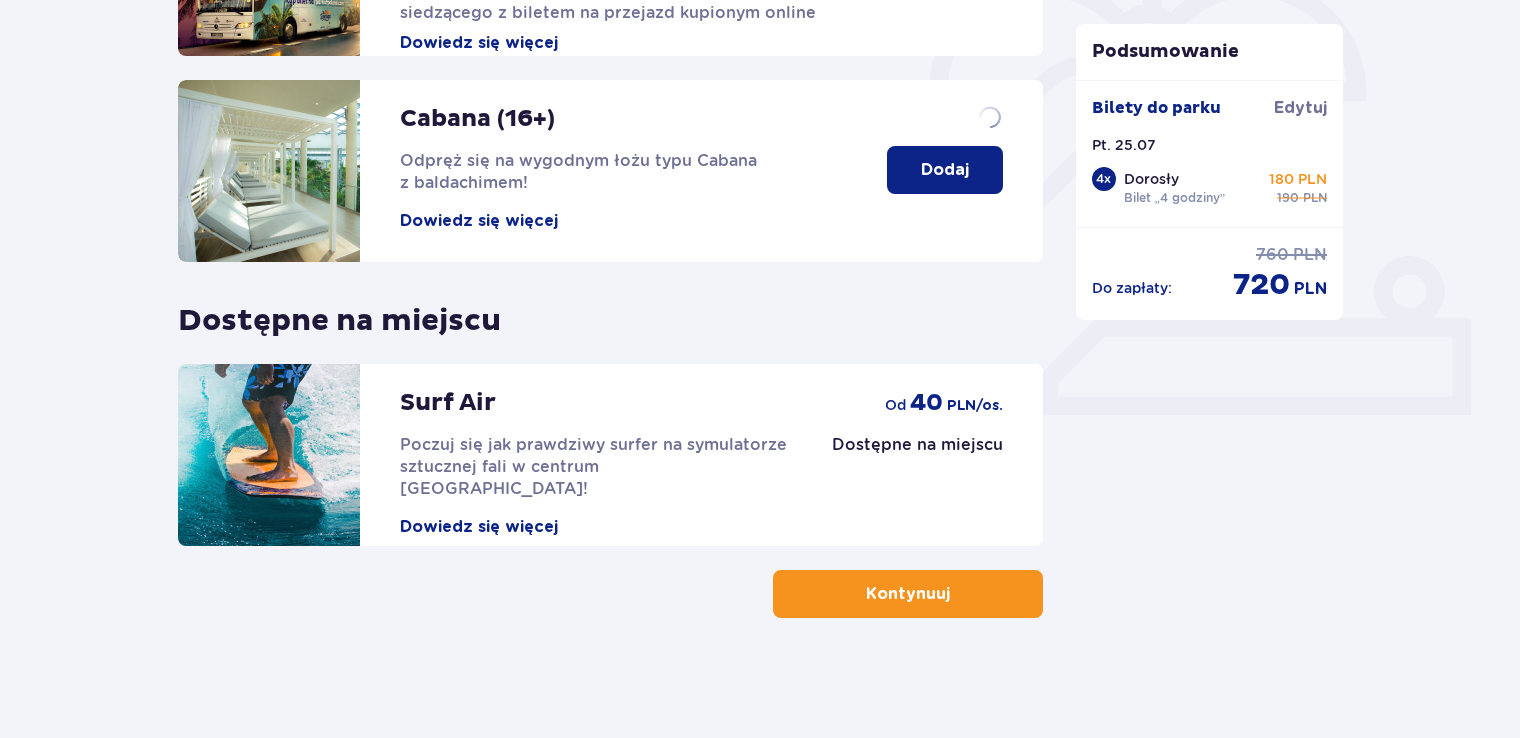 scroll, scrollTop: 0, scrollLeft: 0, axis: both 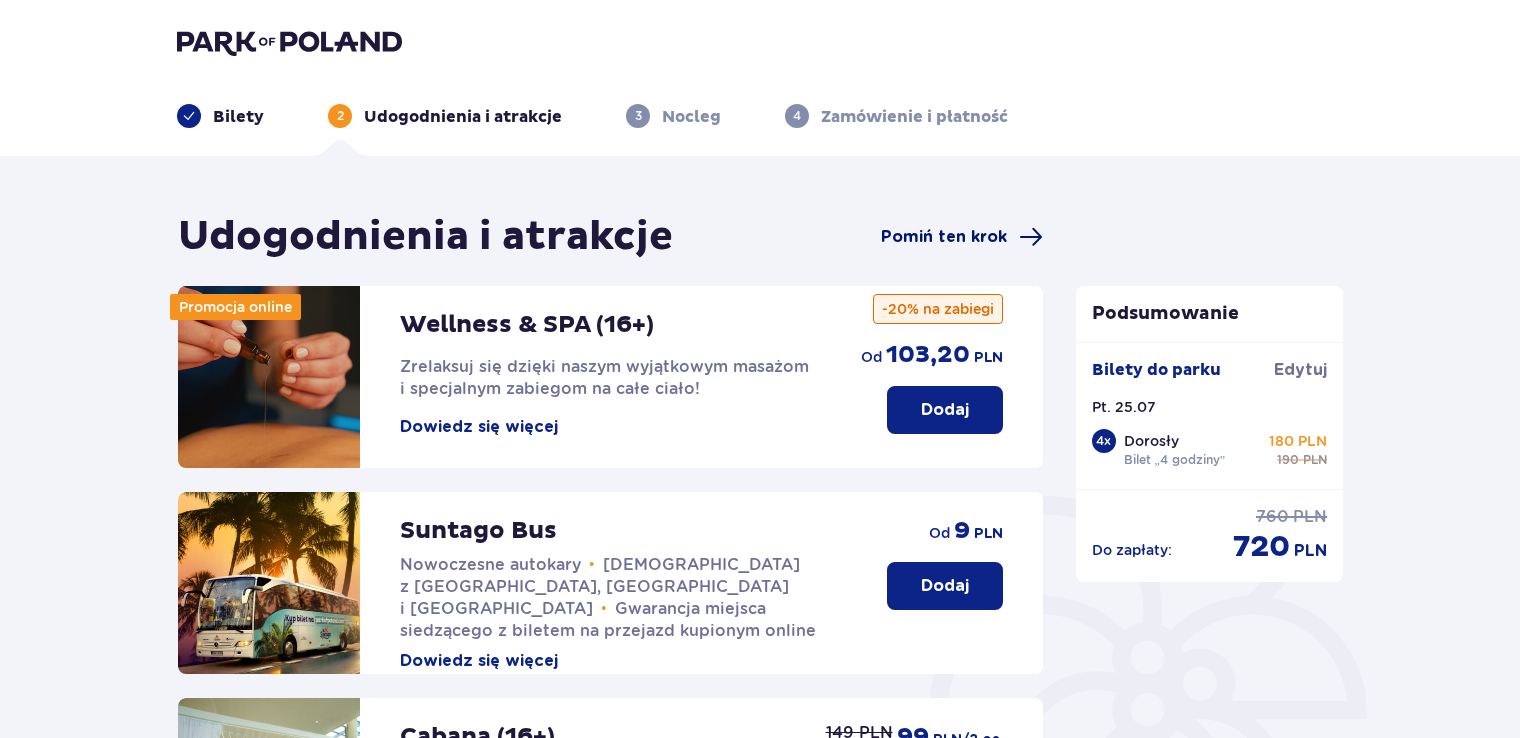 click on "Pomiń ten krok" at bounding box center (944, 237) 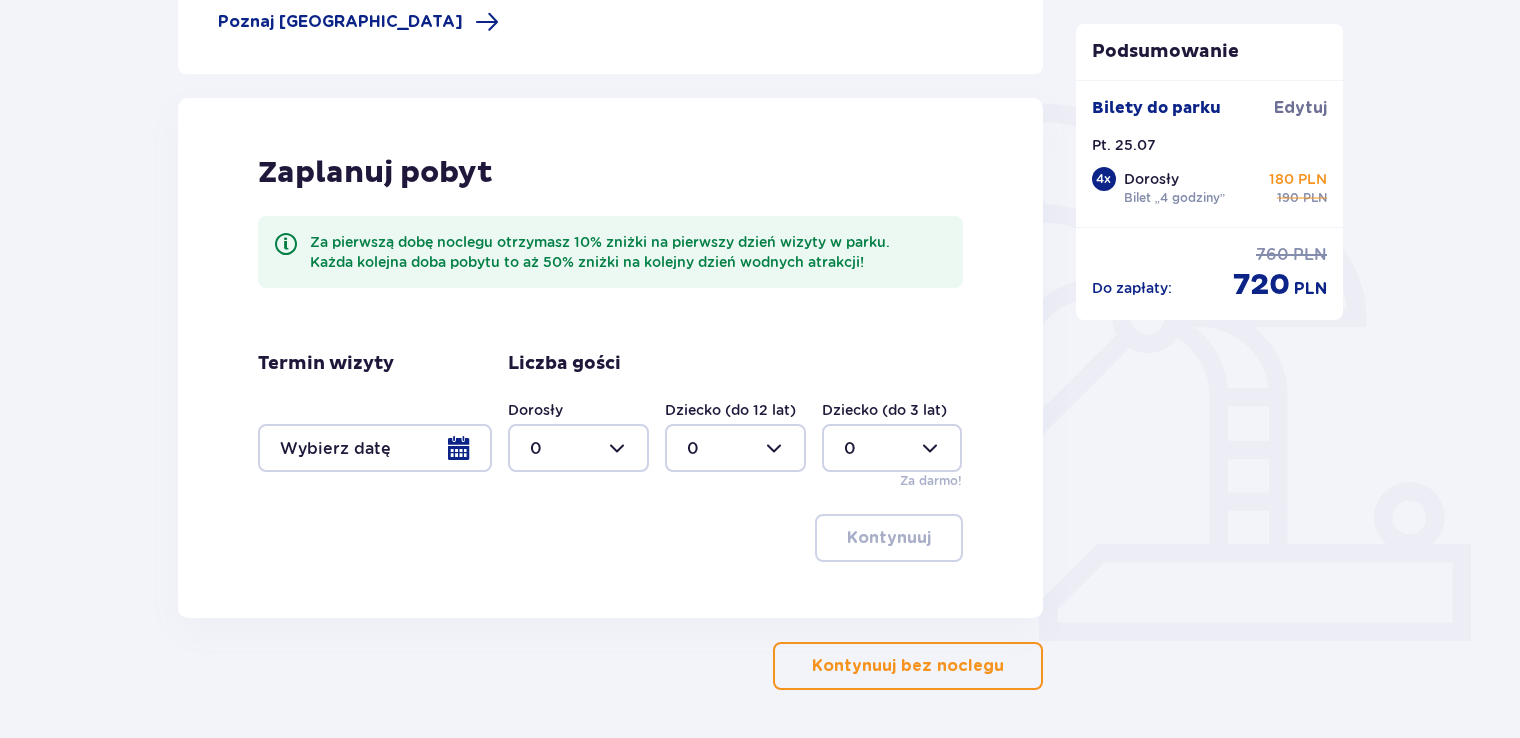 scroll, scrollTop: 464, scrollLeft: 0, axis: vertical 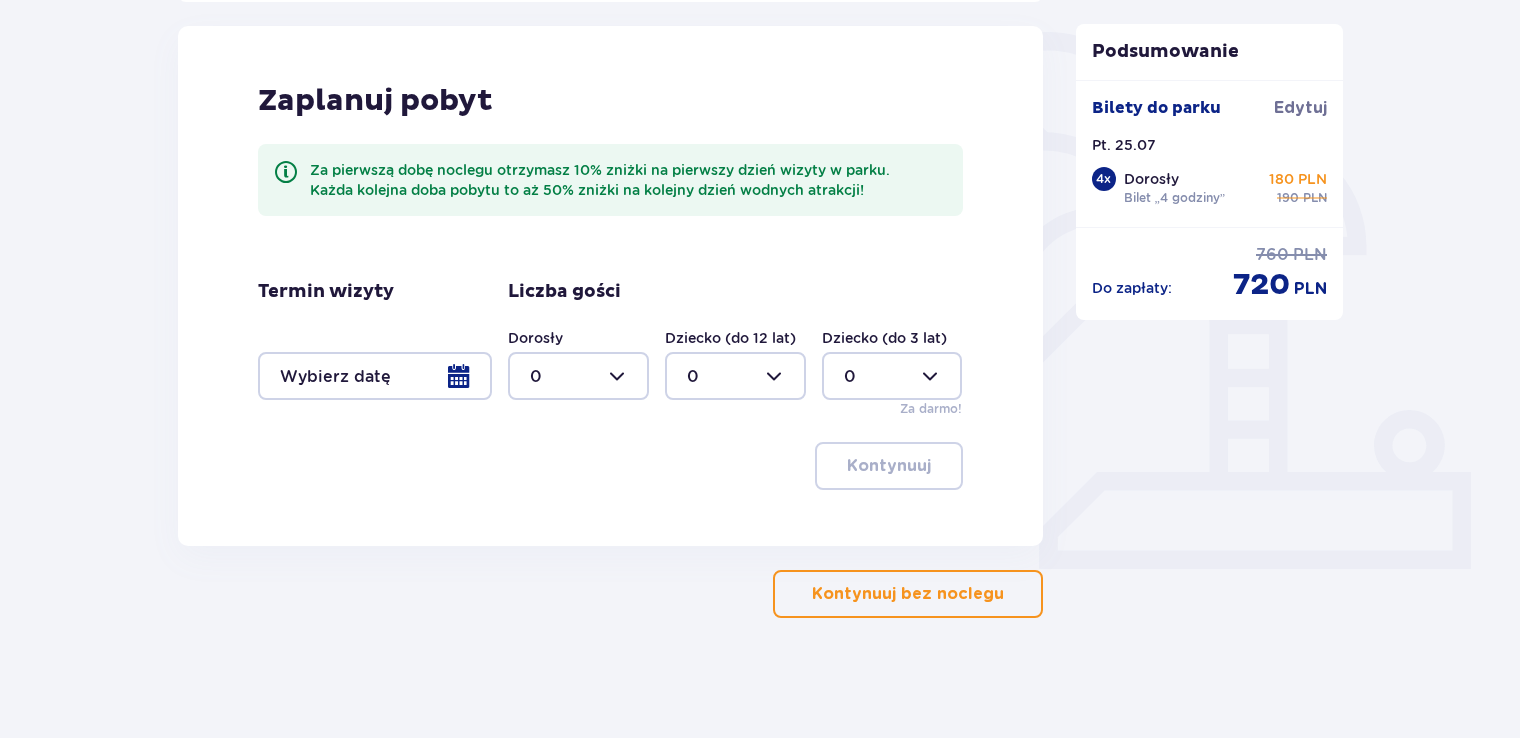 click on "Kontynuuj bez noclegu" at bounding box center (908, 594) 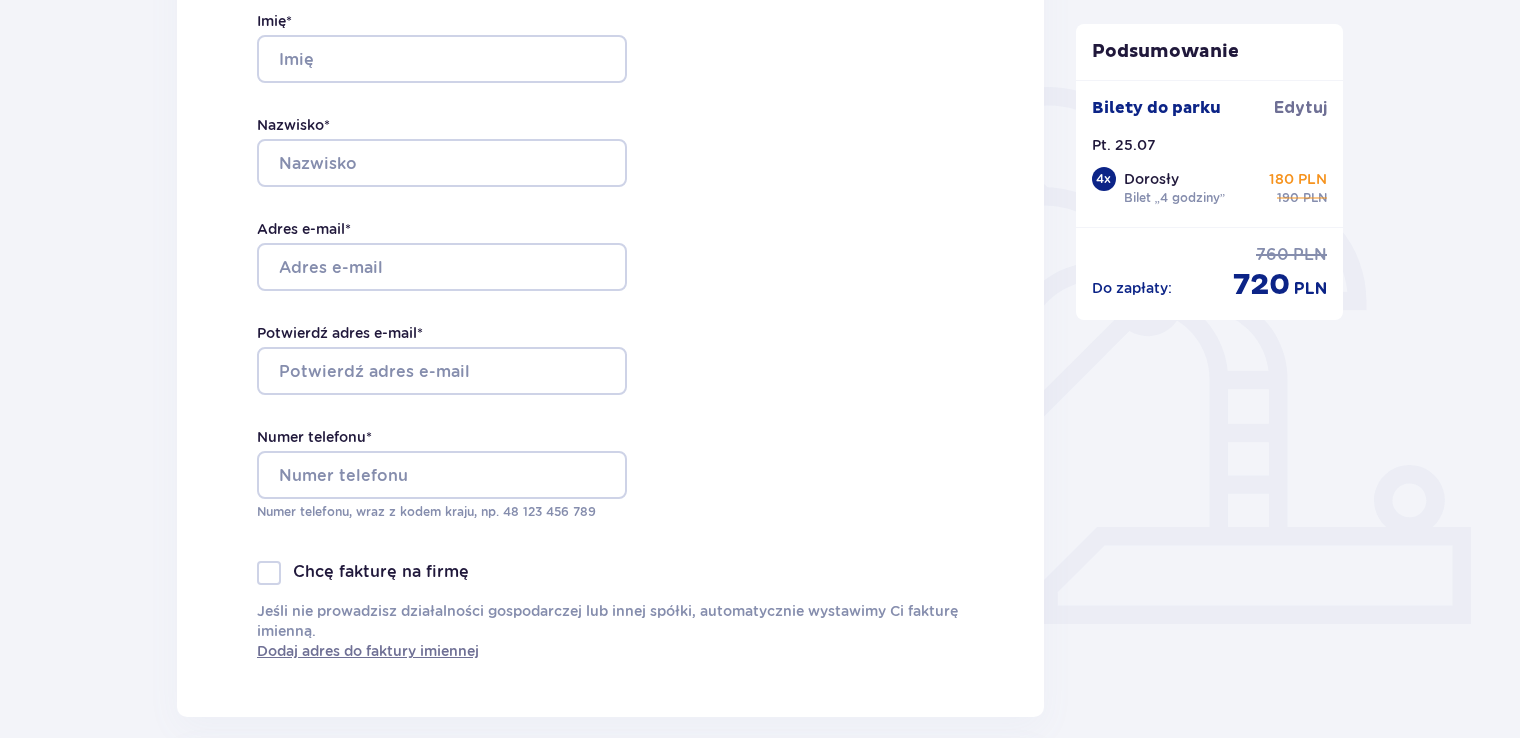 scroll, scrollTop: 0, scrollLeft: 0, axis: both 